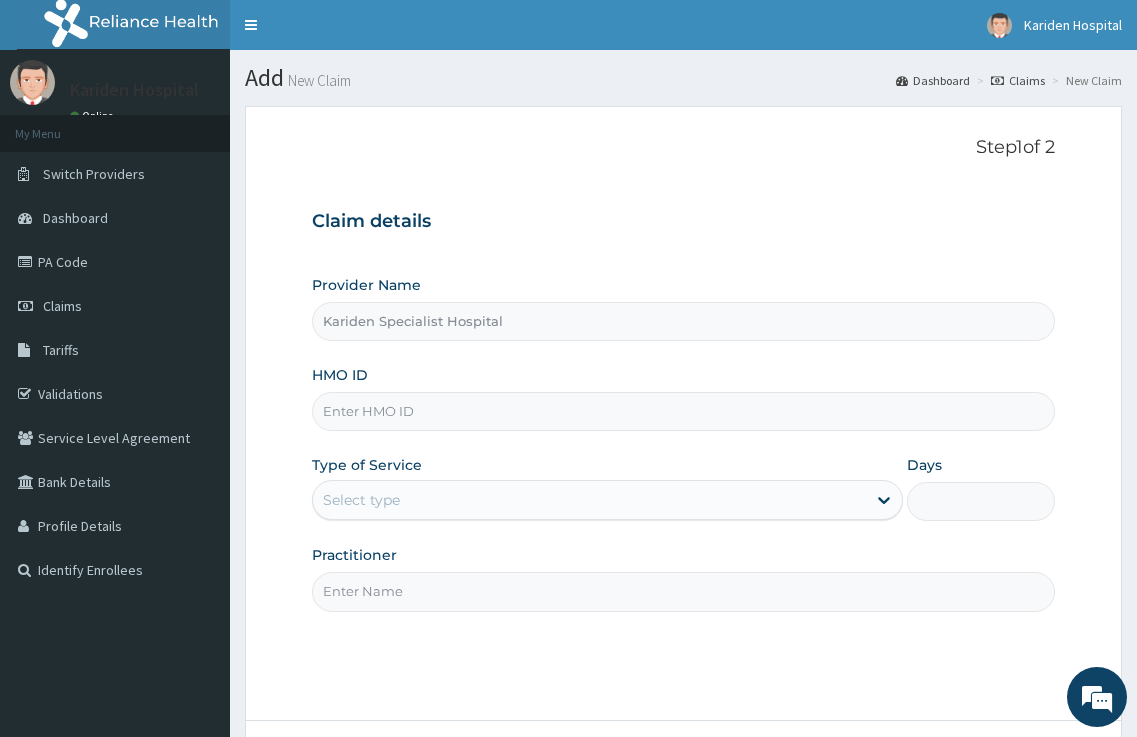 scroll, scrollTop: 0, scrollLeft: 0, axis: both 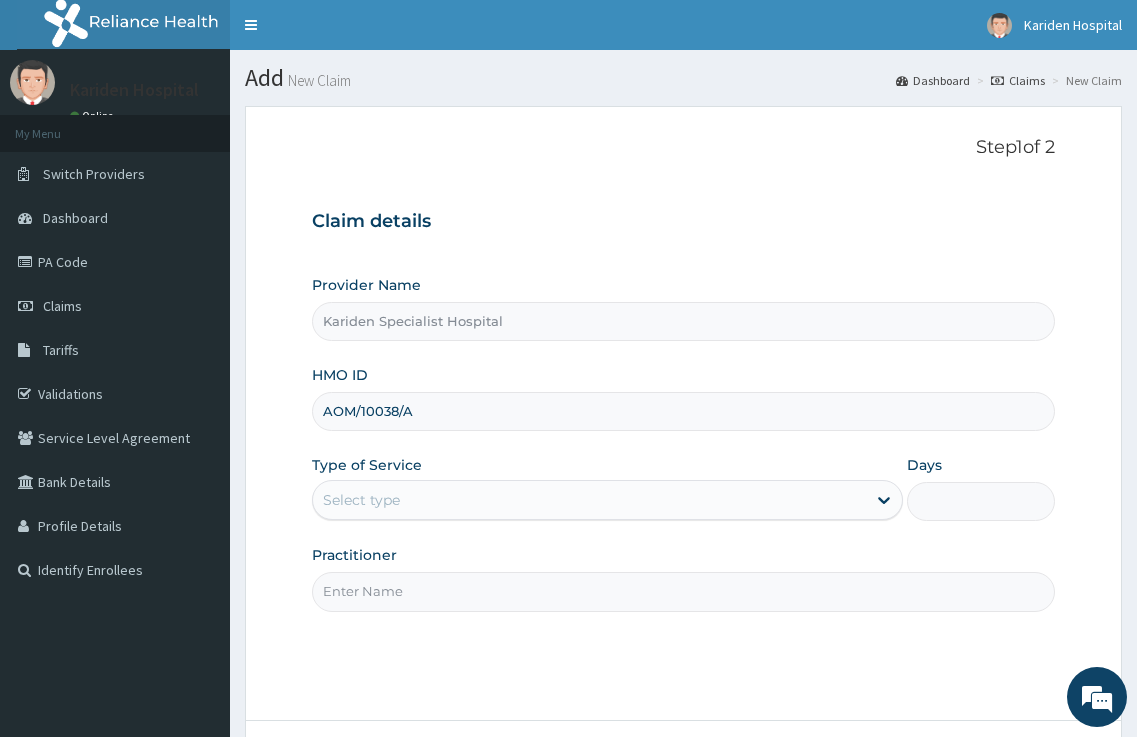 type on "AOM/10038/A" 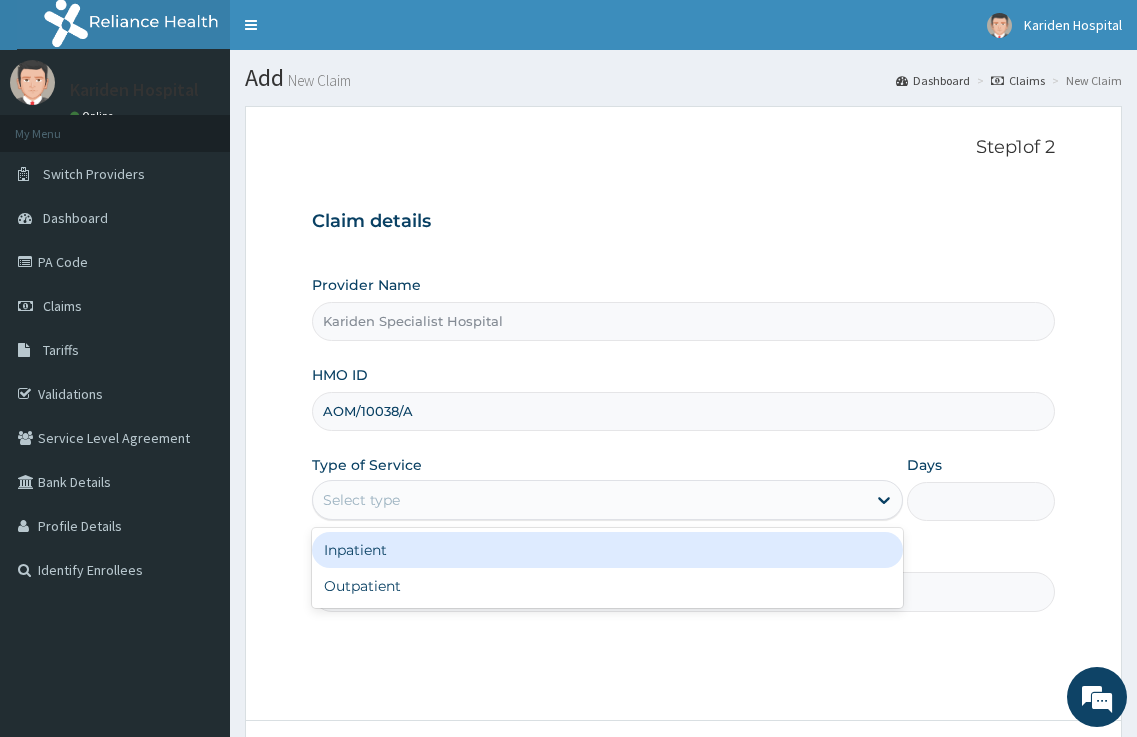 click on "Select type" at bounding box center (361, 500) 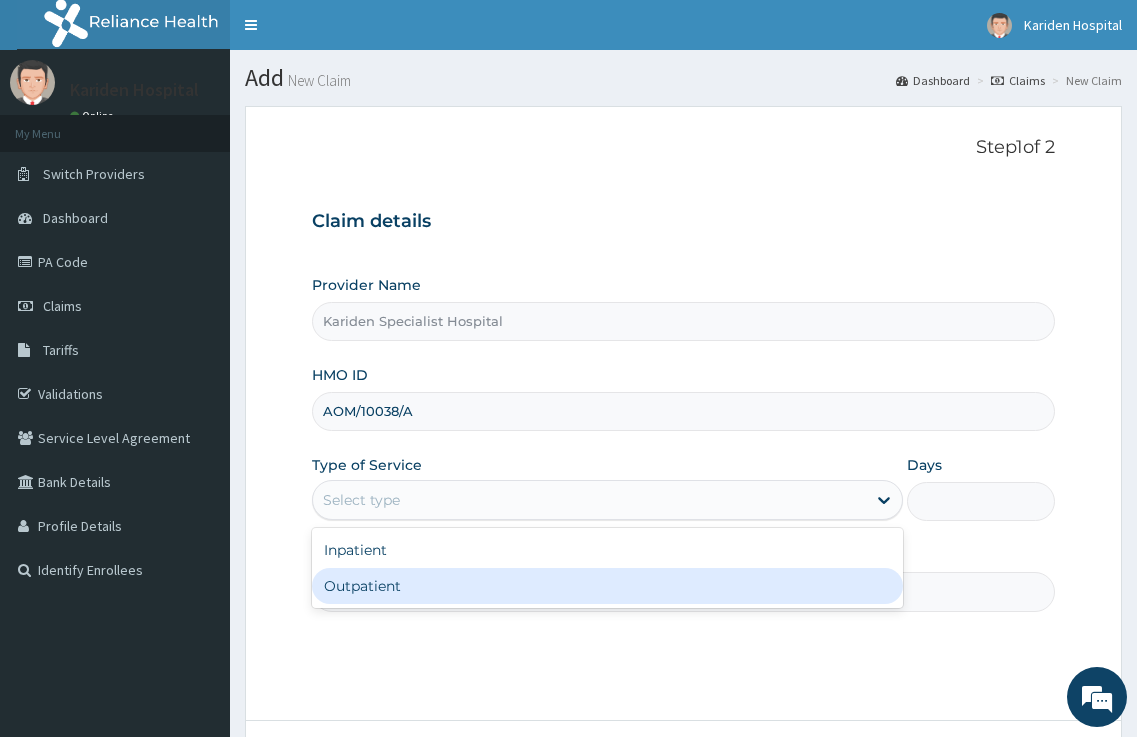 click on "Outpatient" at bounding box center (608, 586) 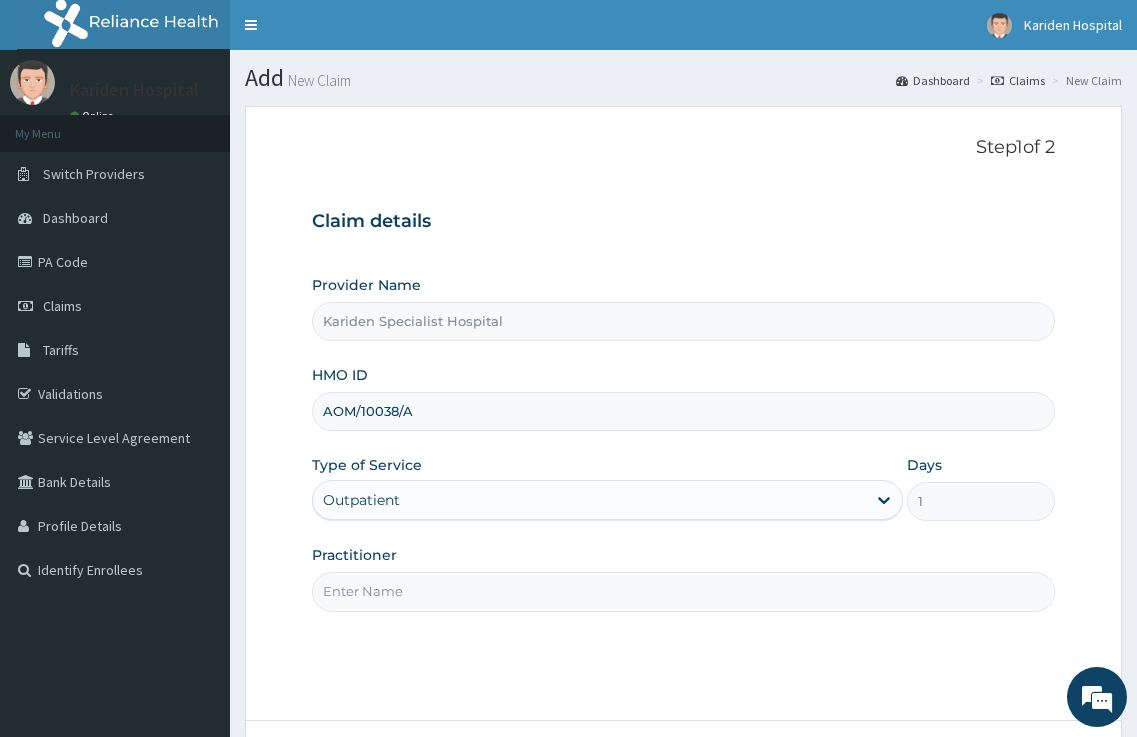 click on "Practitioner" at bounding box center [684, 591] 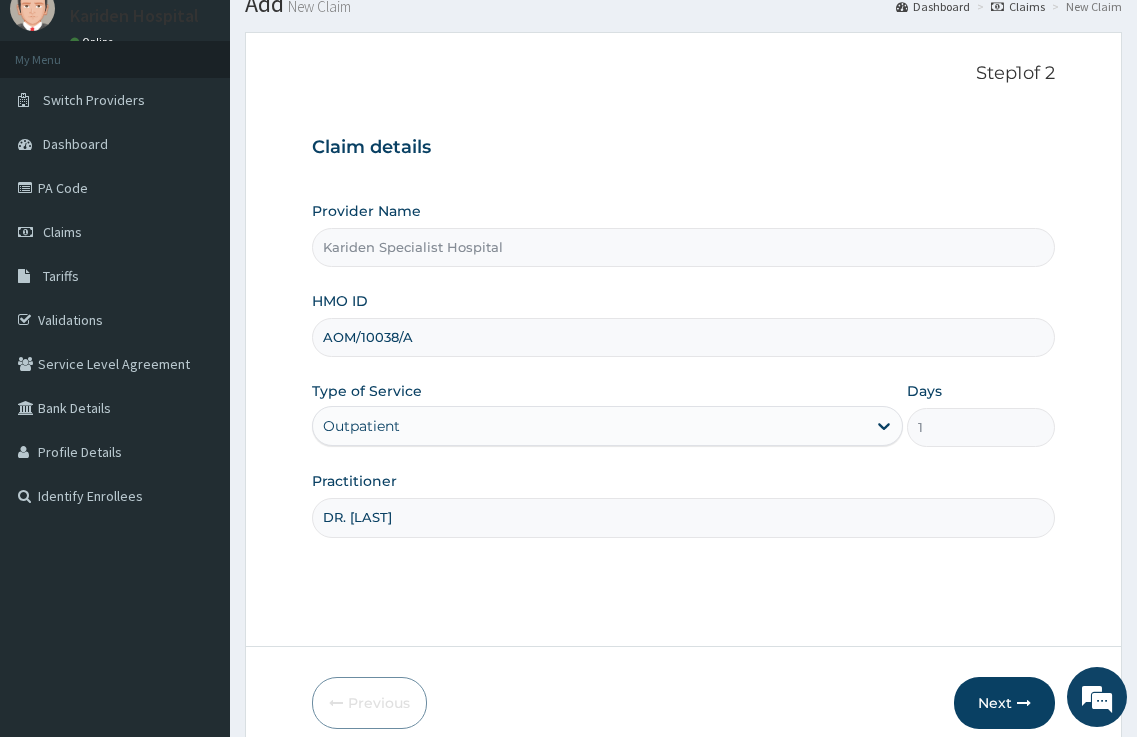 scroll, scrollTop: 163, scrollLeft: 0, axis: vertical 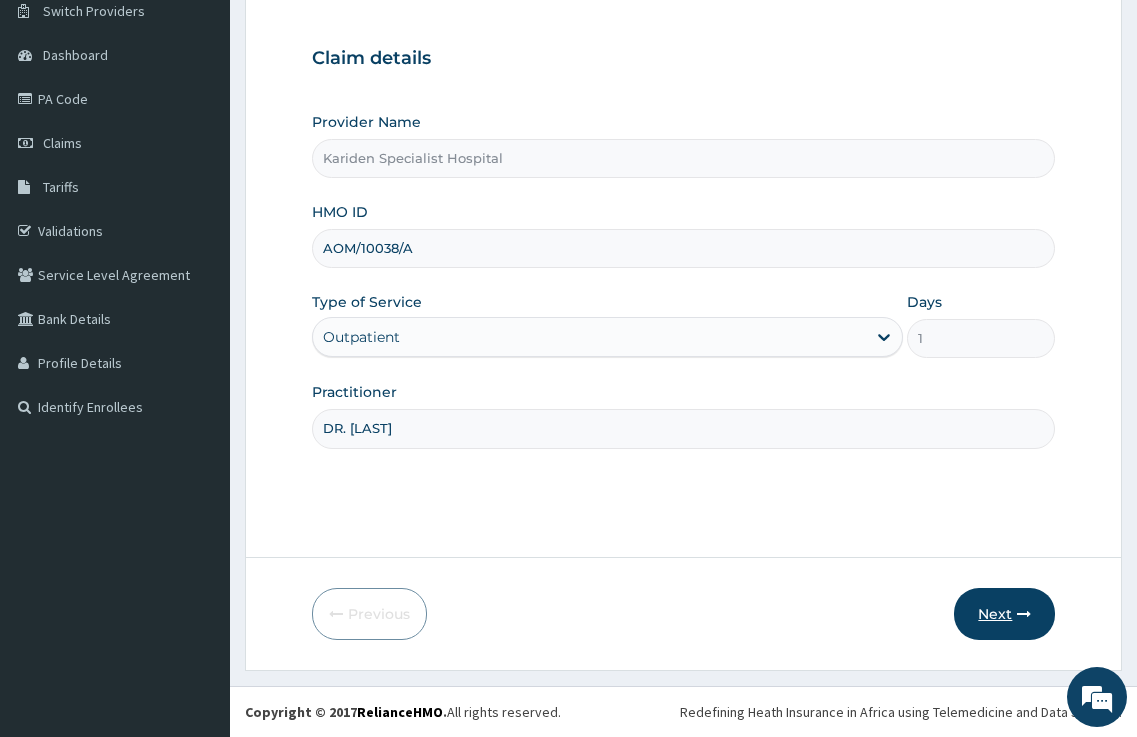 drag, startPoint x: 1004, startPoint y: 613, endPoint x: 989, endPoint y: 609, distance: 15.524175 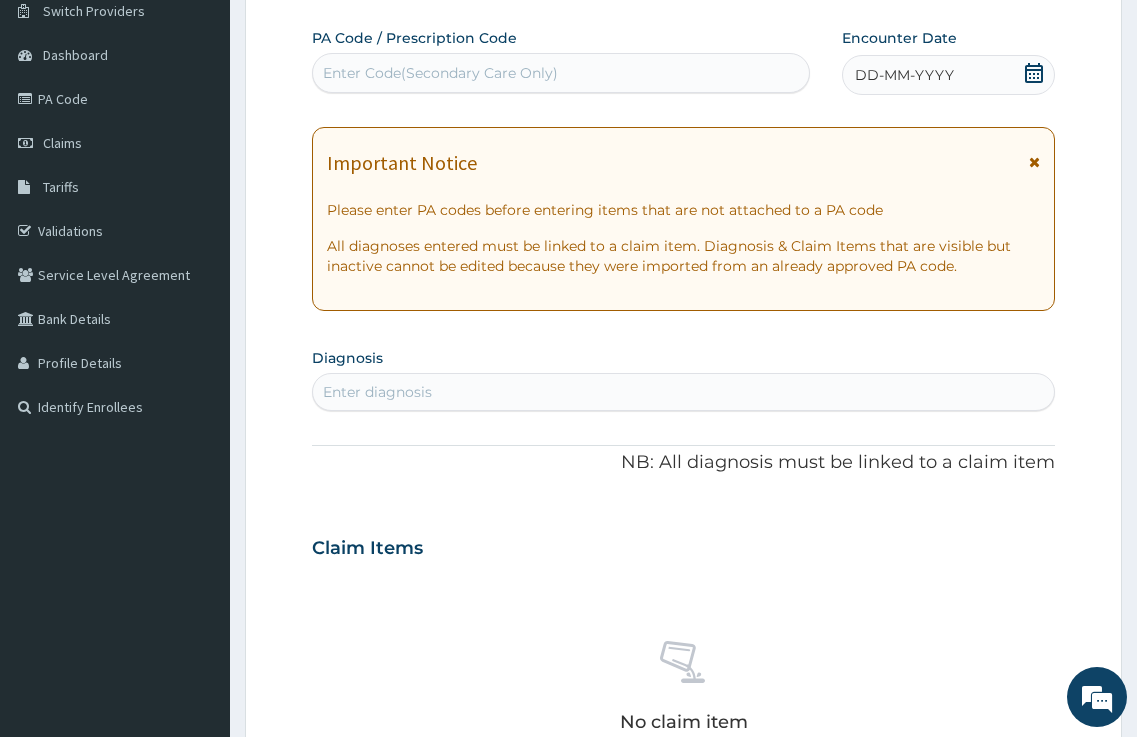click on "Enter Code(Secondary Care Only)" at bounding box center [561, 73] 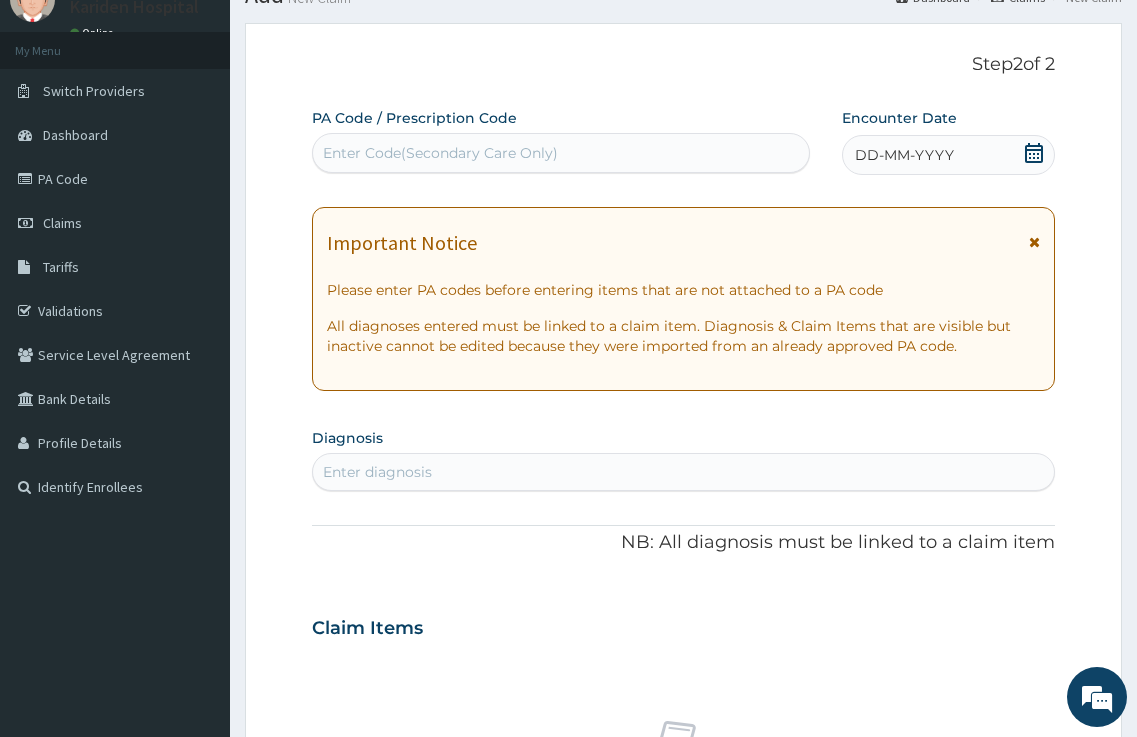 scroll, scrollTop: 0, scrollLeft: 0, axis: both 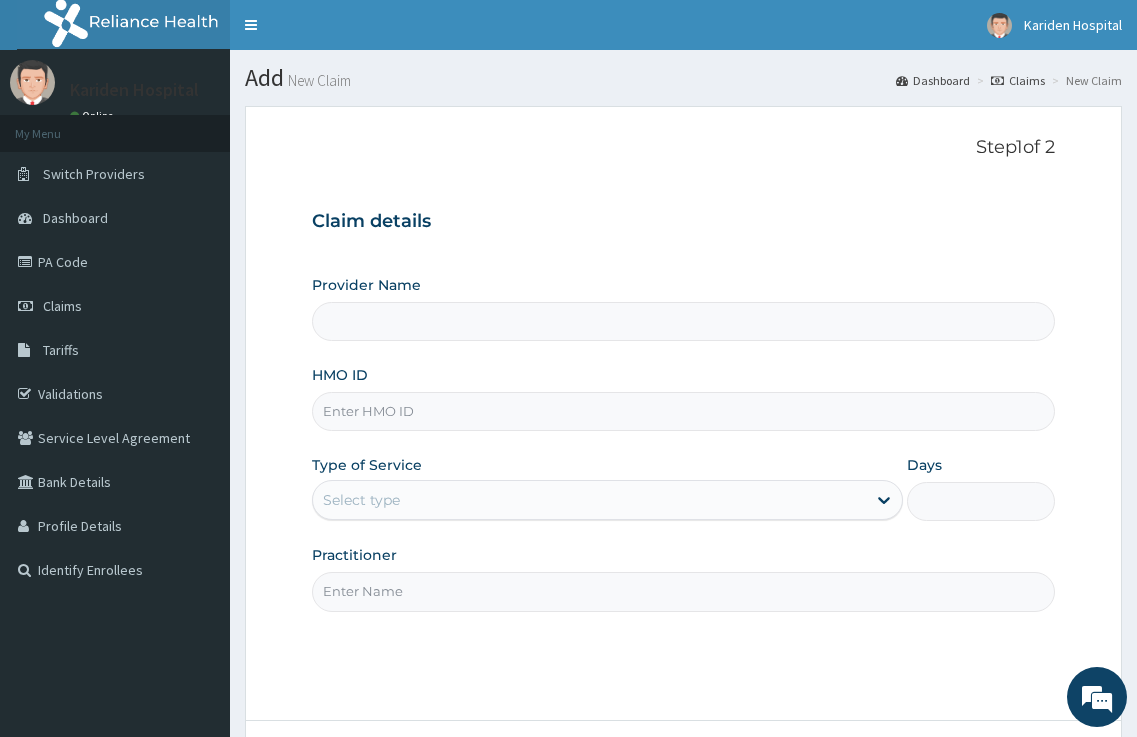 type on "Kariden Specialist Hospital" 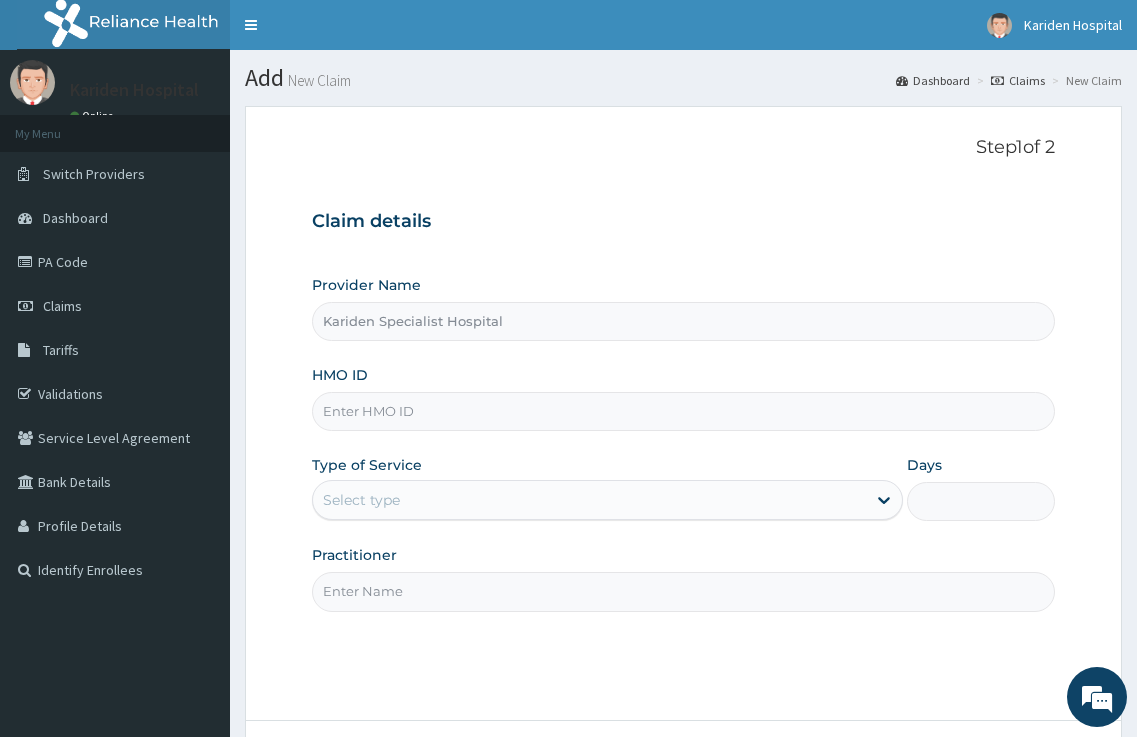 click on "HMO ID" at bounding box center [684, 411] 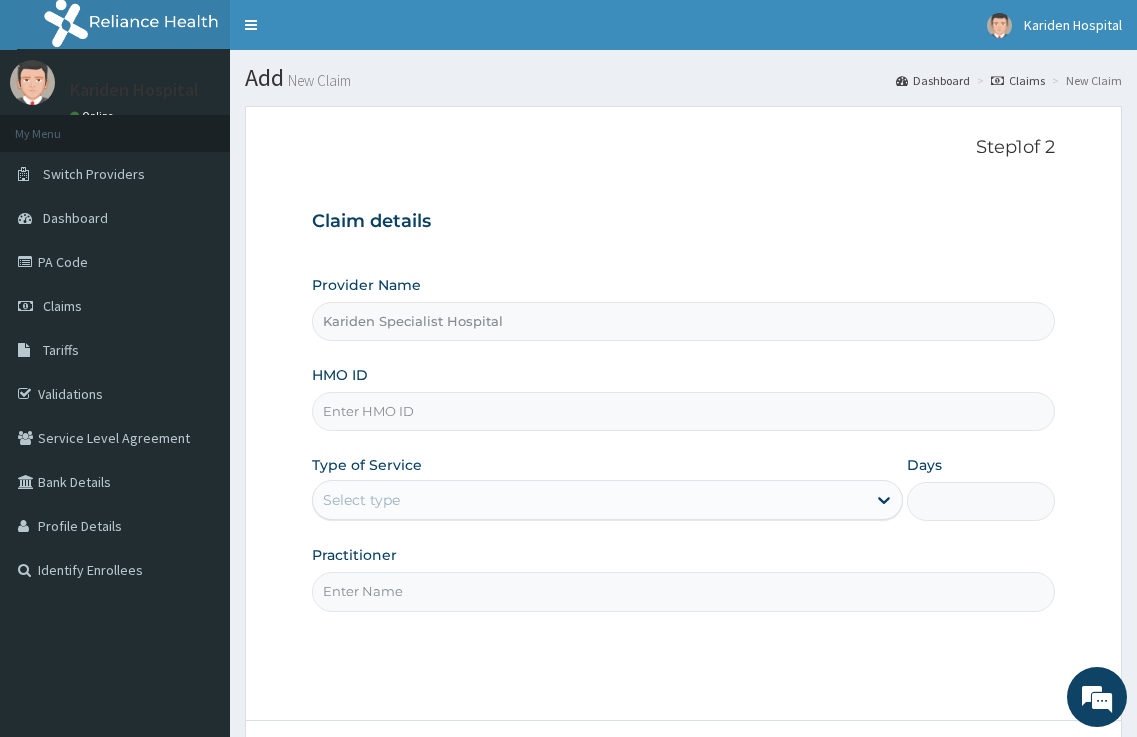 paste on "AOM/10038/A" 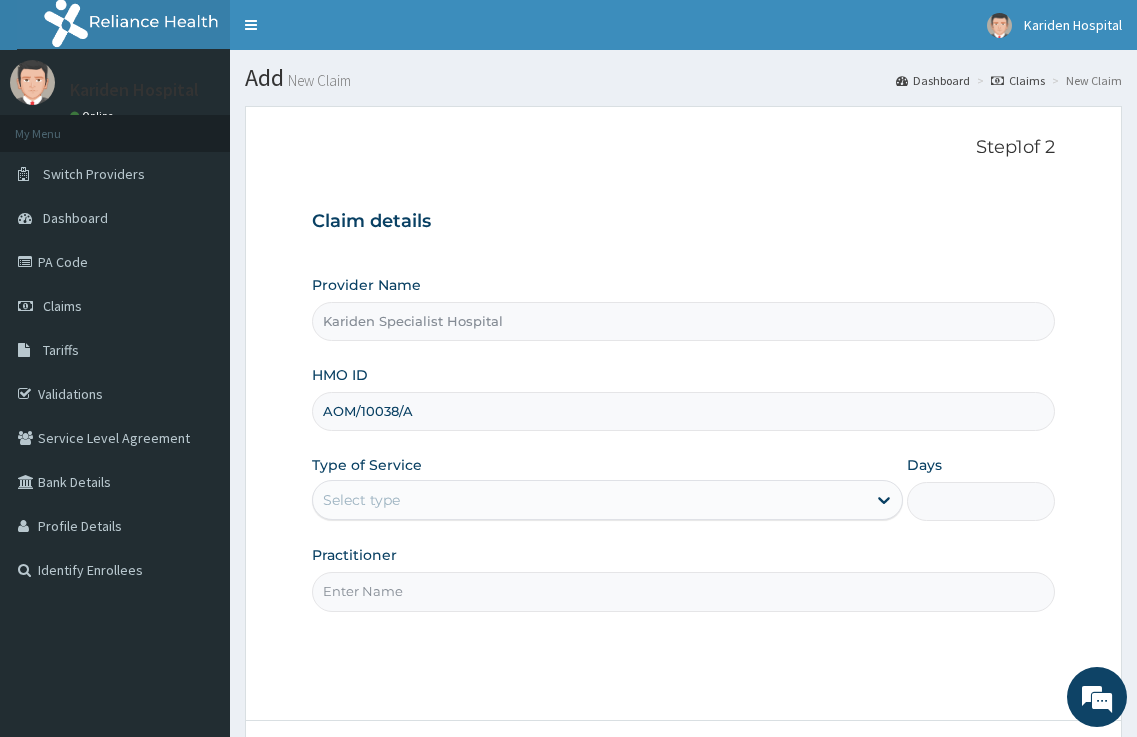 type on "AOM/10038/A" 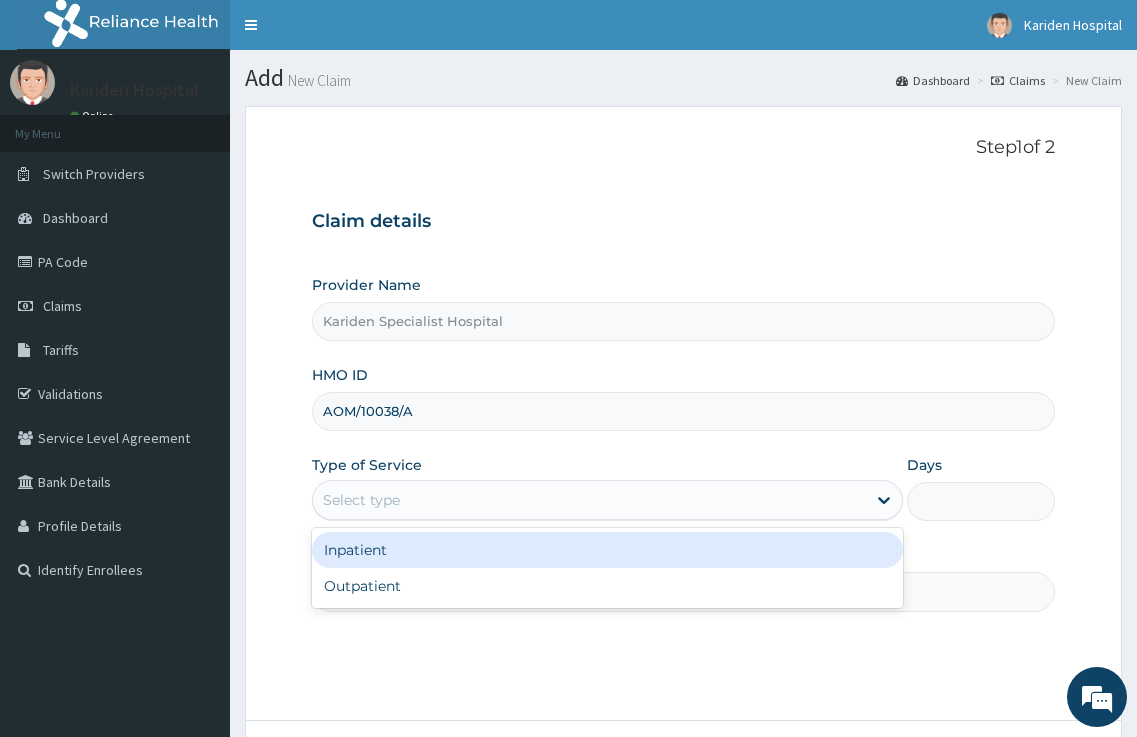 drag, startPoint x: 751, startPoint y: 502, endPoint x: 736, endPoint y: 536, distance: 37.161808 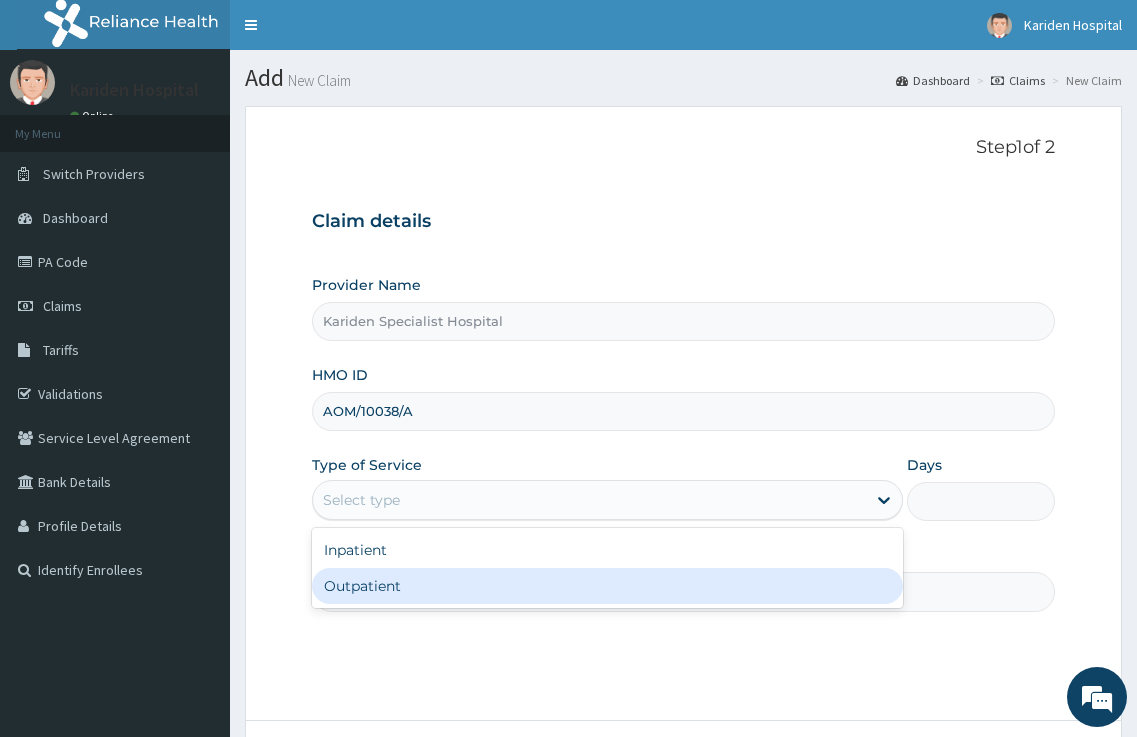 click on "Outpatient" at bounding box center (608, 586) 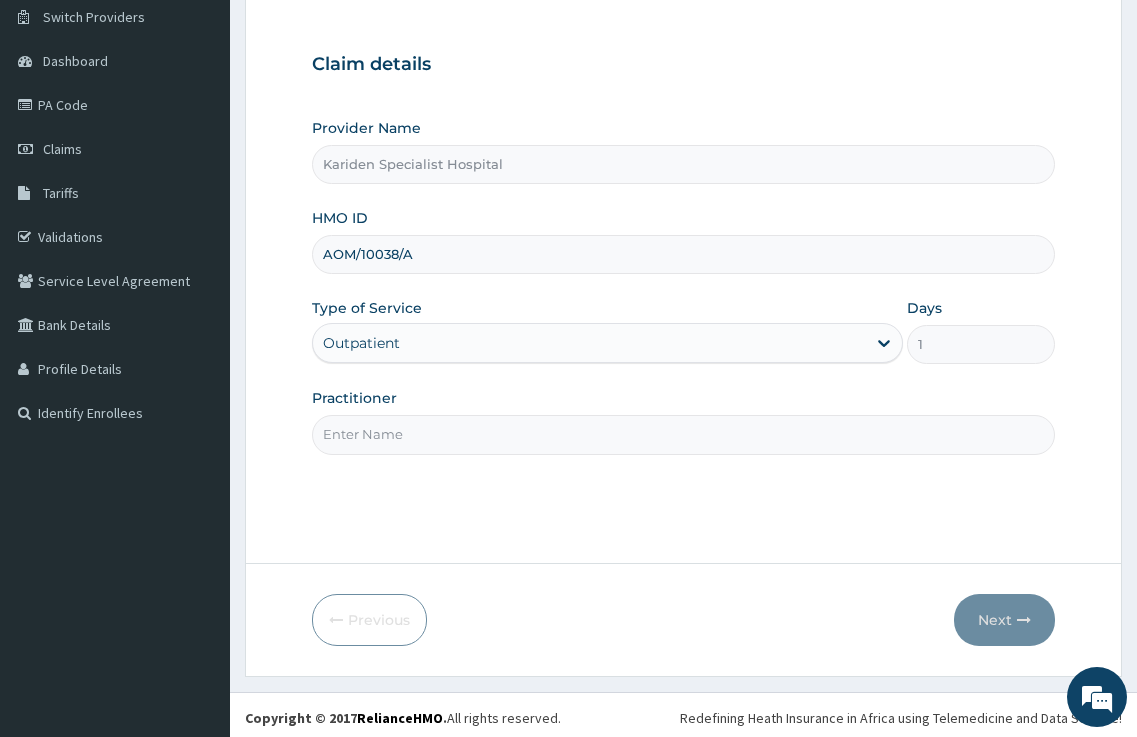 scroll, scrollTop: 163, scrollLeft: 0, axis: vertical 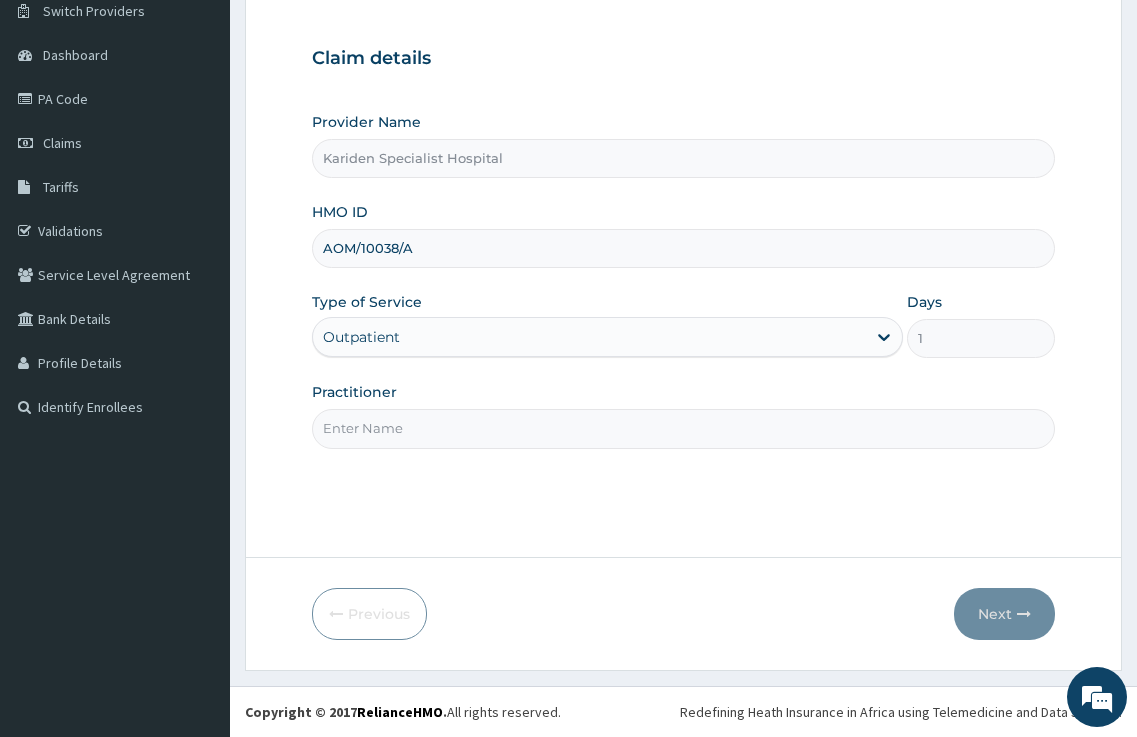 click on "Practitioner" at bounding box center [684, 428] 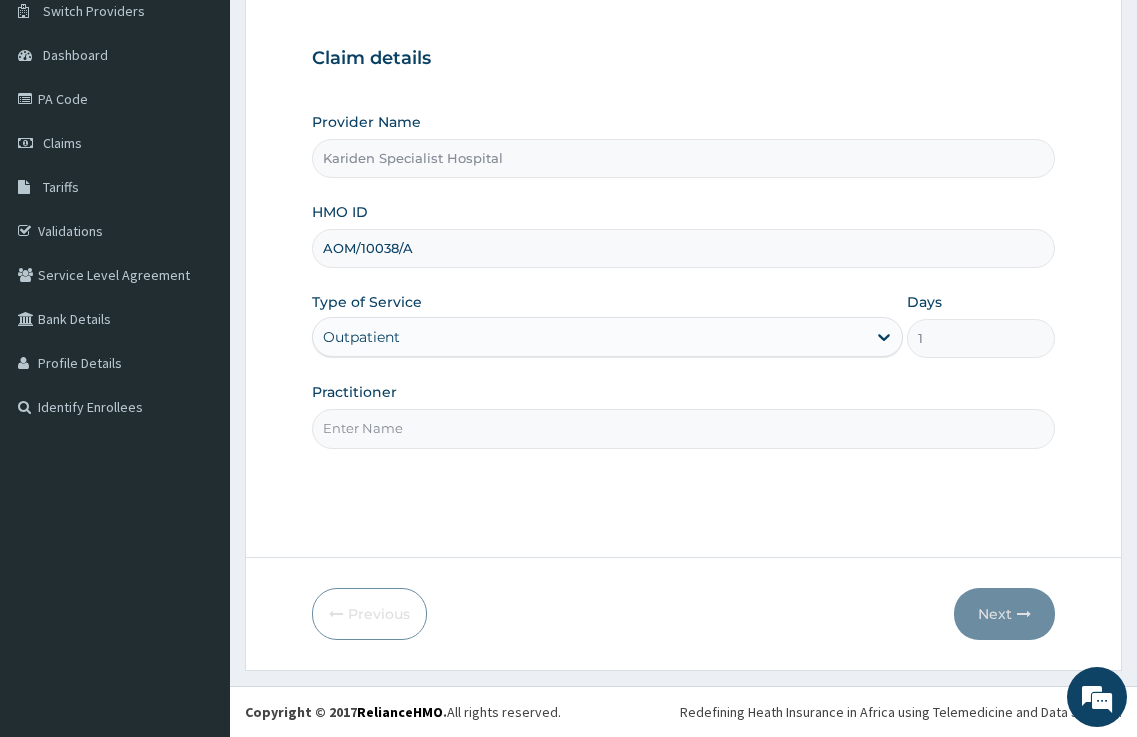 scroll, scrollTop: 0, scrollLeft: 0, axis: both 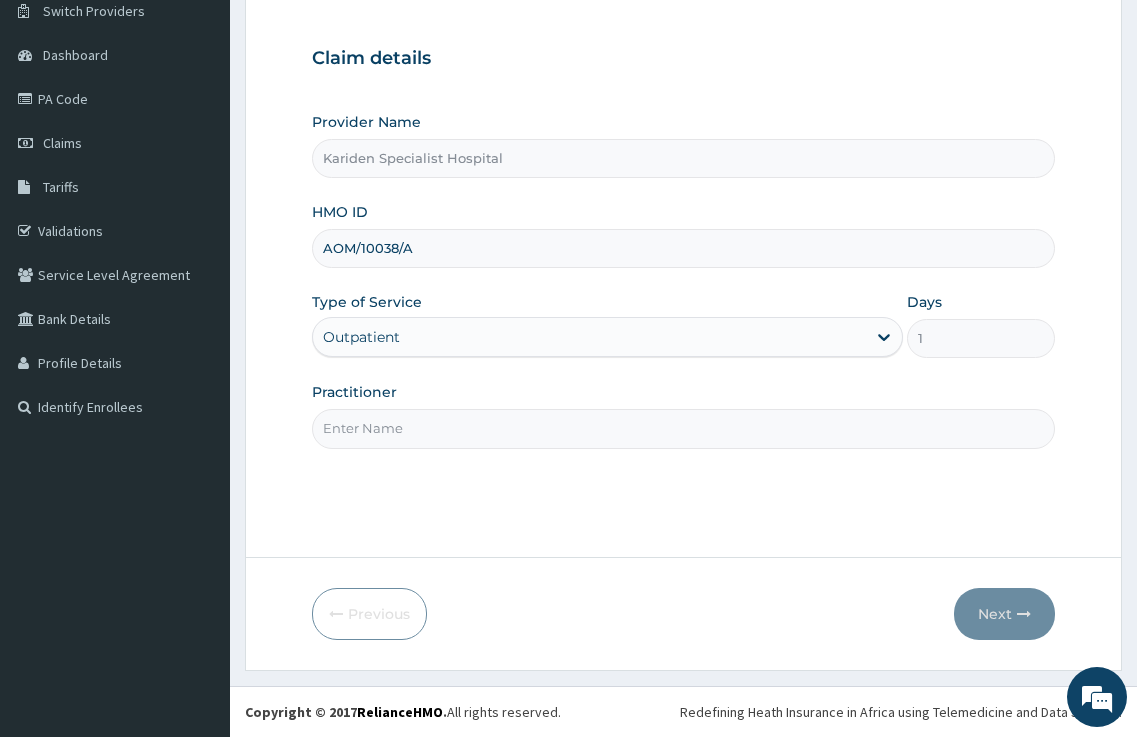 type on "DR. [LAST]" 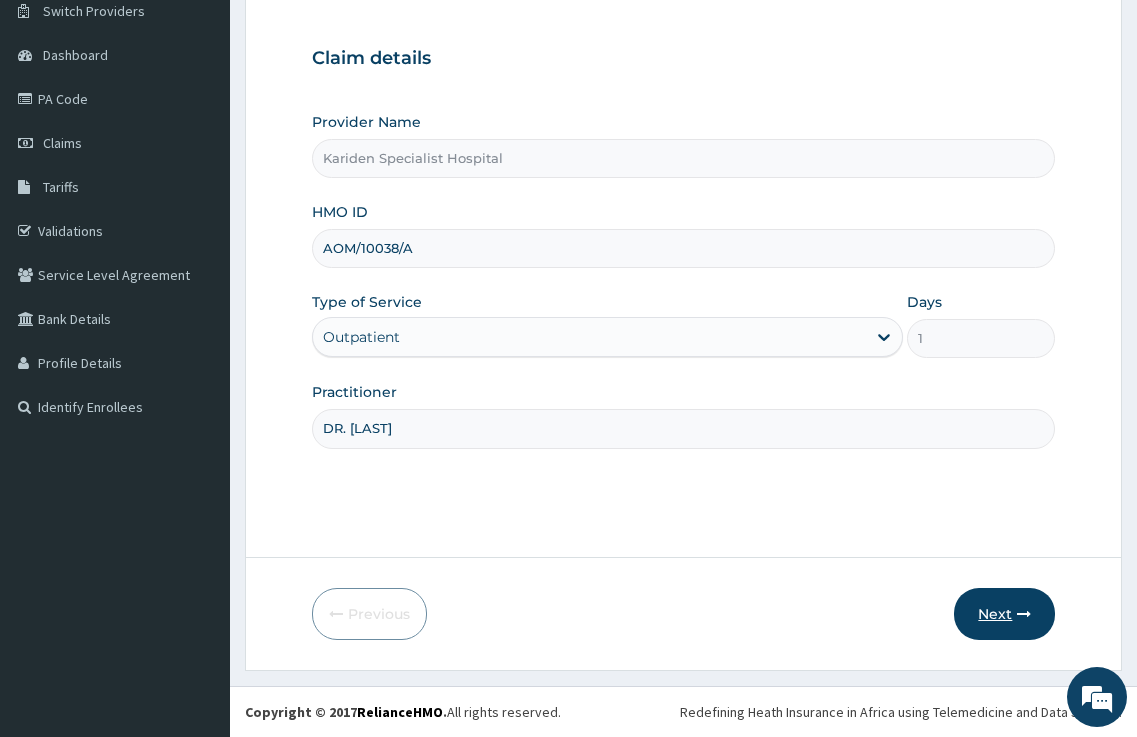 click on "Next" at bounding box center [1004, 614] 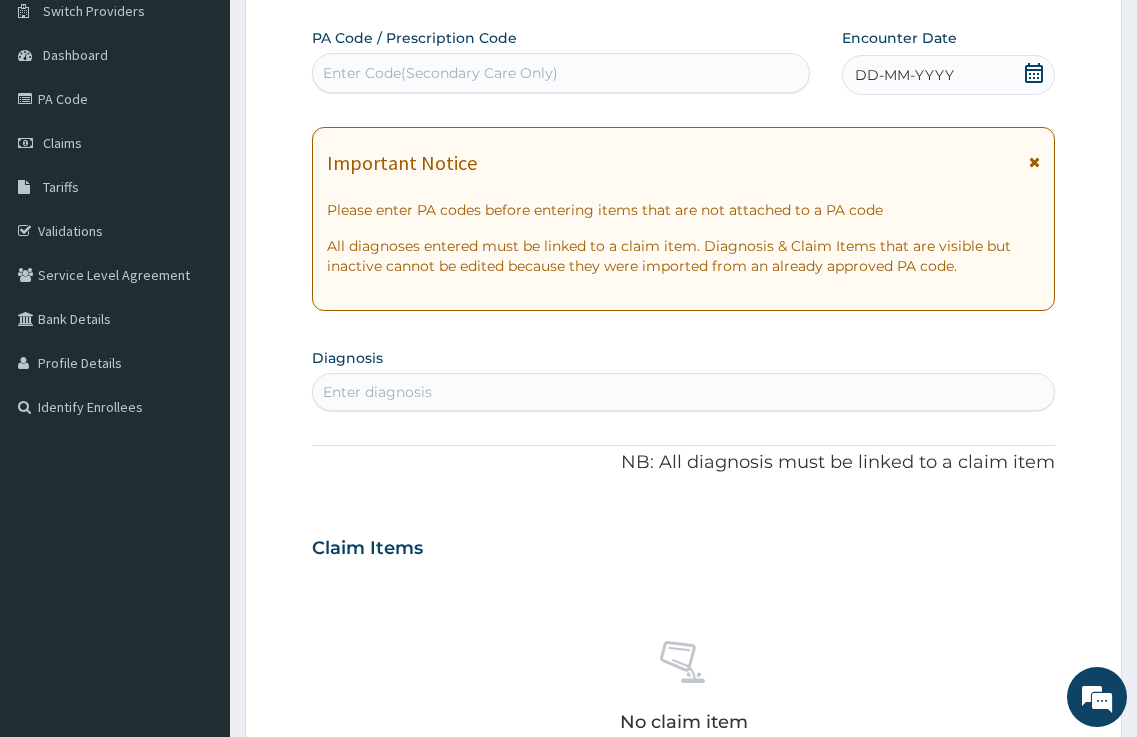 click on "Enter Code(Secondary Care Only)" at bounding box center (440, 73) 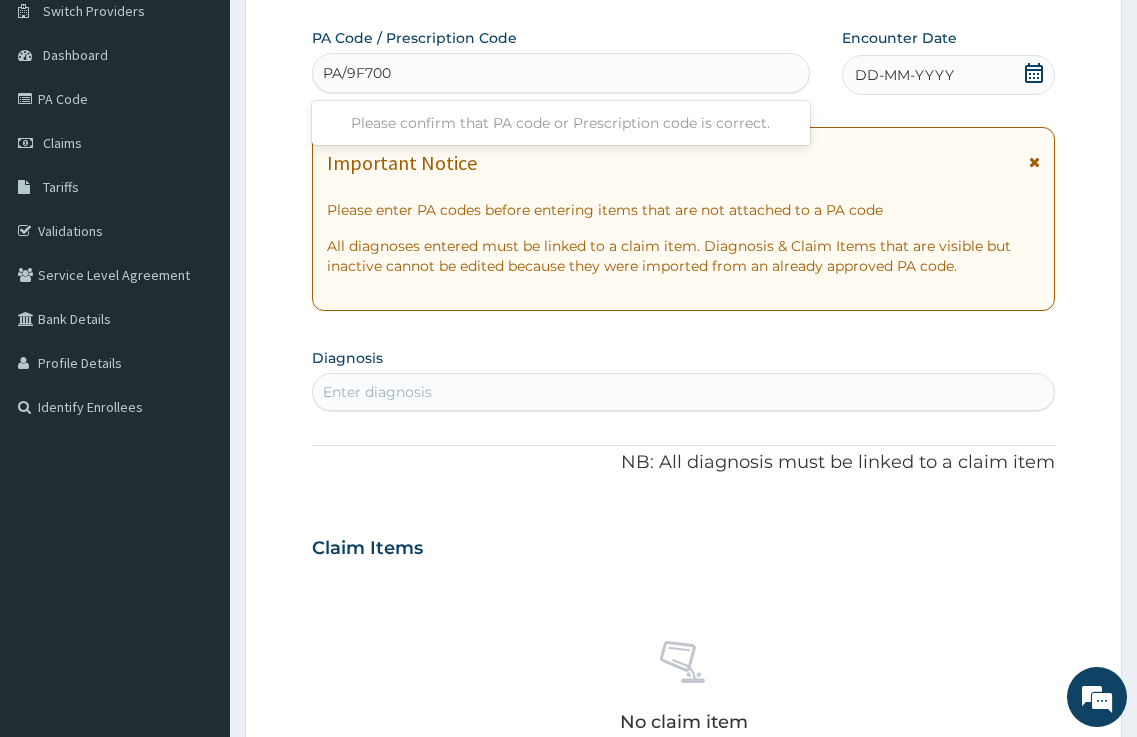 type on "PA/9F700A" 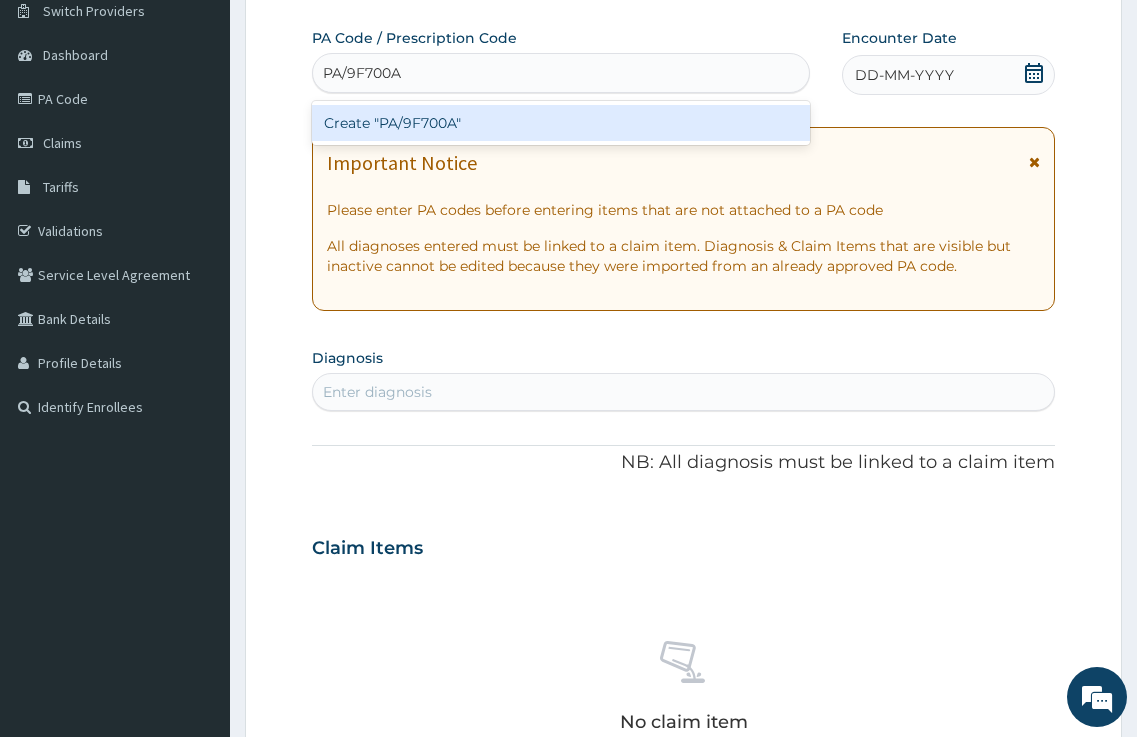 click on "Create "PA/9F700A"" at bounding box center (561, 123) 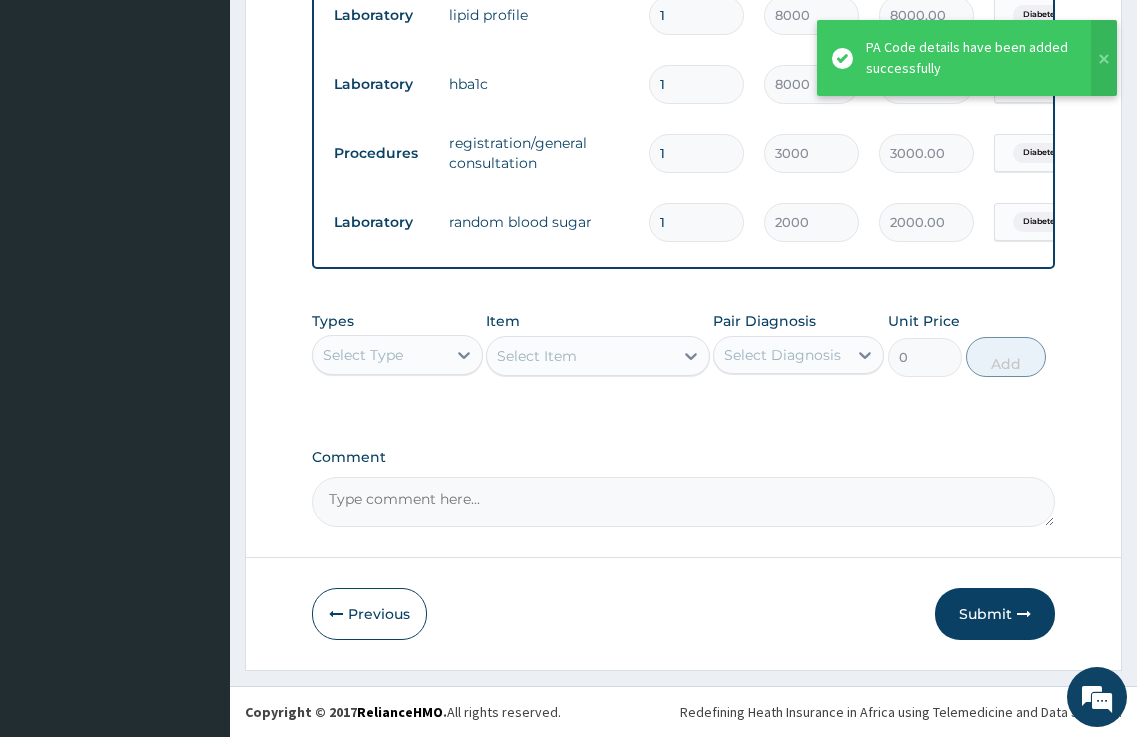 scroll, scrollTop: 832, scrollLeft: 0, axis: vertical 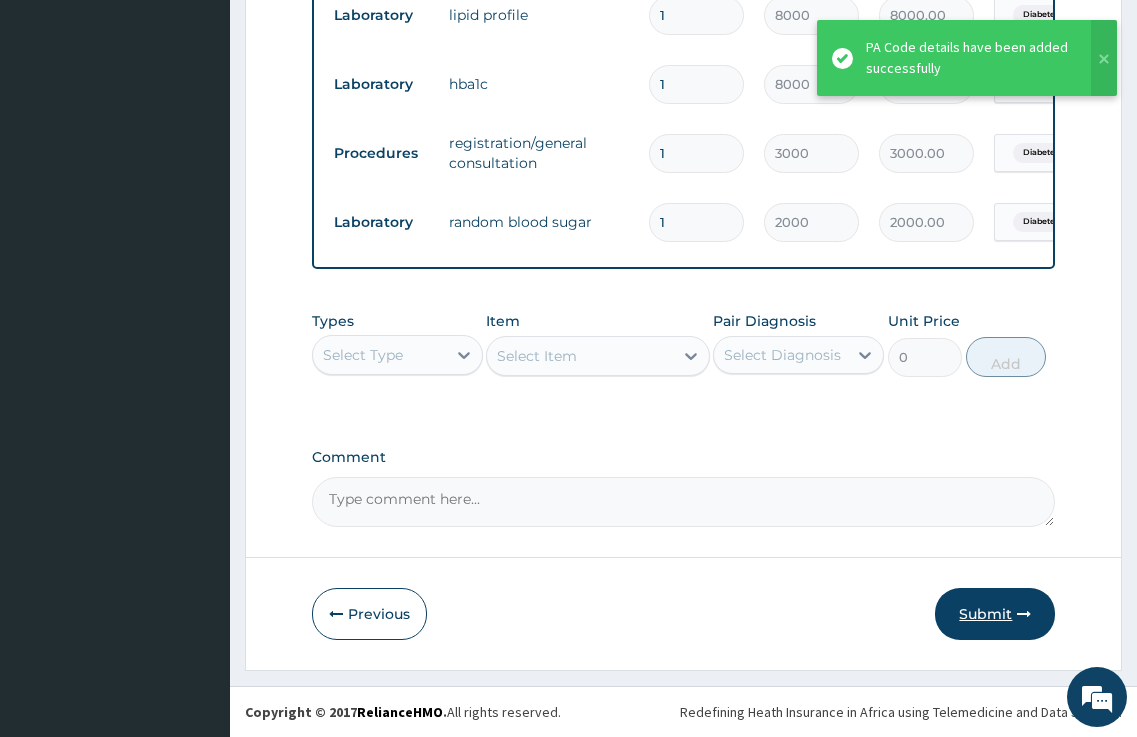 click on "Submit" at bounding box center [995, 614] 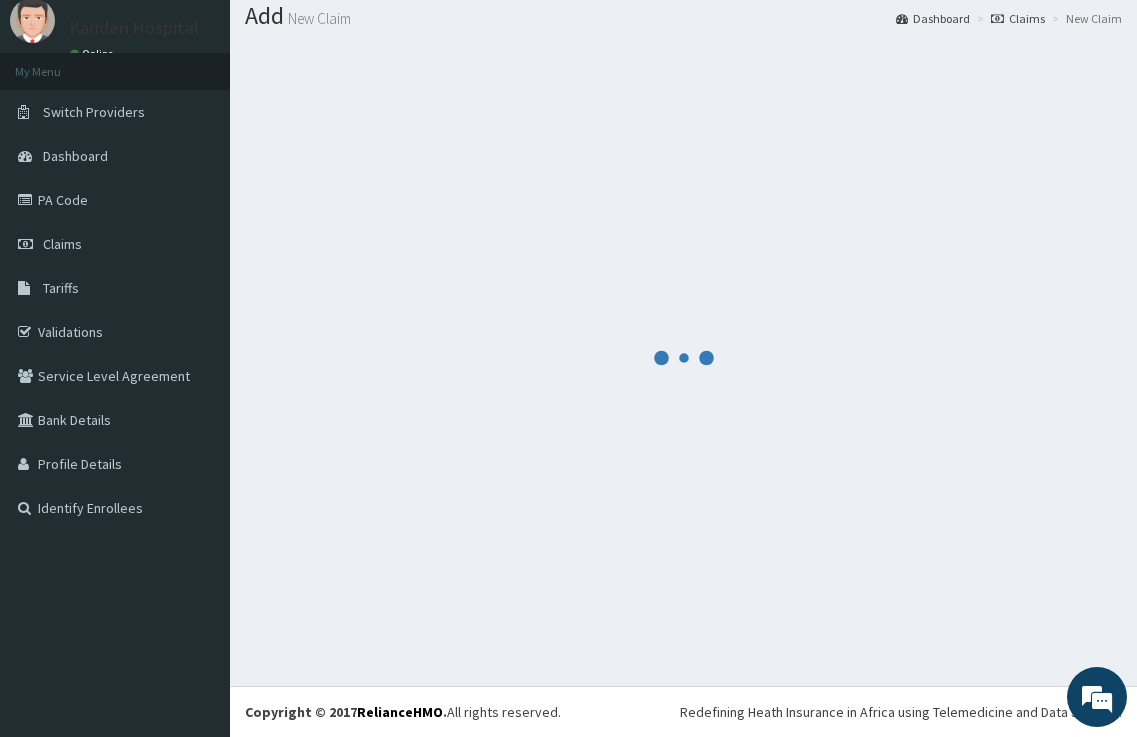 scroll, scrollTop: 832, scrollLeft: 0, axis: vertical 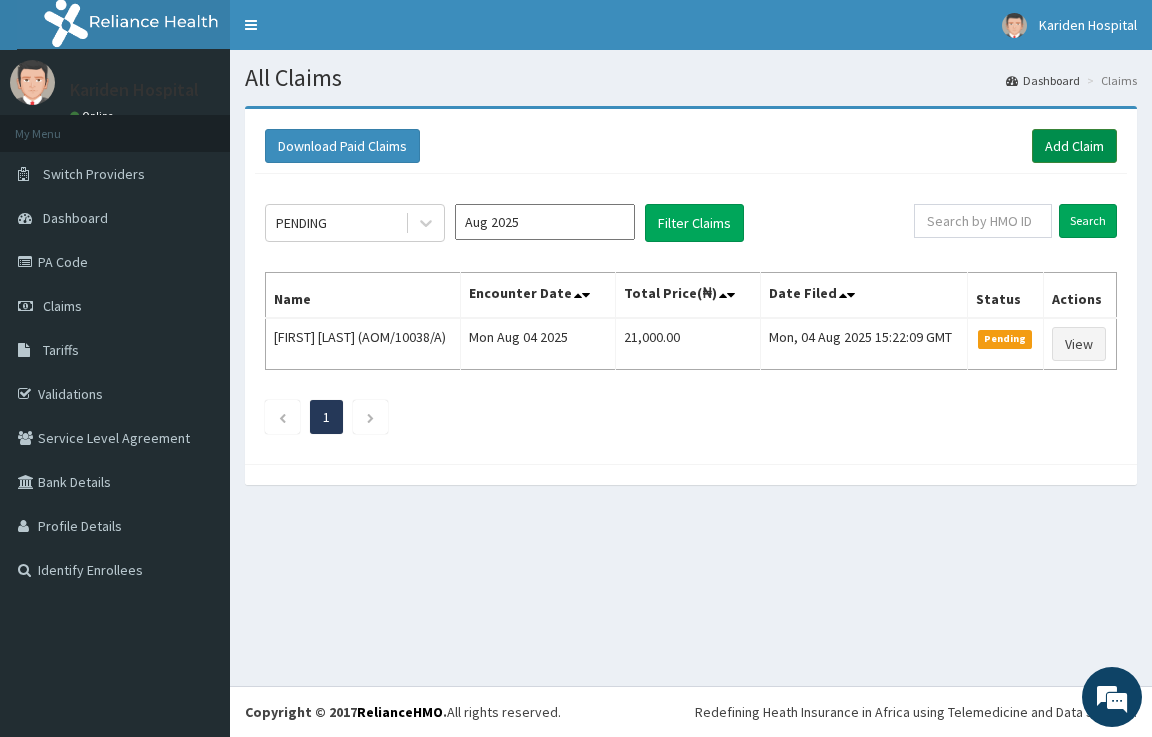 click on "Add Claim" at bounding box center (1074, 146) 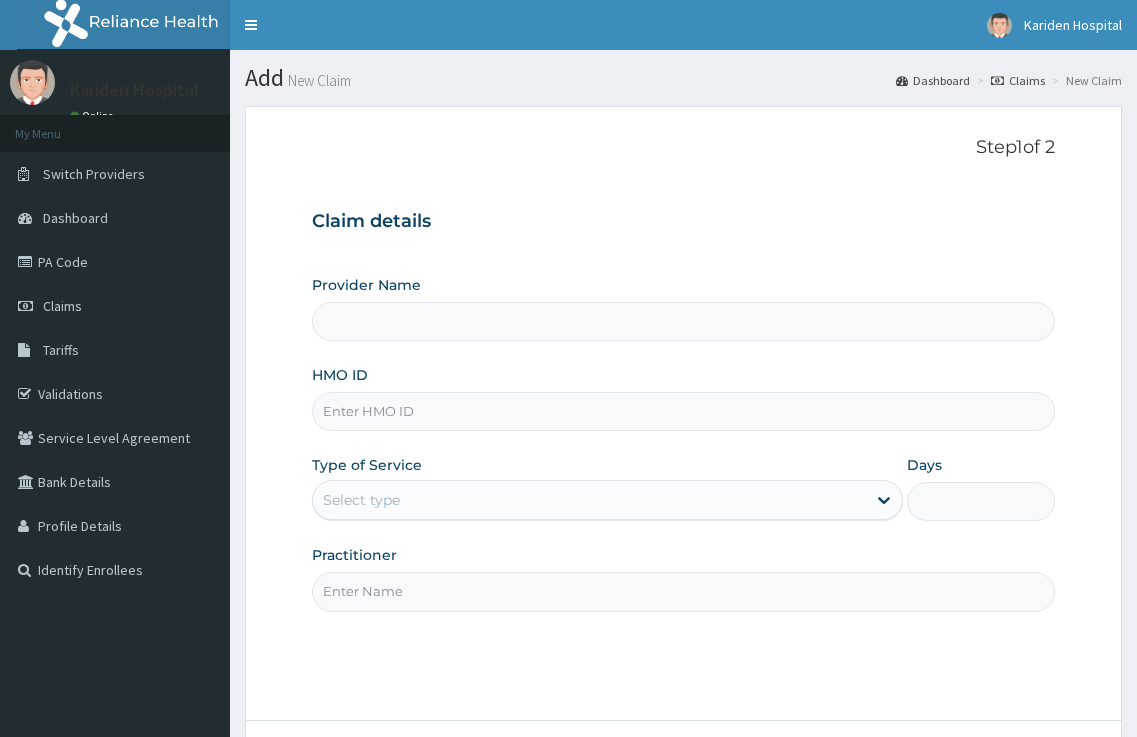 scroll, scrollTop: 0, scrollLeft: 0, axis: both 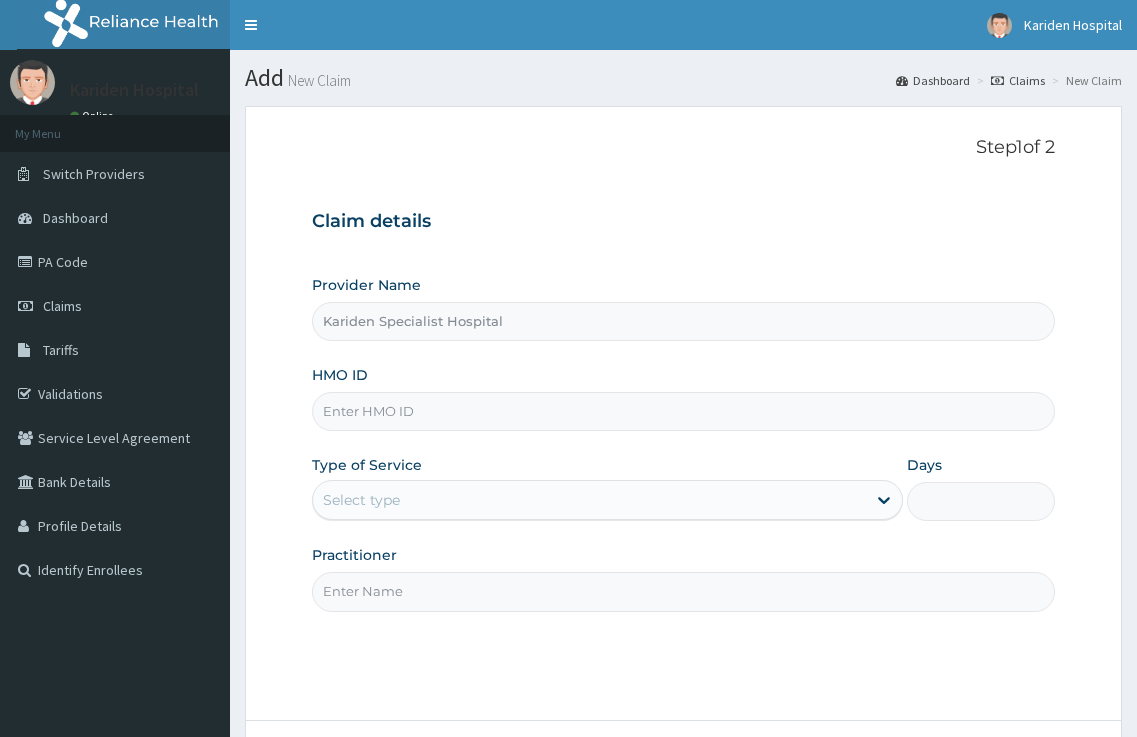 click on "HMO ID" at bounding box center [684, 411] 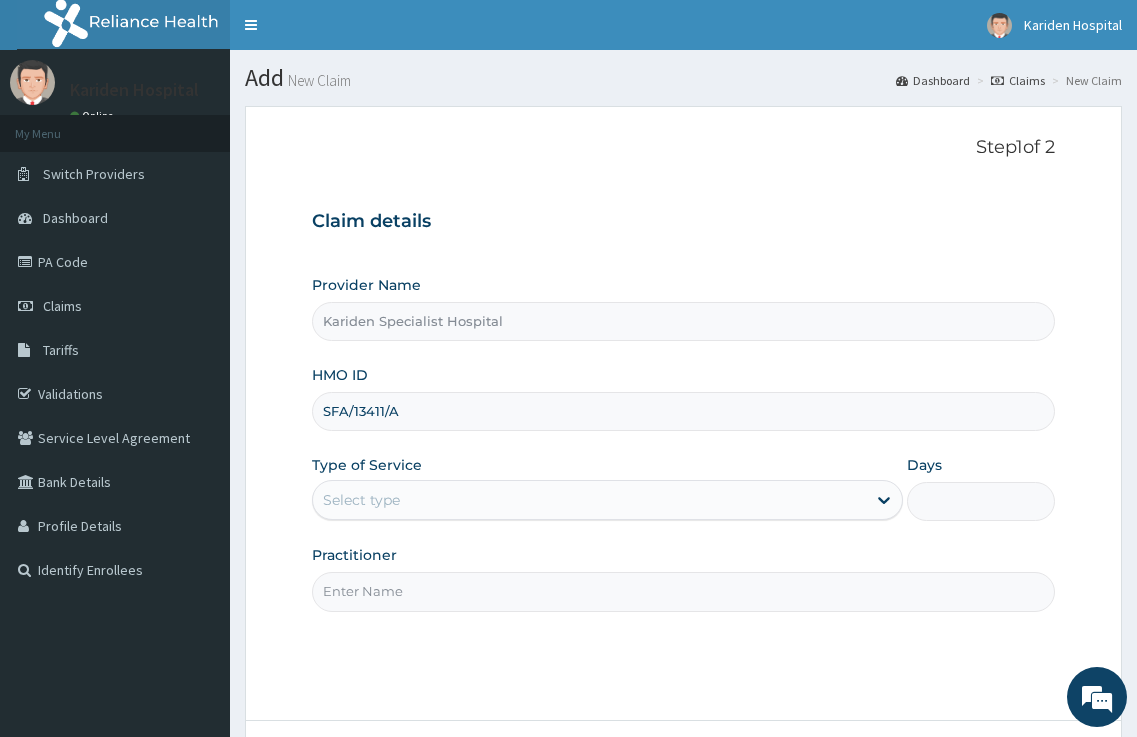 type on "SFA/13411/A" 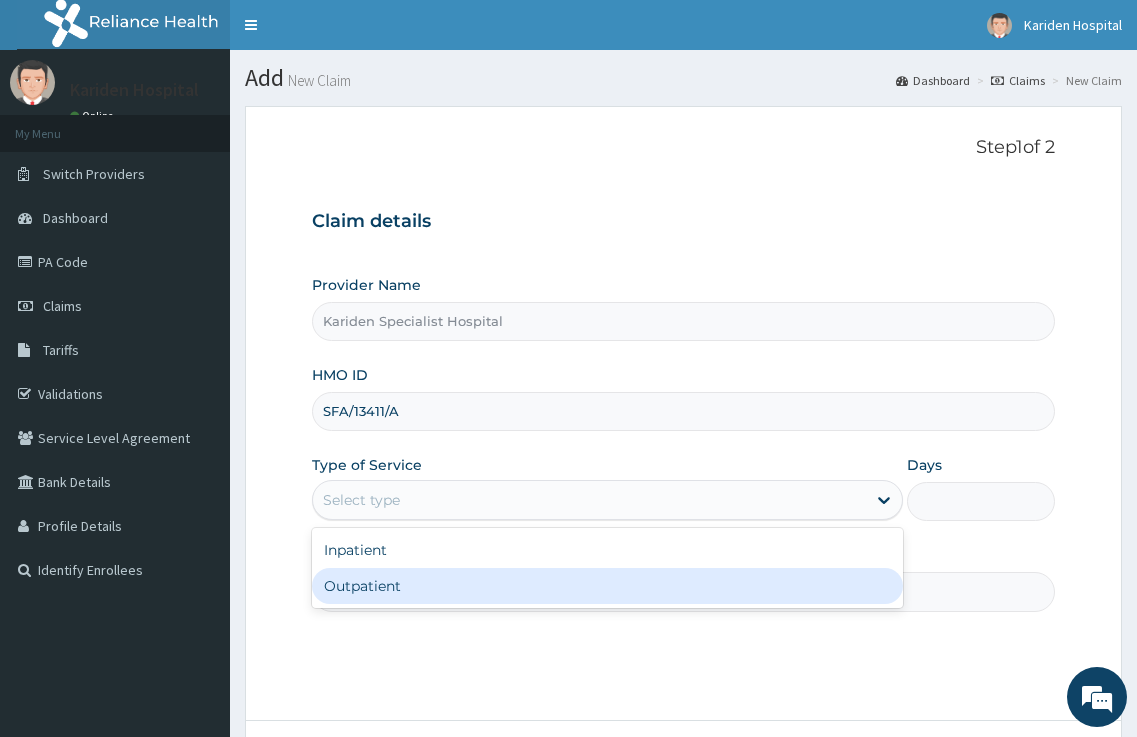 click on "Outpatient" at bounding box center [608, 586] 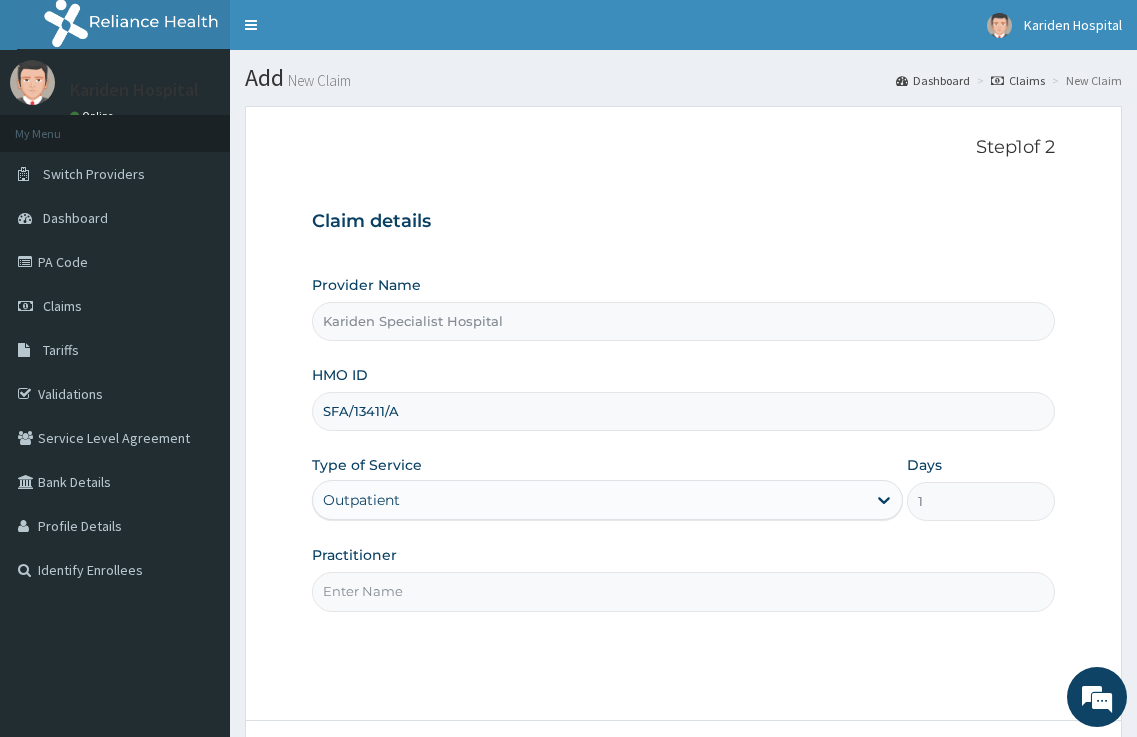 scroll, scrollTop: 0, scrollLeft: 0, axis: both 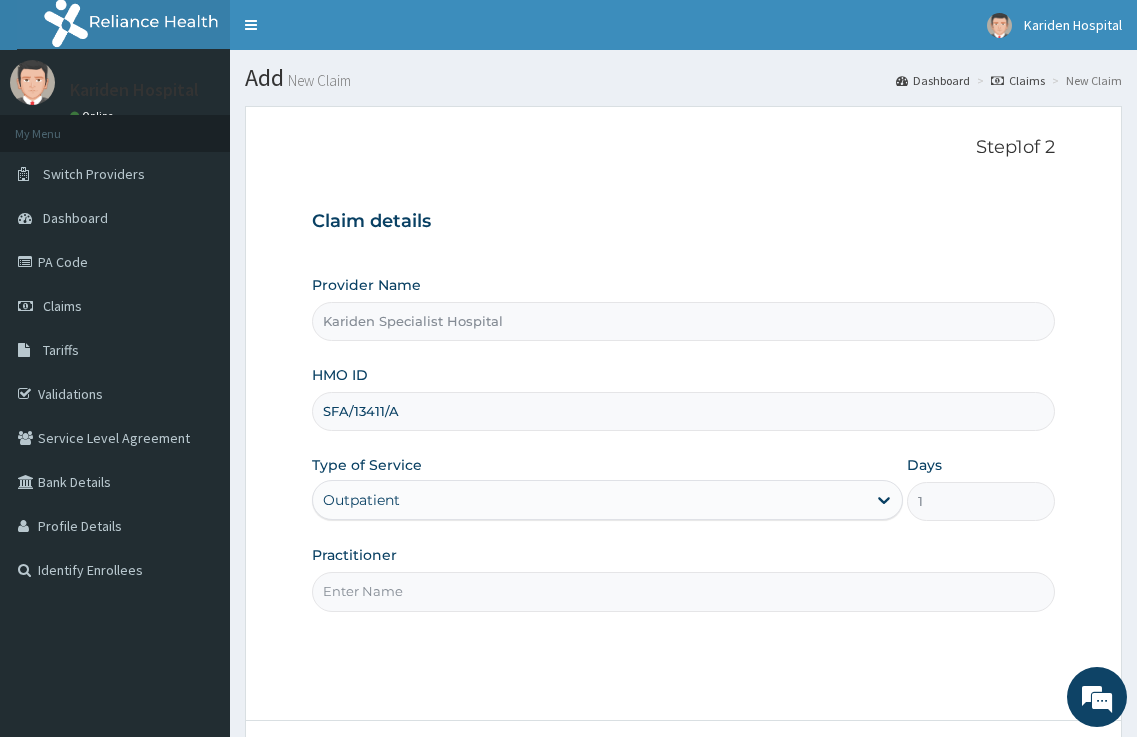 click on "Practitioner" at bounding box center (684, 591) 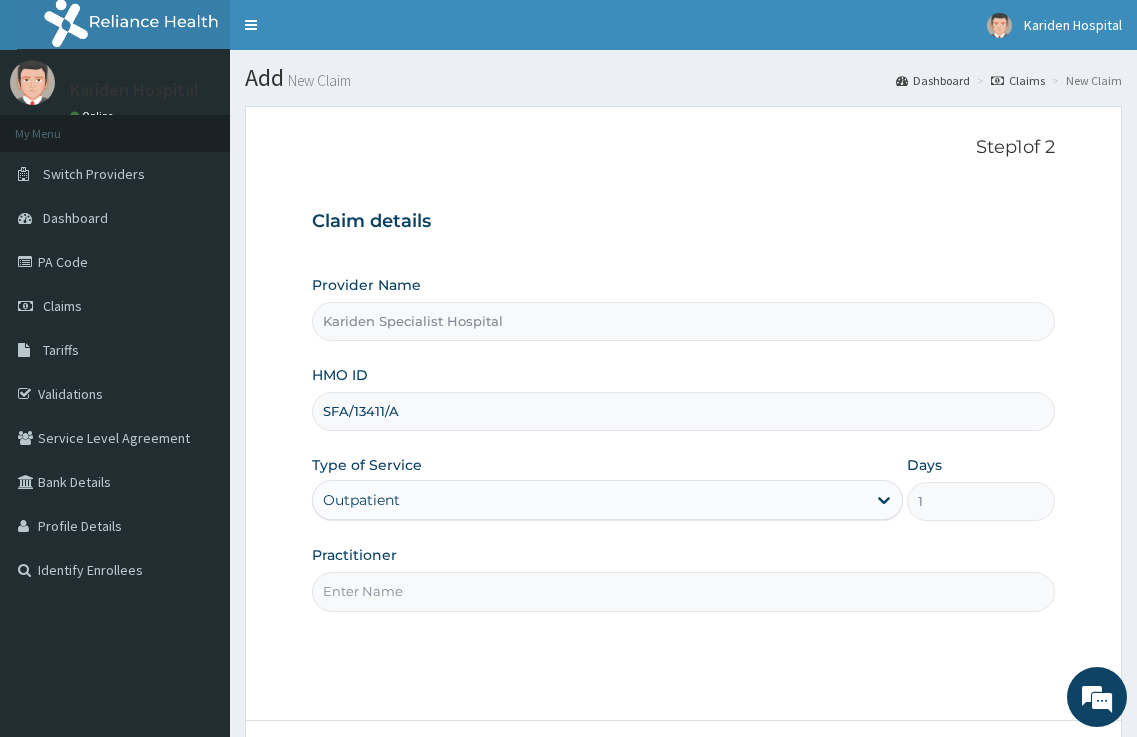 type on "DR. [NAME]" 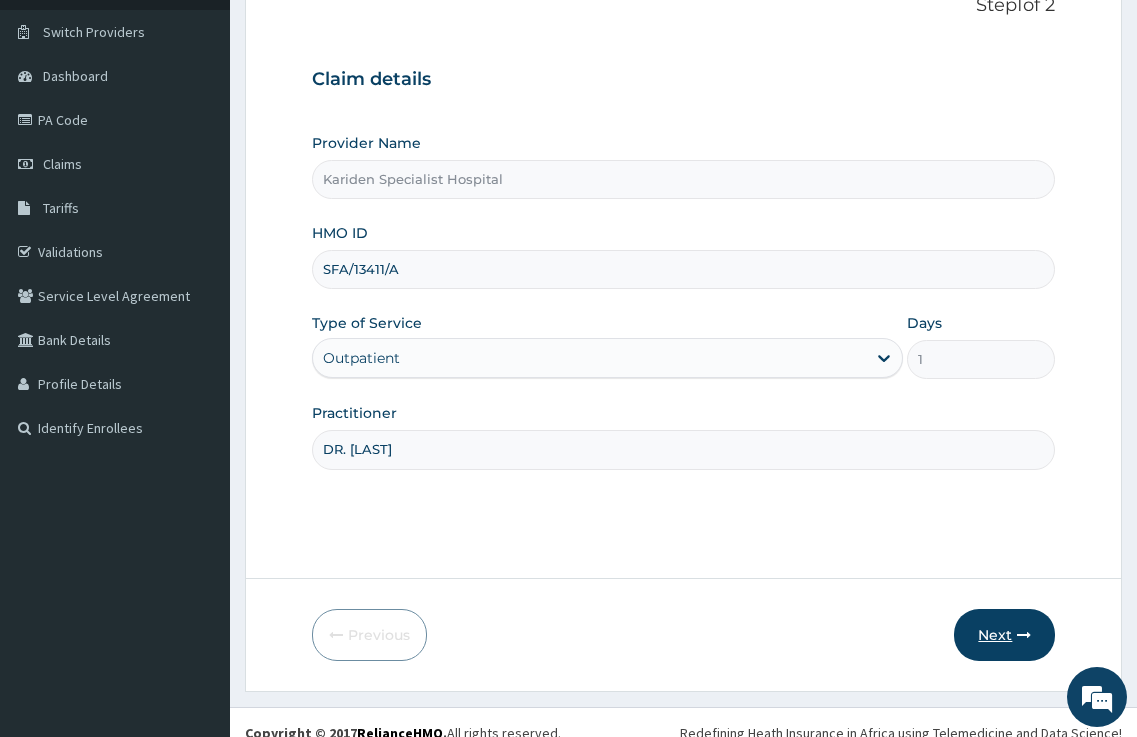 scroll, scrollTop: 163, scrollLeft: 0, axis: vertical 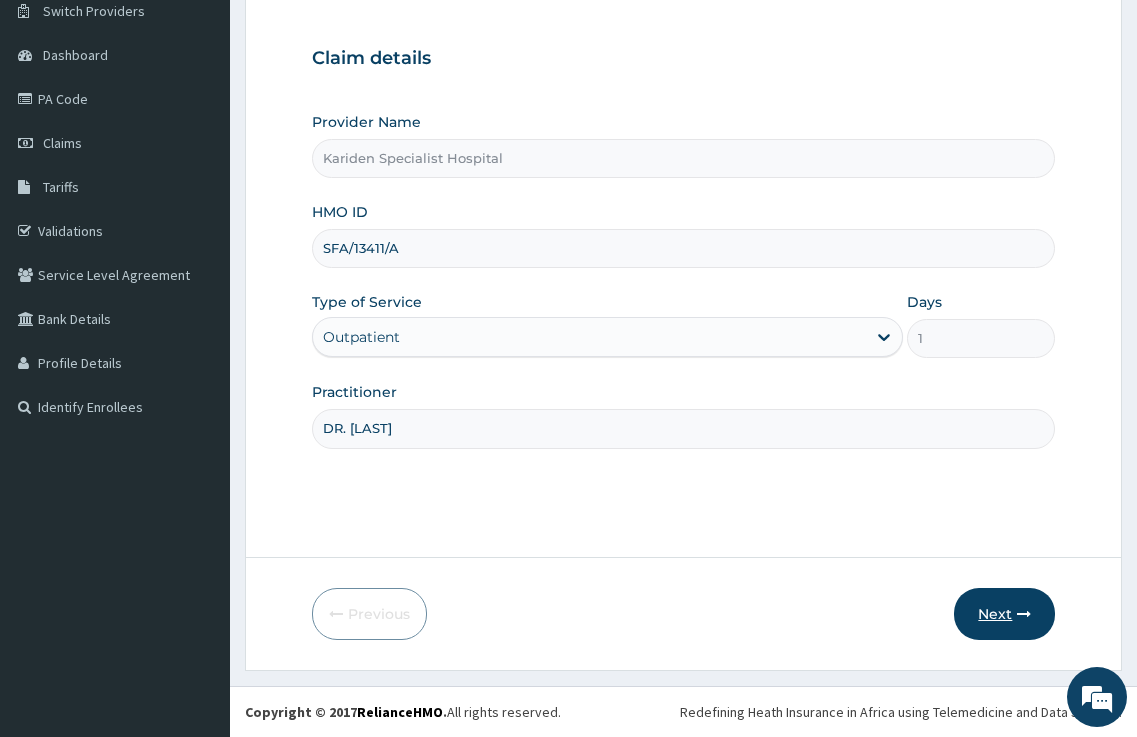 click on "Next" at bounding box center (1004, 614) 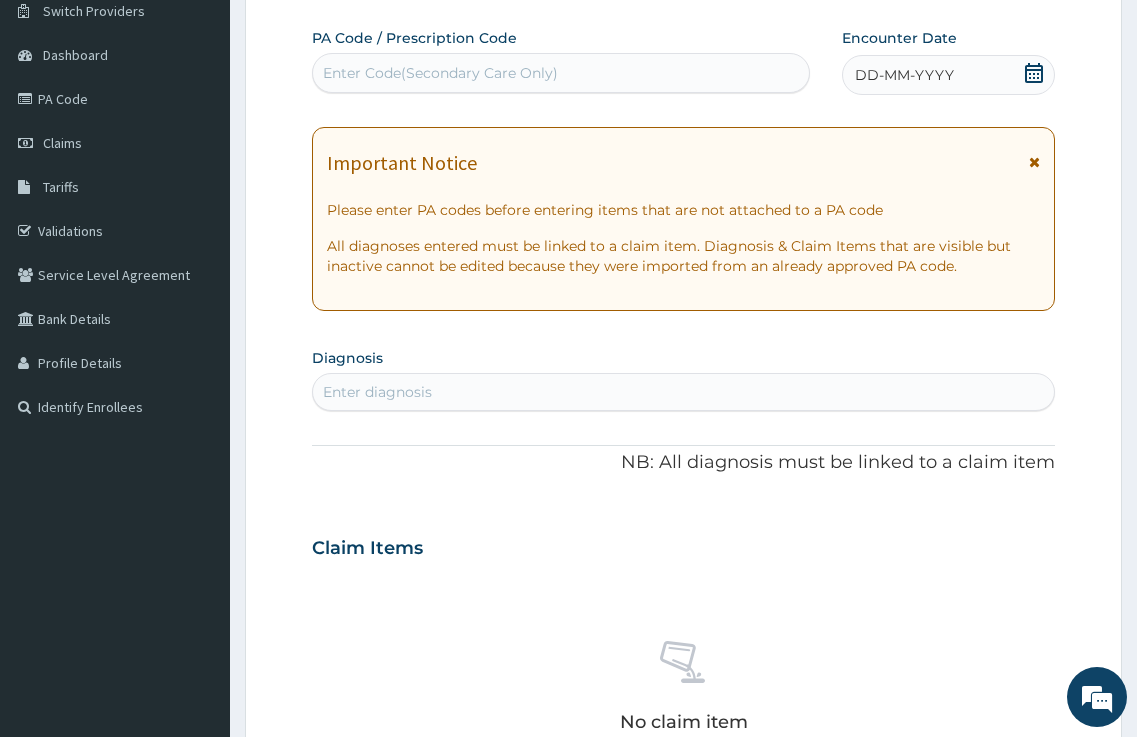click on "Enter diagnosis" at bounding box center [684, 392] 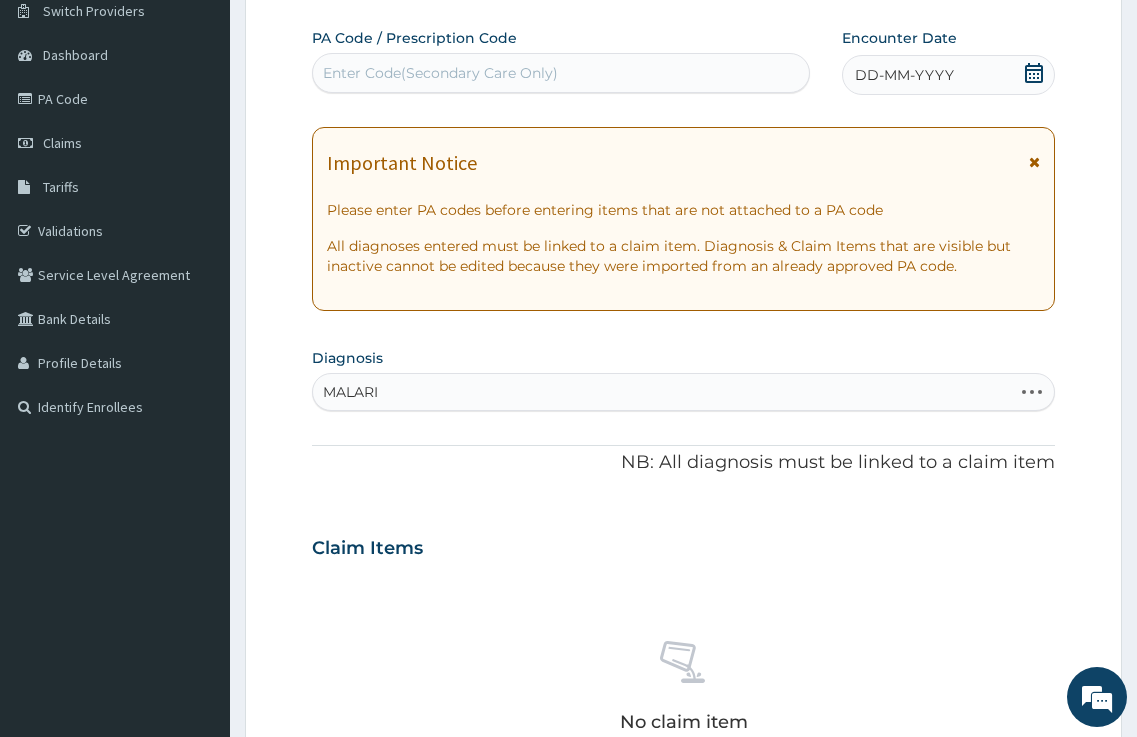 type on "MALARIA" 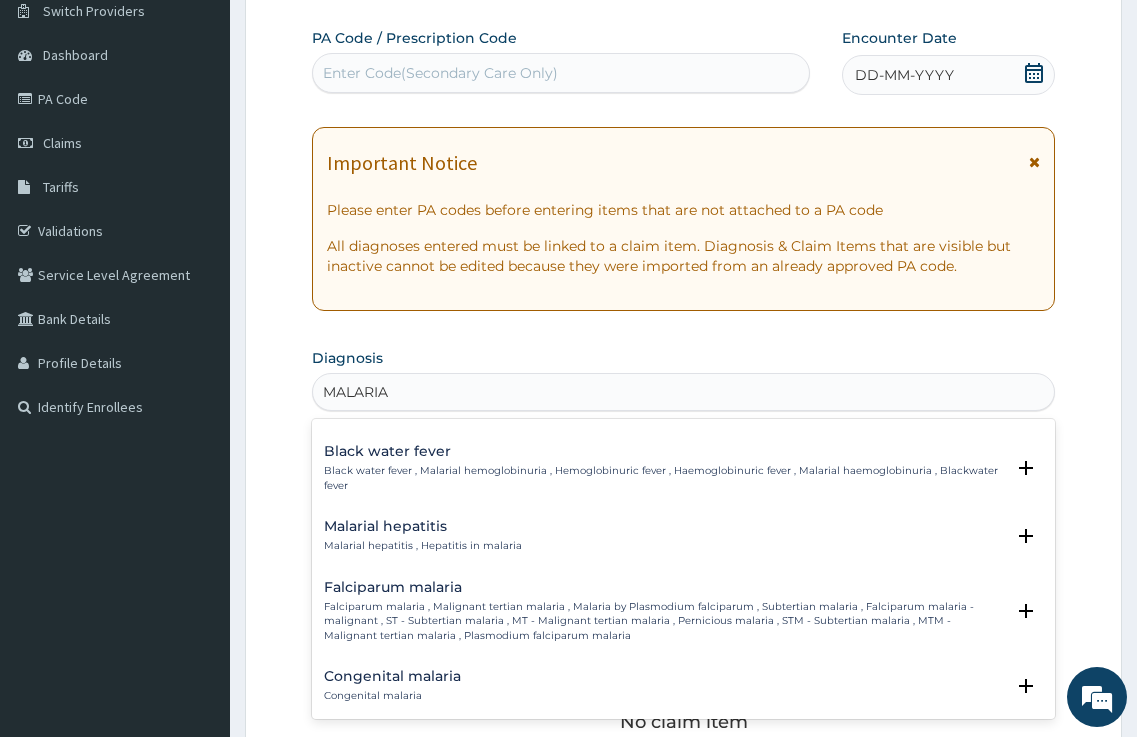 scroll, scrollTop: 700, scrollLeft: 0, axis: vertical 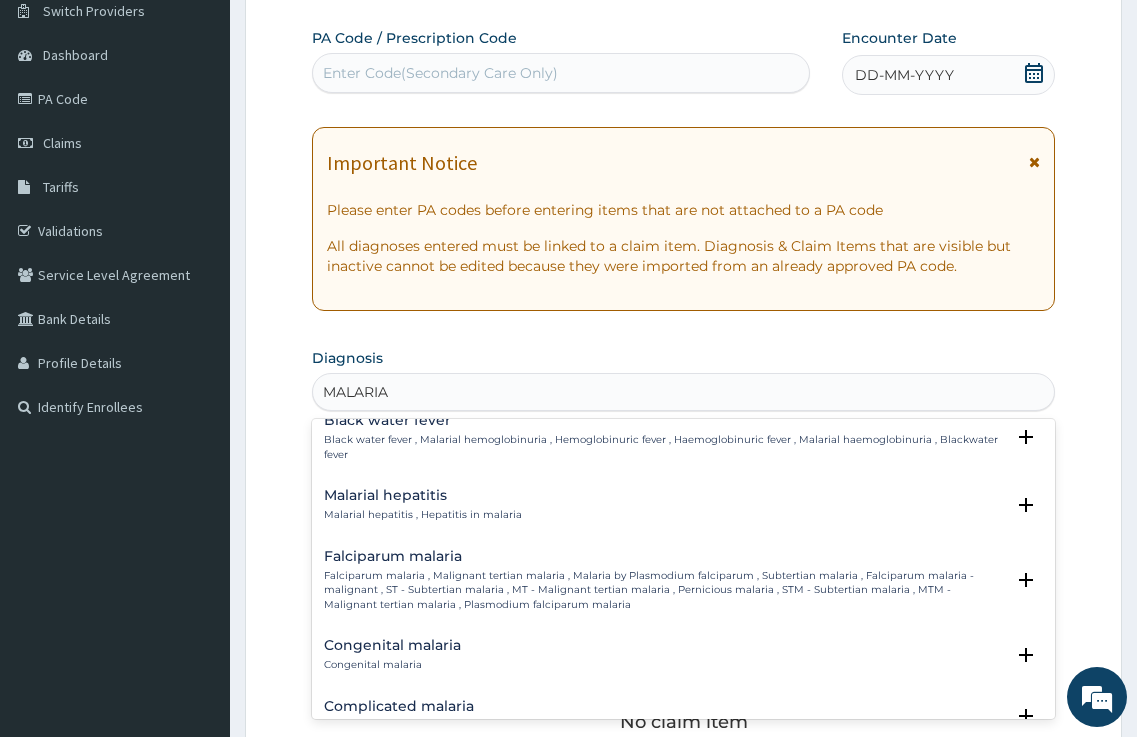 click on "Falciparum malaria , Malignant tertian malaria , Malaria by Plasmodium falciparum , Subtertian malaria , Falciparum malaria - malignant , ST - Subtertian malaria , MT - Malignant tertian malaria , Pernicious malaria , STM - Subtertian malaria , MTM - Malignant tertian malaria , Plasmodium falciparum malaria" at bounding box center [664, 590] 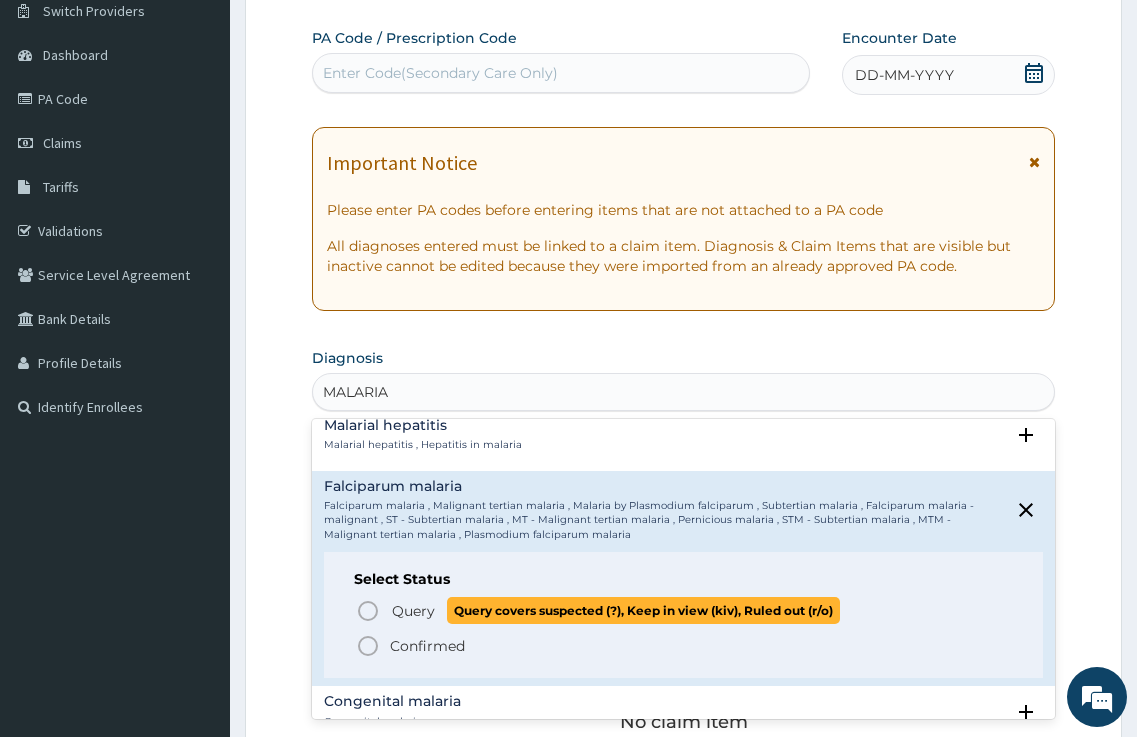 scroll, scrollTop: 900, scrollLeft: 0, axis: vertical 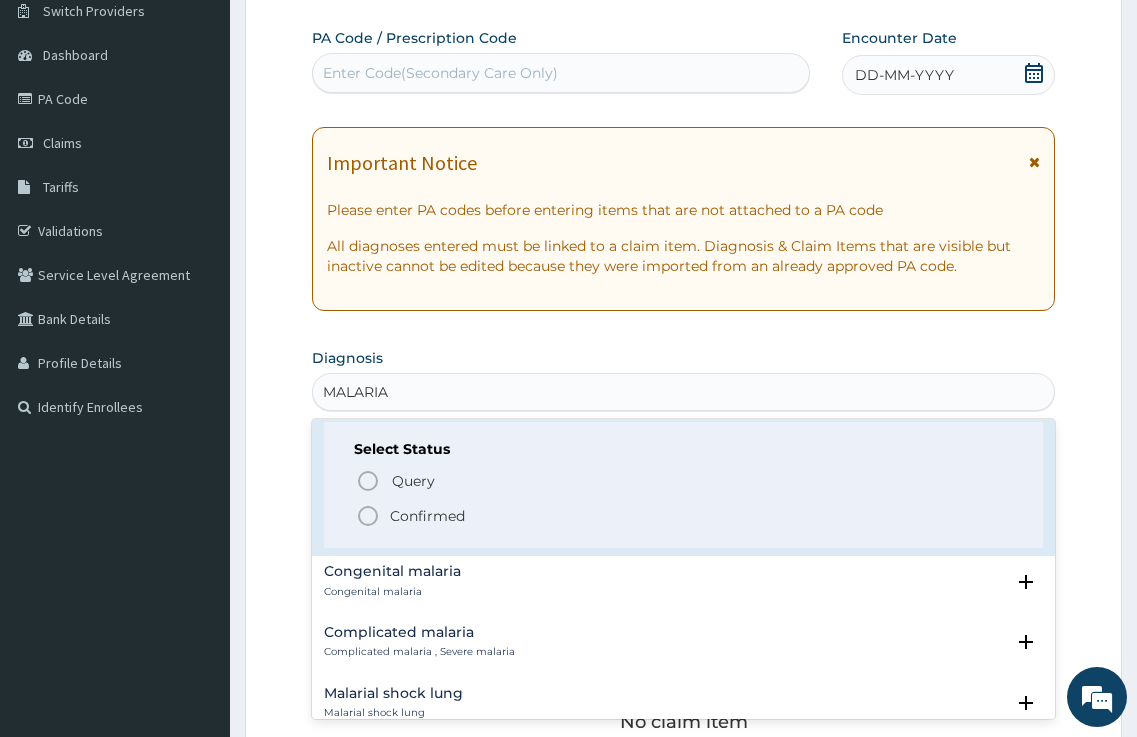 click on "Confirmed" at bounding box center [427, 516] 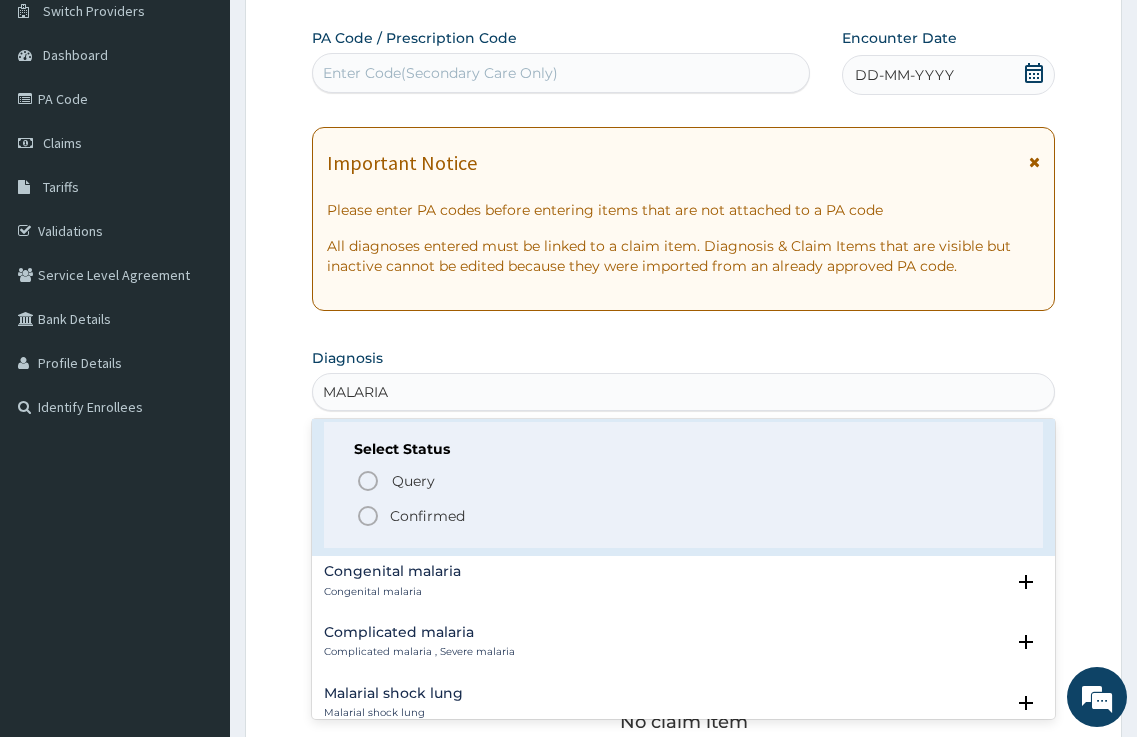 type 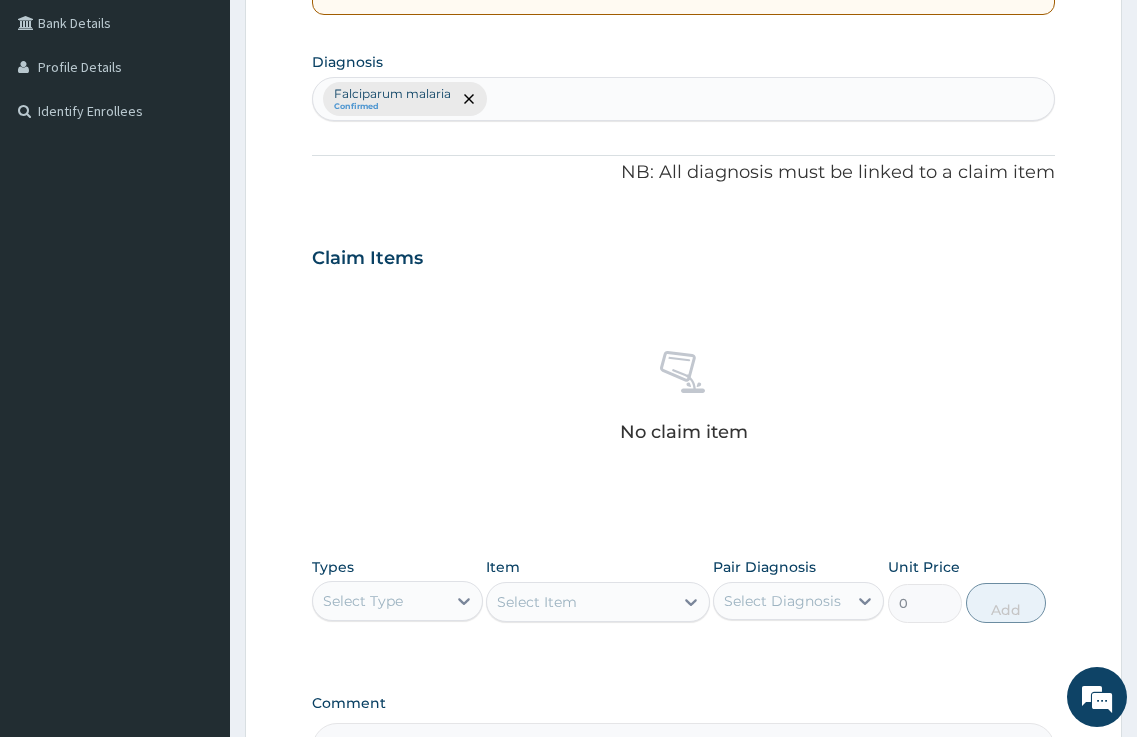 scroll, scrollTop: 463, scrollLeft: 0, axis: vertical 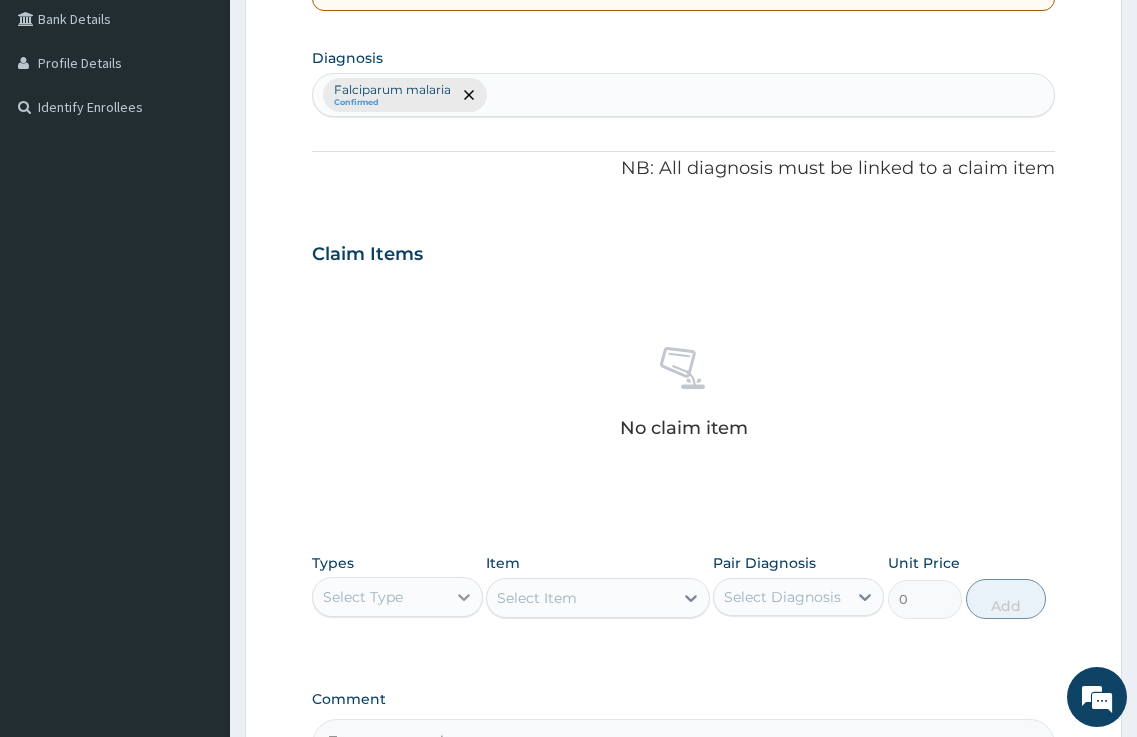 click at bounding box center [464, 597] 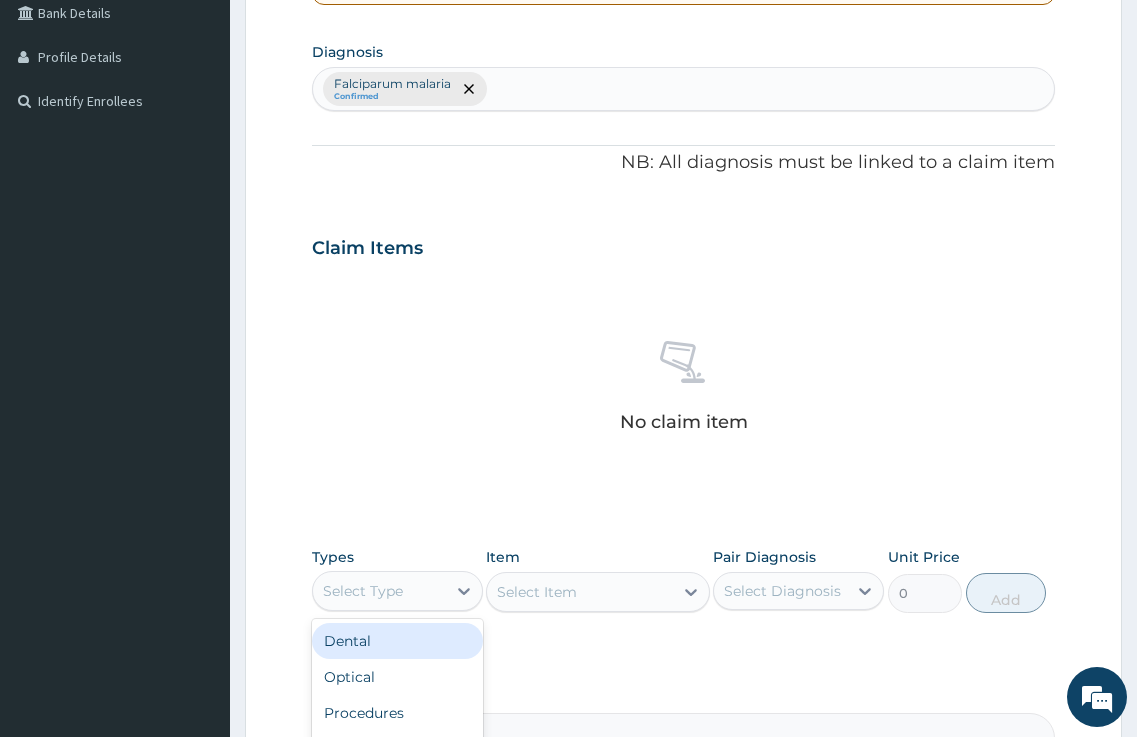scroll, scrollTop: 661, scrollLeft: 0, axis: vertical 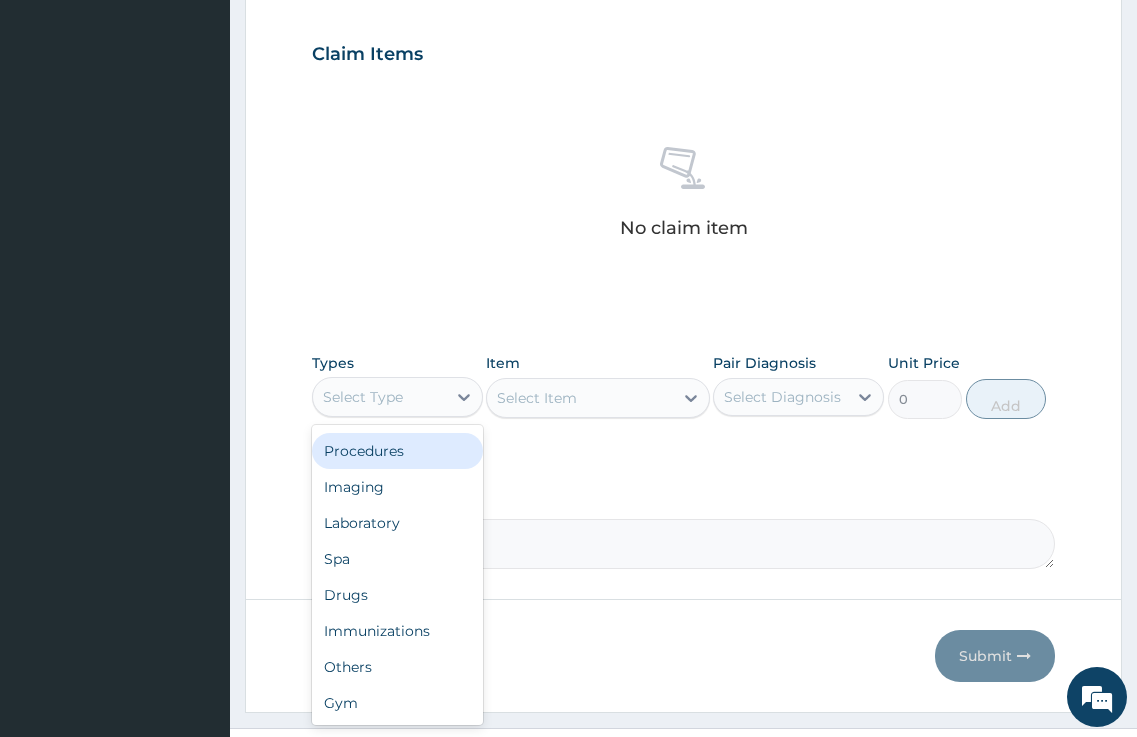 drag, startPoint x: 375, startPoint y: 448, endPoint x: 507, endPoint y: 435, distance: 132.63861 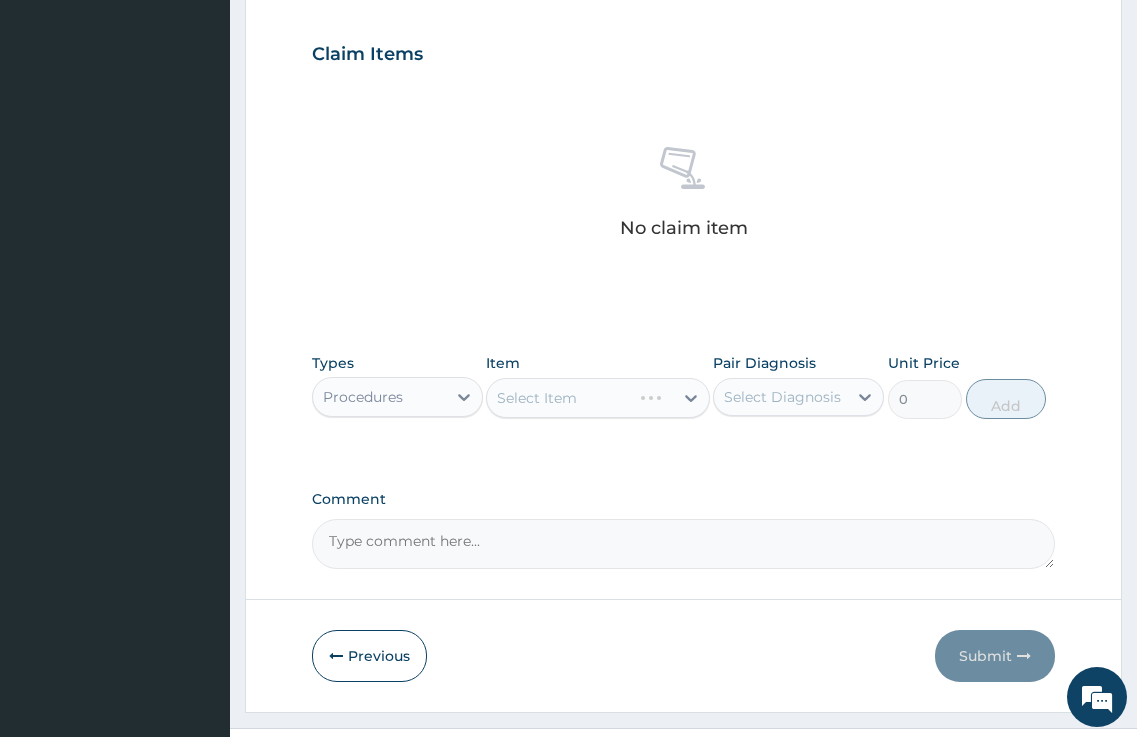 click on "Select Item" at bounding box center (597, 398) 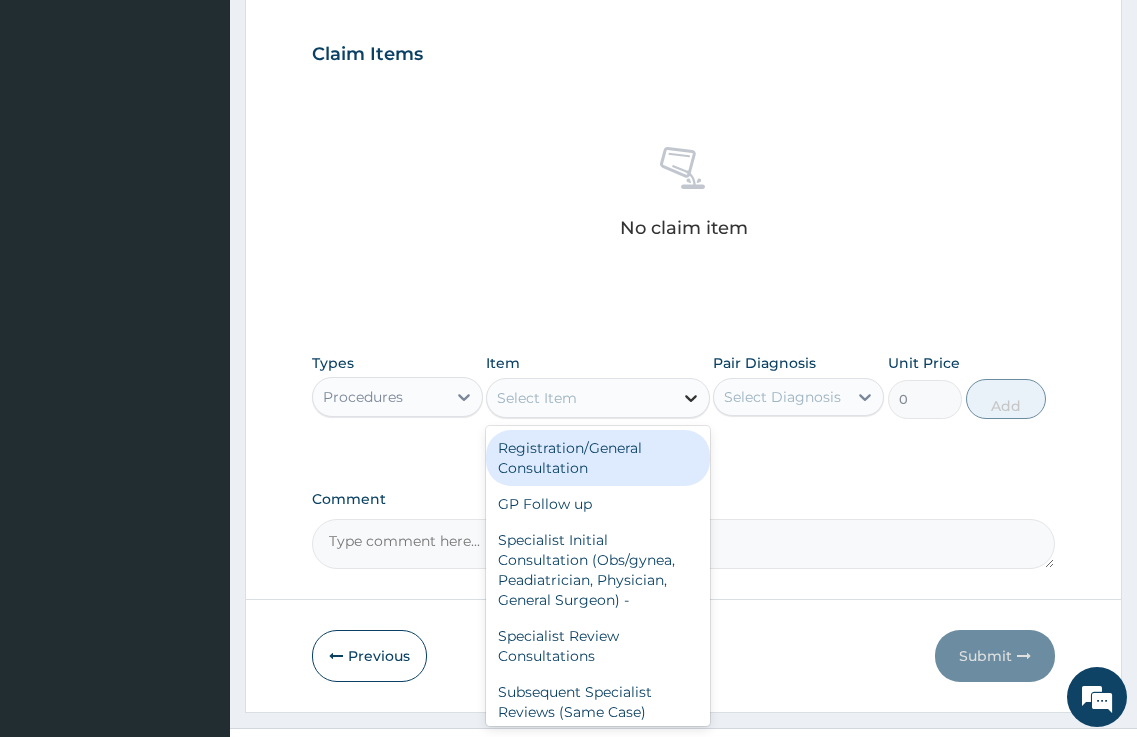 click 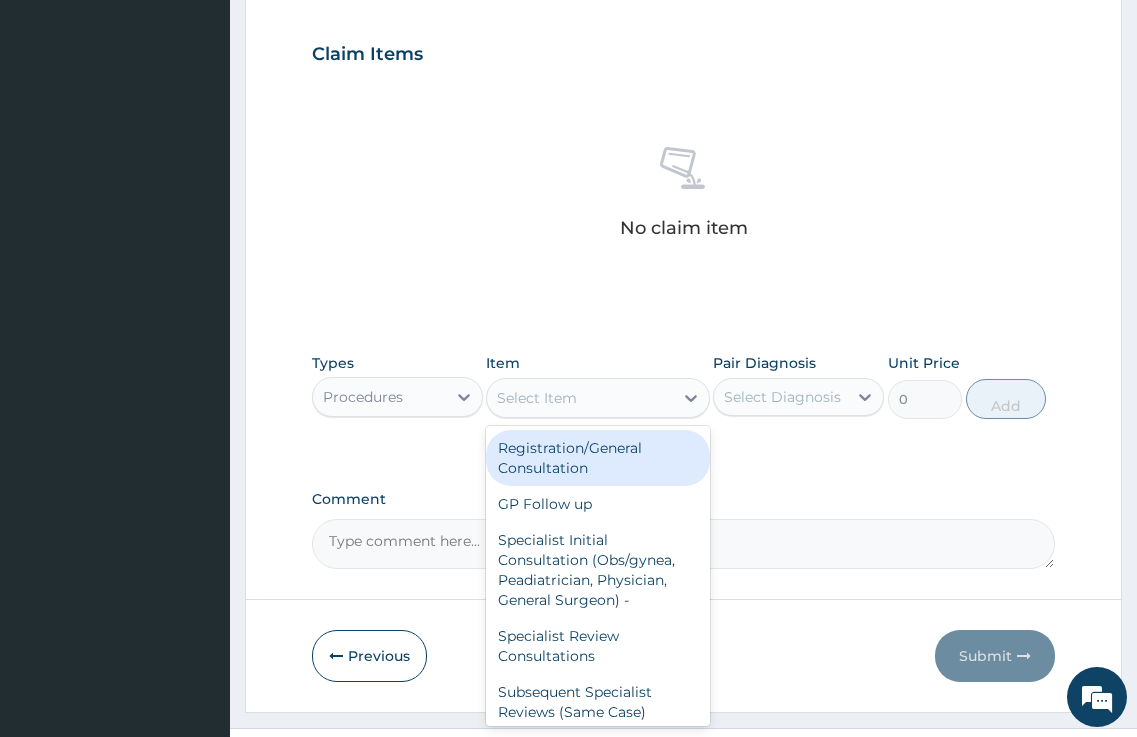 drag, startPoint x: 618, startPoint y: 461, endPoint x: 709, endPoint y: 452, distance: 91.44397 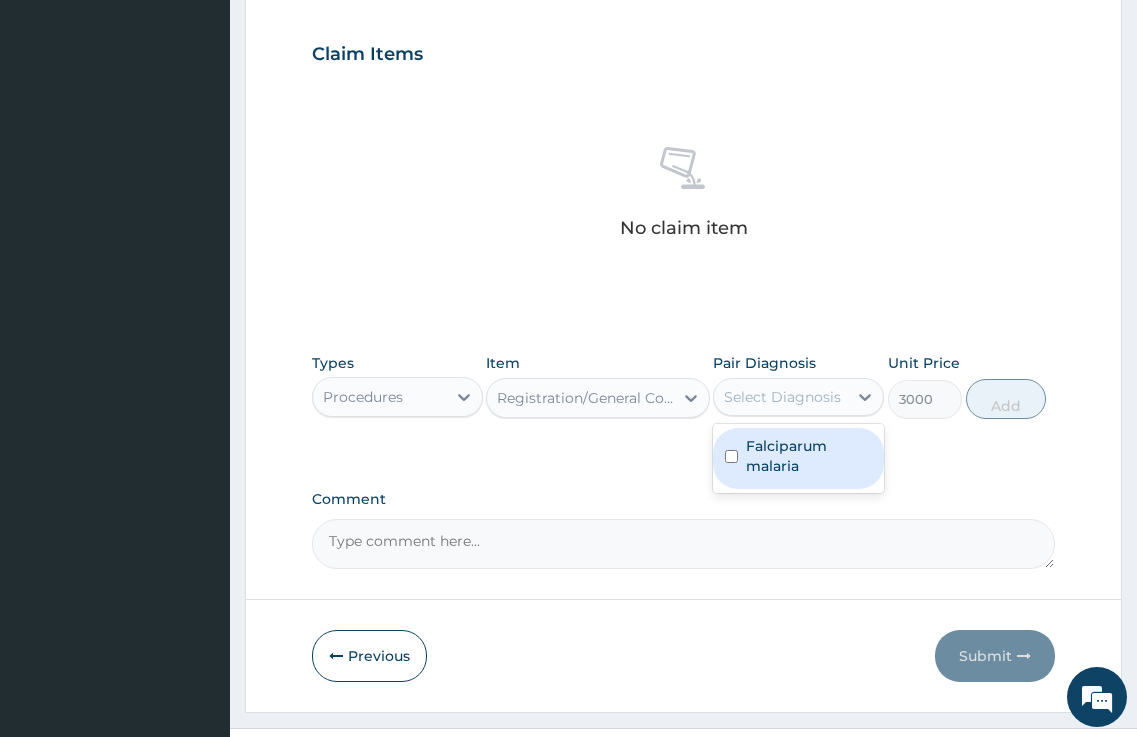 drag, startPoint x: 808, startPoint y: 408, endPoint x: 830, endPoint y: 455, distance: 51.894123 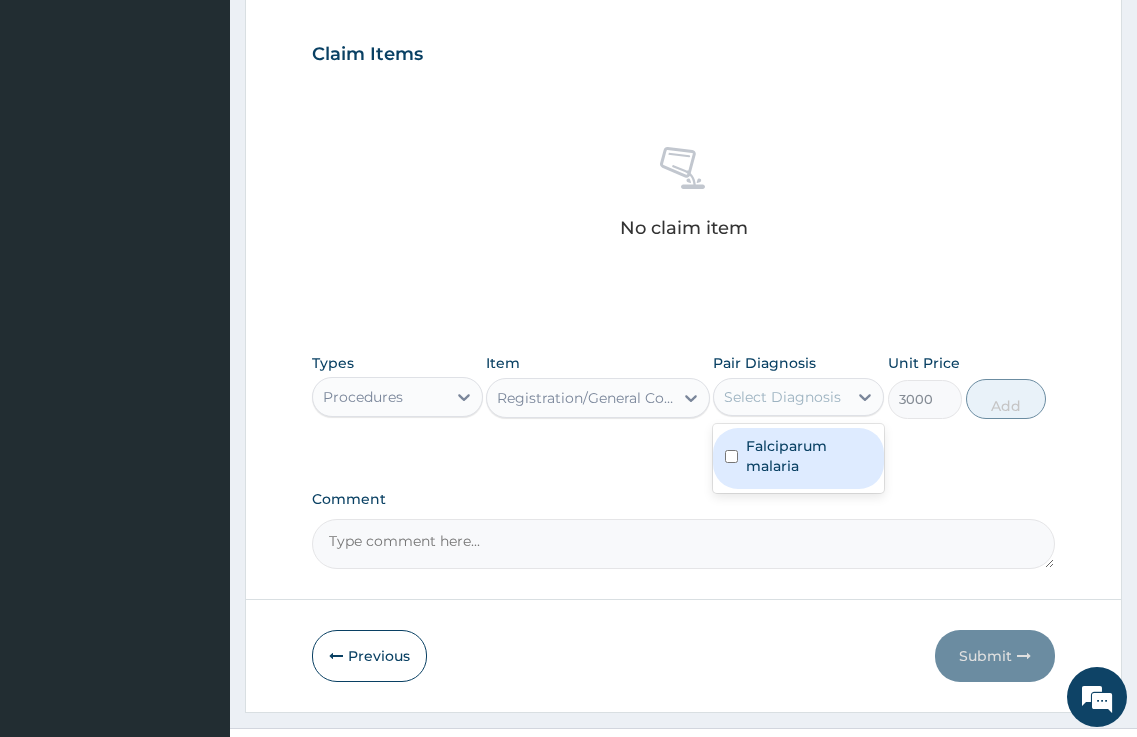 click on "Select Diagnosis" at bounding box center (780, 397) 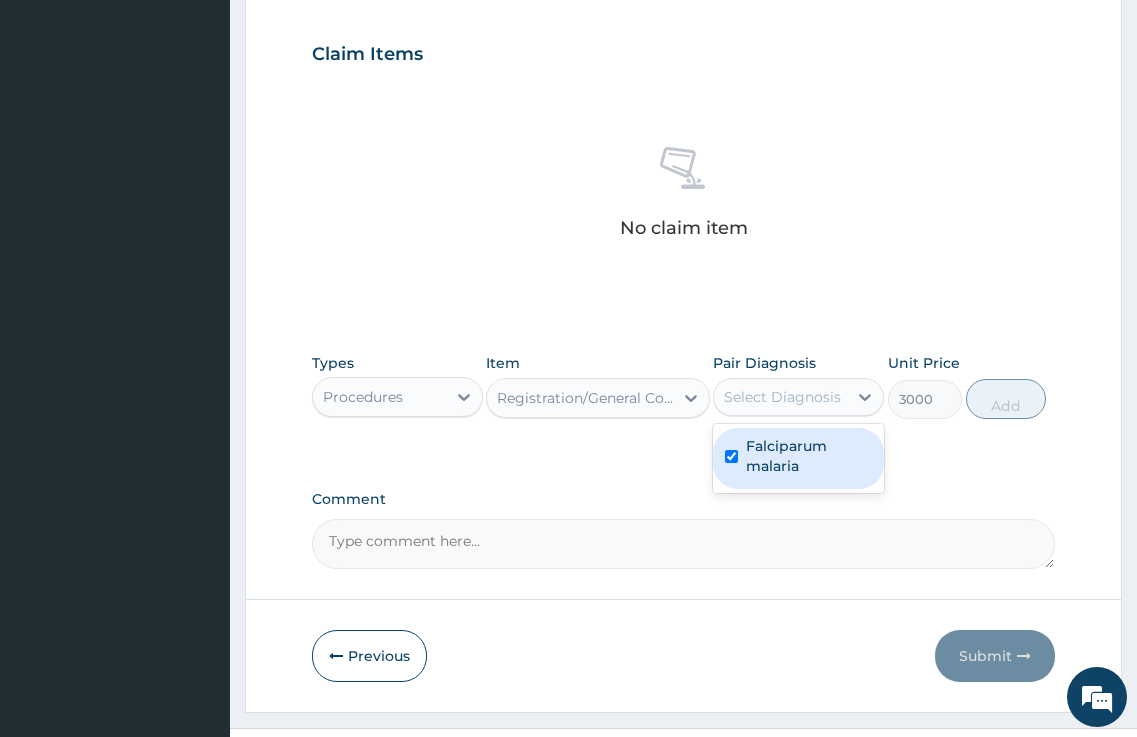 checkbox on "true" 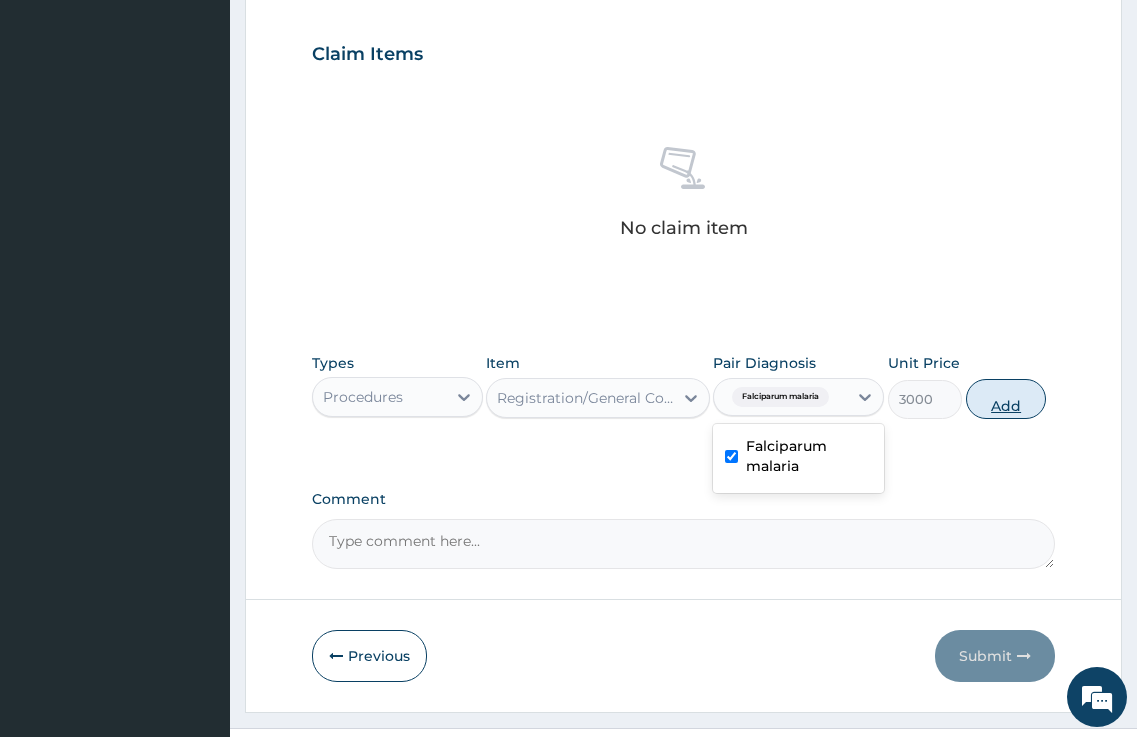click on "Add" at bounding box center [1006, 399] 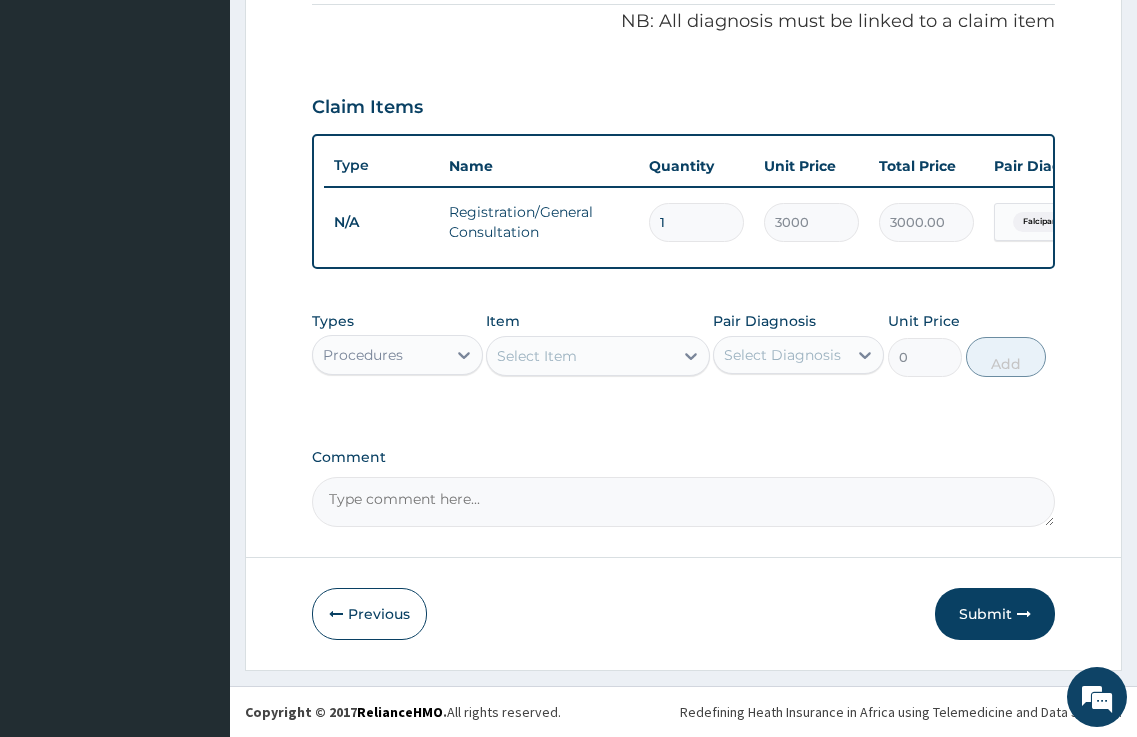 scroll, scrollTop: 625, scrollLeft: 0, axis: vertical 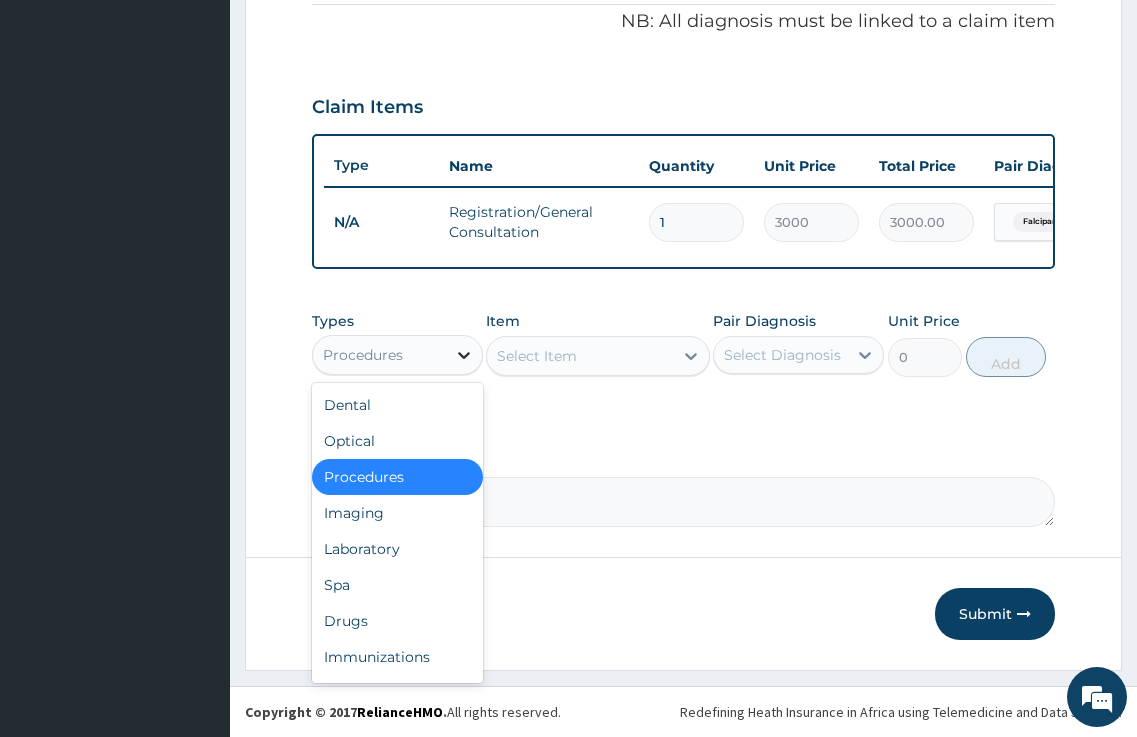click 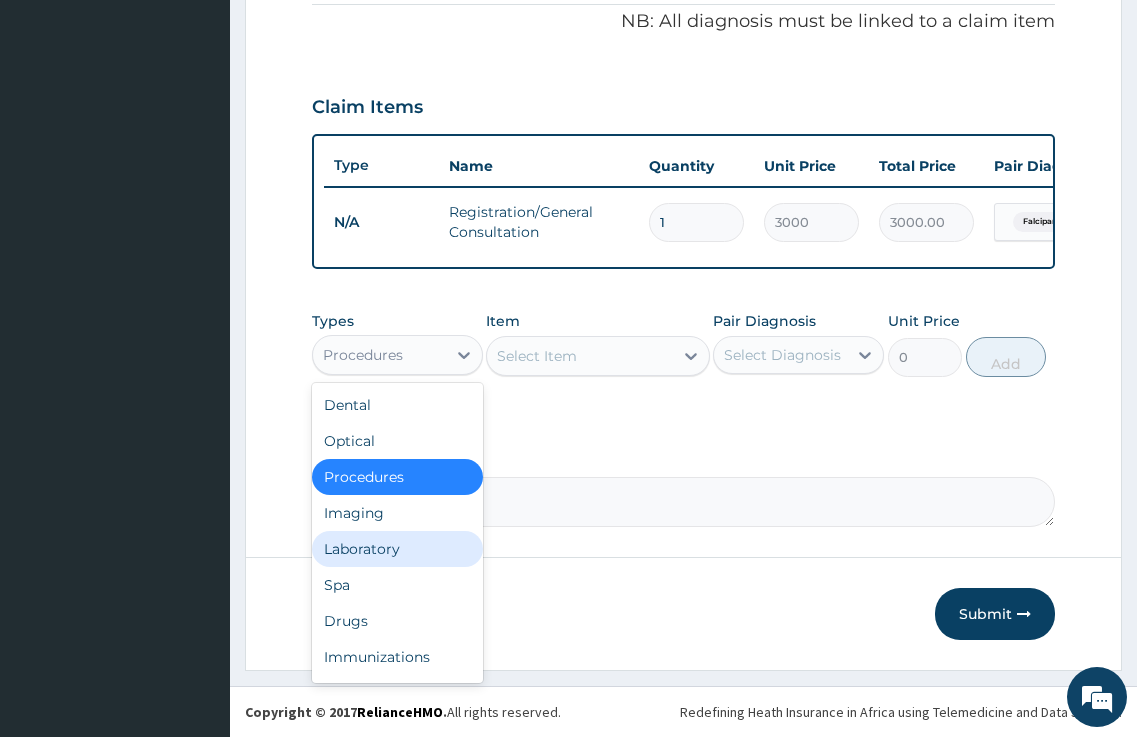 drag, startPoint x: 391, startPoint y: 534, endPoint x: 466, endPoint y: 458, distance: 106.77547 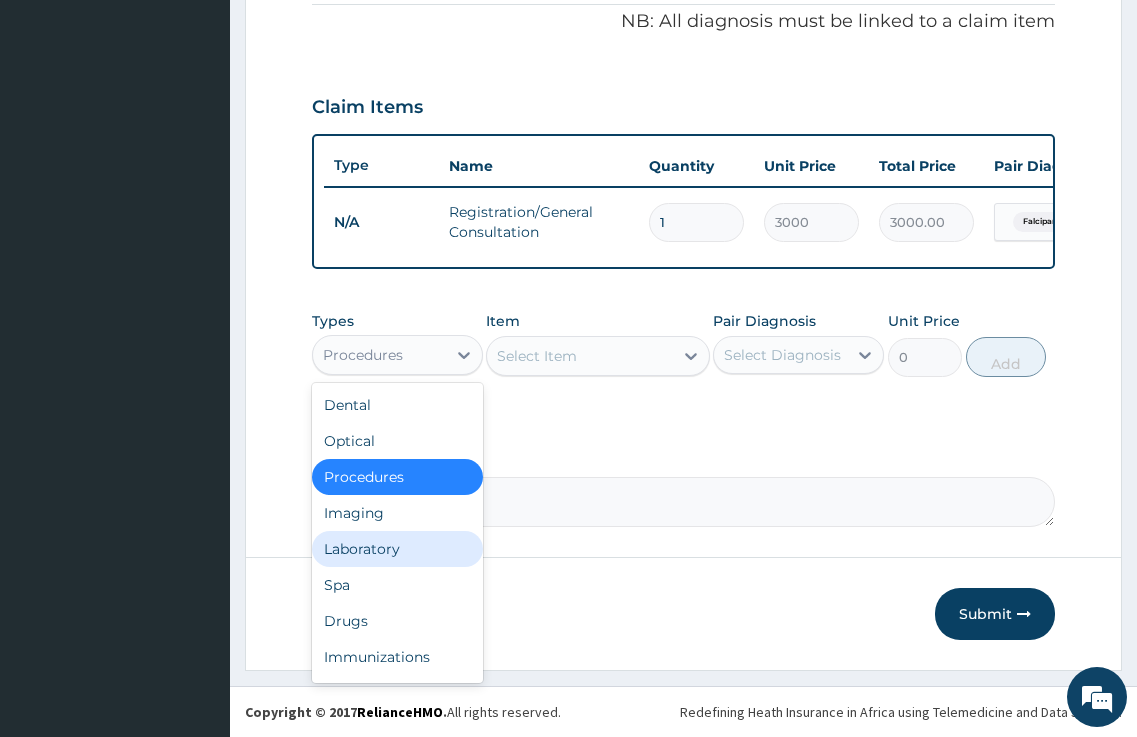 click on "Dental Optical Procedures Imaging Laboratory Spa Drugs Immunizations Others Gym" at bounding box center [397, 533] 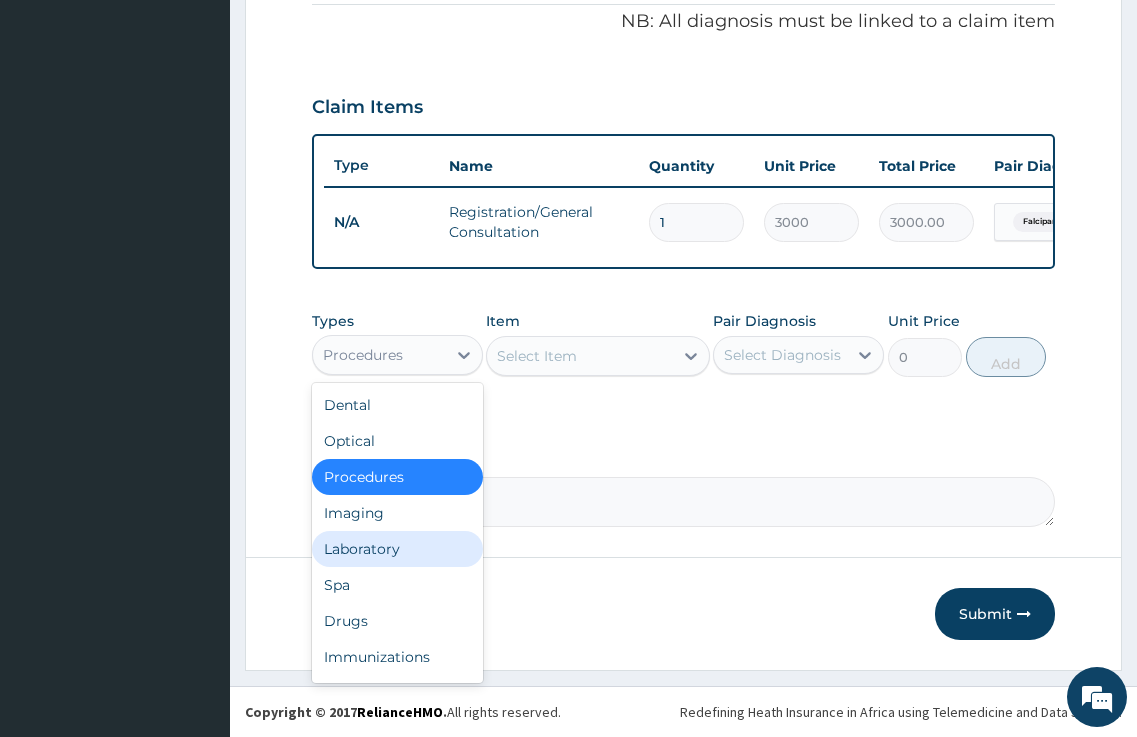 drag, startPoint x: 394, startPoint y: 540, endPoint x: 541, endPoint y: 481, distance: 158.39824 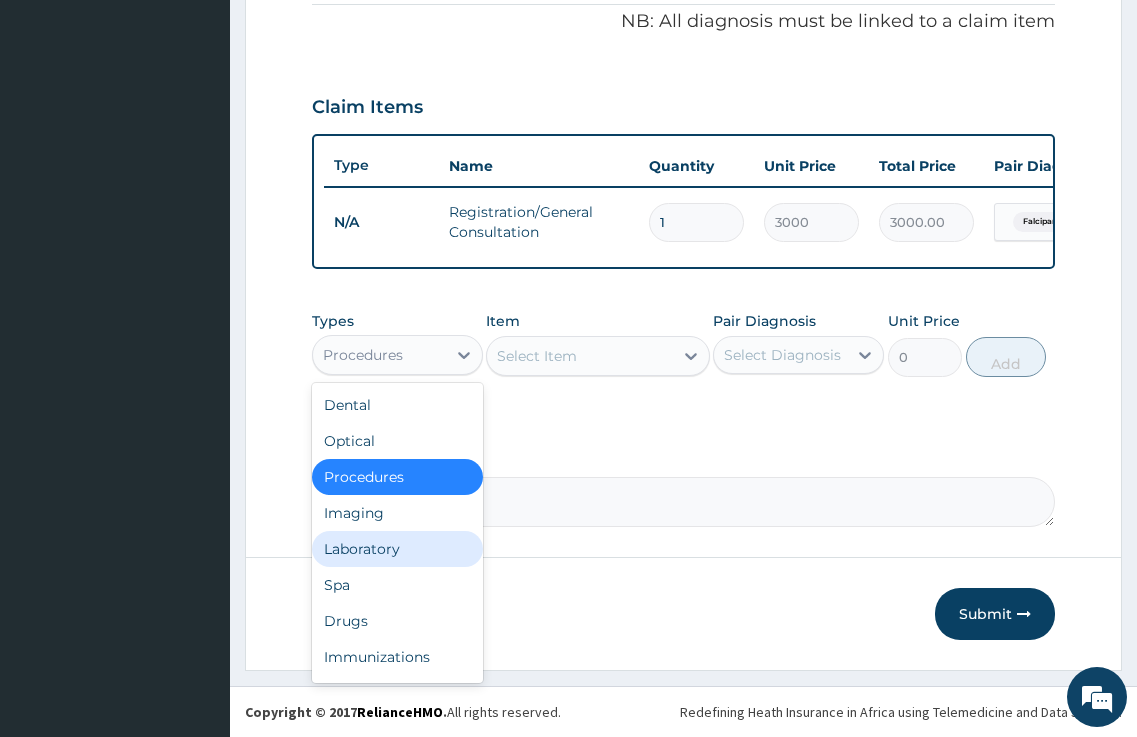 click on "Laboratory" at bounding box center [397, 549] 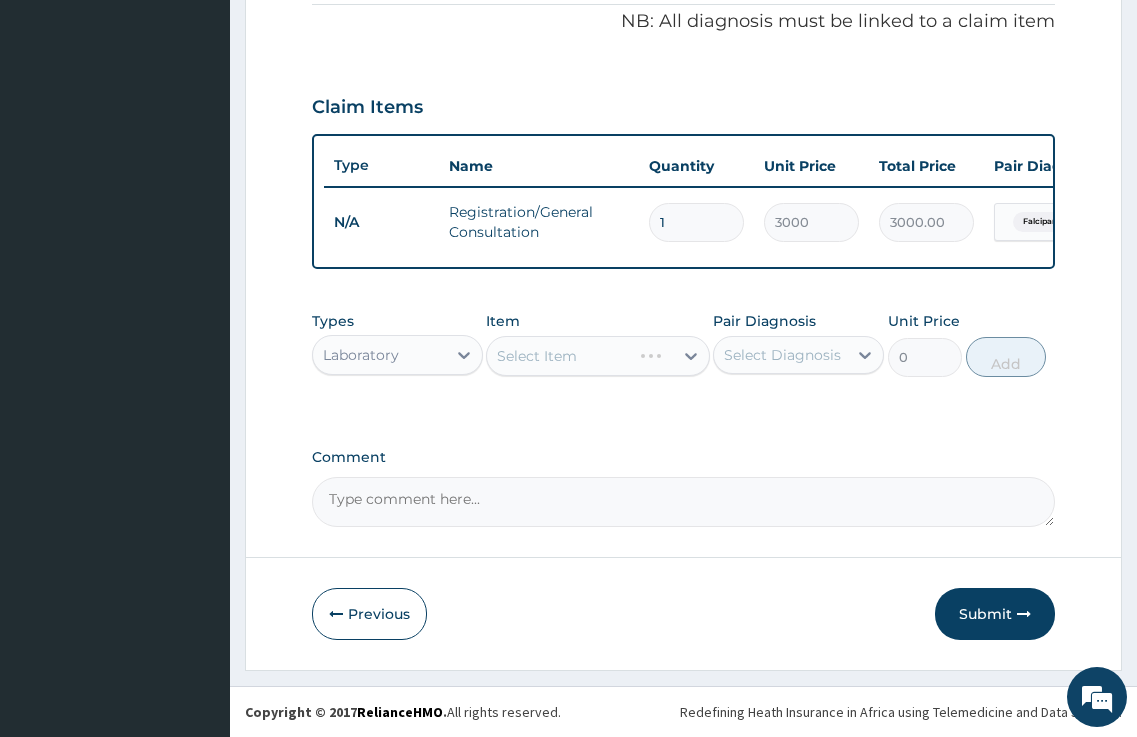 click on "Select Item" at bounding box center [597, 356] 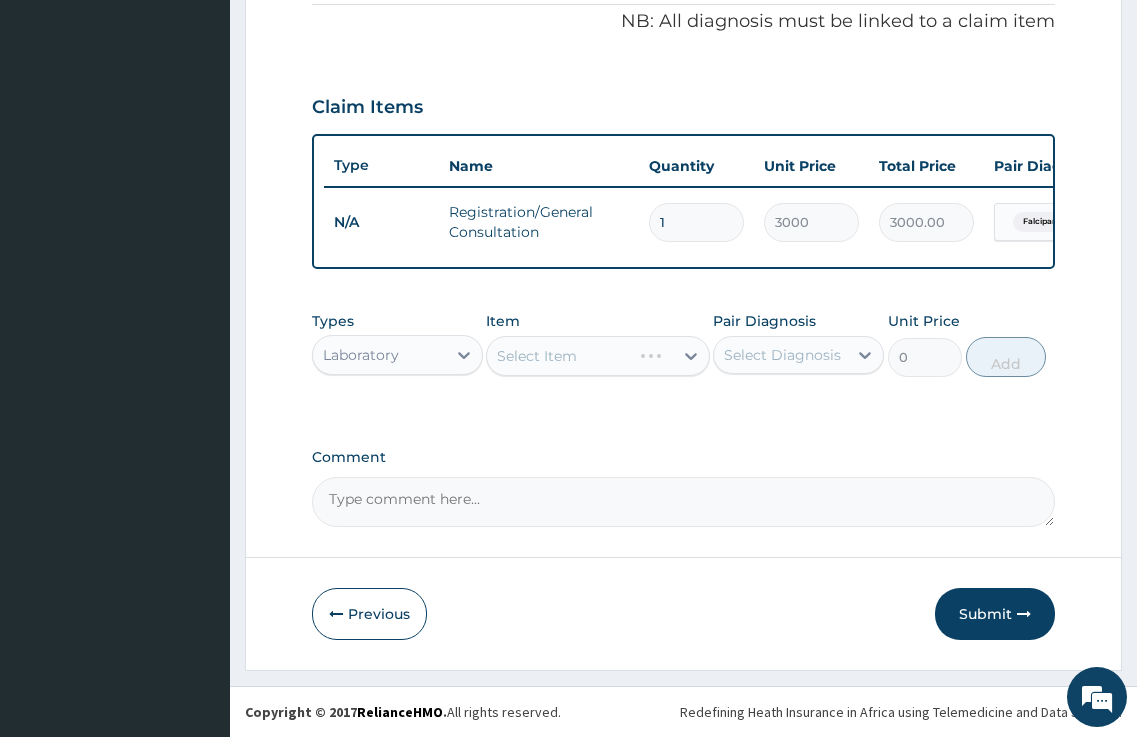 click on "Select Item" at bounding box center [597, 356] 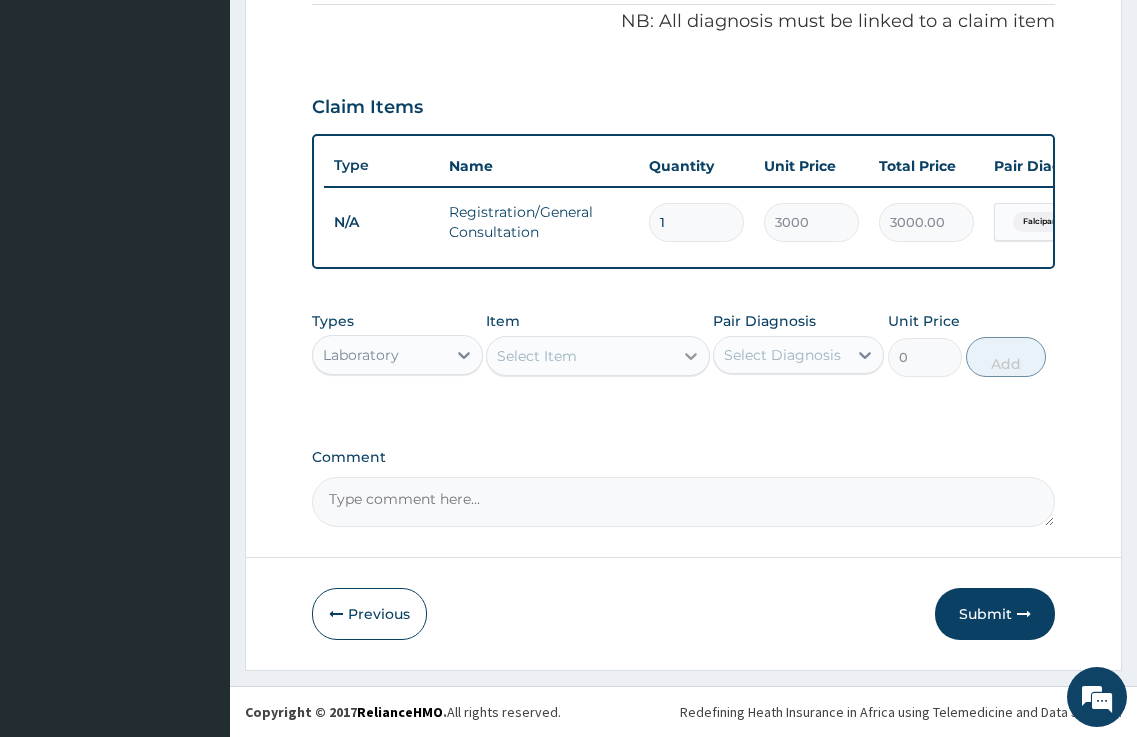 click 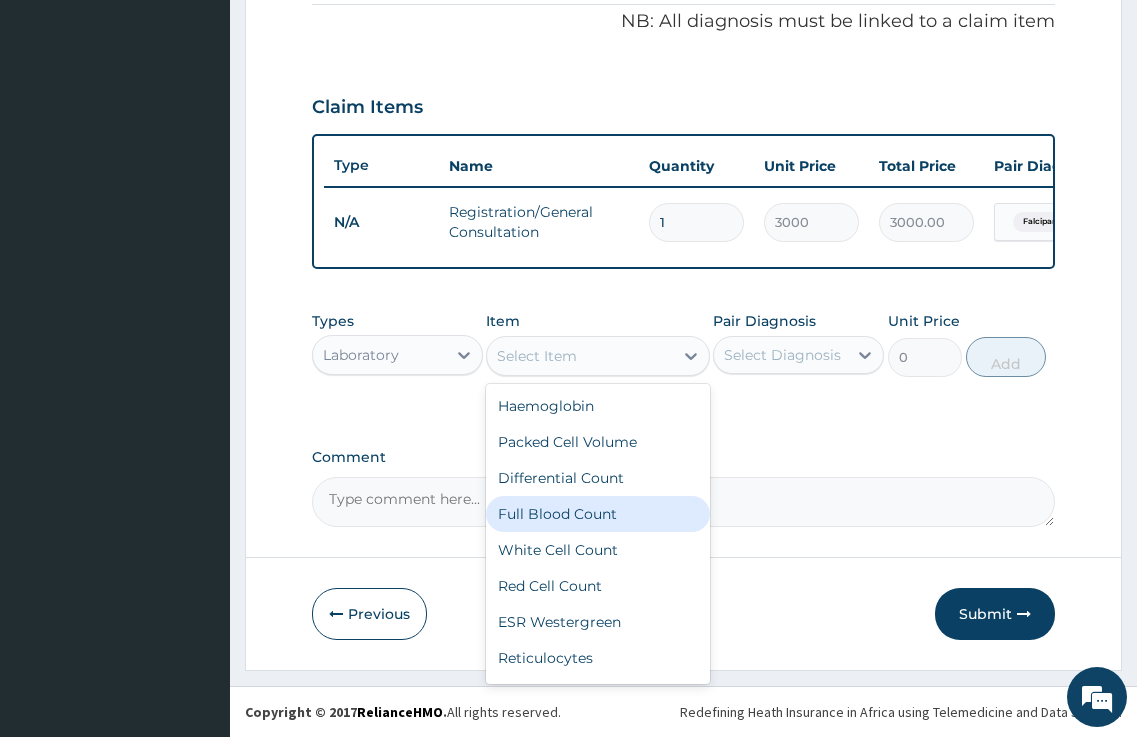 click on "Full Blood Count" at bounding box center [597, 514] 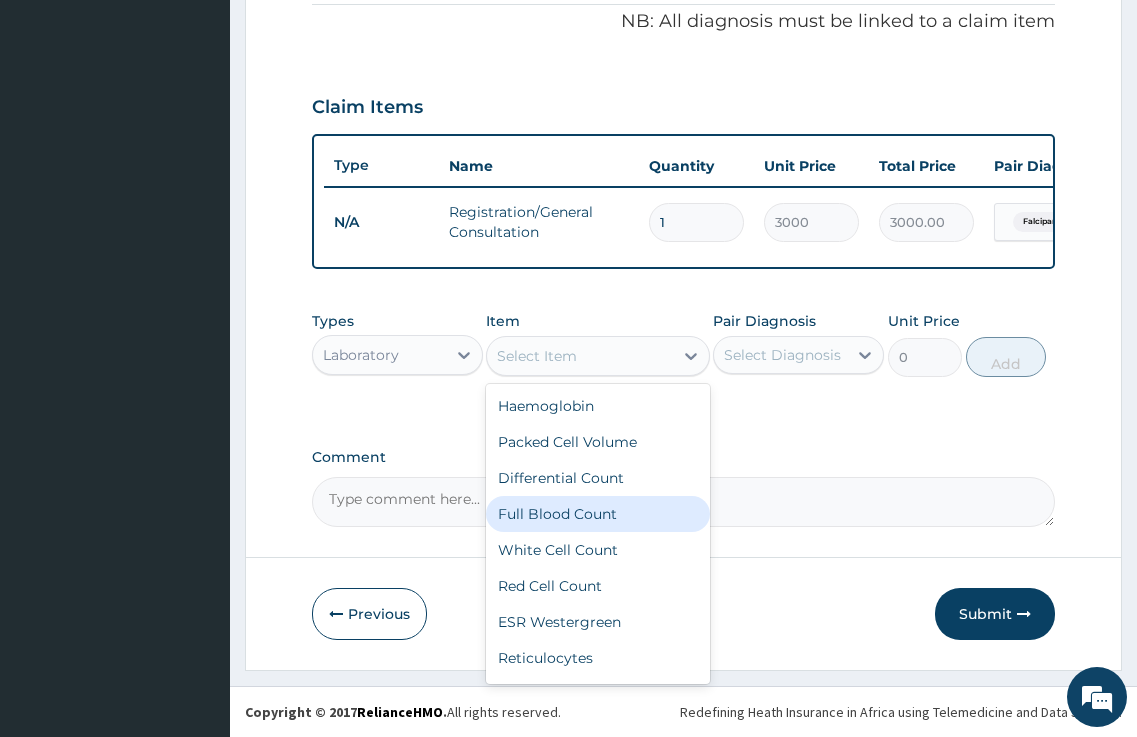 type on "4000" 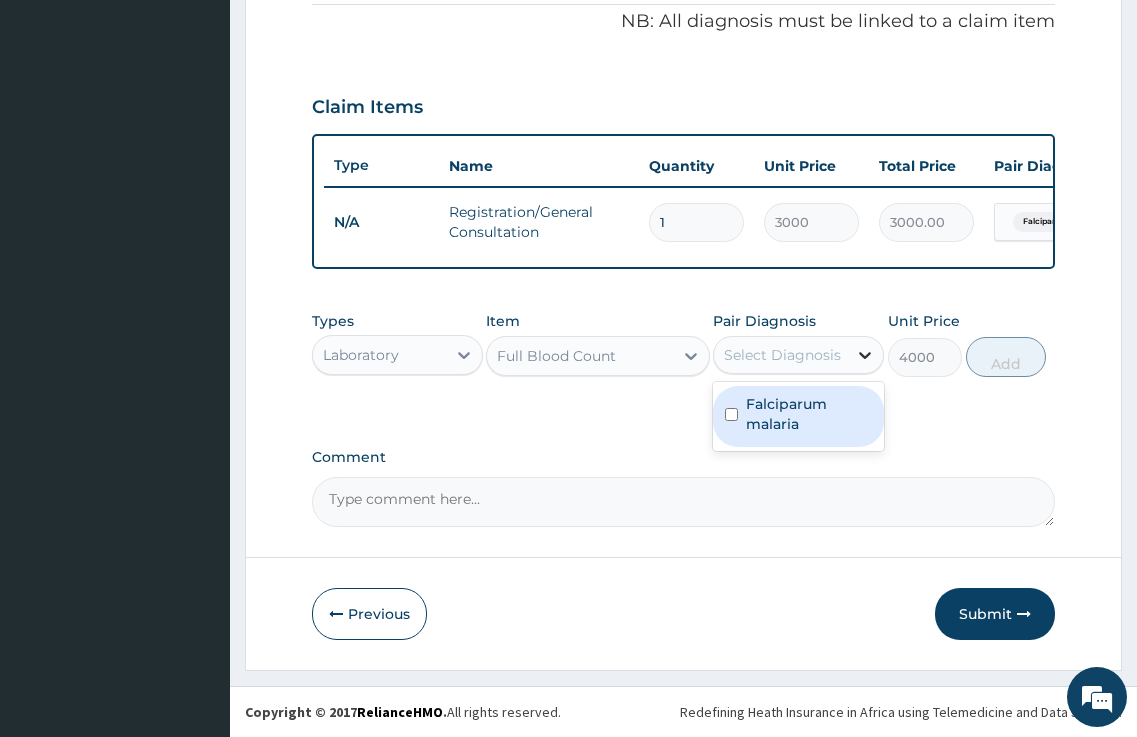 click 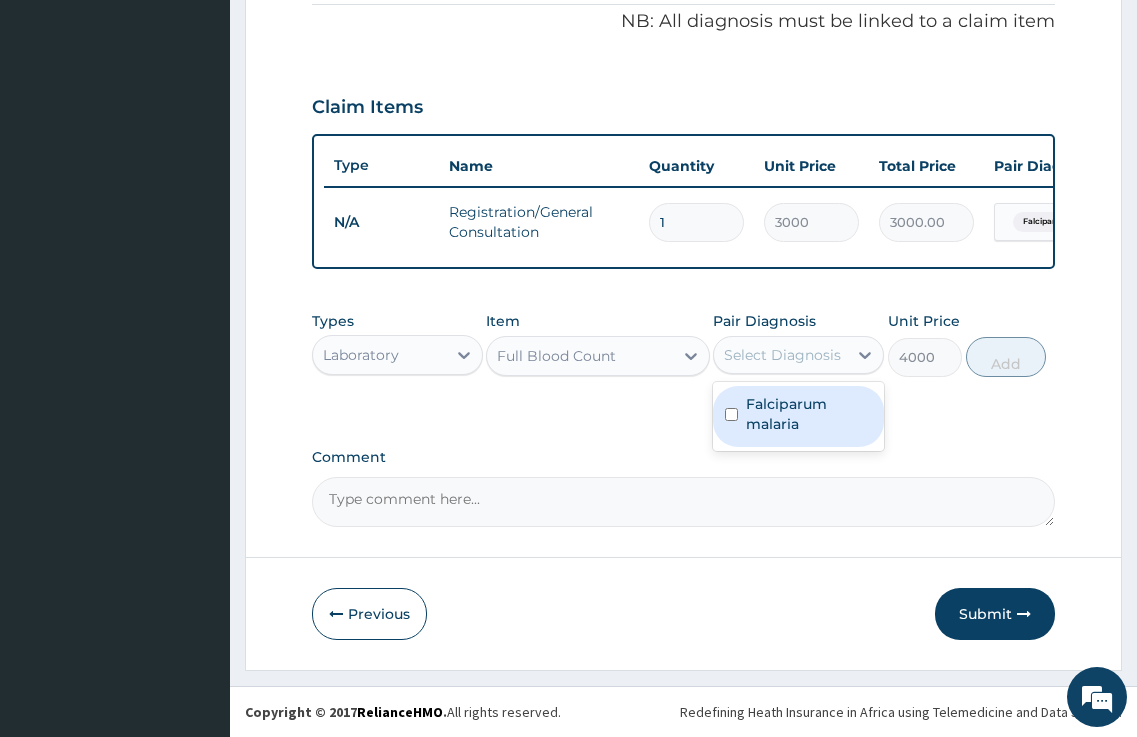 click on "Falciparum malaria" at bounding box center (809, 414) 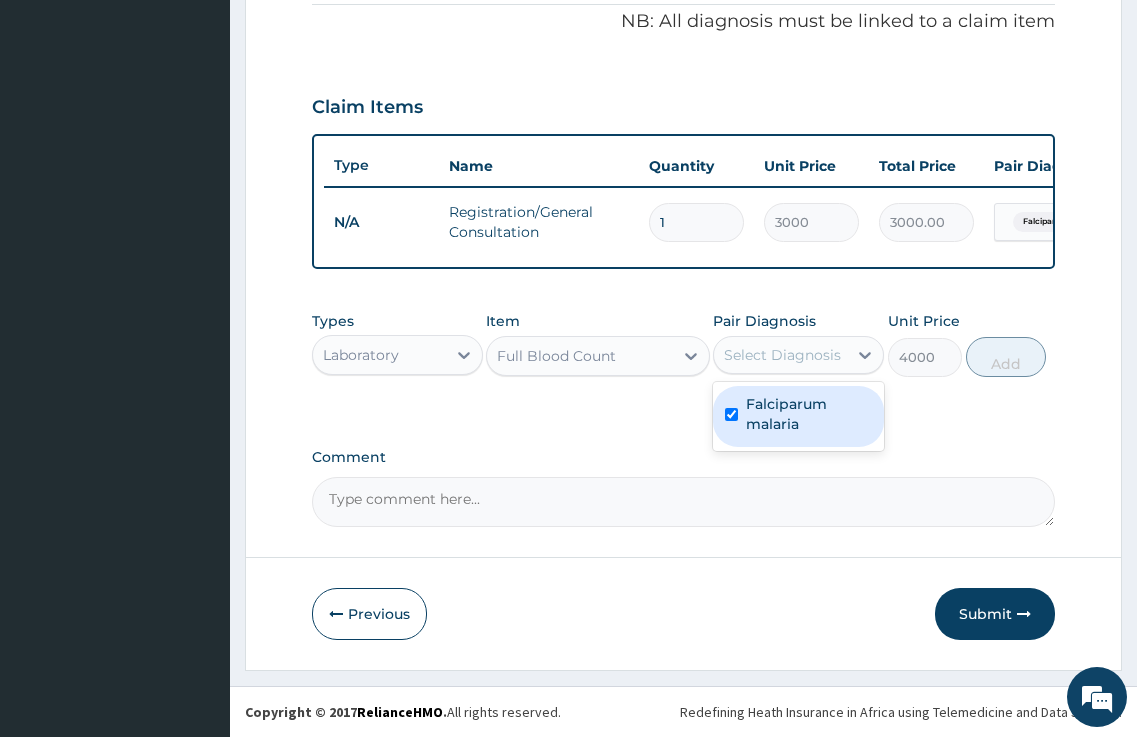 checkbox on "true" 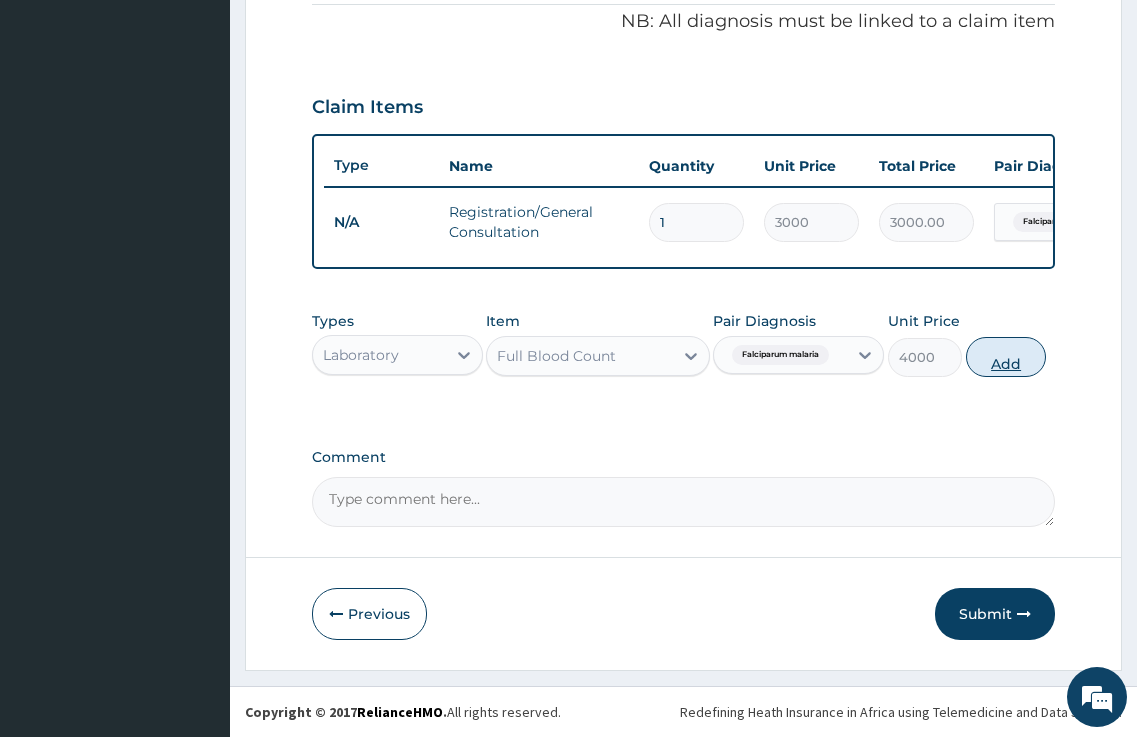 click on "Add" at bounding box center (1006, 357) 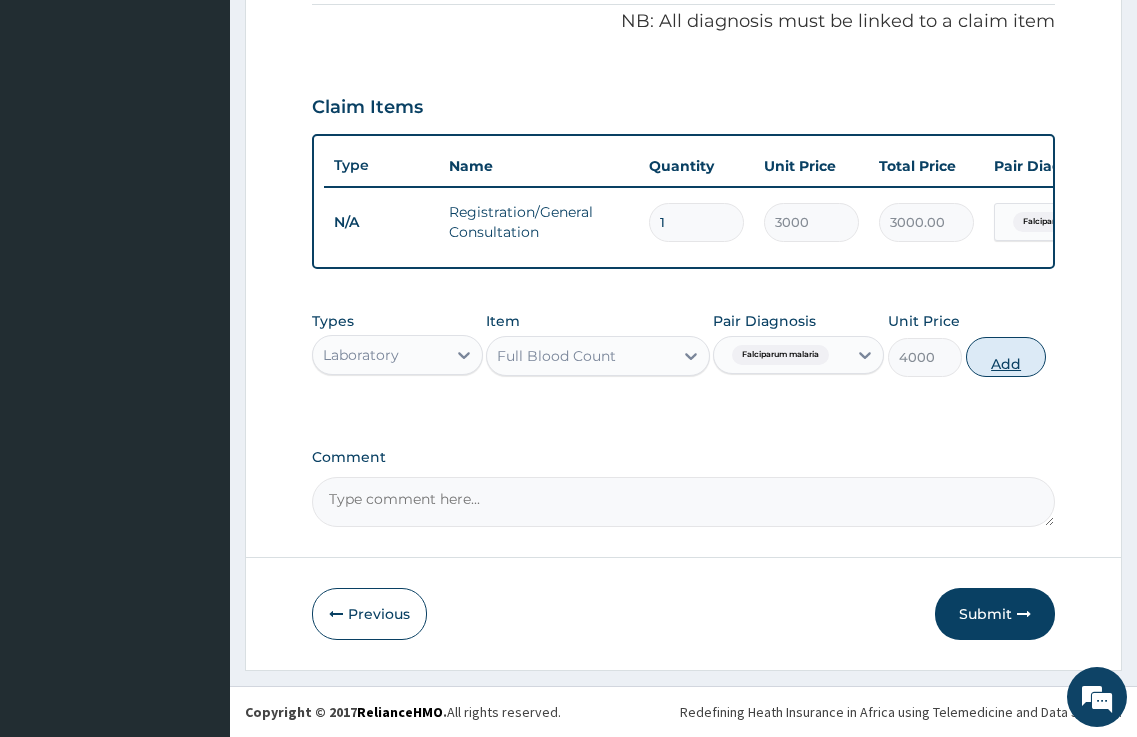 type on "0" 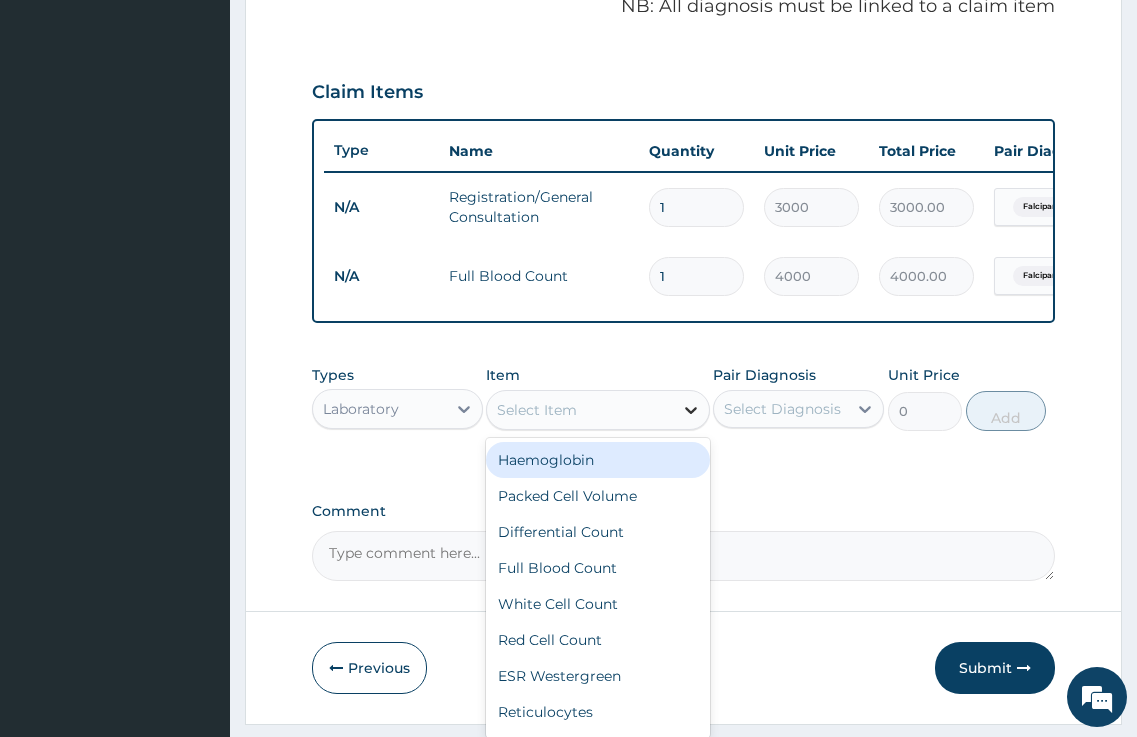 click 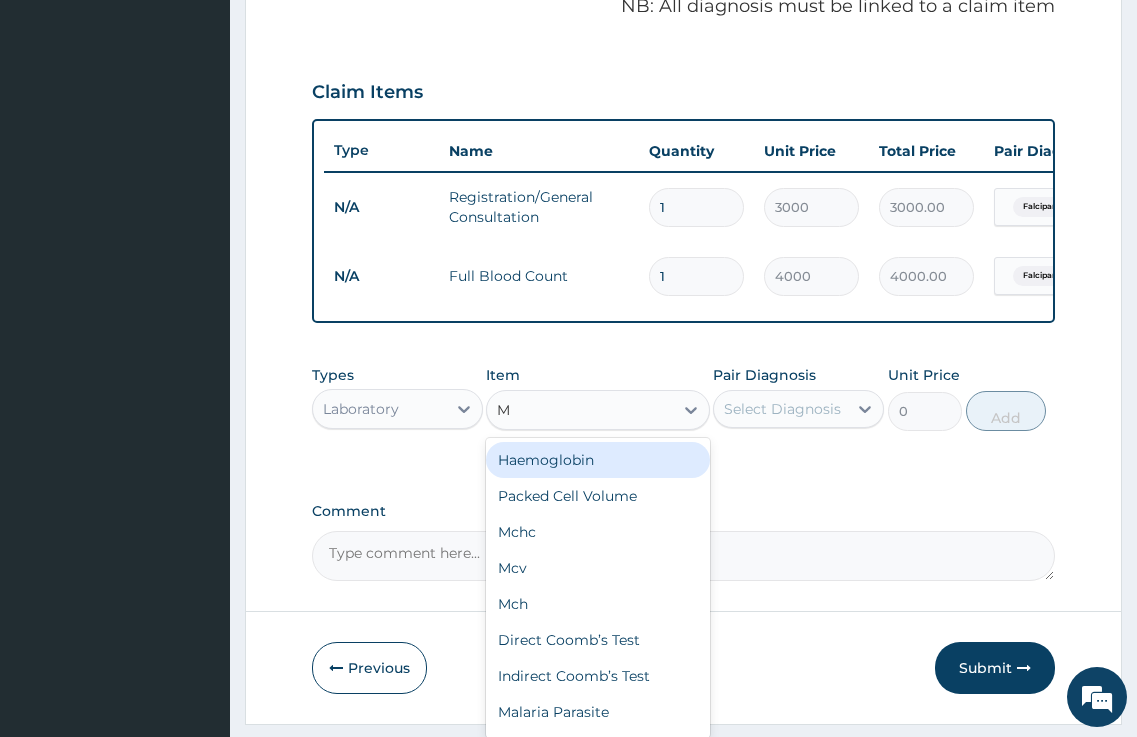 type on "MA" 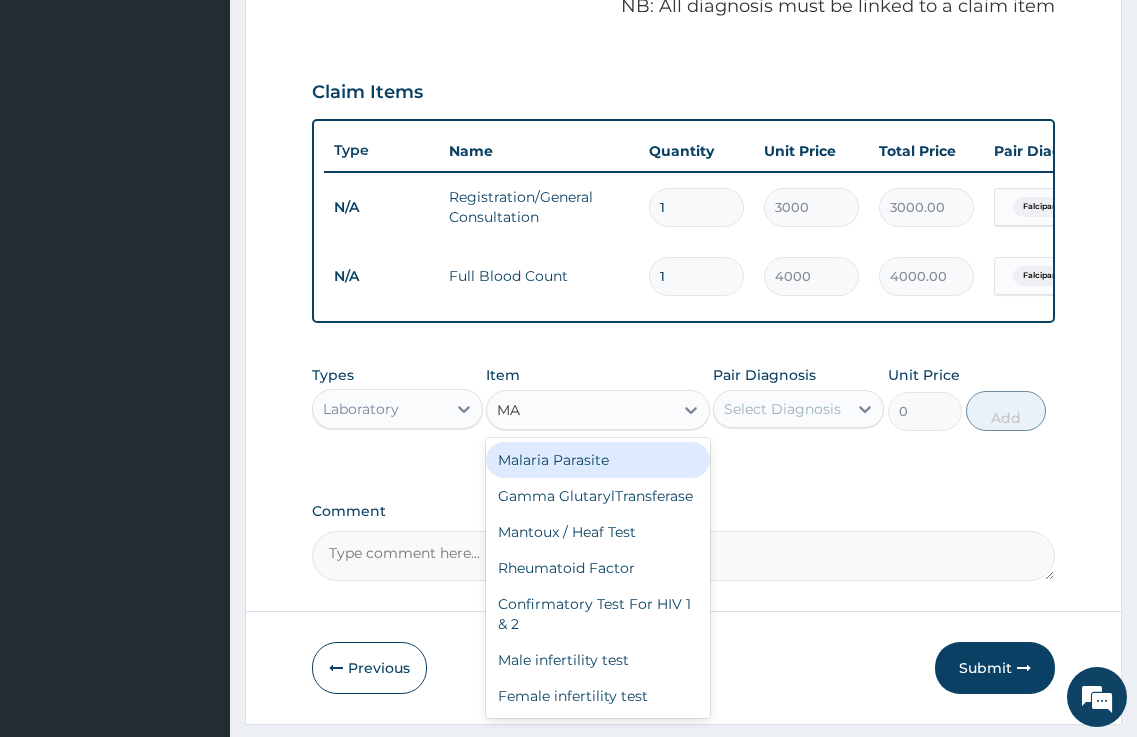 click on "Malaria Parasite" at bounding box center [597, 460] 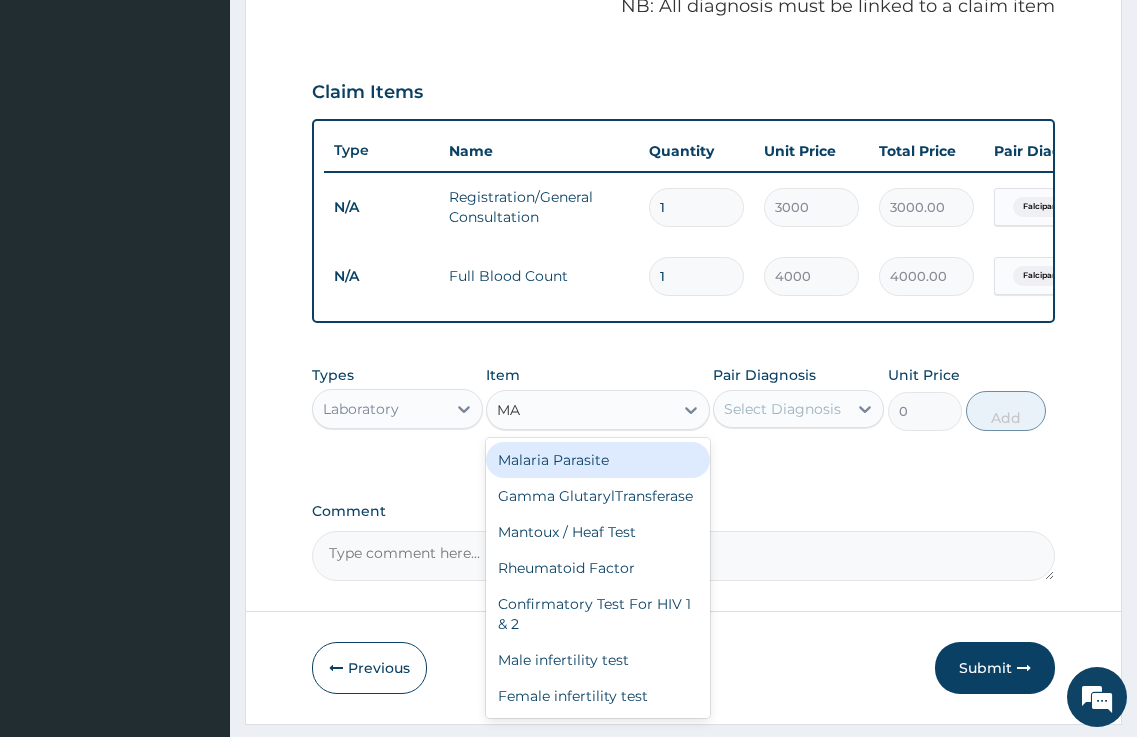 type 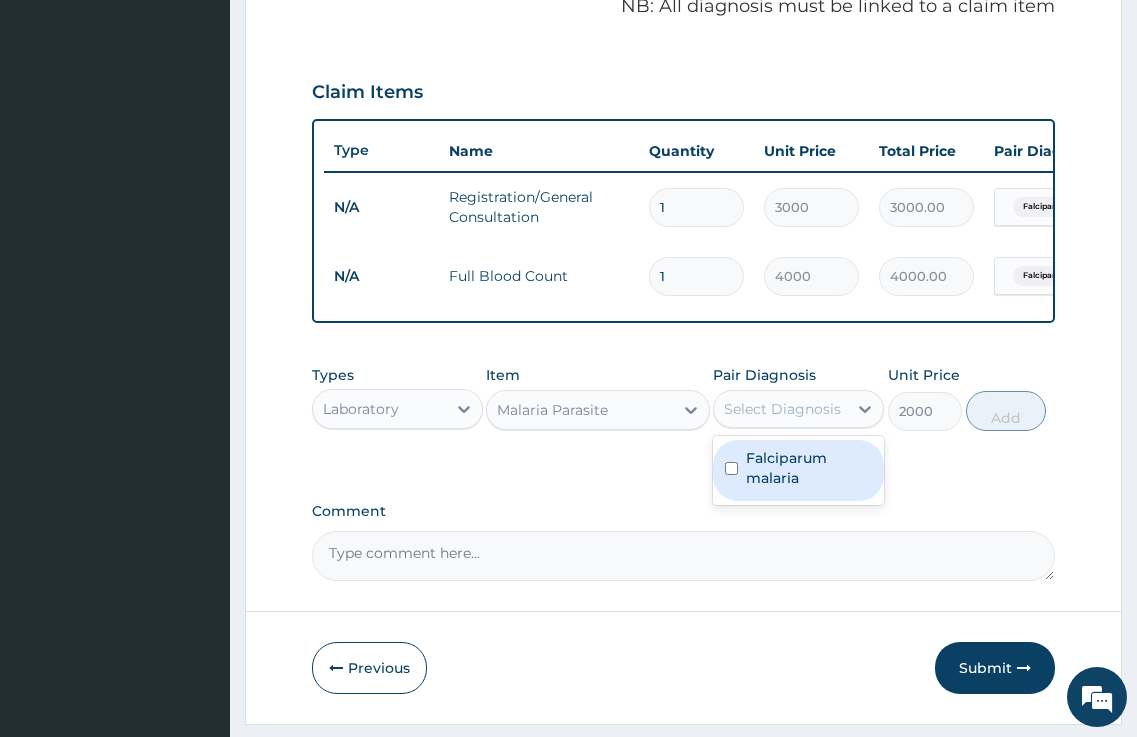 drag, startPoint x: 845, startPoint y: 427, endPoint x: 859, endPoint y: 513, distance: 87.13208 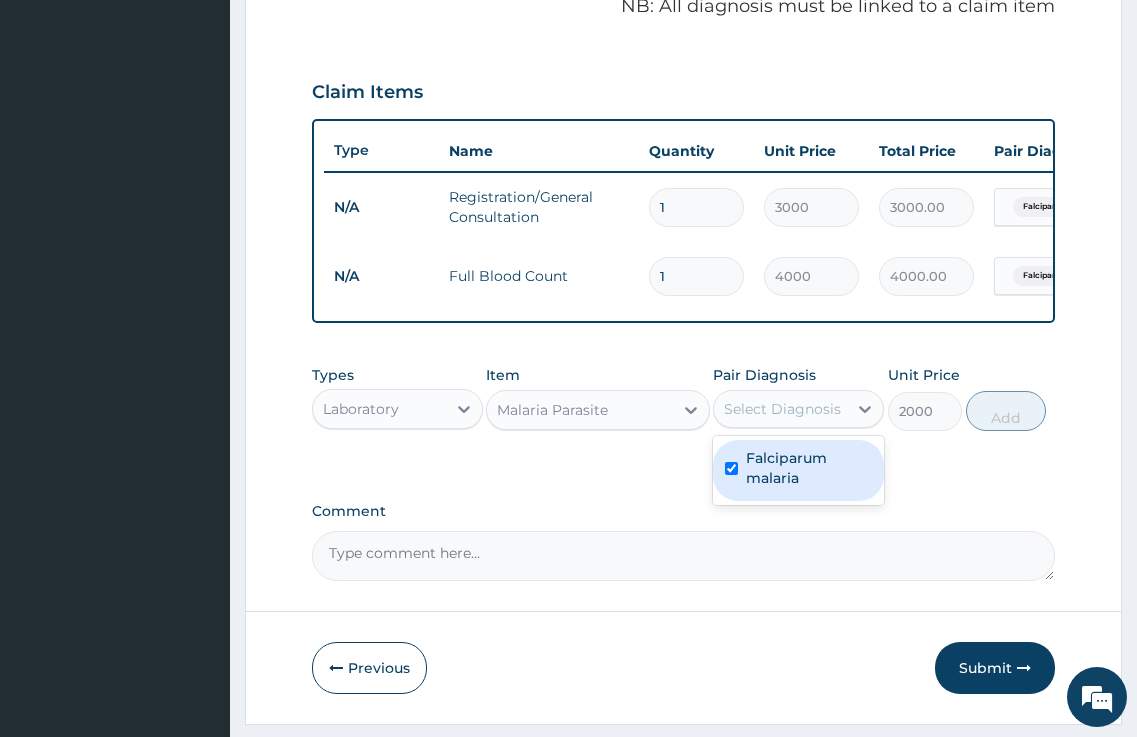 checkbox on "true" 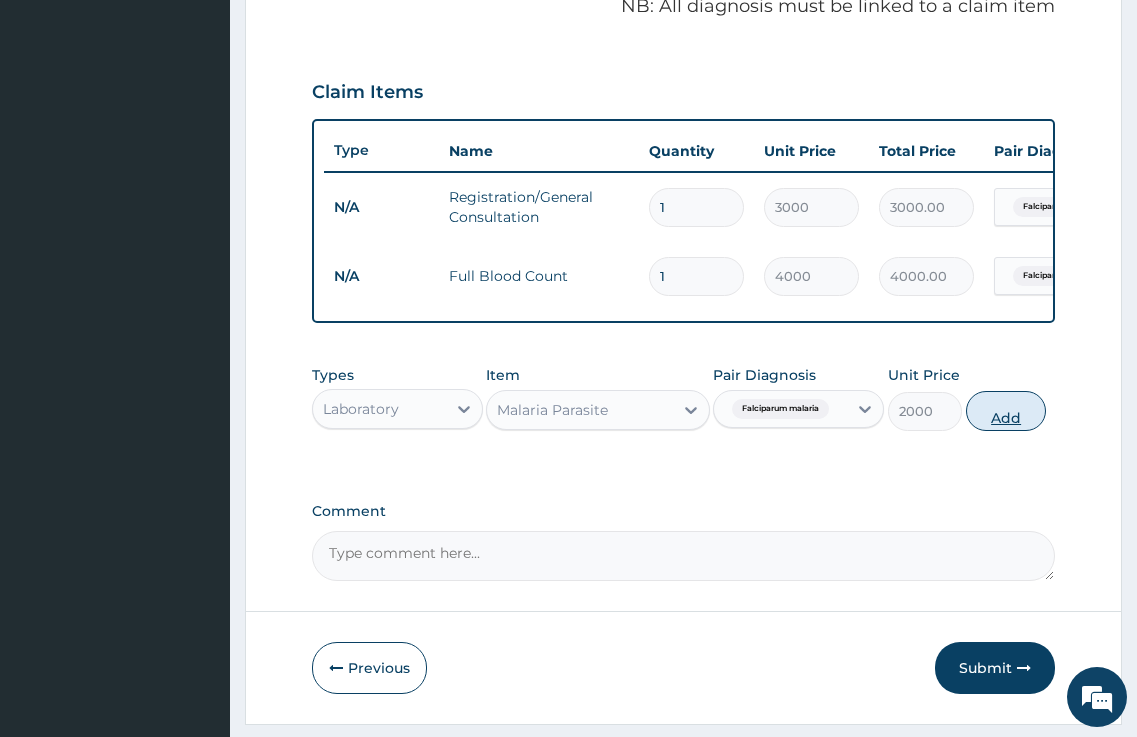 click on "Add" at bounding box center (1006, 411) 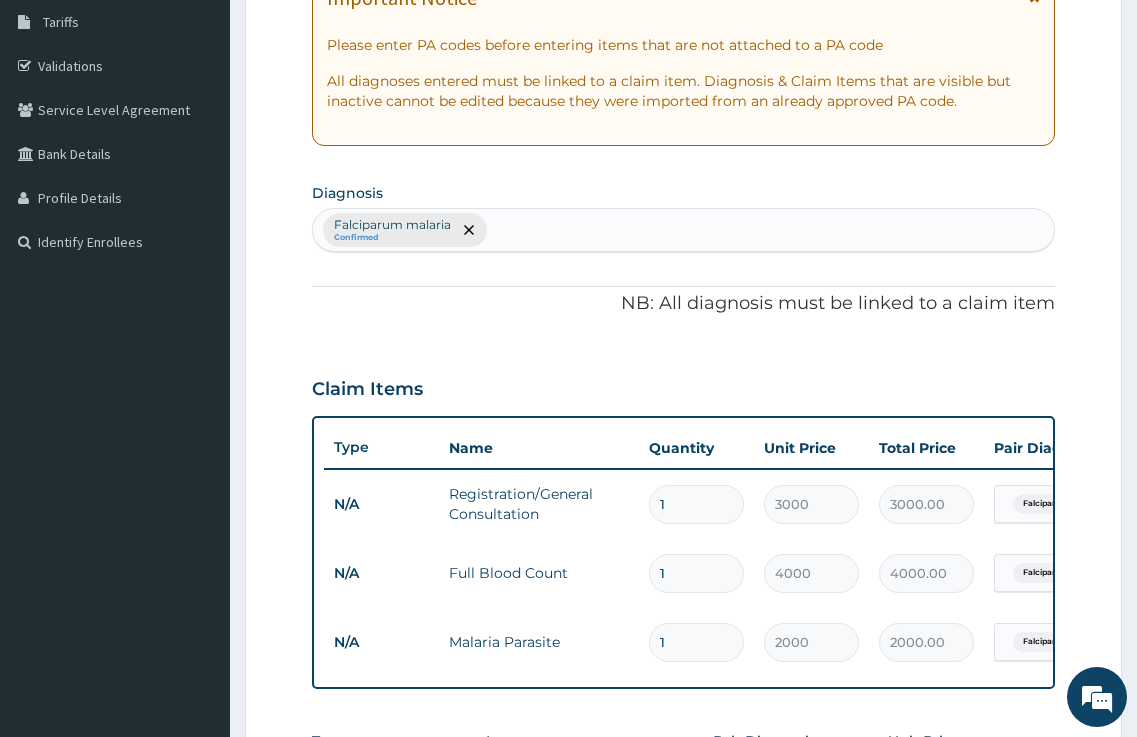 scroll, scrollTop: 325, scrollLeft: 0, axis: vertical 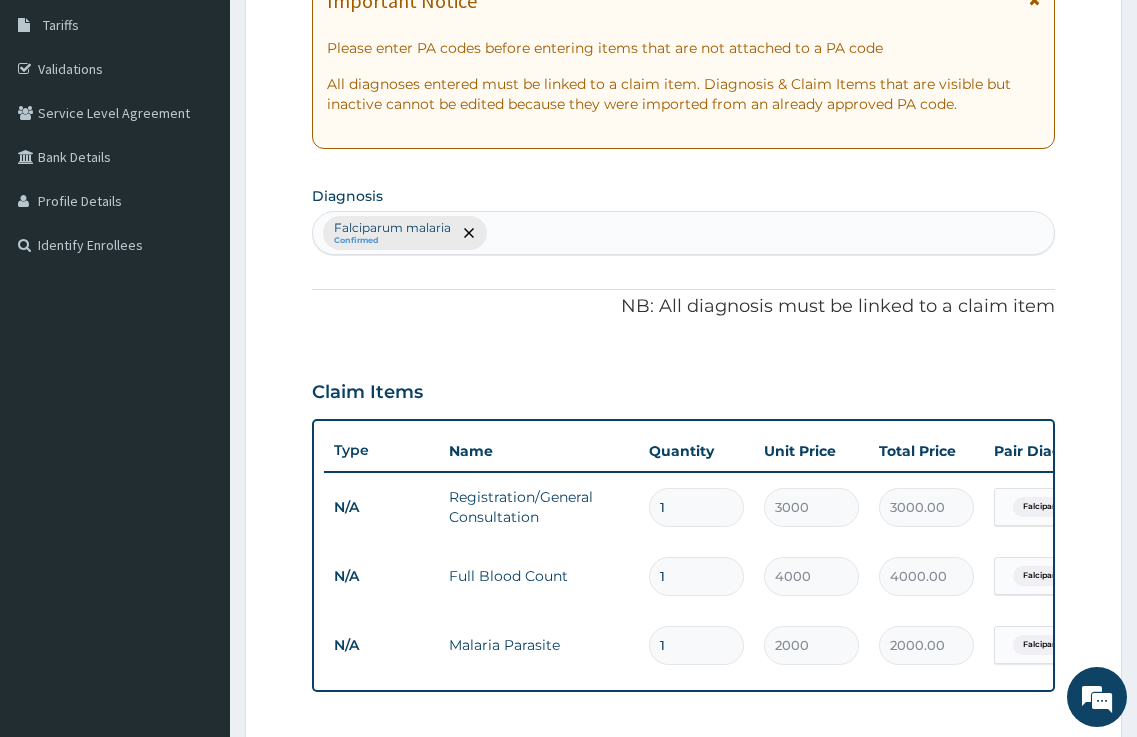 click on "Falciparum malaria Confirmed" at bounding box center (684, 233) 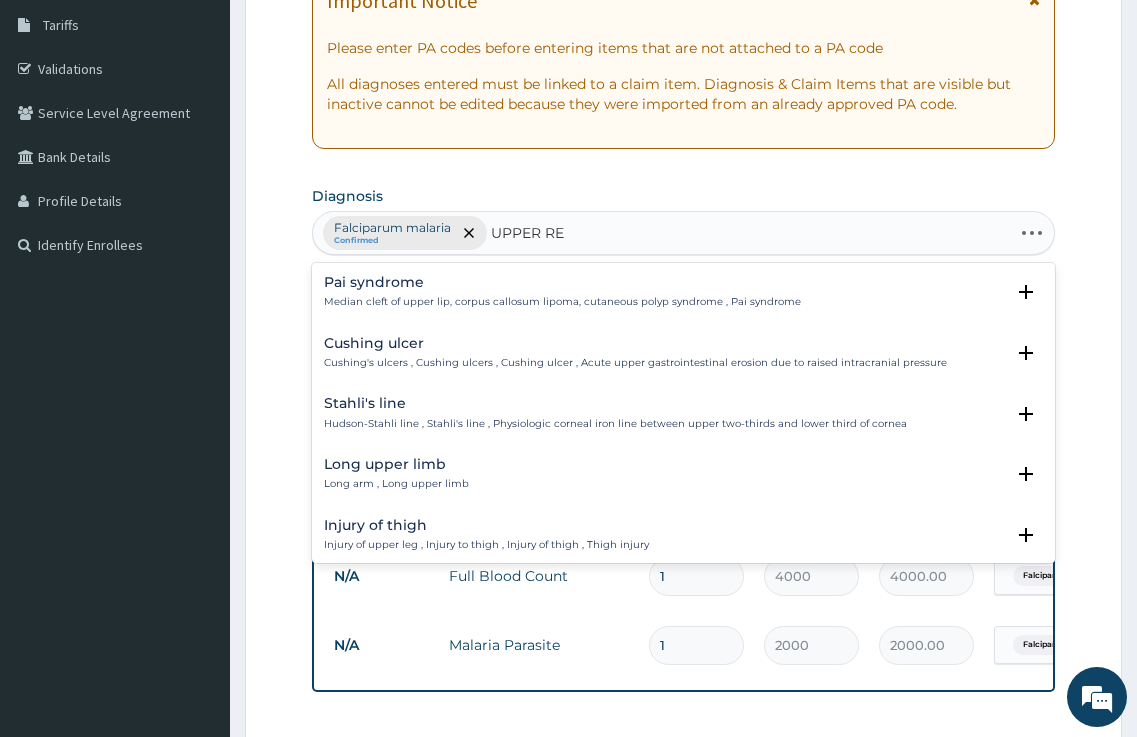 type on "UPPER RES" 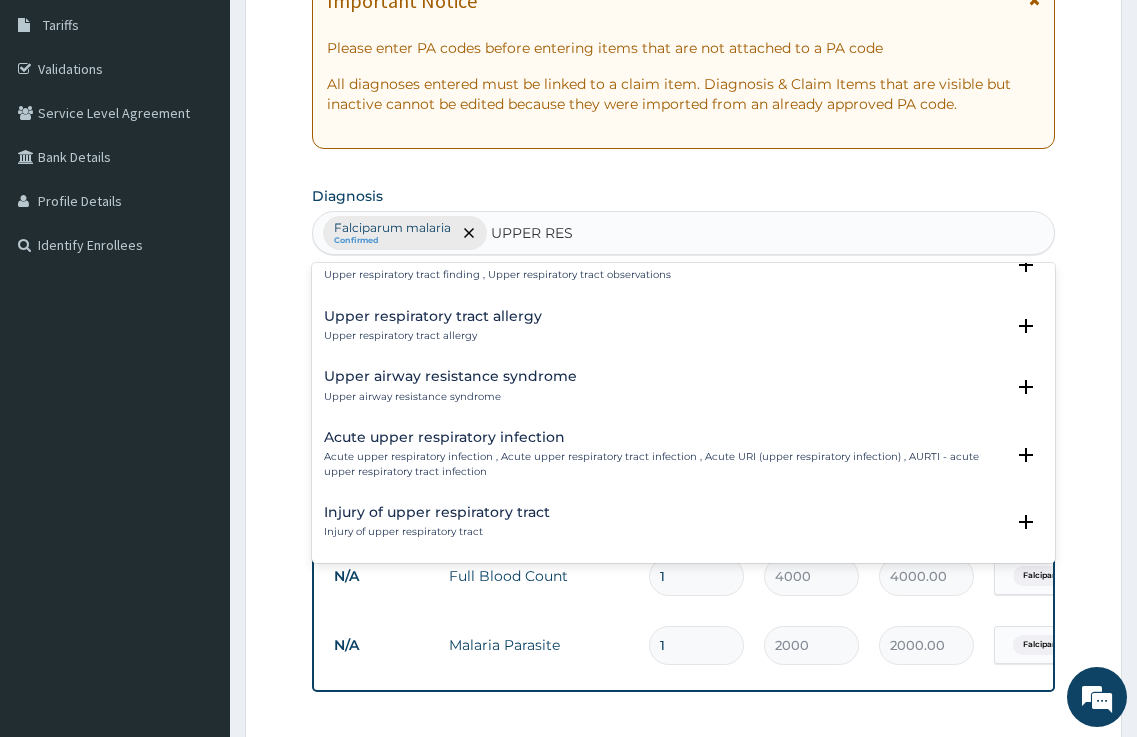 scroll, scrollTop: 100, scrollLeft: 0, axis: vertical 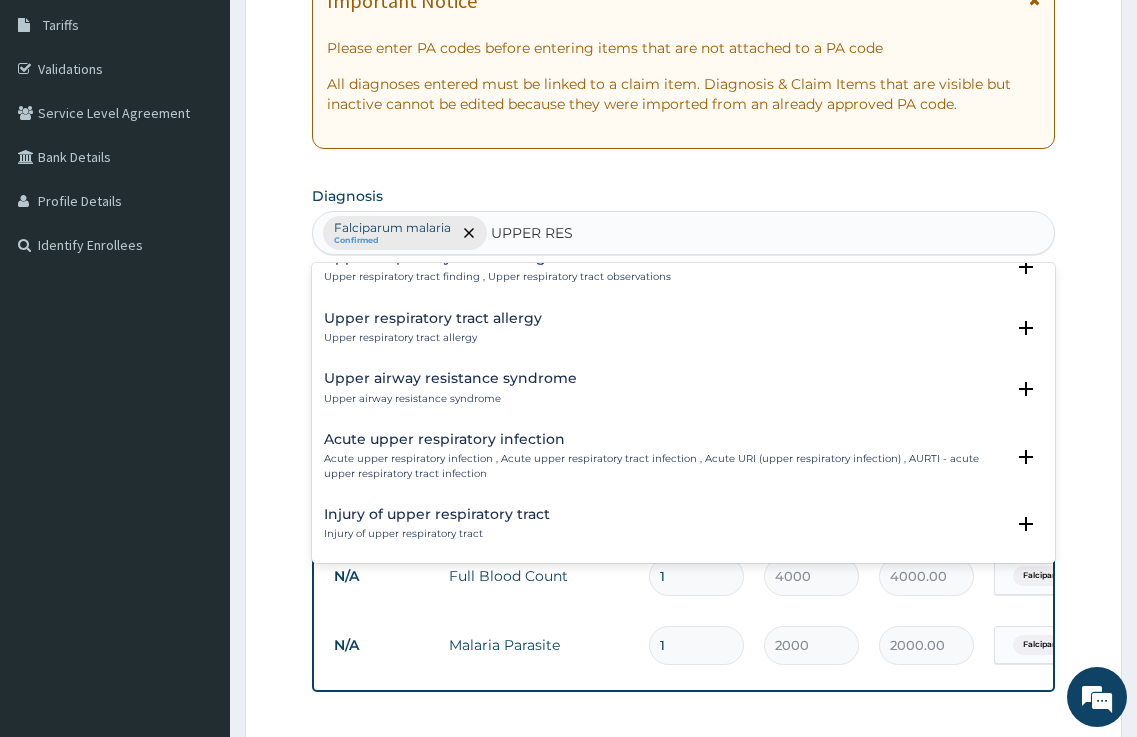 click on "Acute upper respiratory infection , Acute upper respiratory tract infection , Acute URI (upper respiratory infection) , AURTI - acute upper respiratory tract infection" at bounding box center (664, 466) 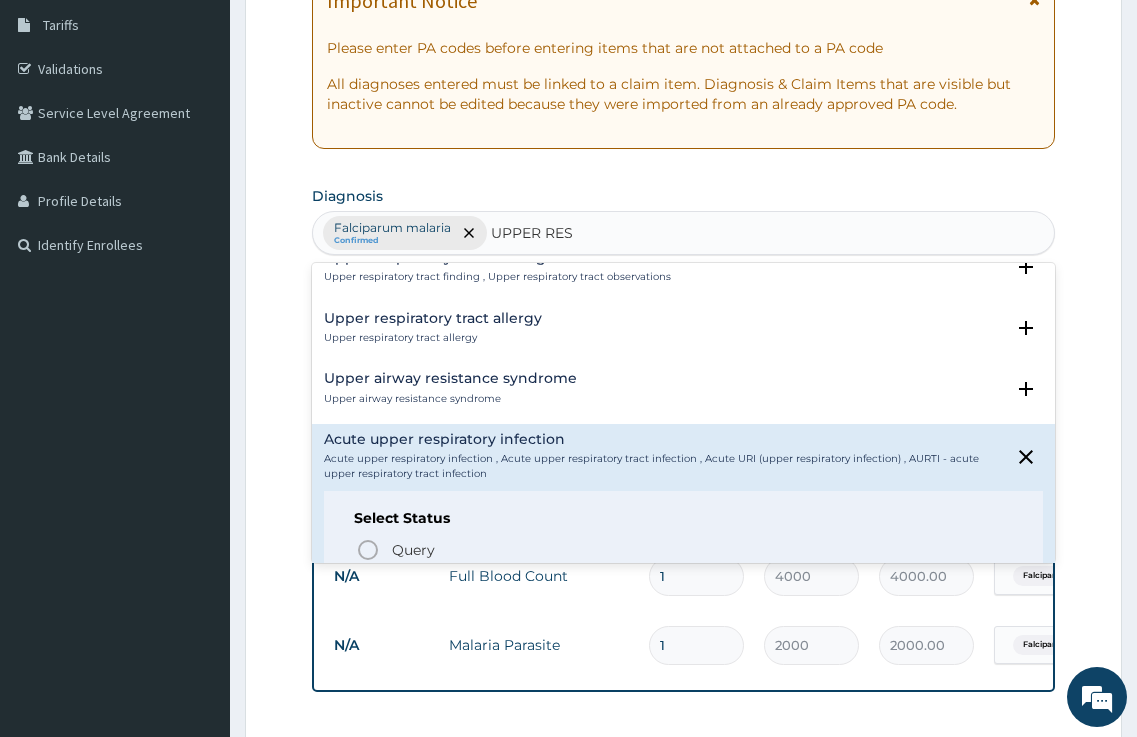 scroll, scrollTop: 200, scrollLeft: 0, axis: vertical 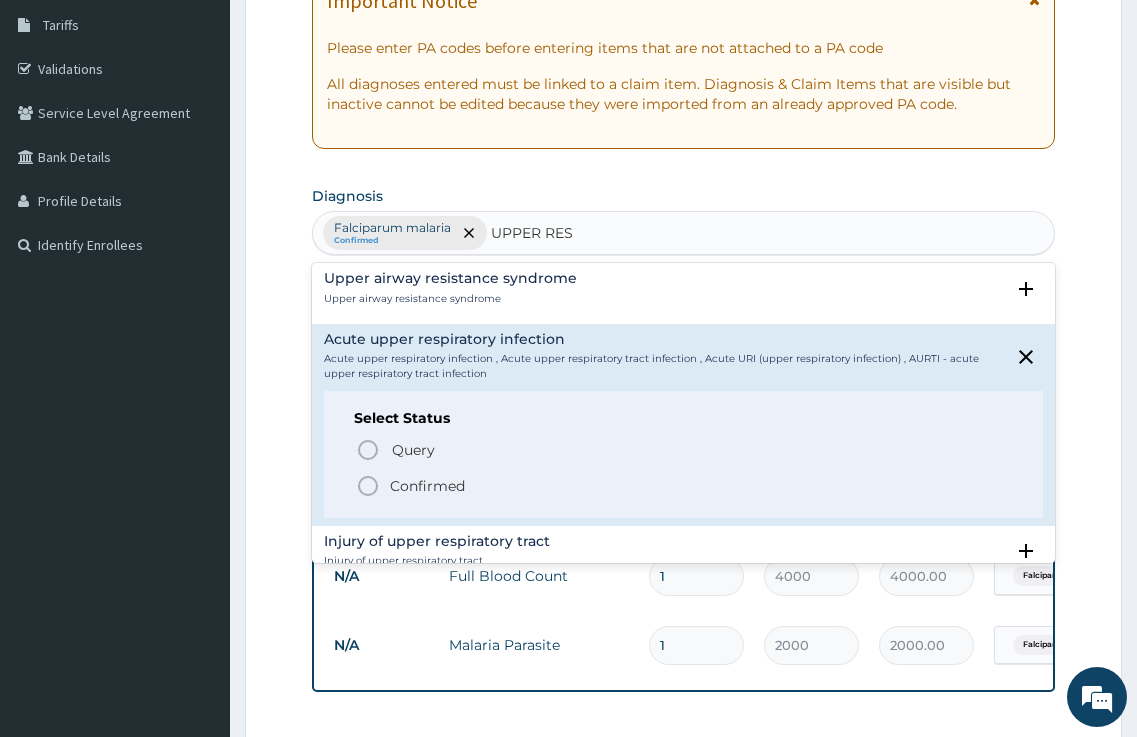 click on "Confirmed" at bounding box center [427, 486] 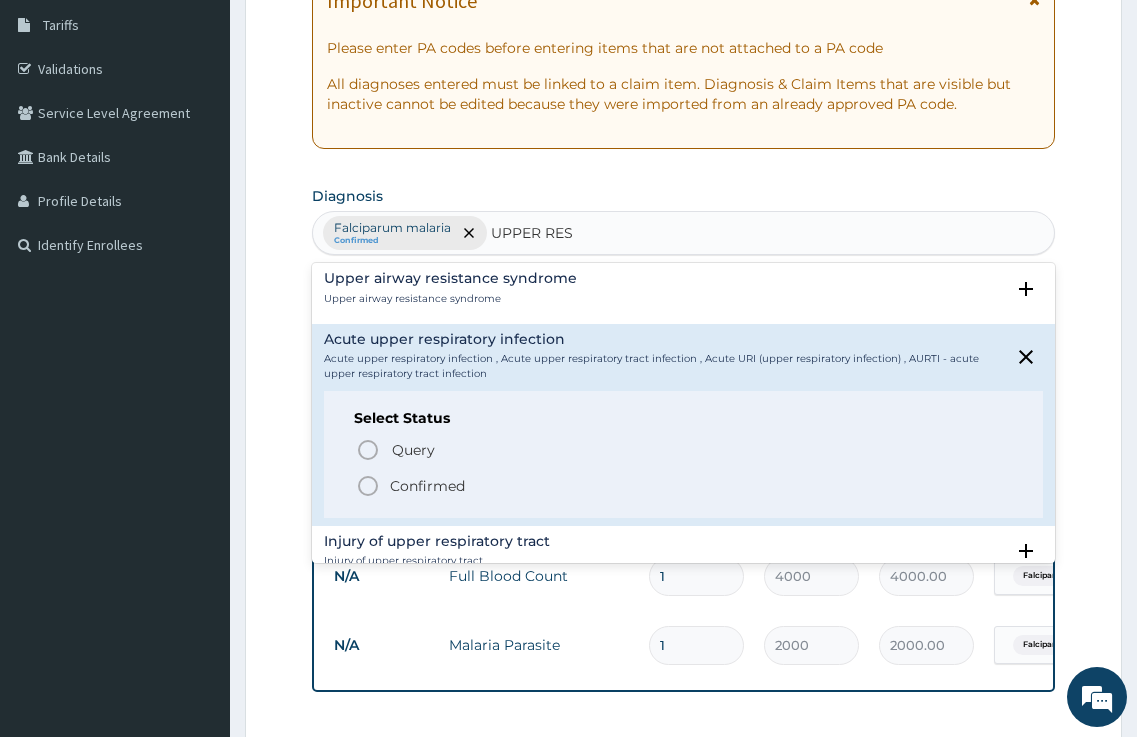 type 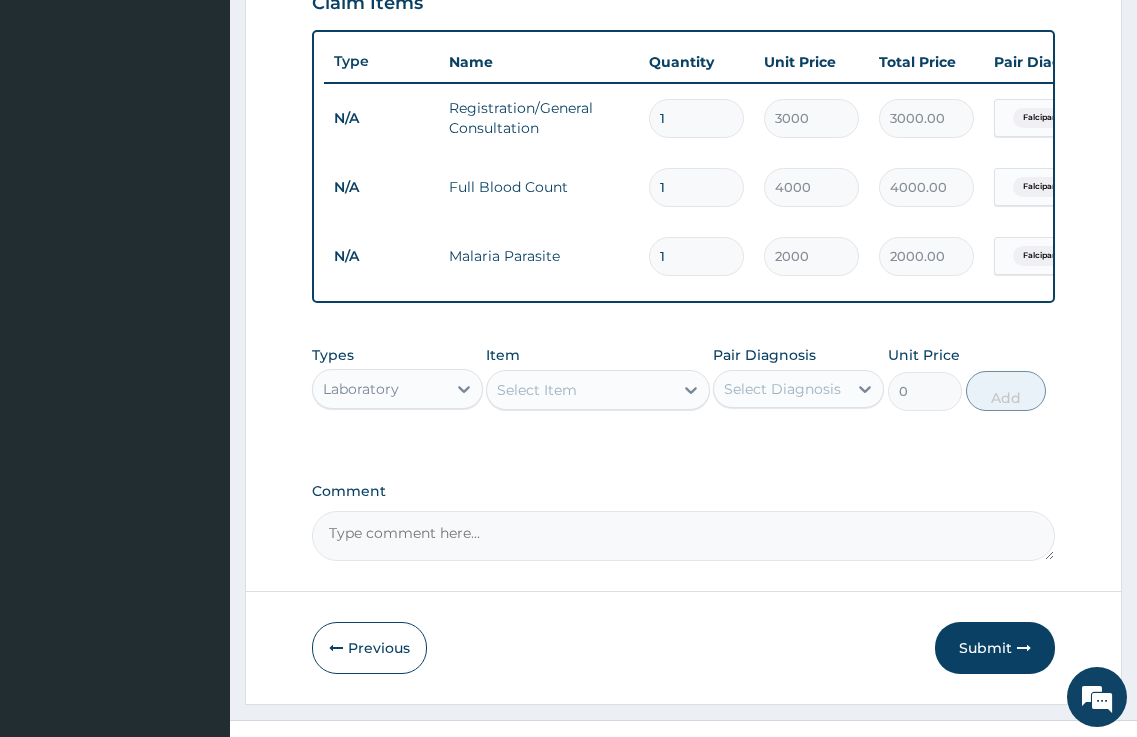 scroll, scrollTop: 763, scrollLeft: 0, axis: vertical 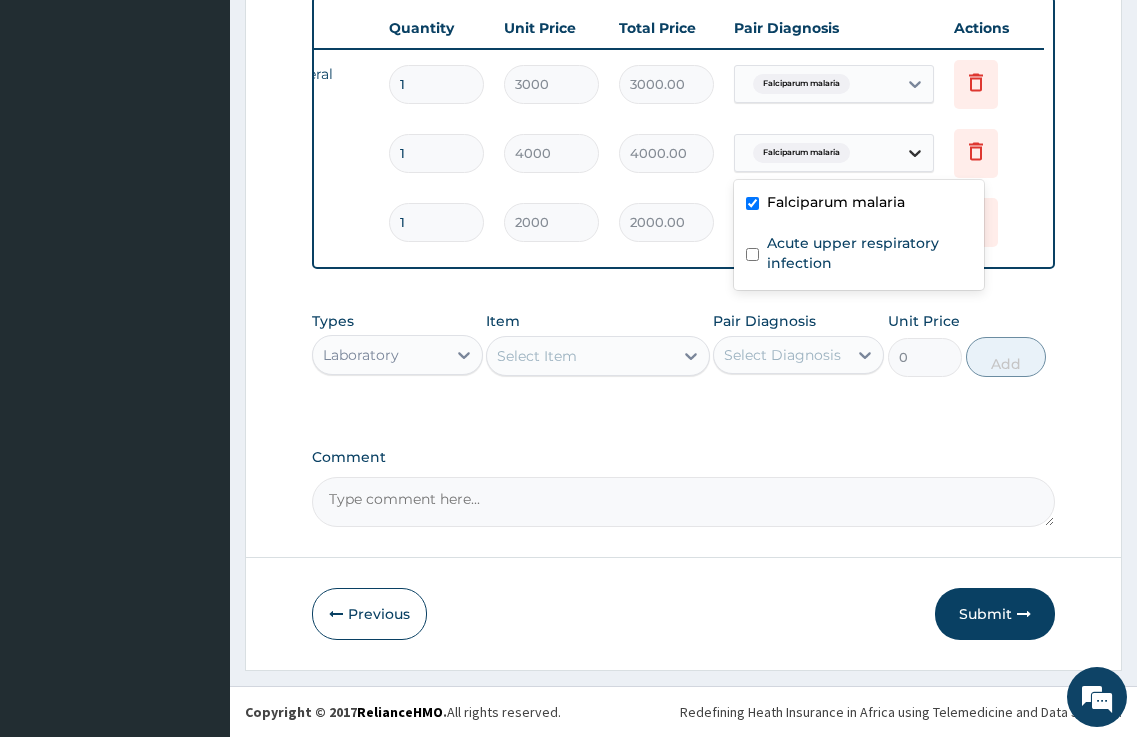 click 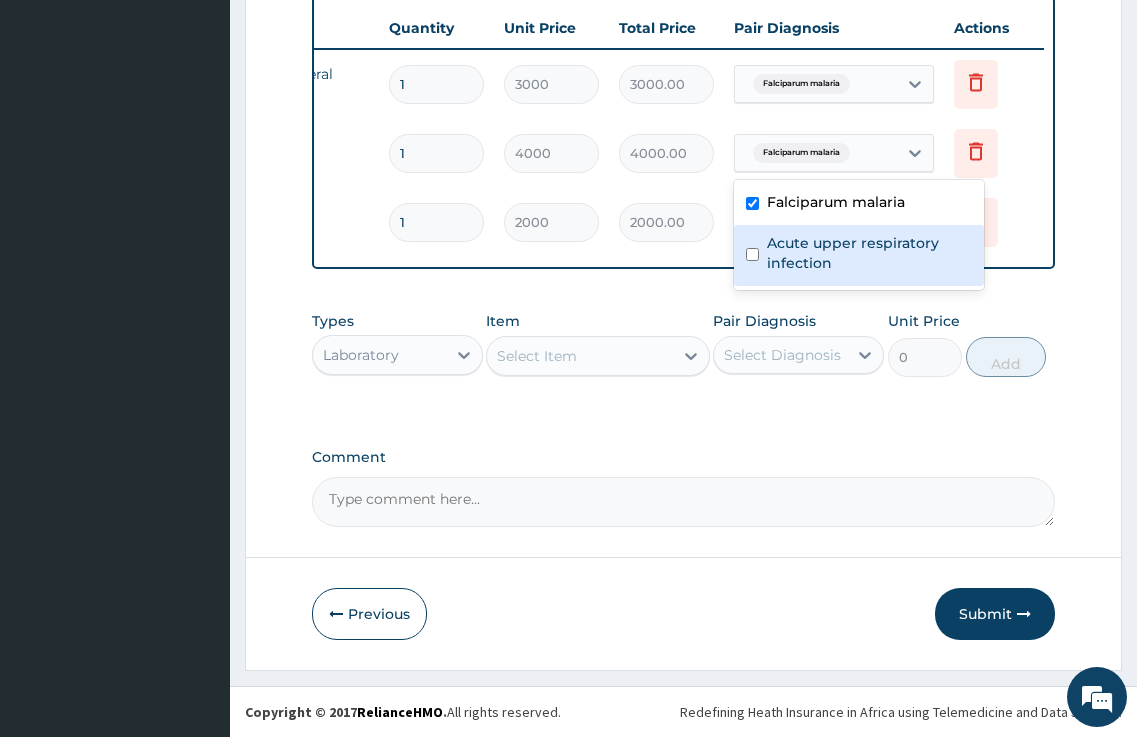 drag, startPoint x: 864, startPoint y: 232, endPoint x: 872, endPoint y: 197, distance: 35.902645 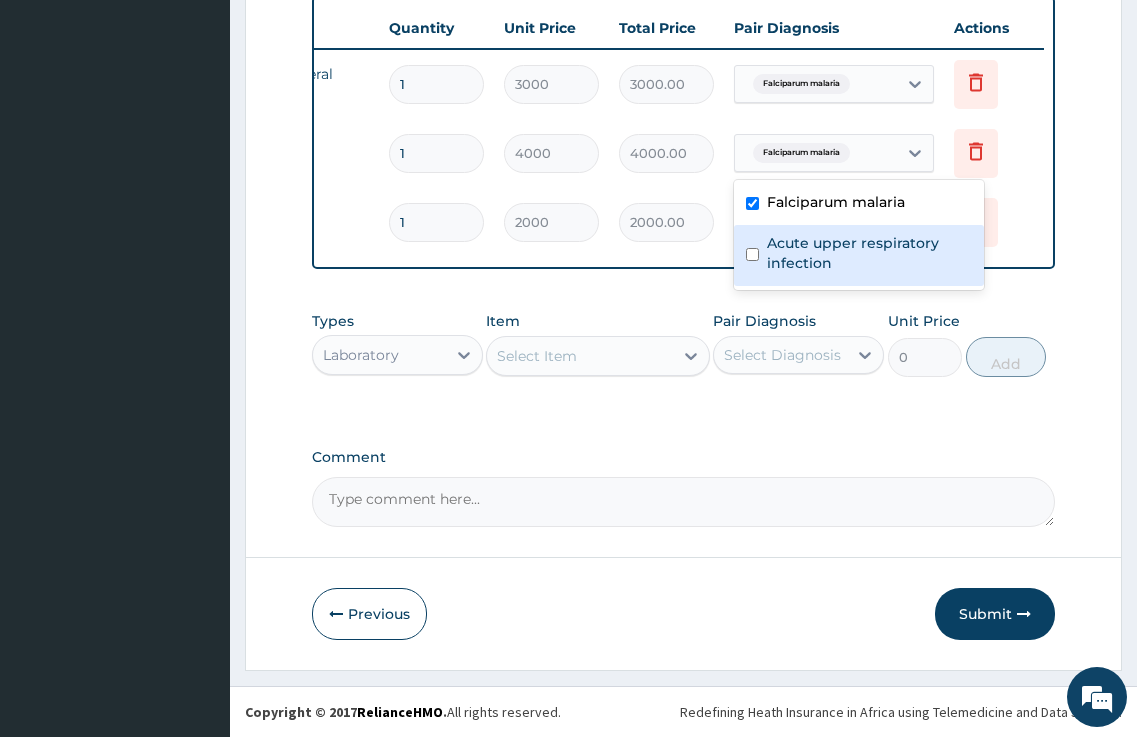 click on "Acute upper respiratory infection" at bounding box center [869, 253] 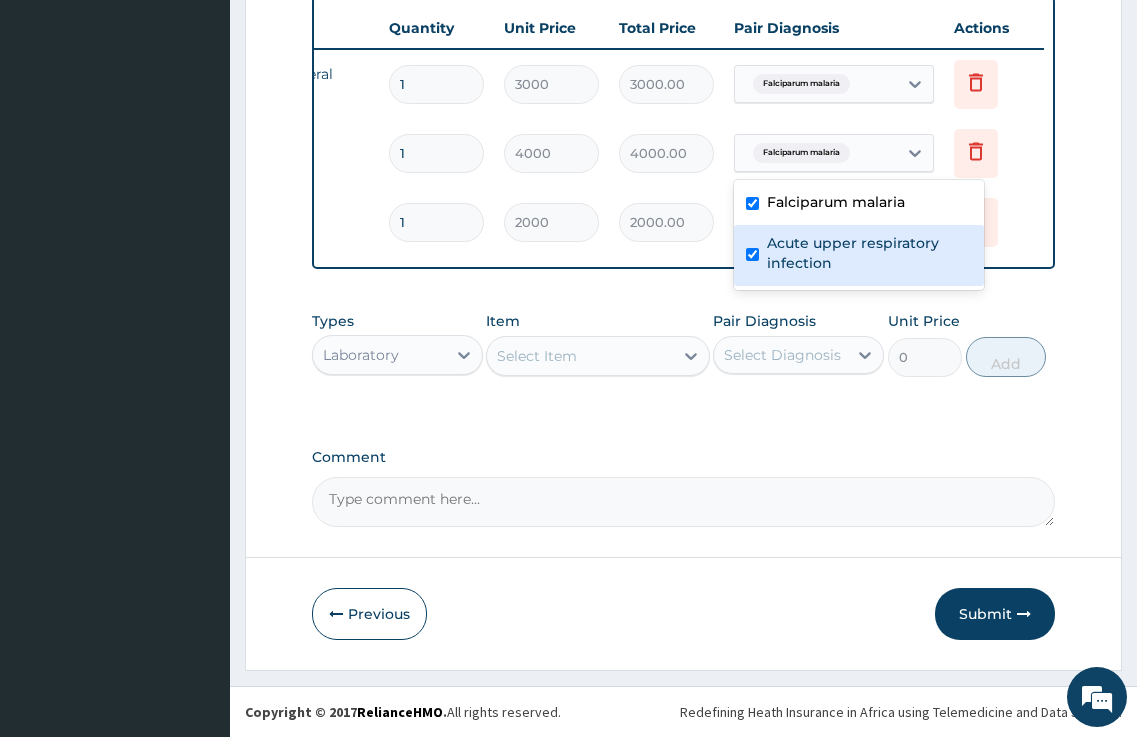 checkbox on "true" 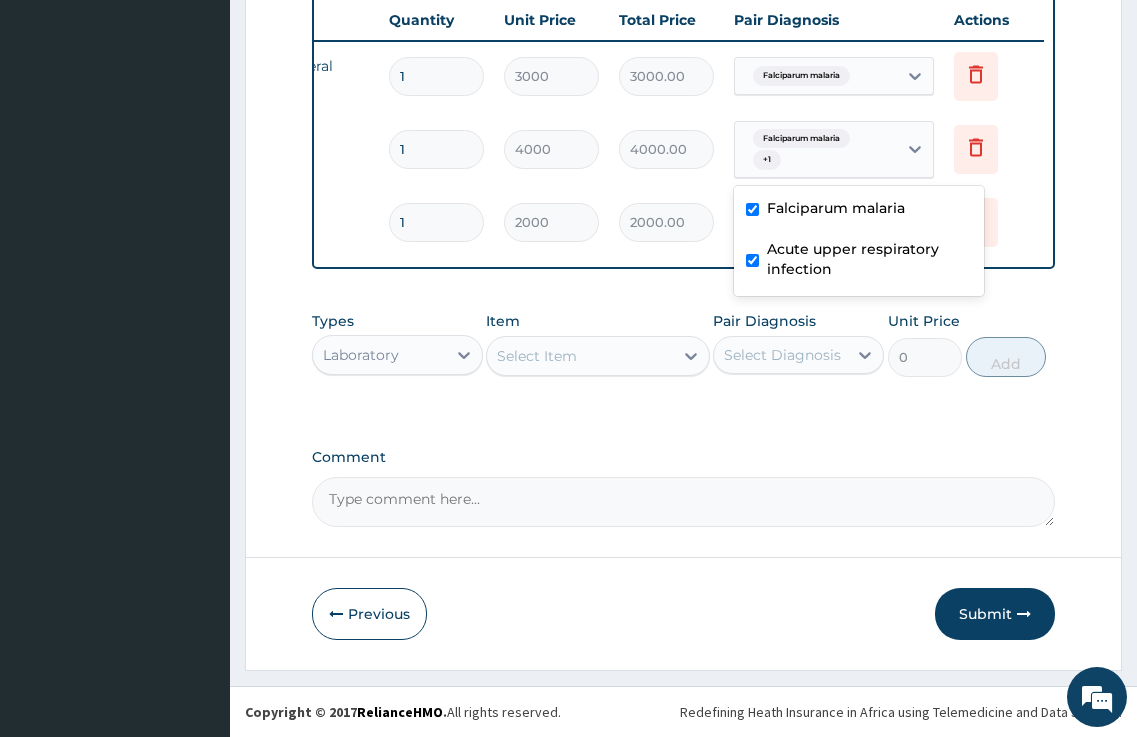 click on "Falciparum malaria" at bounding box center [836, 208] 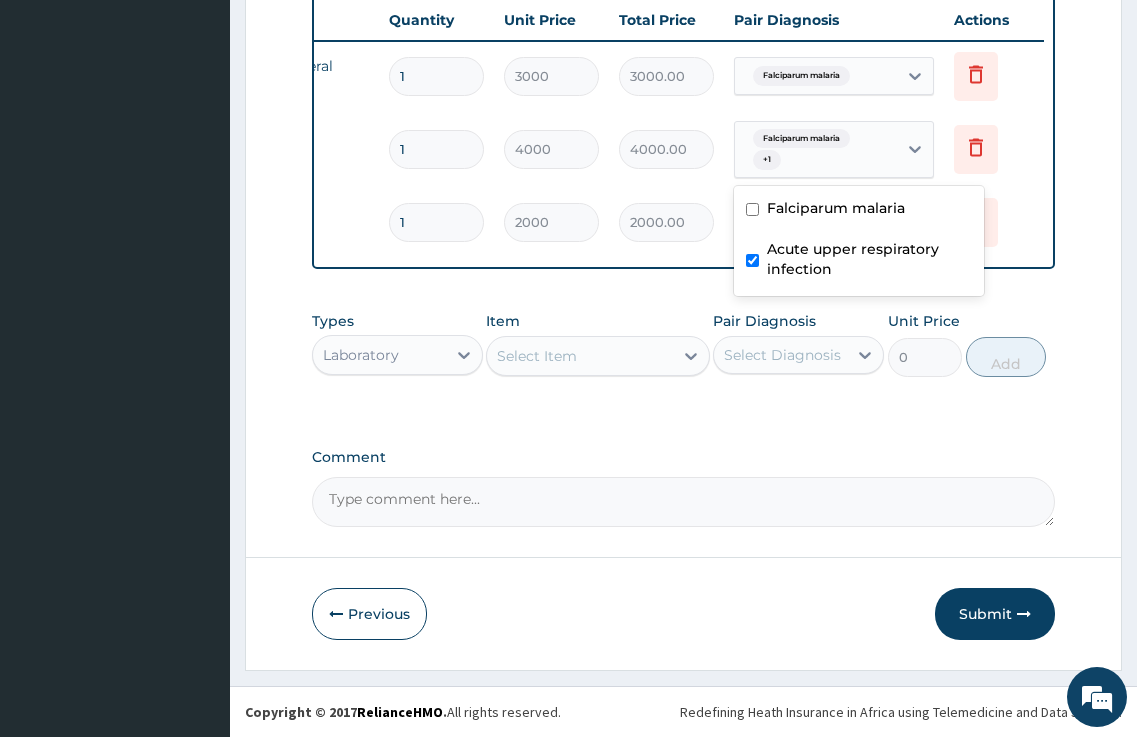 checkbox on "false" 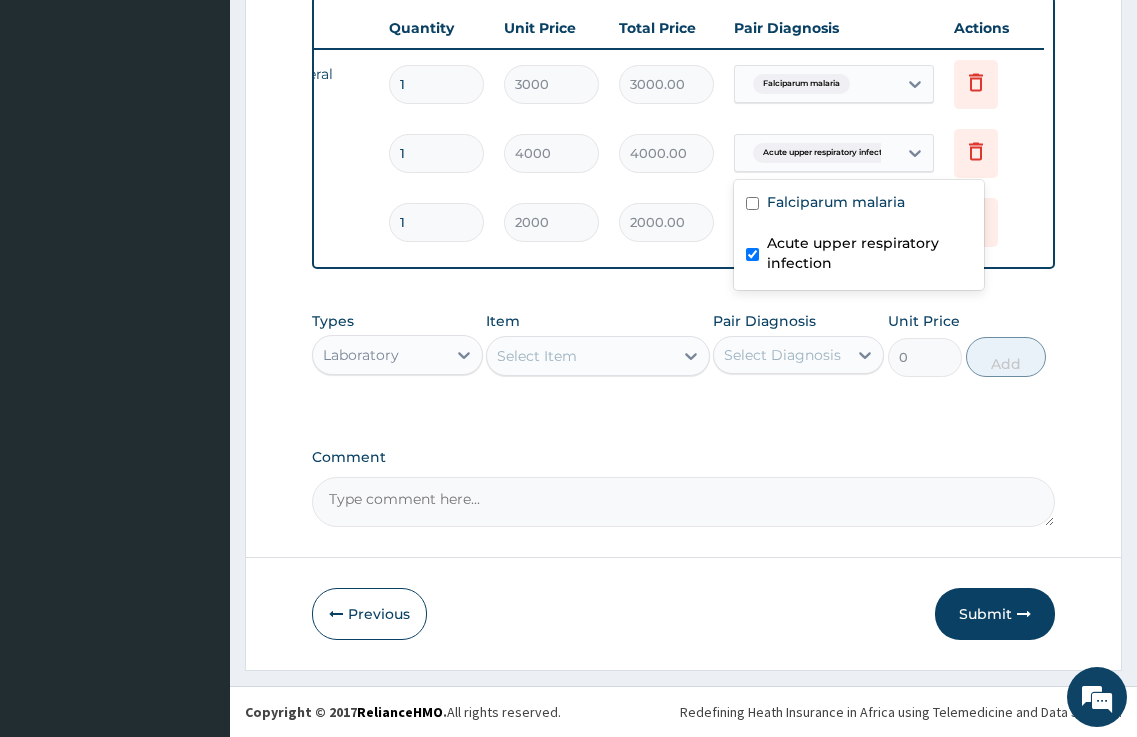 click on "PA Code / Prescription Code Enter Code(Secondary Care Only) Encounter Date DD-MM-YYYY Important Notice Please enter PA codes before entering items that are not attached to a PA code   All diagnoses entered must be linked to a claim item. Diagnosis & Claim Items that are visible but inactive cannot be edited because they were imported from an already approved PA code. Diagnosis Falciparum malaria Confirmed Acute upper respiratory infection Confirmed NB: All diagnosis must be linked to a claim item Claim Items Type Name Quantity Unit Price Total Price Pair Diagnosis Actions N/A Registration/General Consultation 1 3000 3000.00 Falciparum malaria Delete N/A Full Blood Count 1 4000 4000.00 option Falciparum malaria, deselected. option Acute upper respiratory infection focused, 2 of 2. 2 results available. Use Up and Down to choose options, press Enter to select the currently focused option, press Escape to exit the menu, press Tab to select the option and exit the menu. Acute upper respiratory infect... Delete N/A" at bounding box center (684, -15) 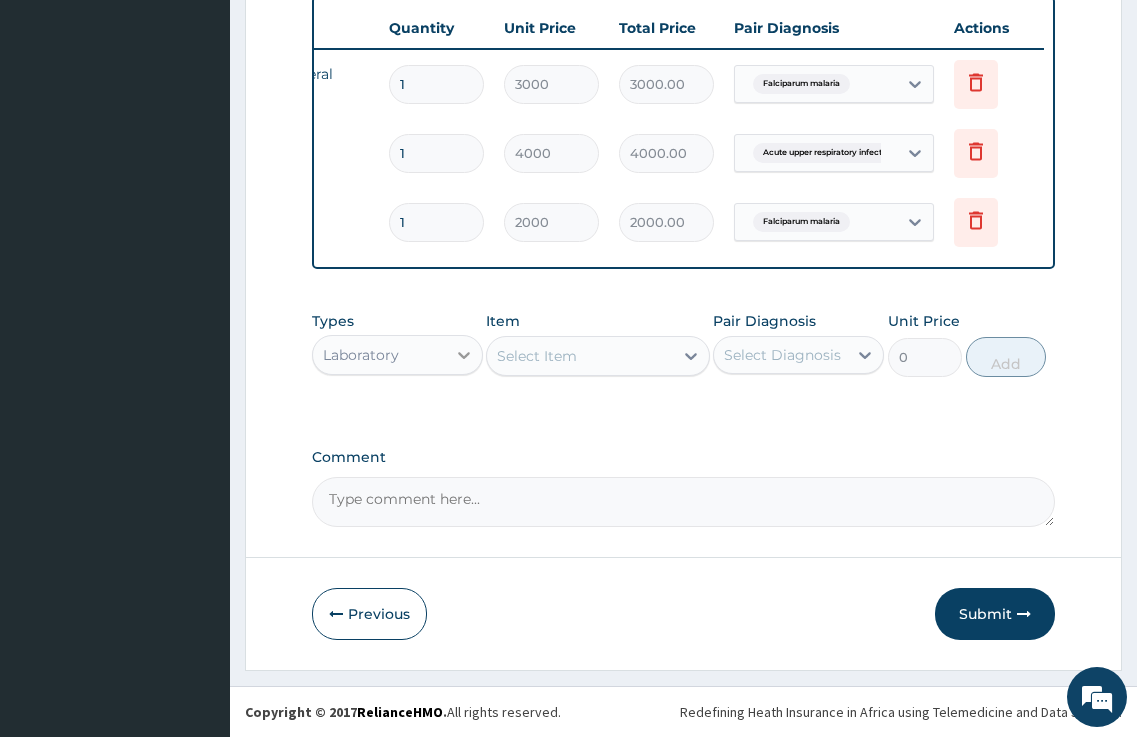 click 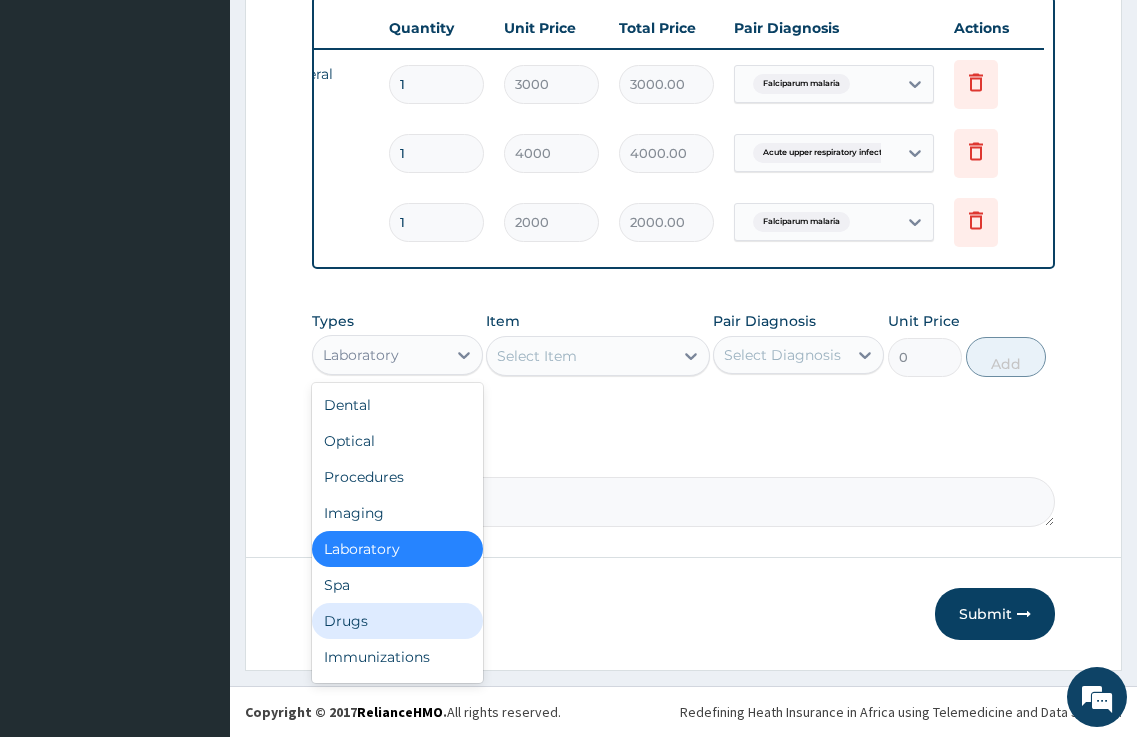 click on "Drugs" at bounding box center (397, 621) 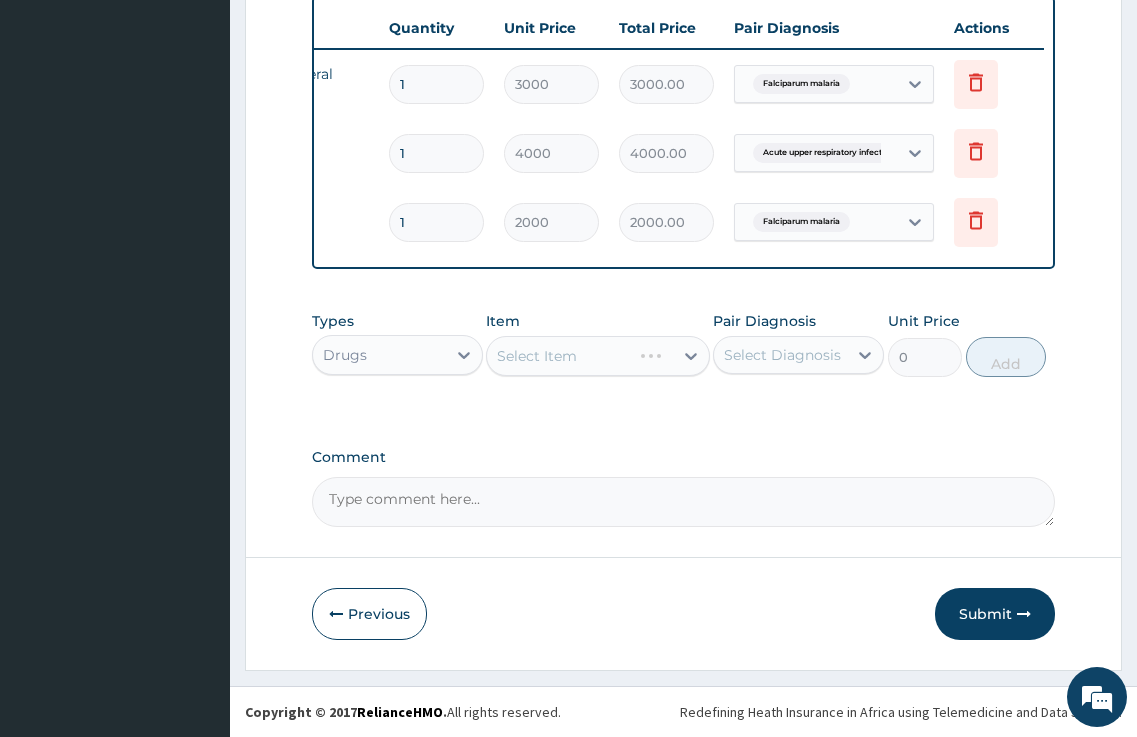 click on "Select Item" at bounding box center (597, 356) 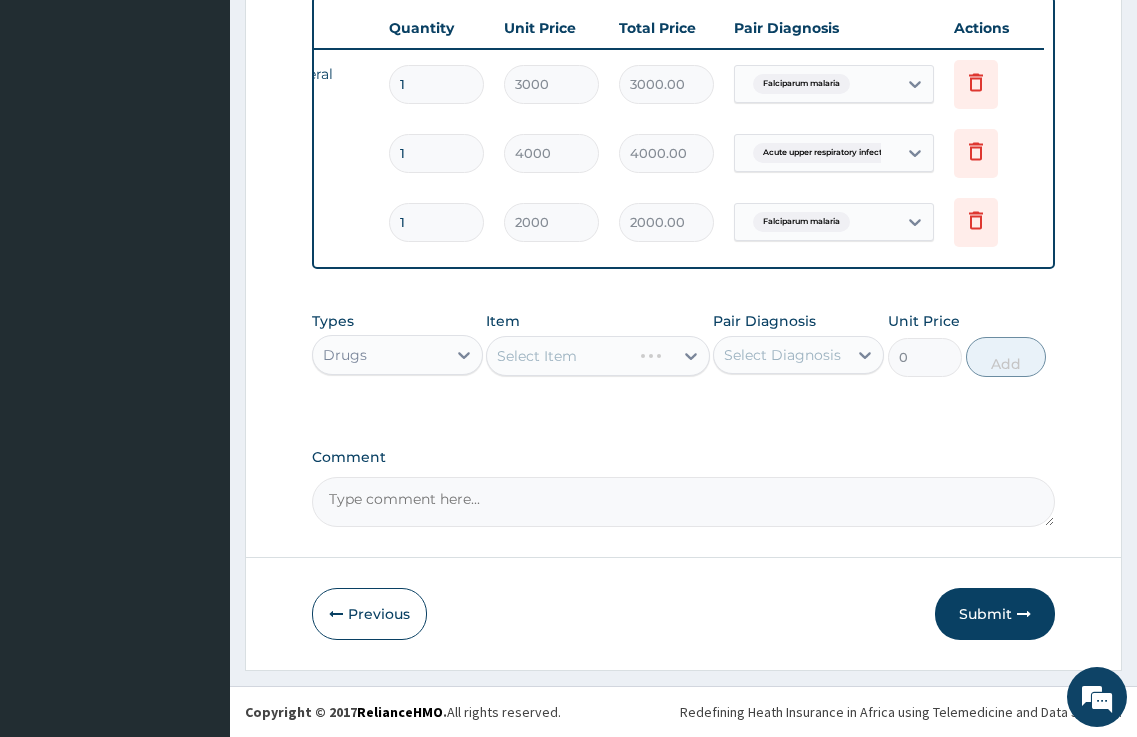 click on "Select Item" at bounding box center (597, 356) 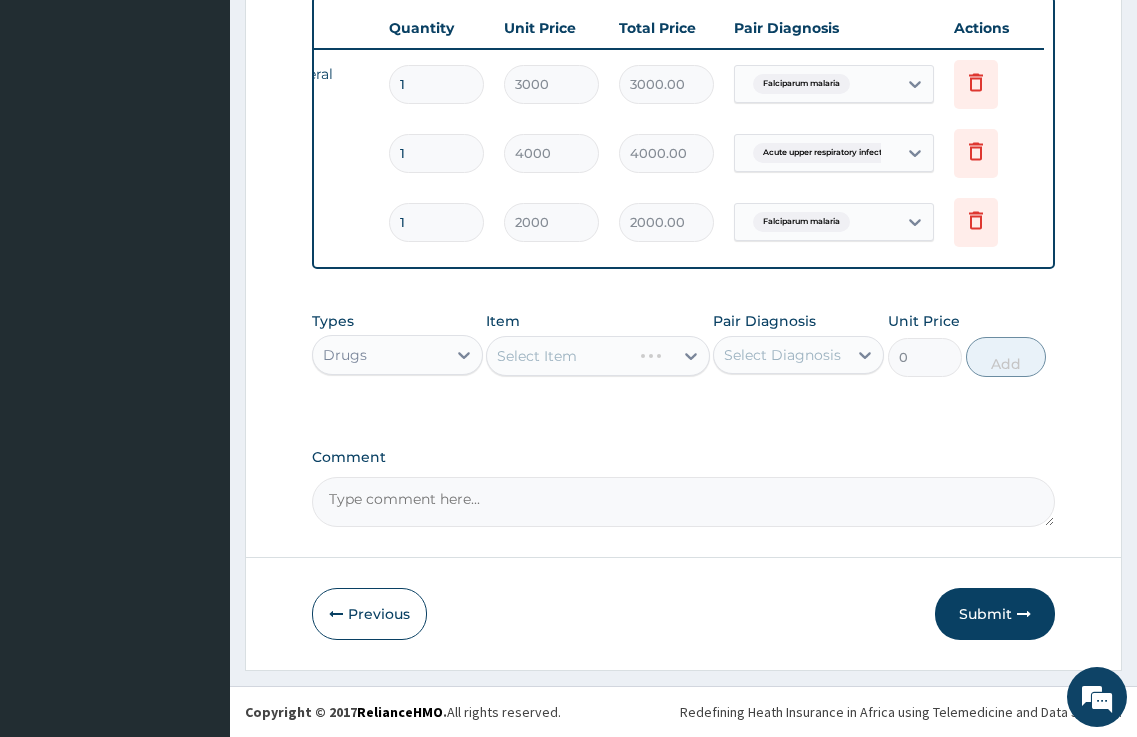 click on "Select Item" at bounding box center (597, 356) 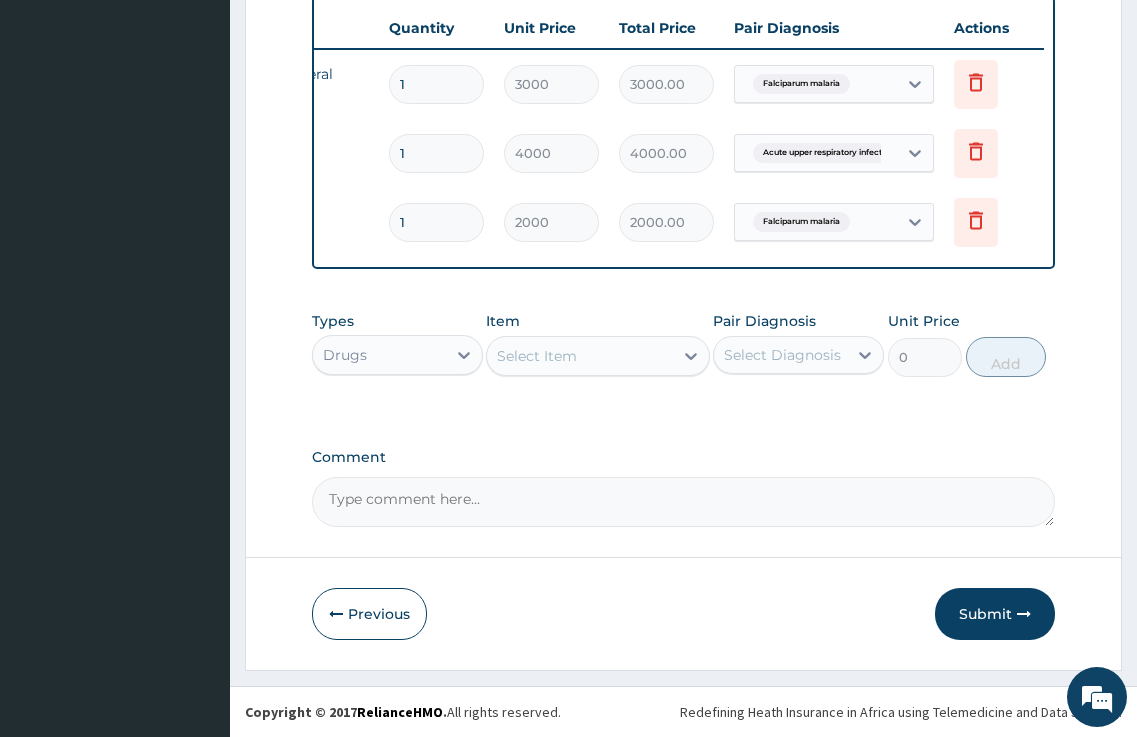 click on "Select Item" at bounding box center [597, 356] 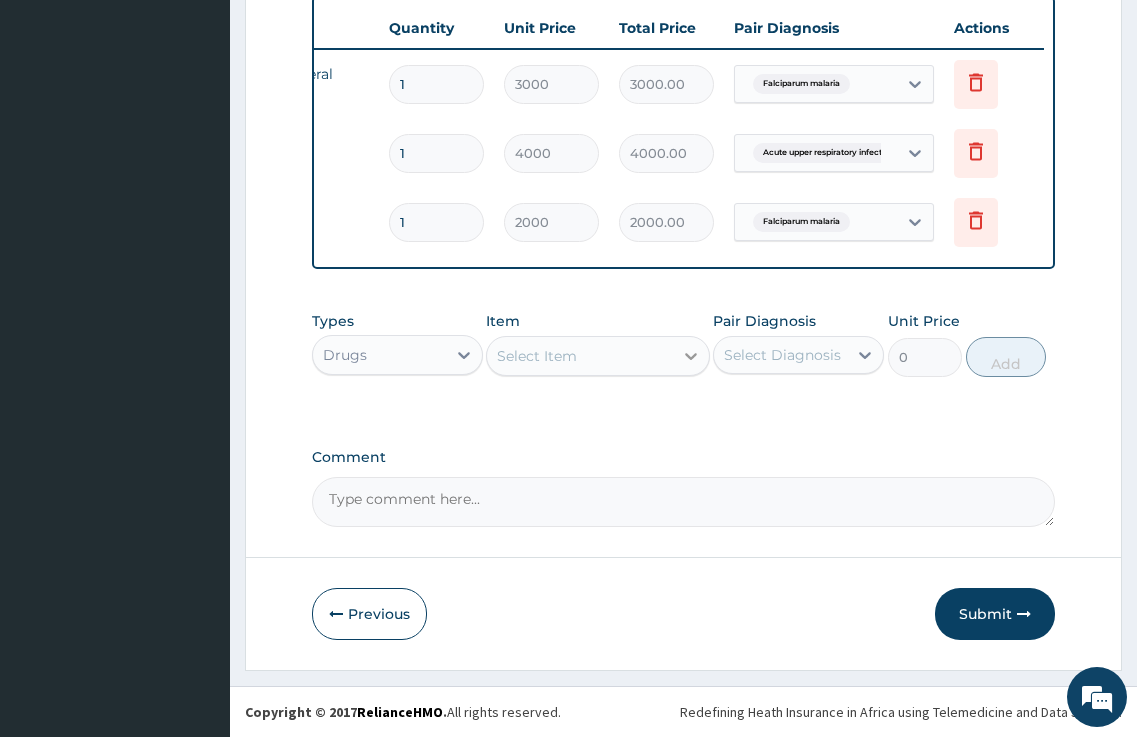 click 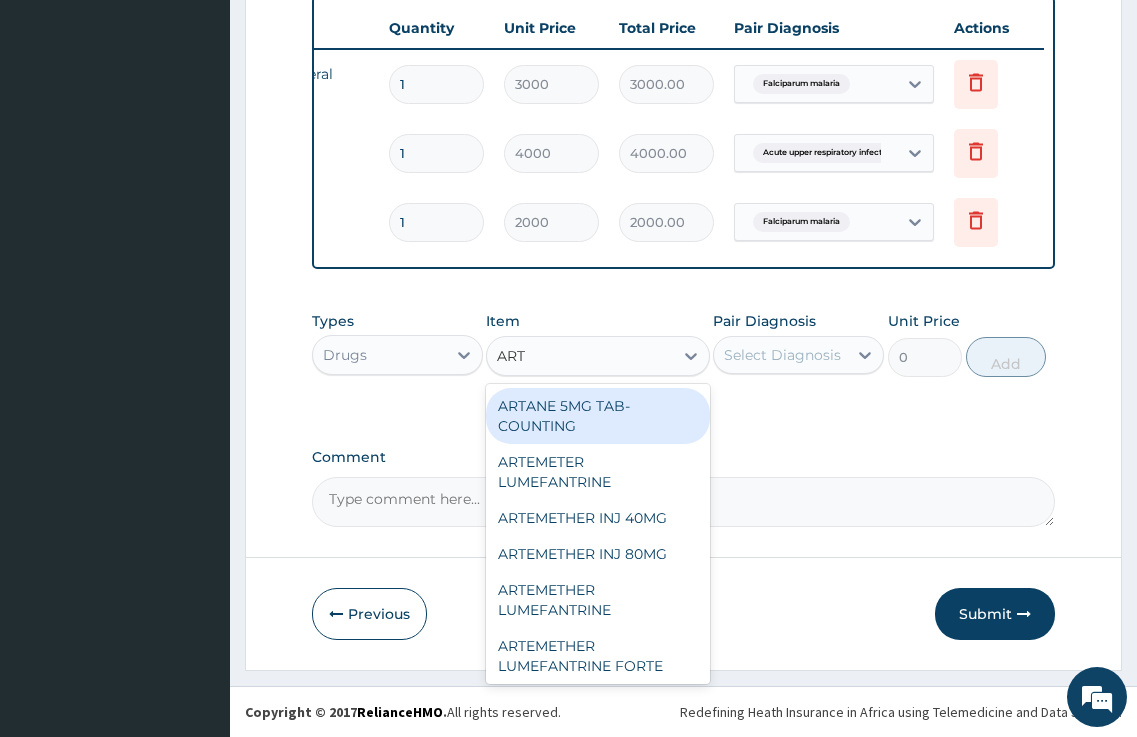type on "ARTE" 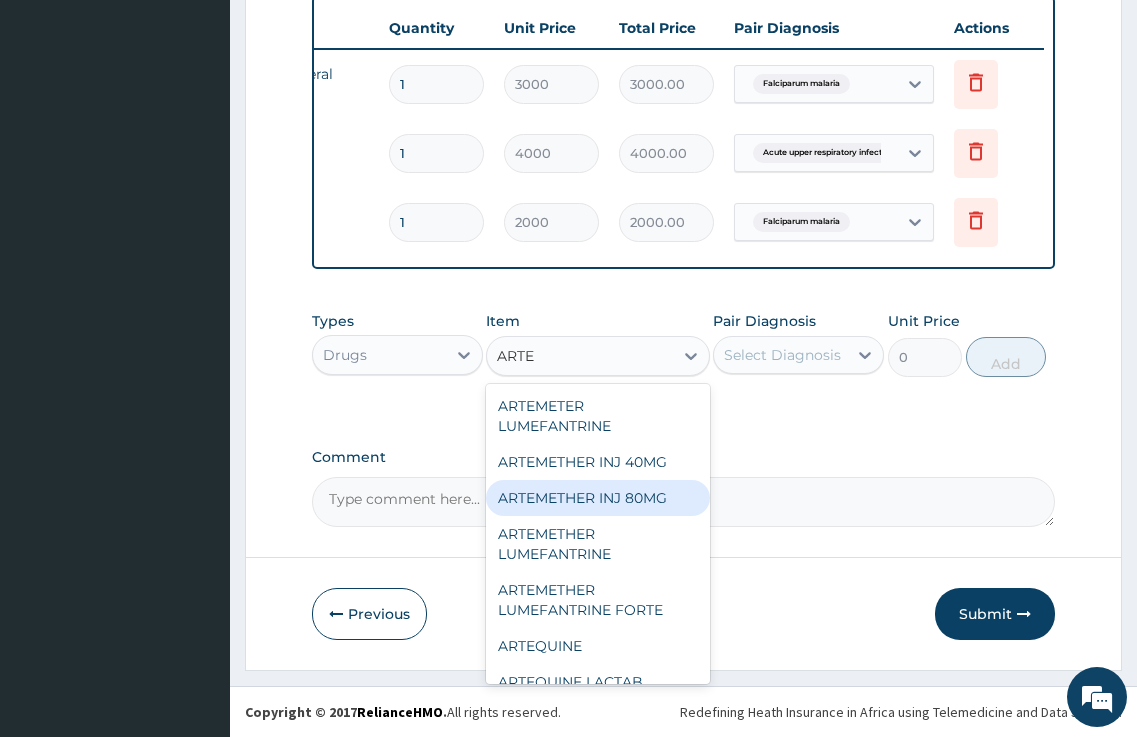 drag, startPoint x: 616, startPoint y: 500, endPoint x: 728, endPoint y: 431, distance: 131.54848 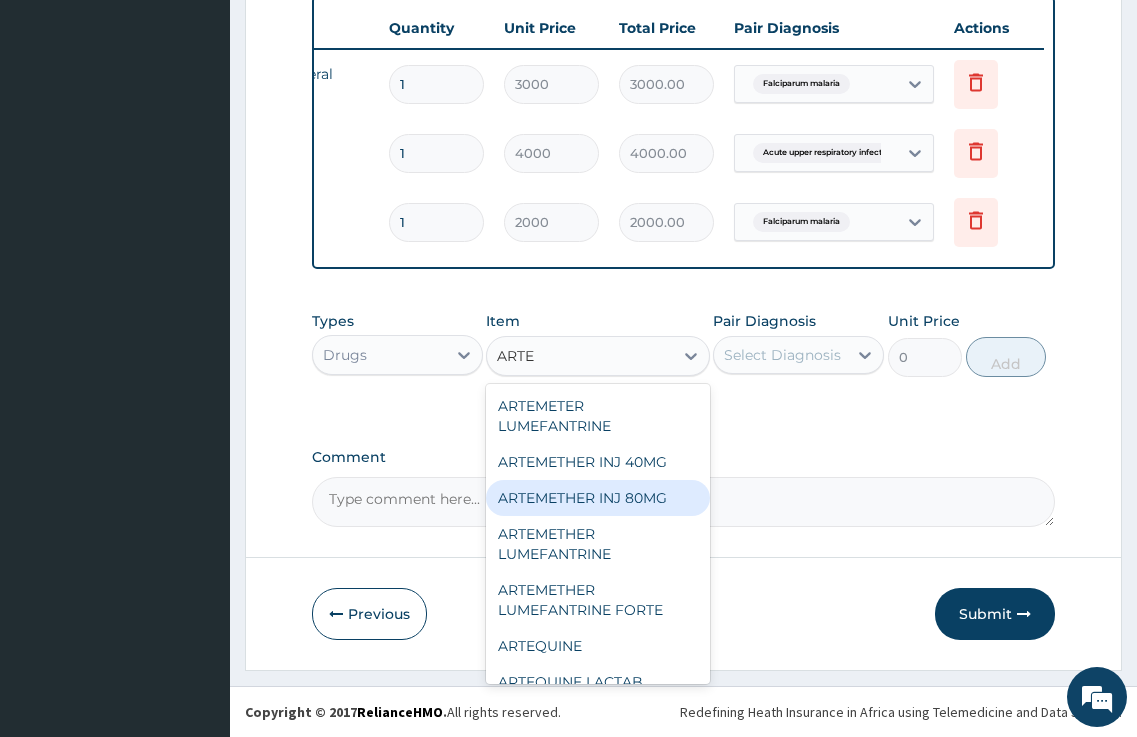 click on "ARTEMETHER INJ 80MG" at bounding box center (597, 498) 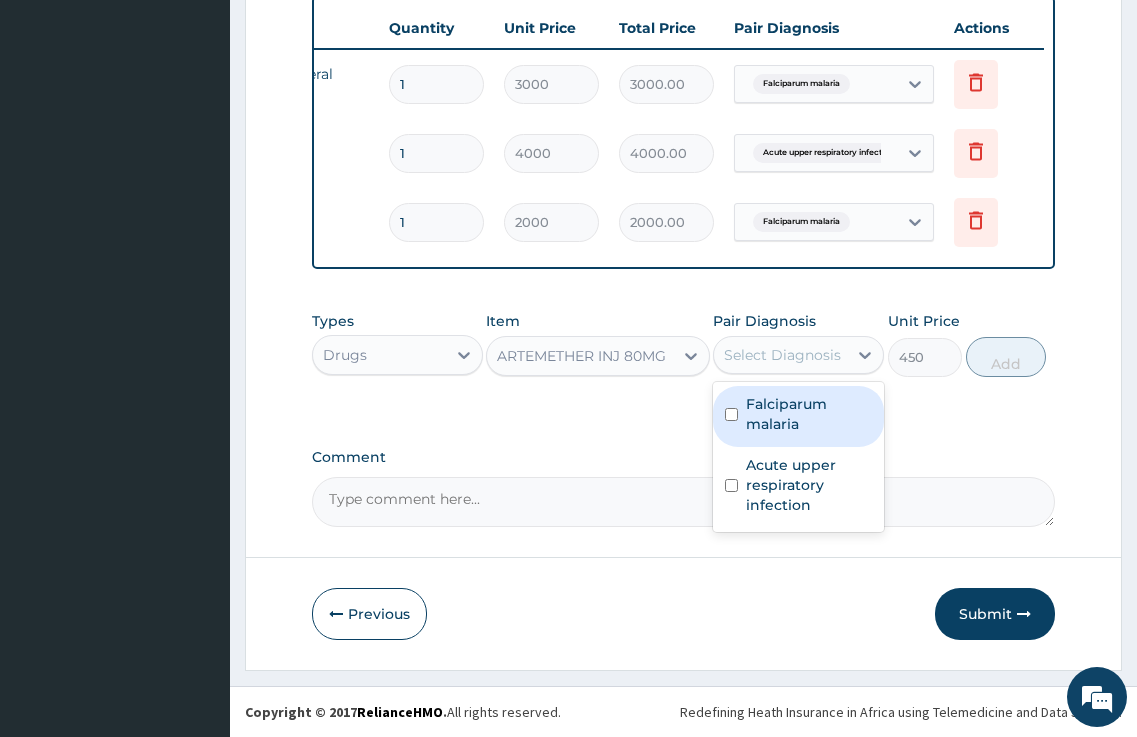 drag, startPoint x: 772, startPoint y: 354, endPoint x: 809, endPoint y: 421, distance: 76.537575 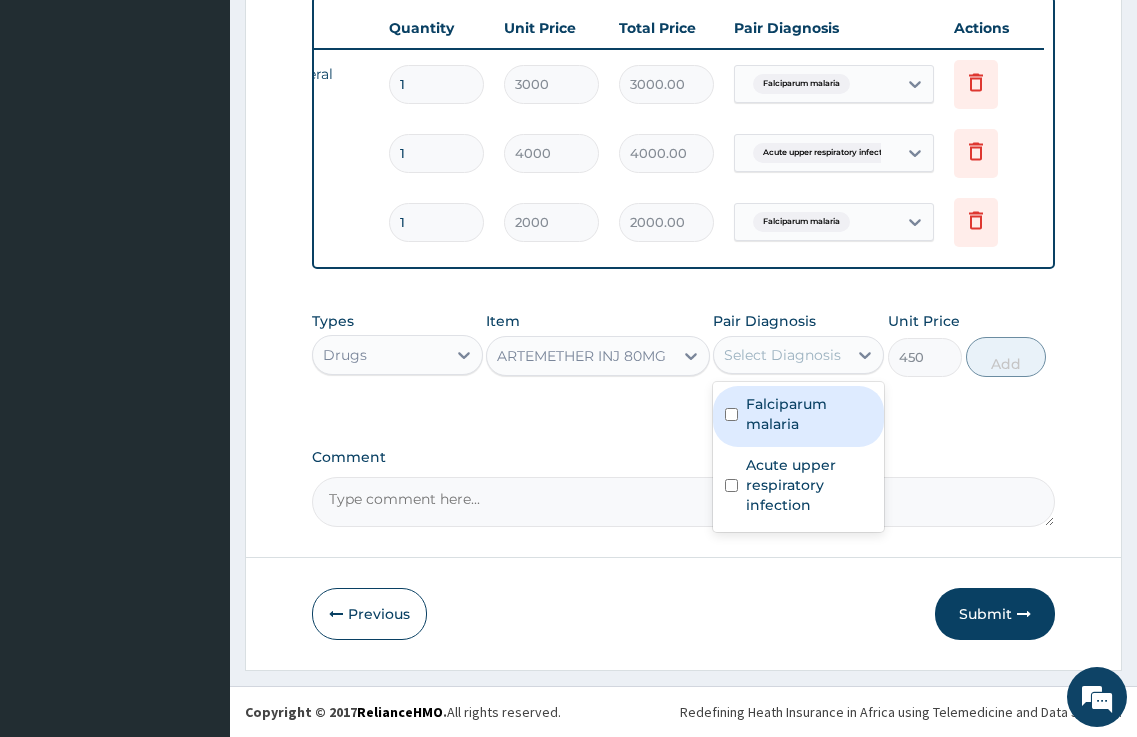 click on "Select Diagnosis" at bounding box center (782, 355) 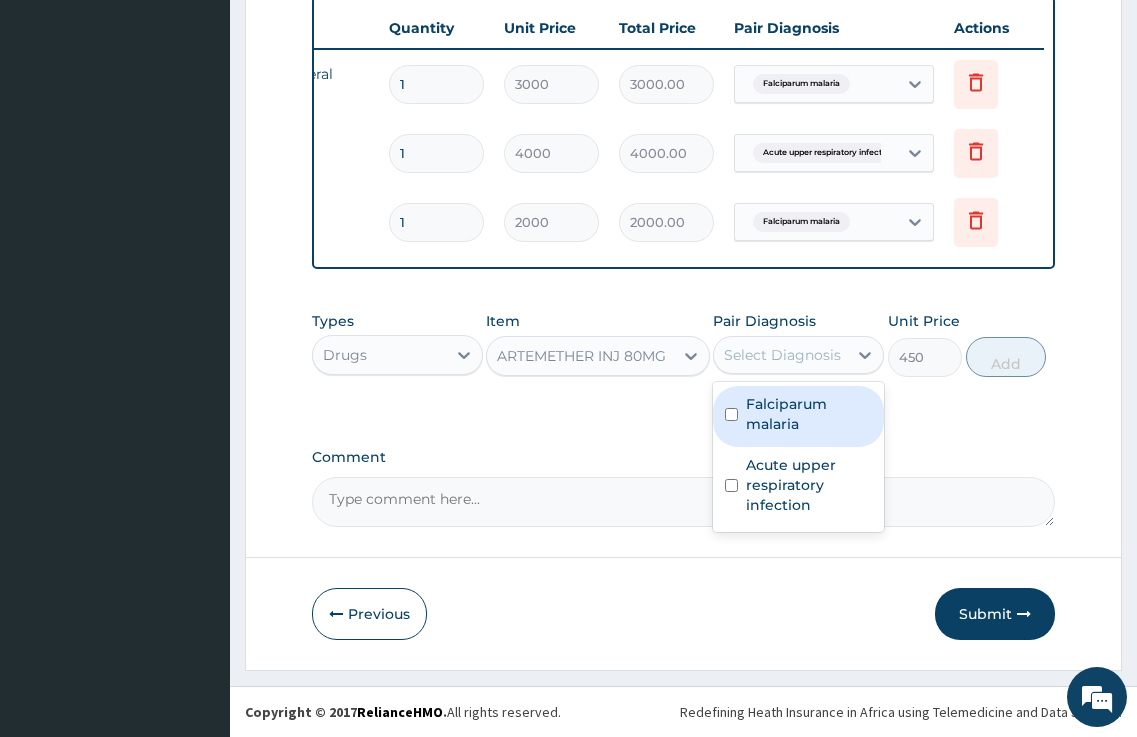 click on "Falciparum malaria" at bounding box center [809, 414] 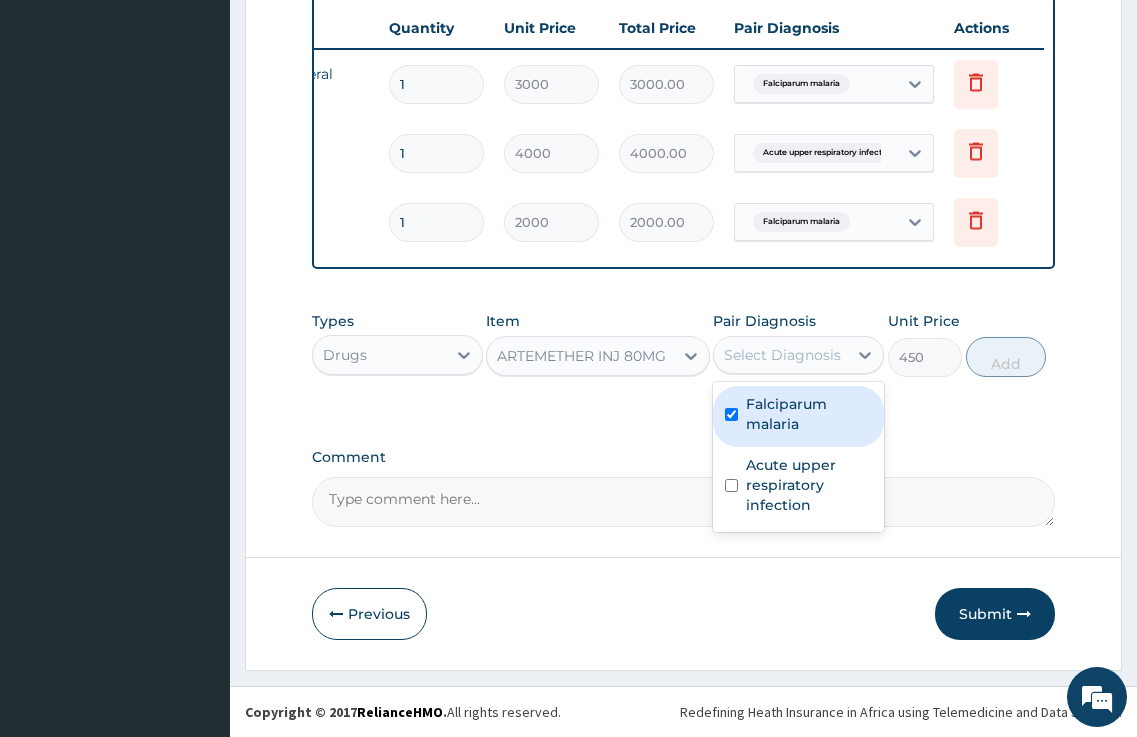 checkbox on "true" 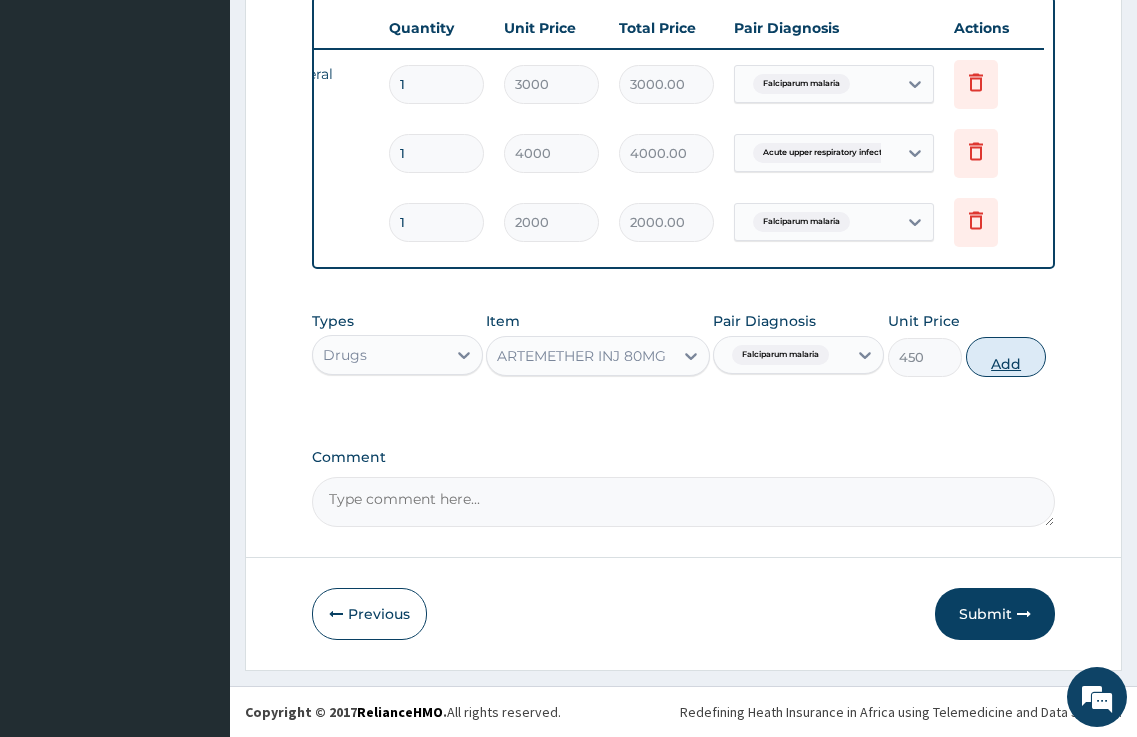 click on "Add" at bounding box center (1006, 357) 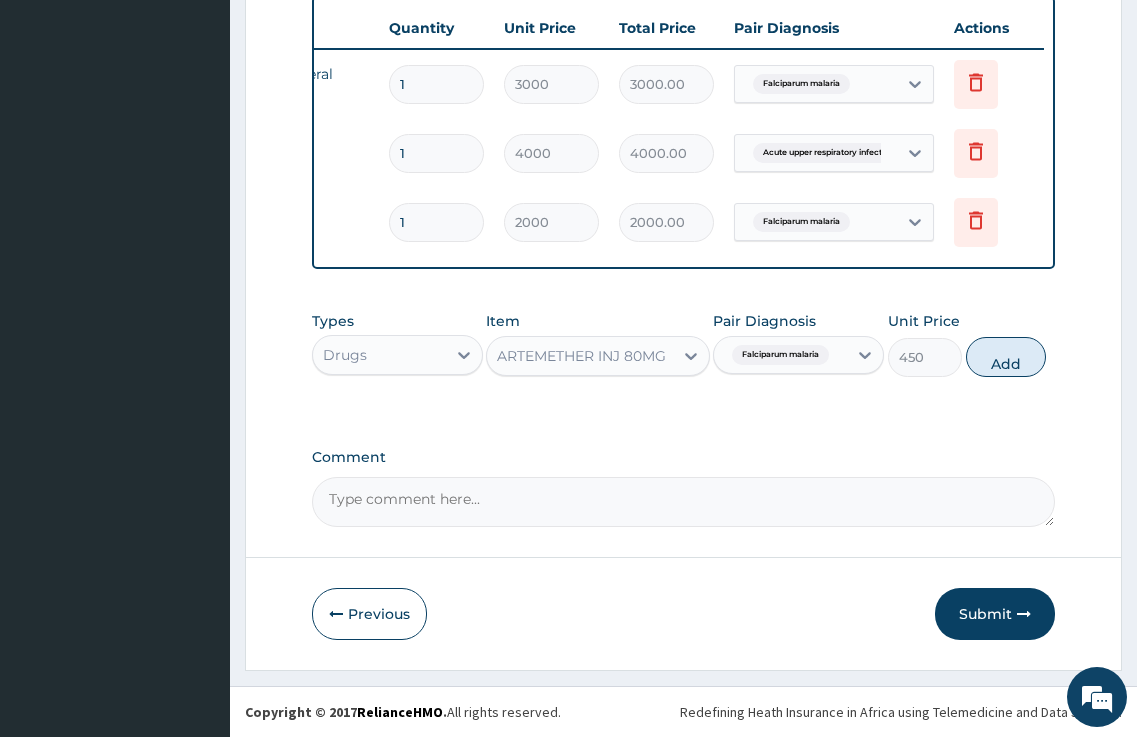 type on "0" 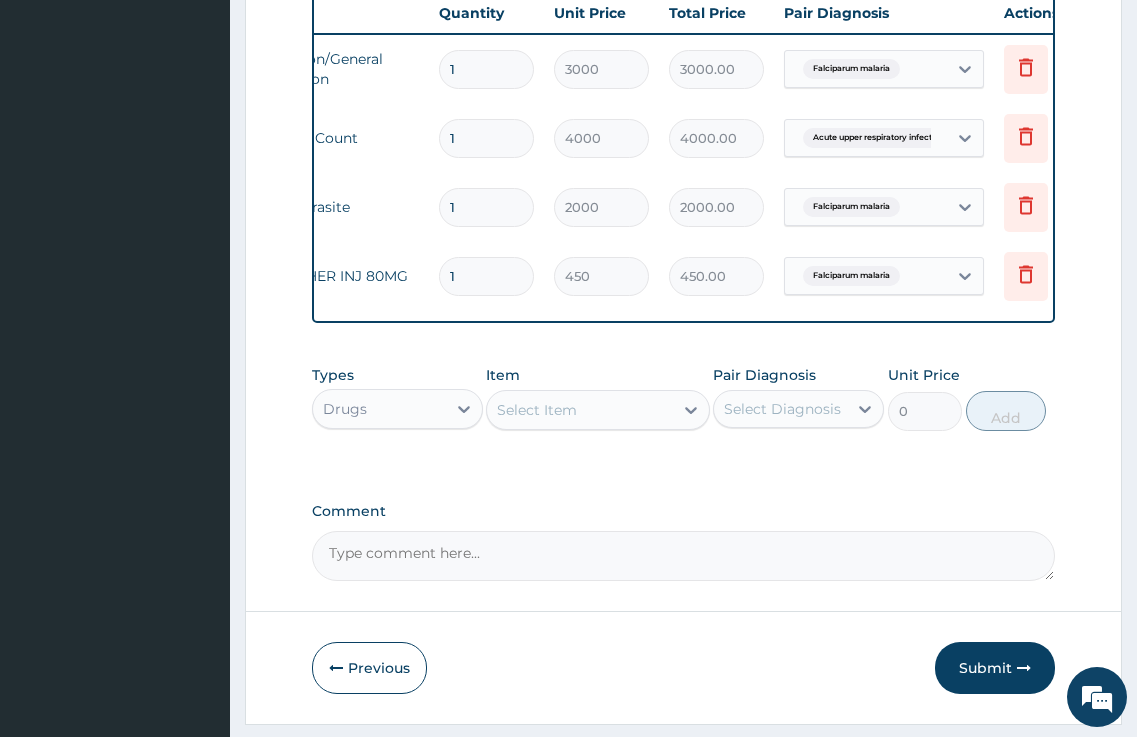 scroll, scrollTop: 0, scrollLeft: 163, axis: horizontal 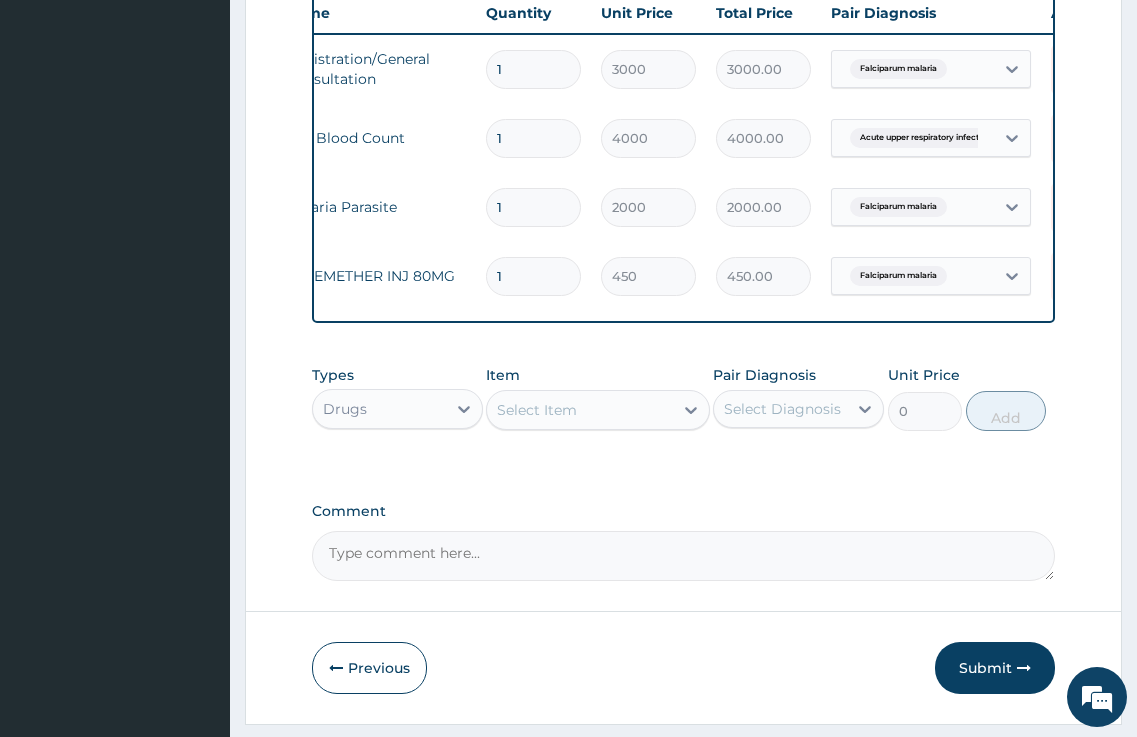 type 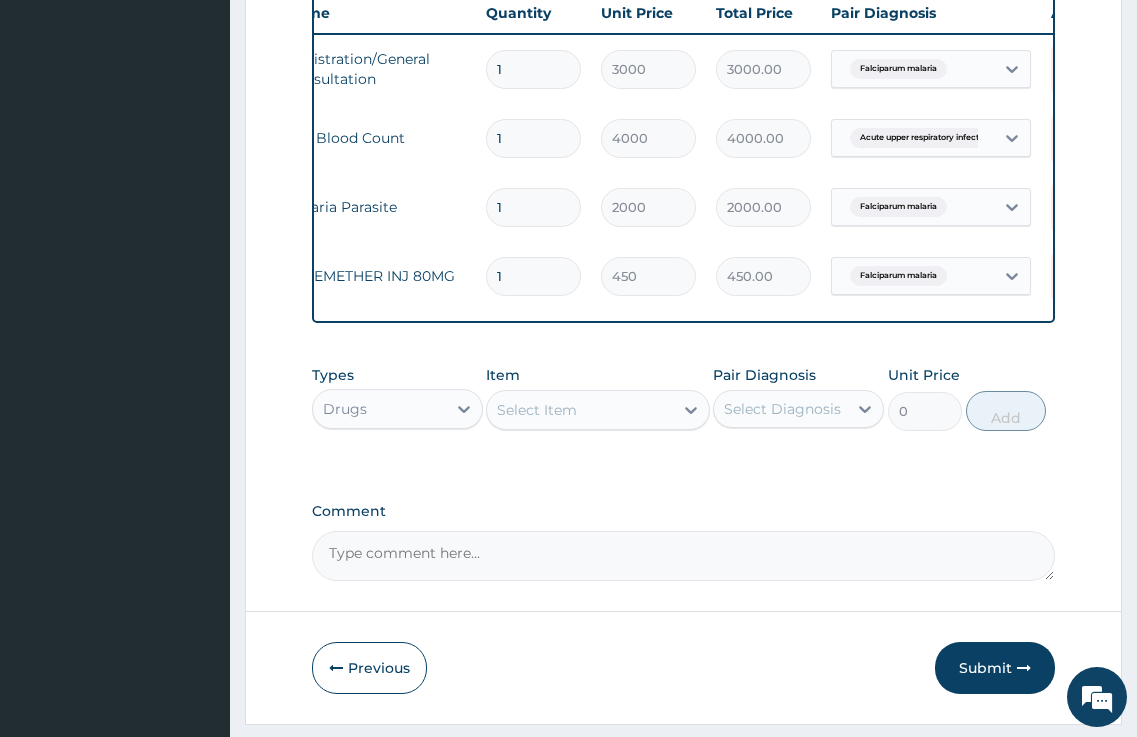 type on "0.00" 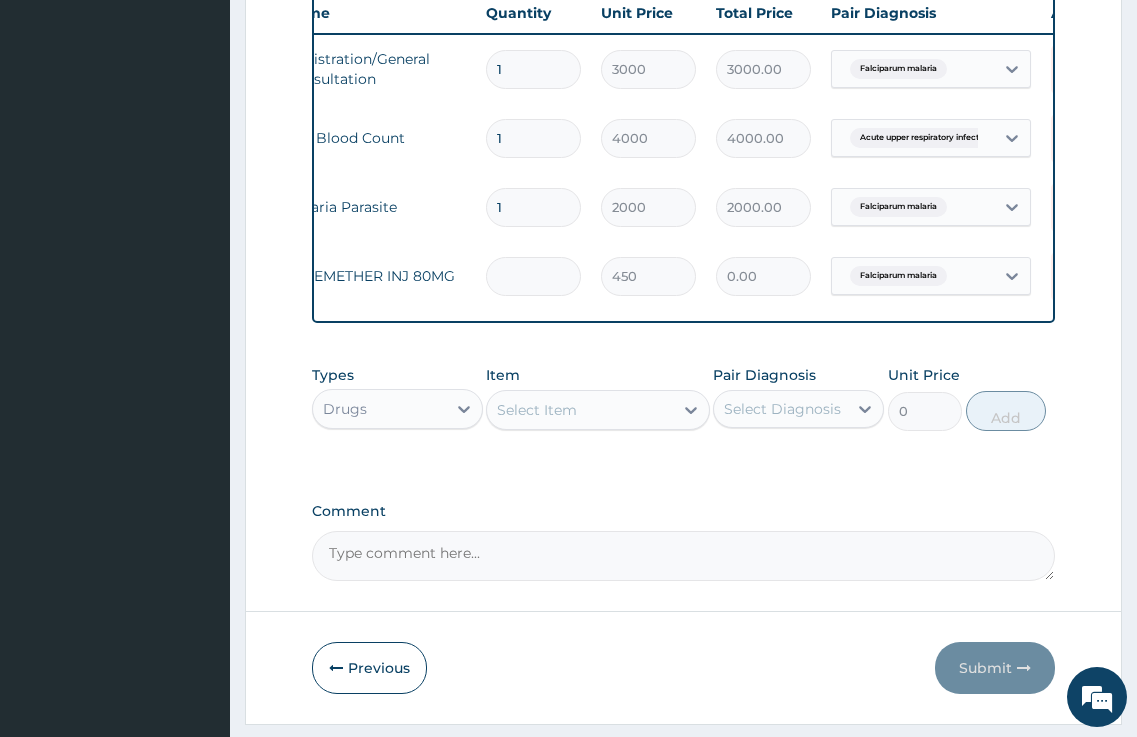 type on "6" 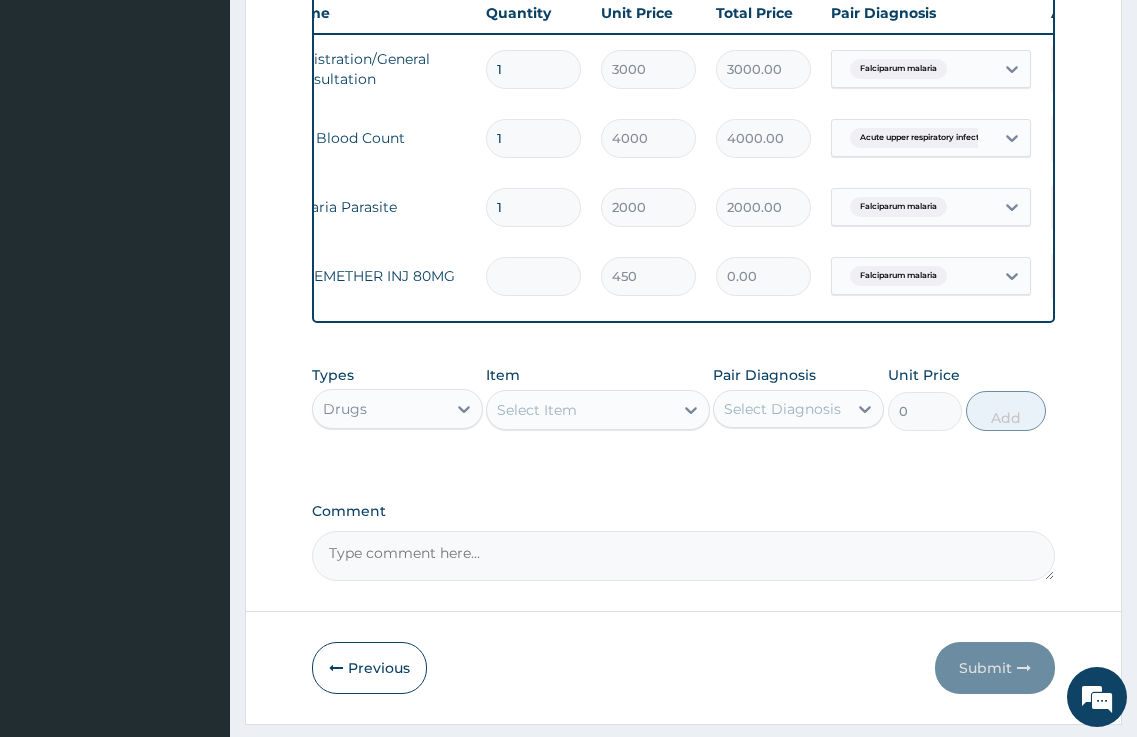 type on "2700.00" 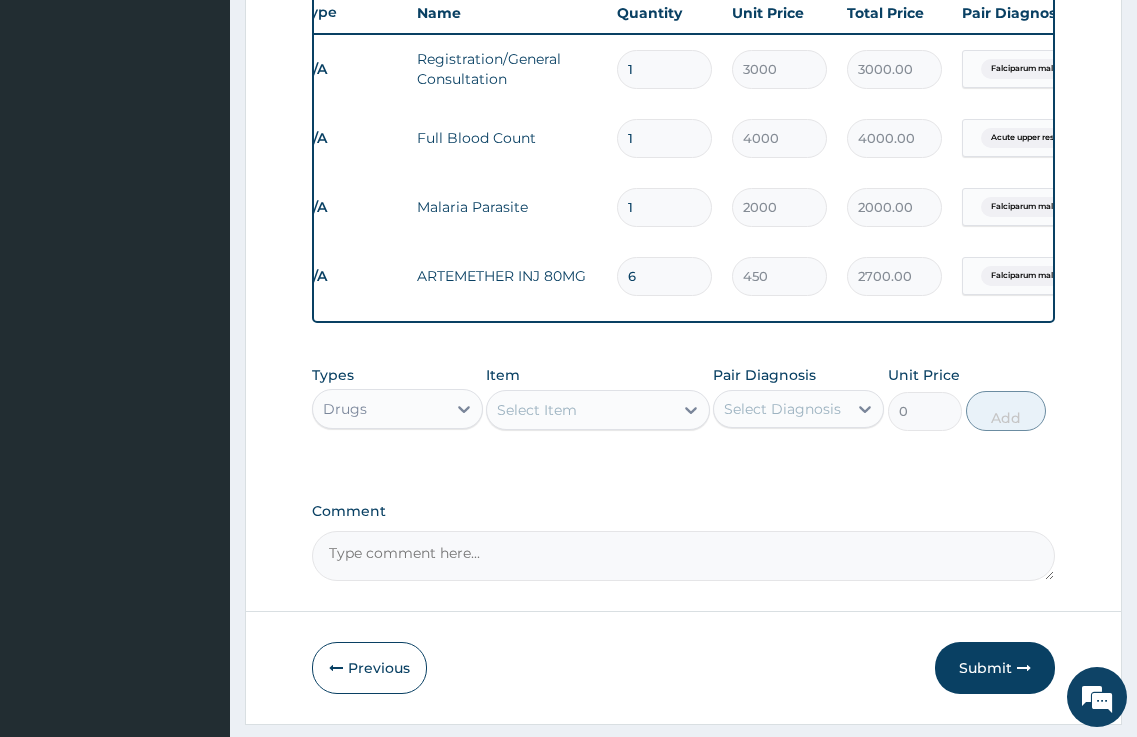 scroll, scrollTop: 0, scrollLeft: 0, axis: both 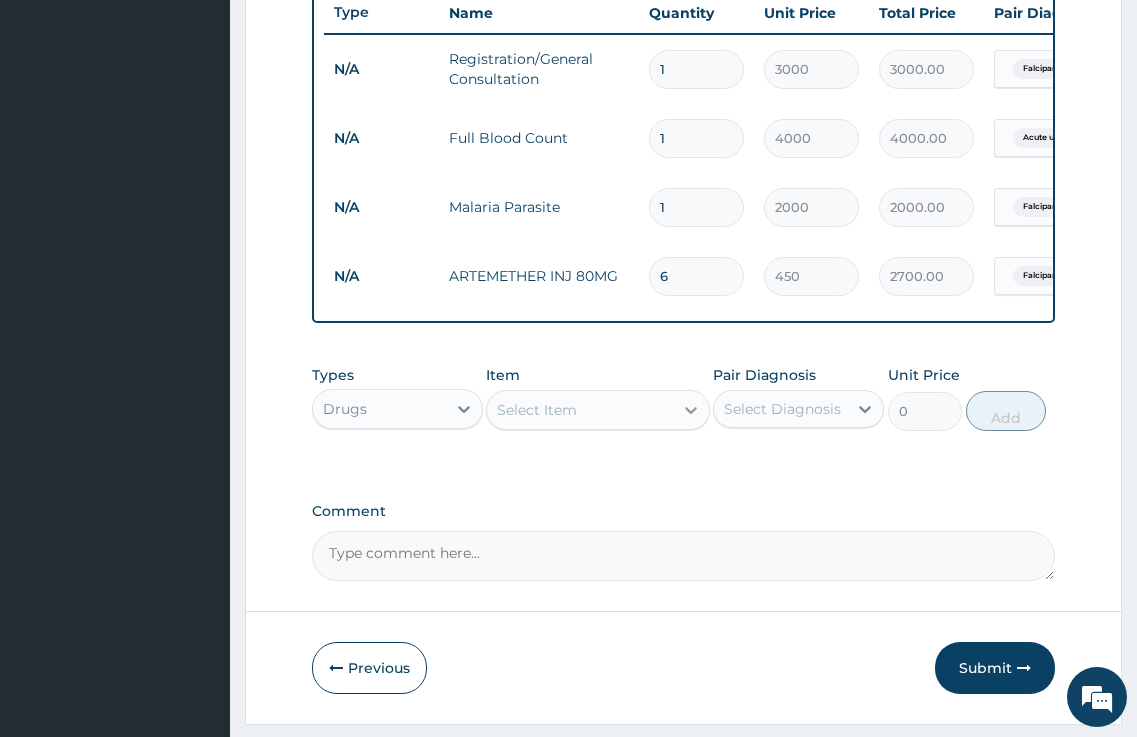 type on "6" 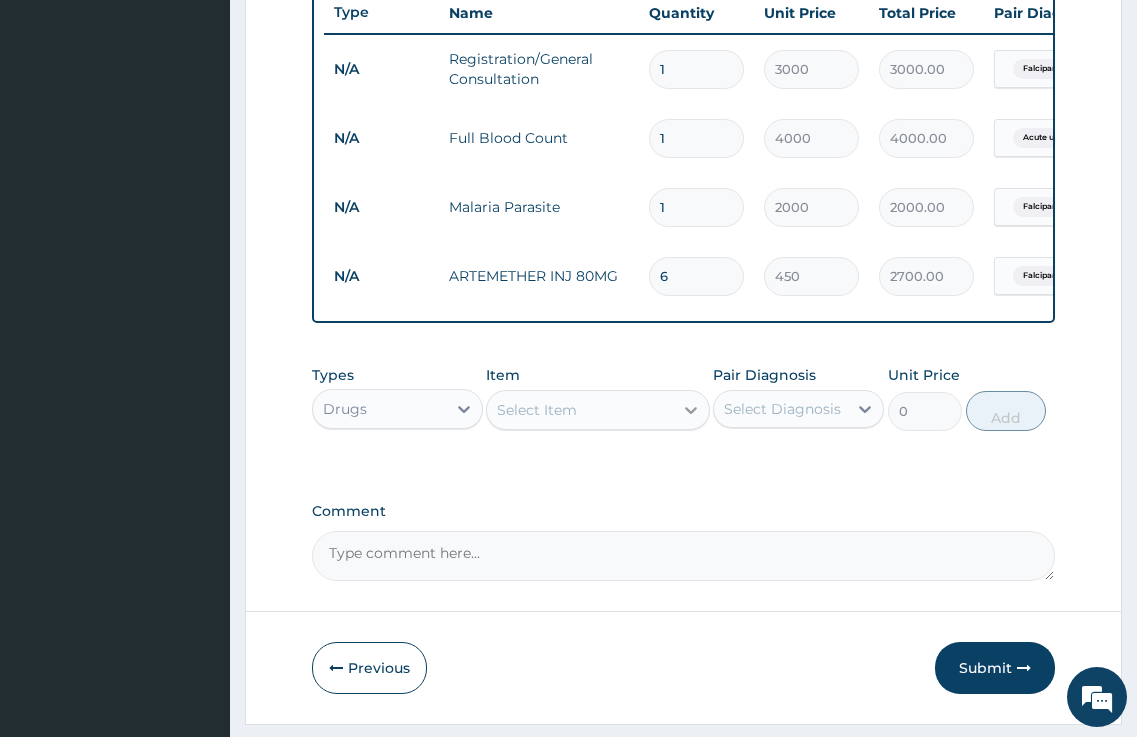 click at bounding box center (691, 410) 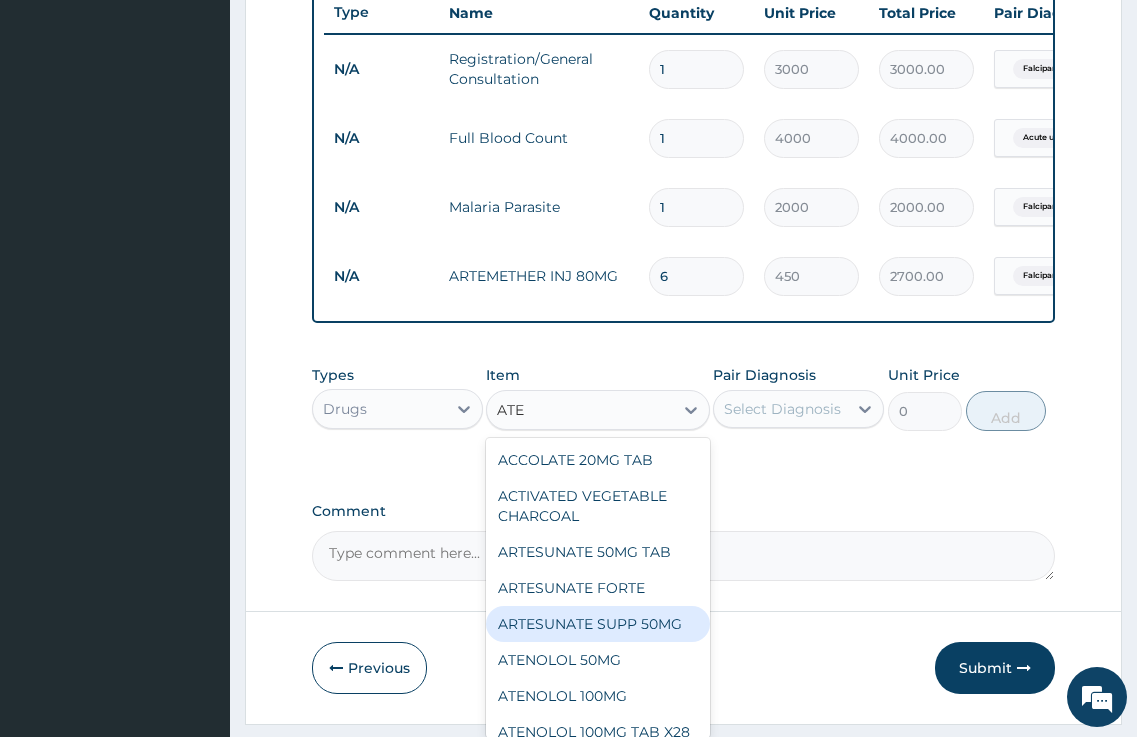 type on "ATEQ" 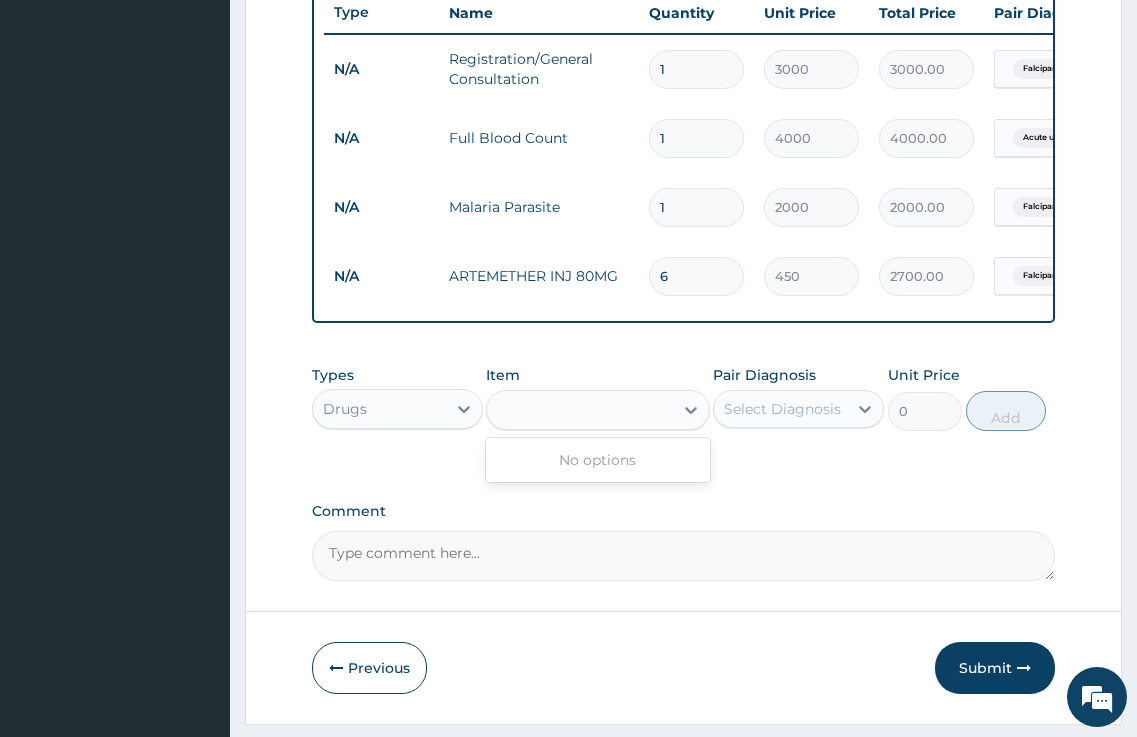 click on "ATEQ" at bounding box center (579, 410) 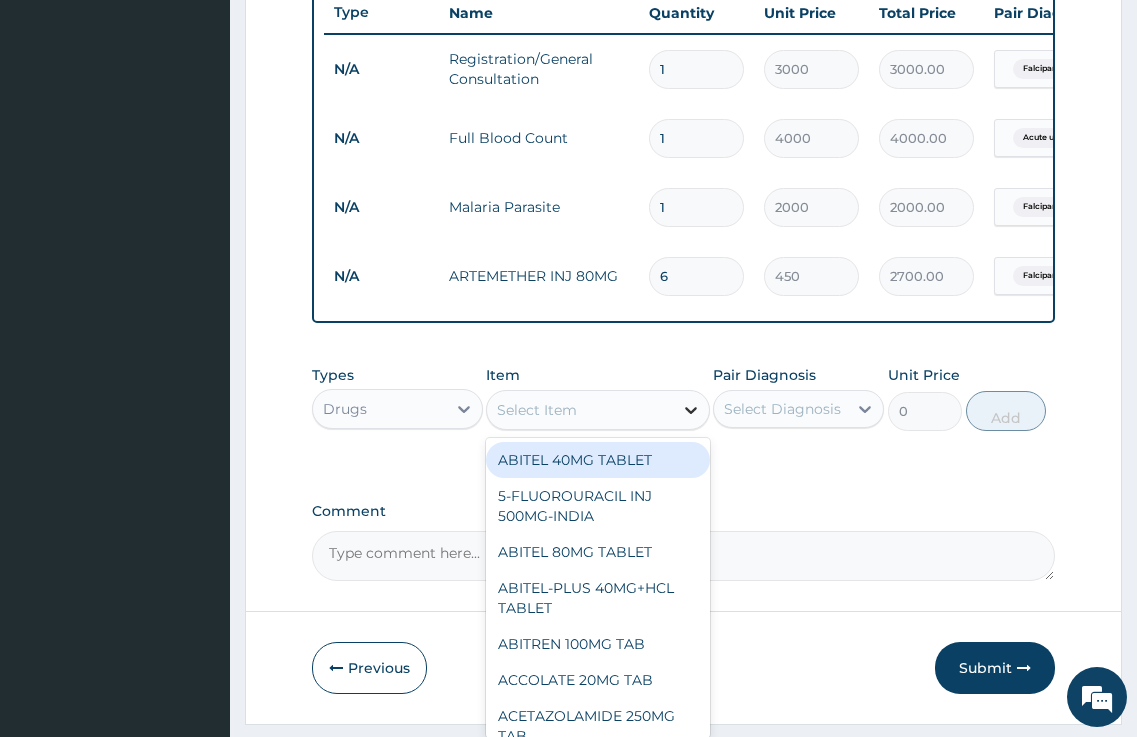 click 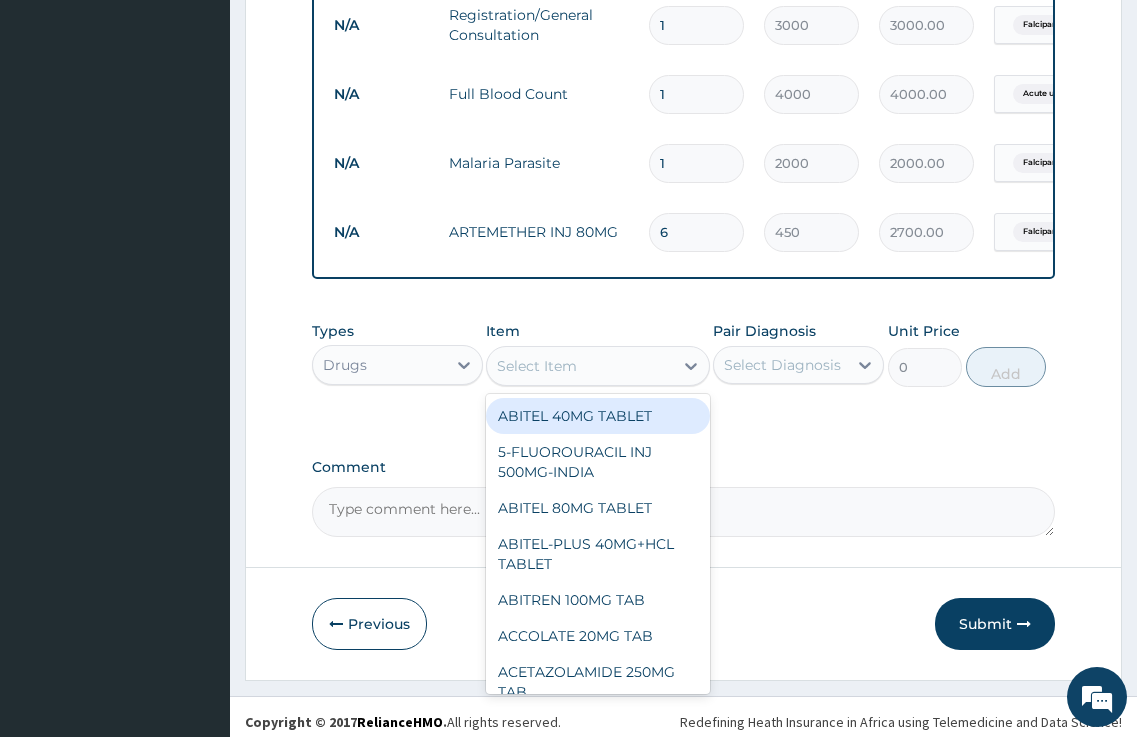scroll, scrollTop: 832, scrollLeft: 0, axis: vertical 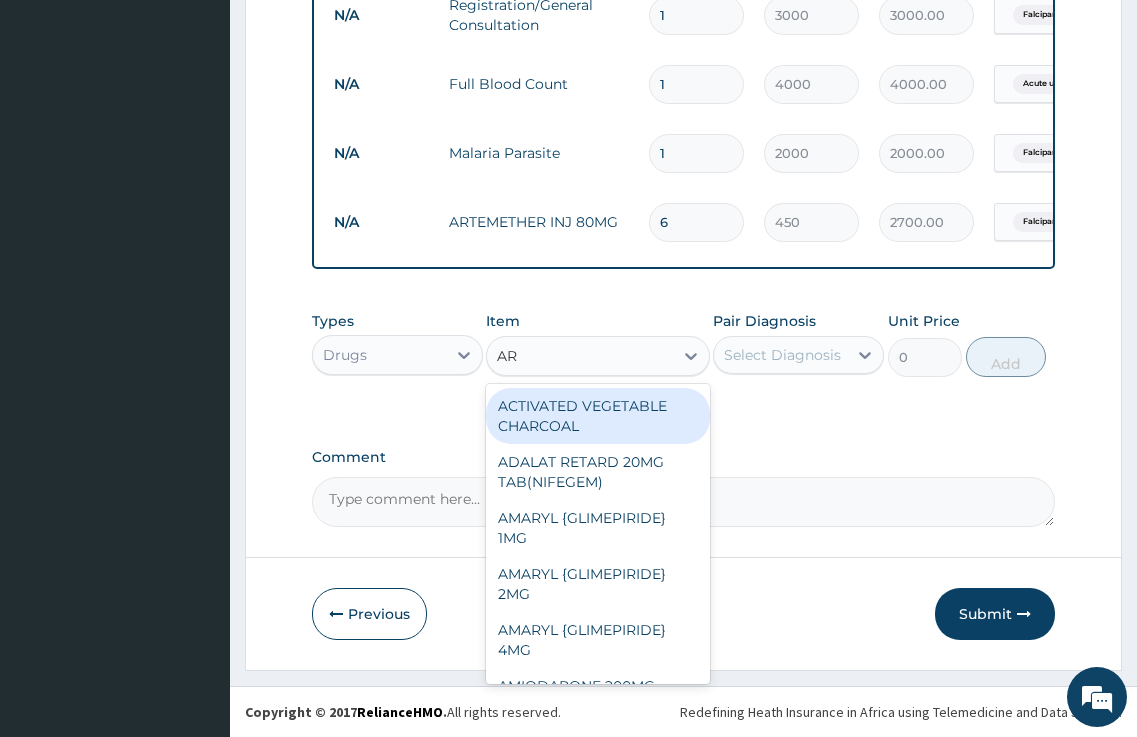 type on "ART" 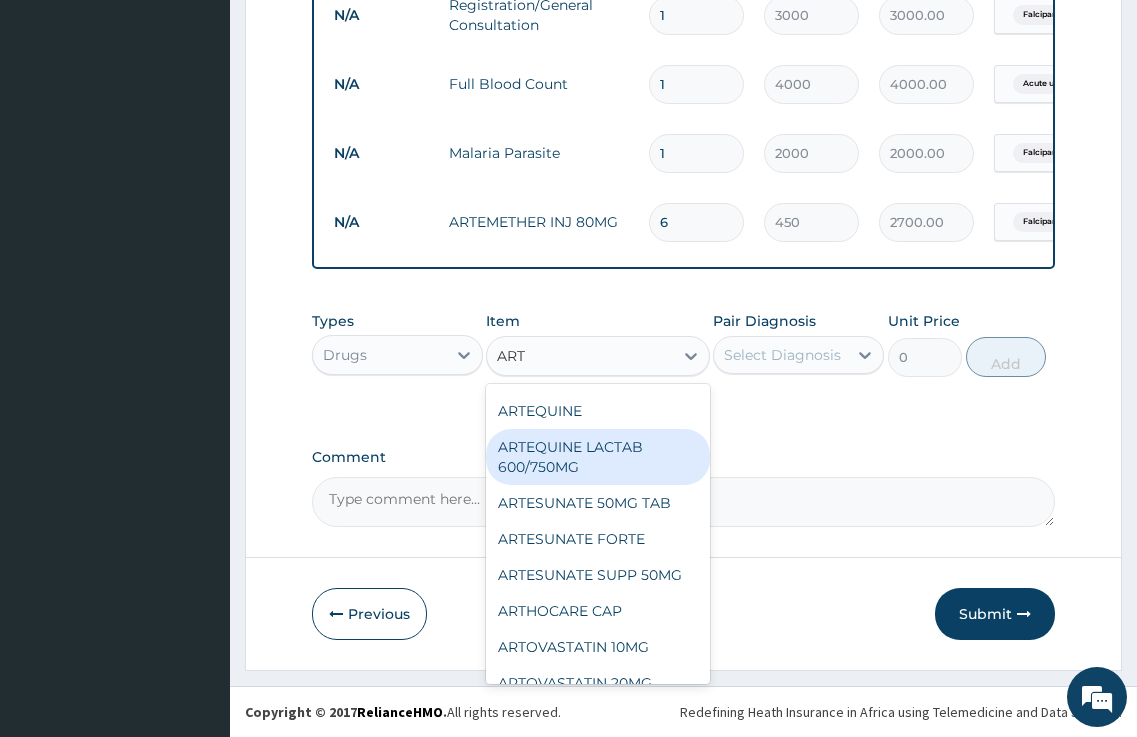 scroll, scrollTop: 300, scrollLeft: 0, axis: vertical 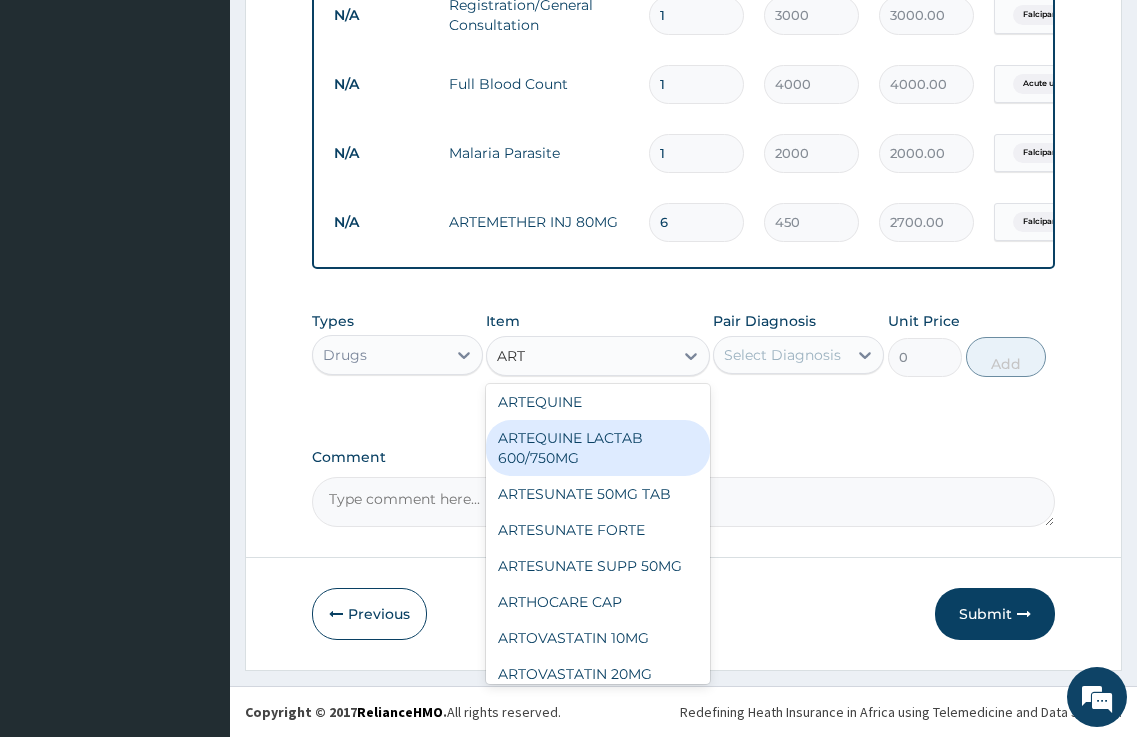 click on "ARTEQUINE LACTAB 600/750MG" at bounding box center [597, 448] 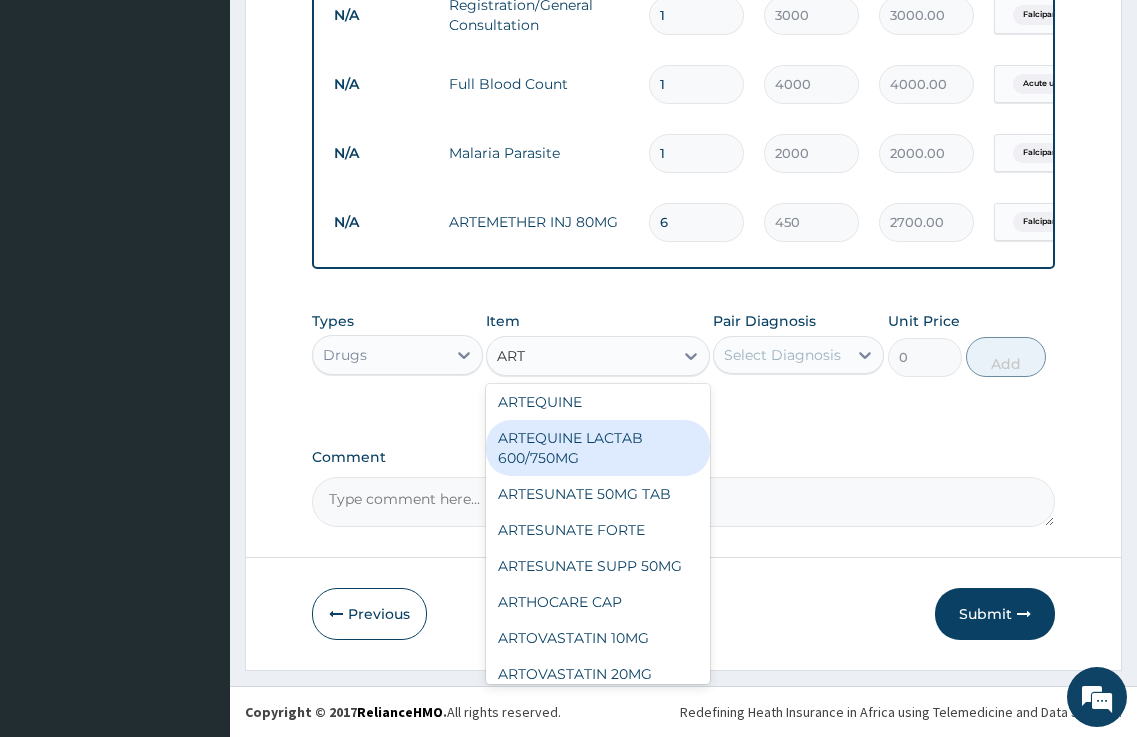 type 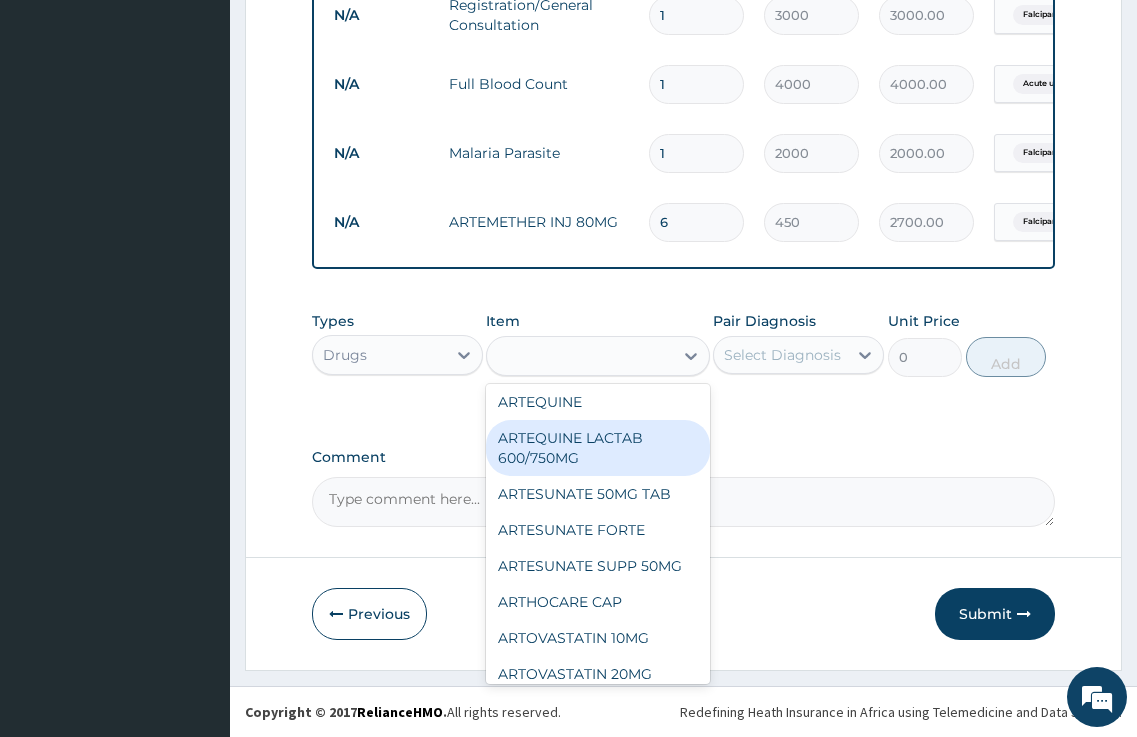 type on "1800" 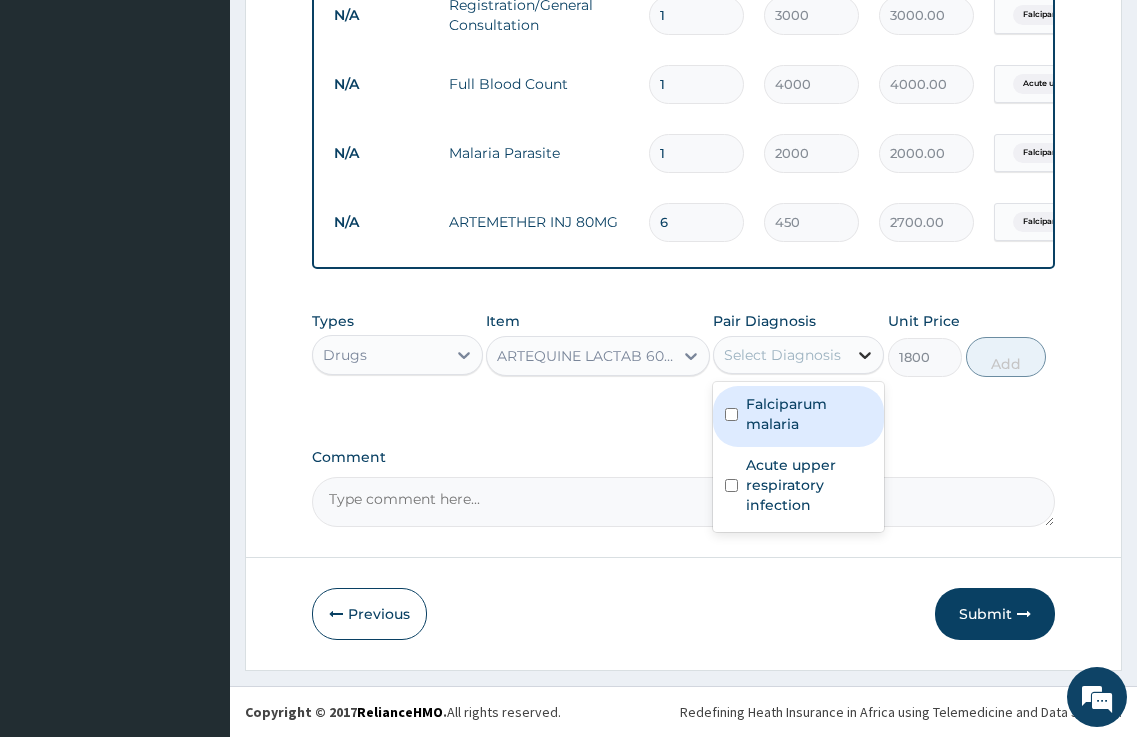 click 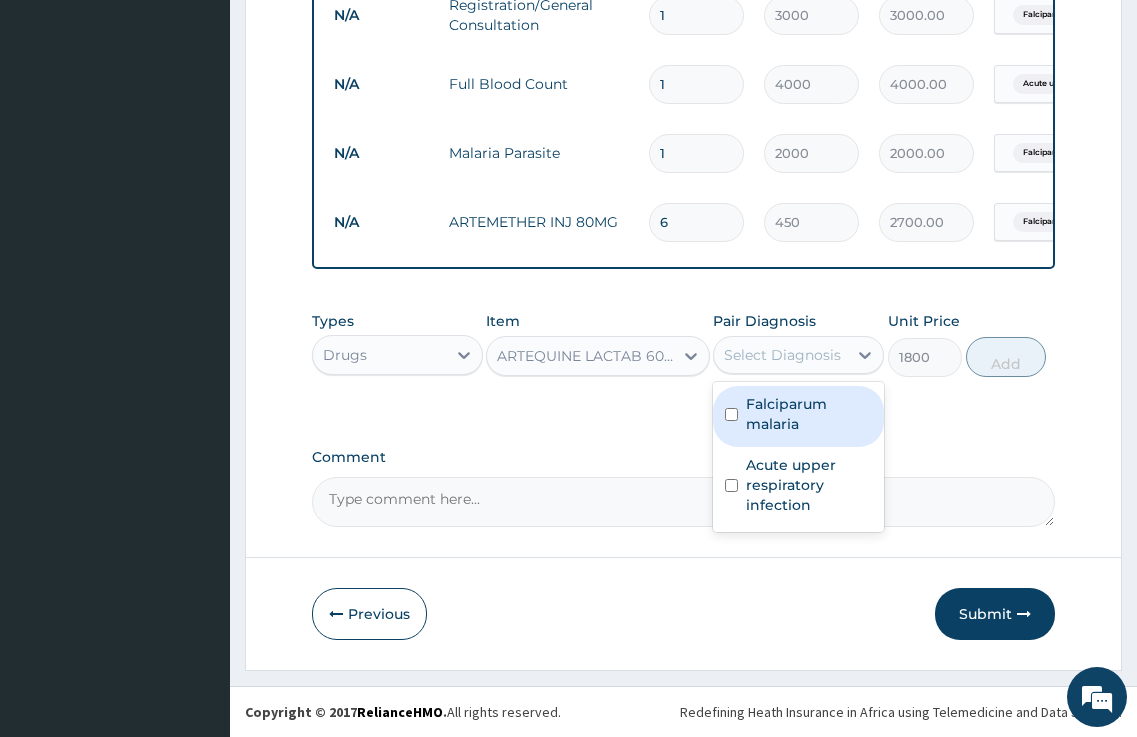 click on "Falciparum malaria" at bounding box center (809, 414) 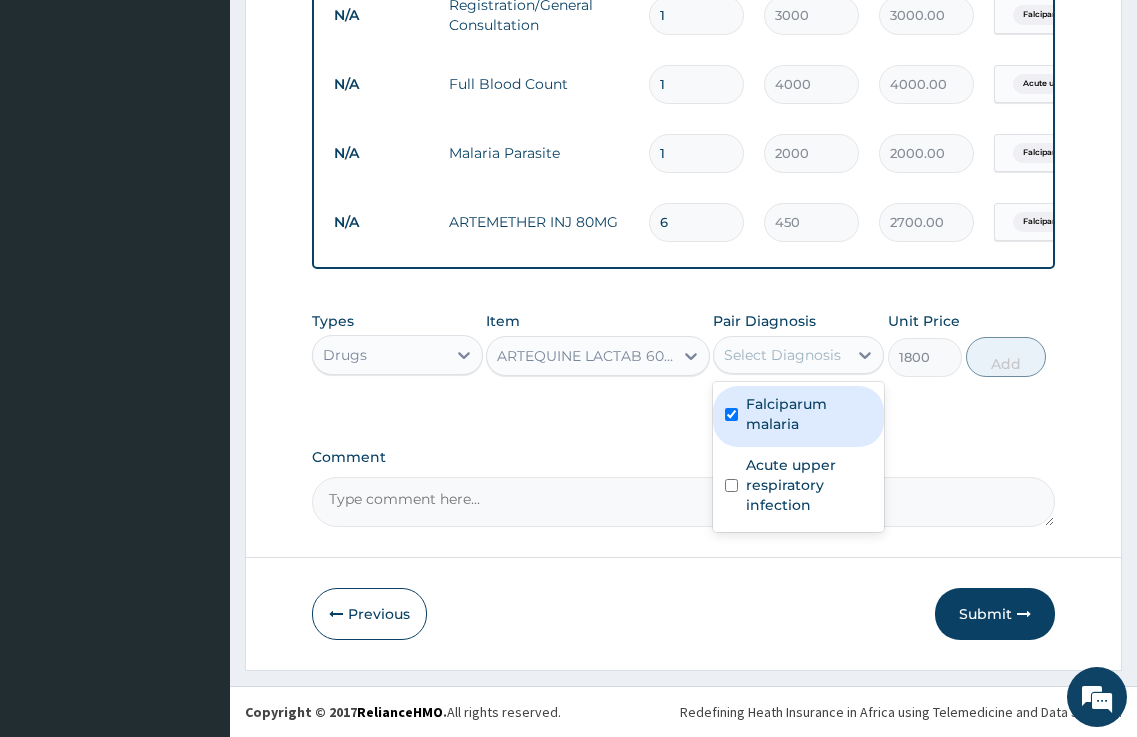 checkbox on "true" 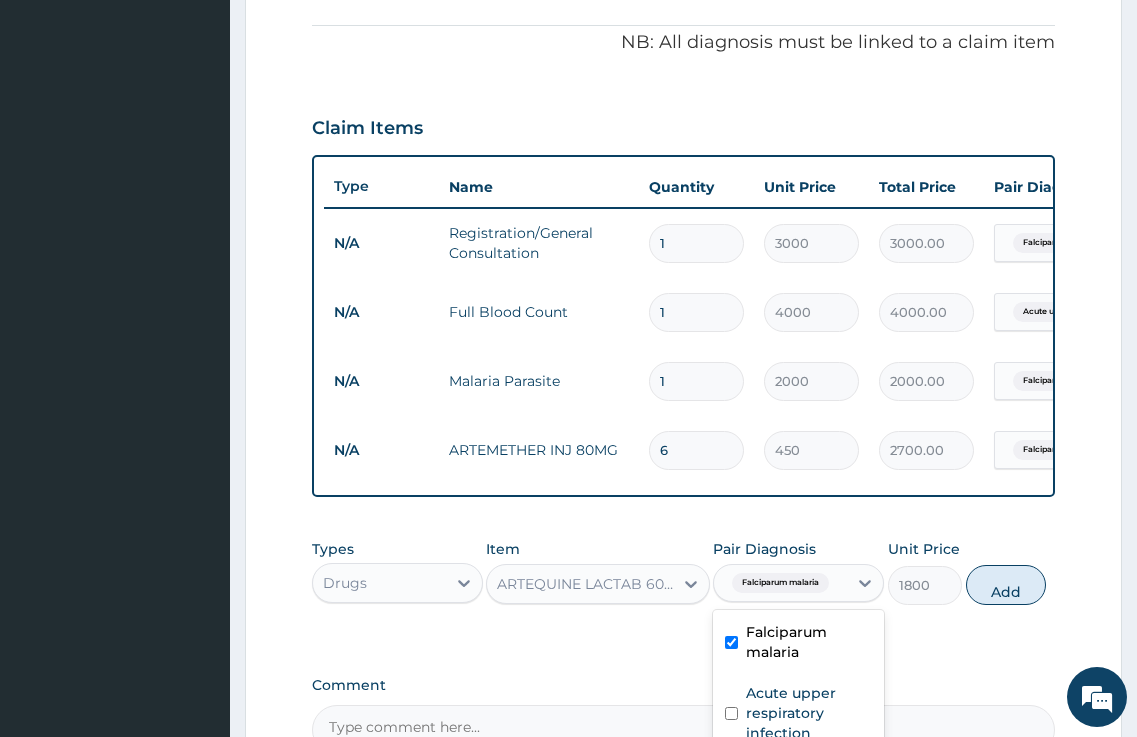 scroll, scrollTop: 832, scrollLeft: 0, axis: vertical 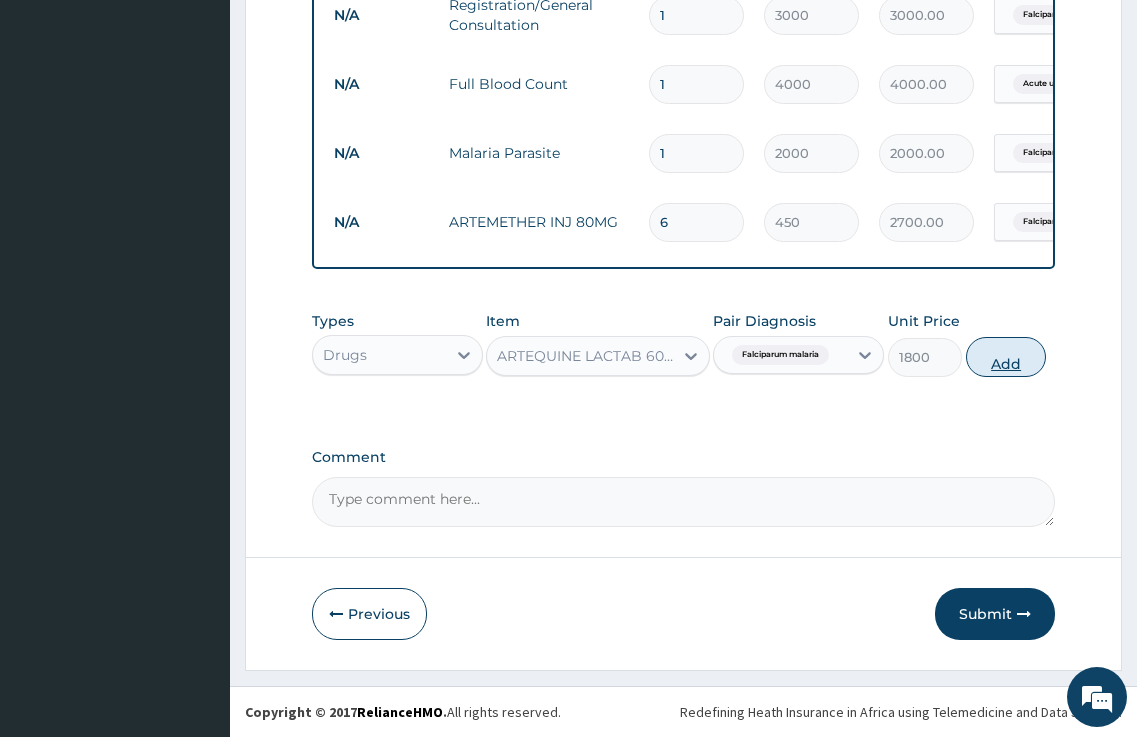 click on "Add" at bounding box center (1006, 357) 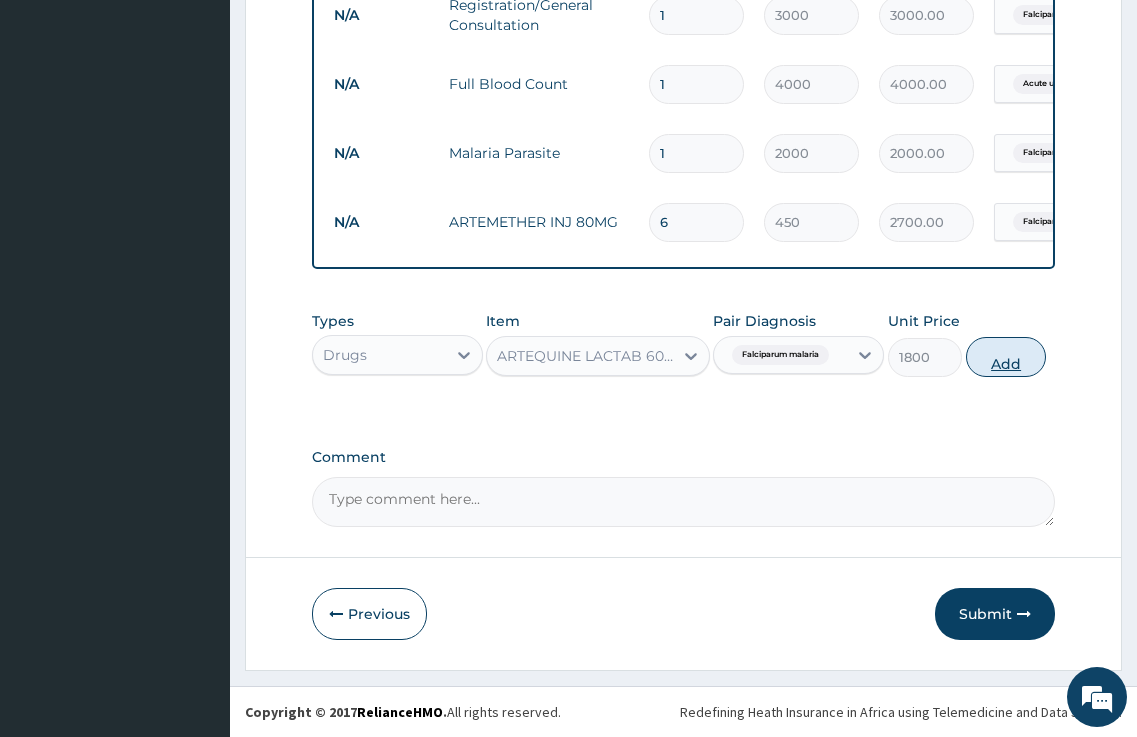 type on "0" 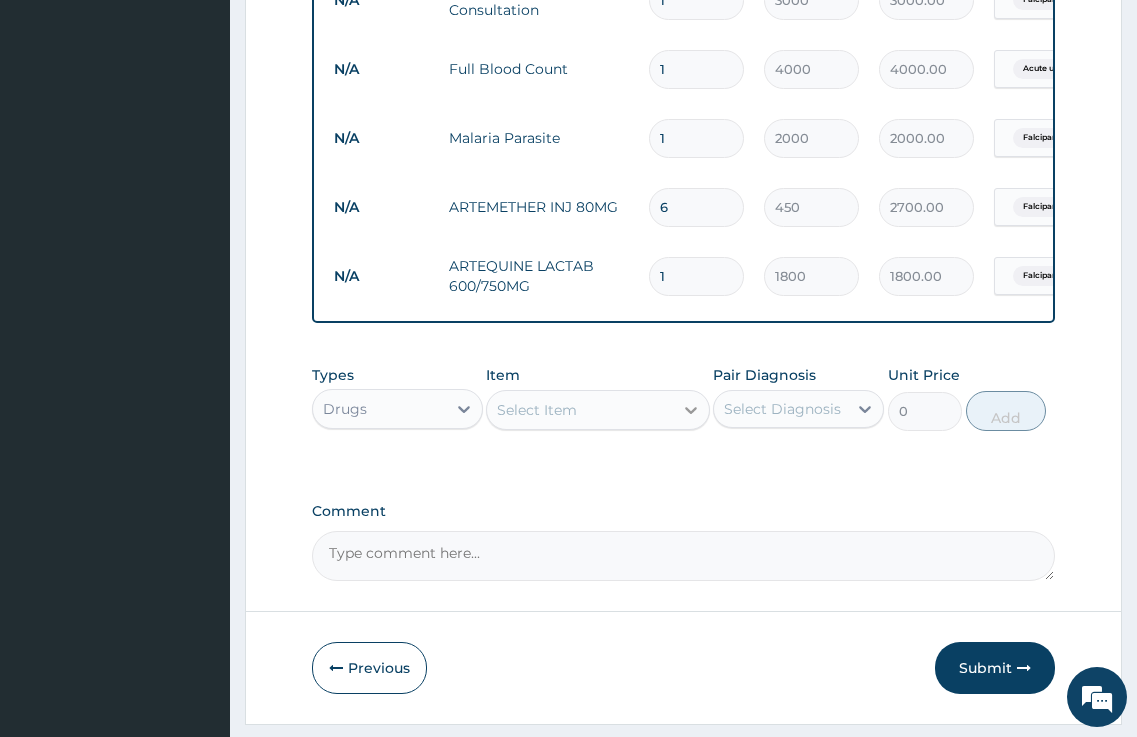 click at bounding box center (691, 410) 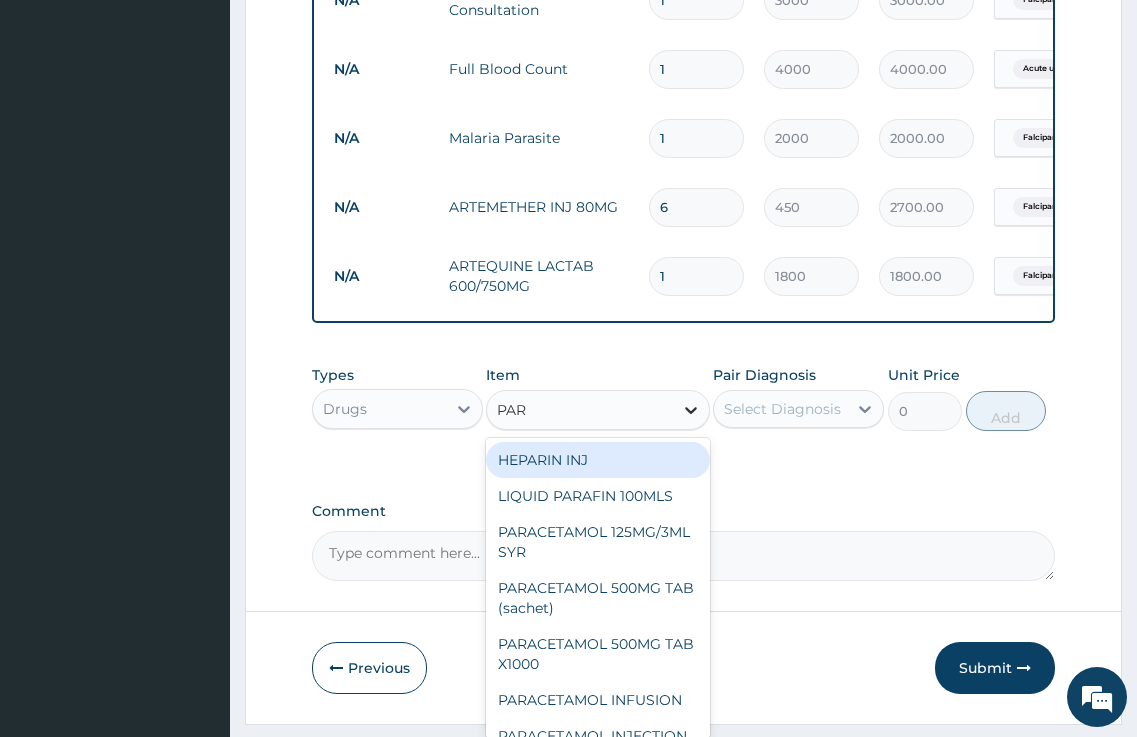 type on "PARA" 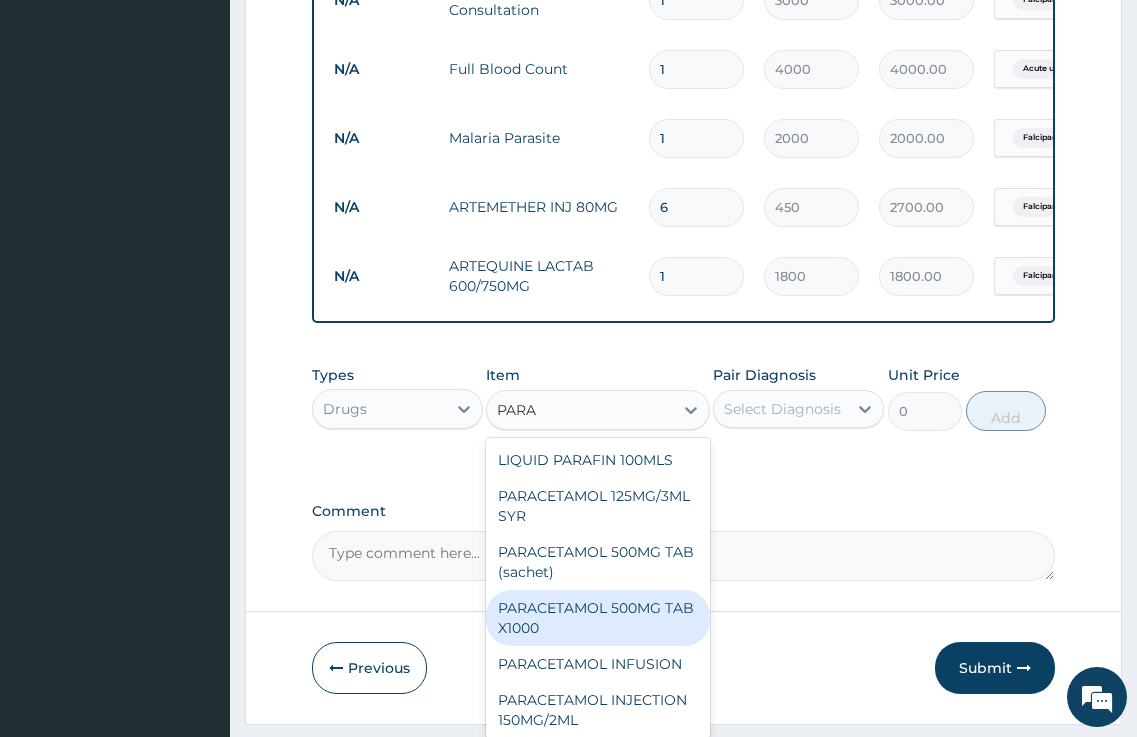 drag, startPoint x: 585, startPoint y: 633, endPoint x: 782, endPoint y: 494, distance: 241.10164 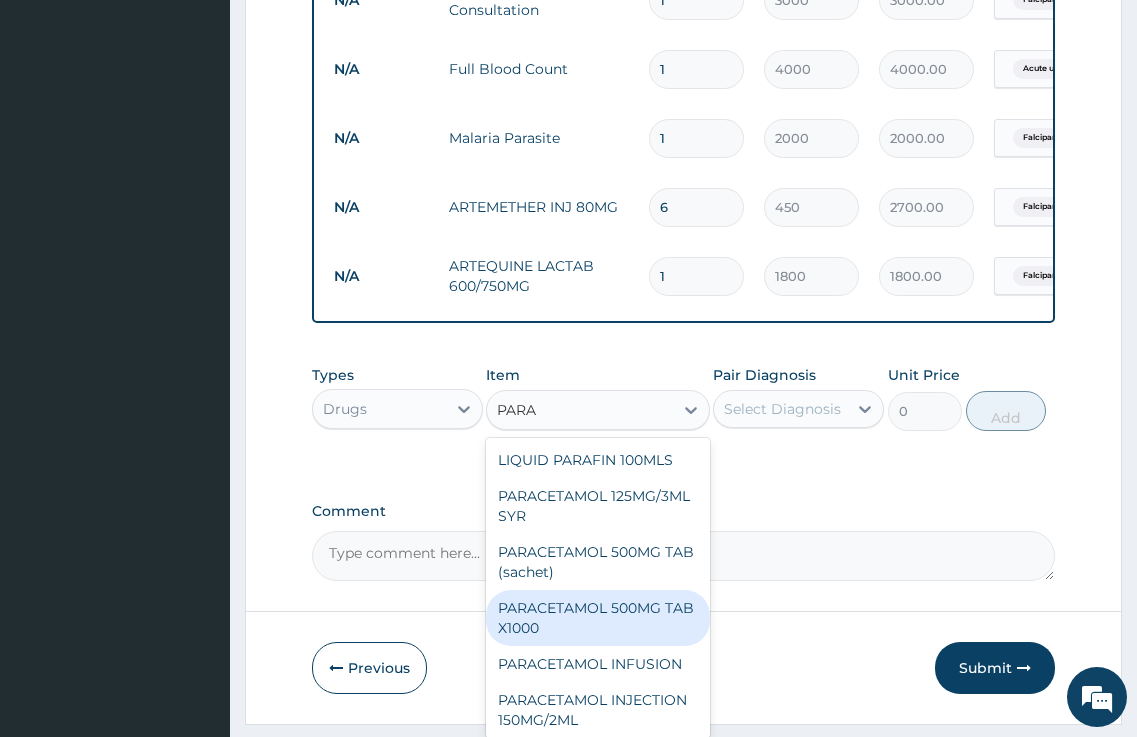 click on "PARACETAMOL 500MG TAB X1000" at bounding box center (597, 618) 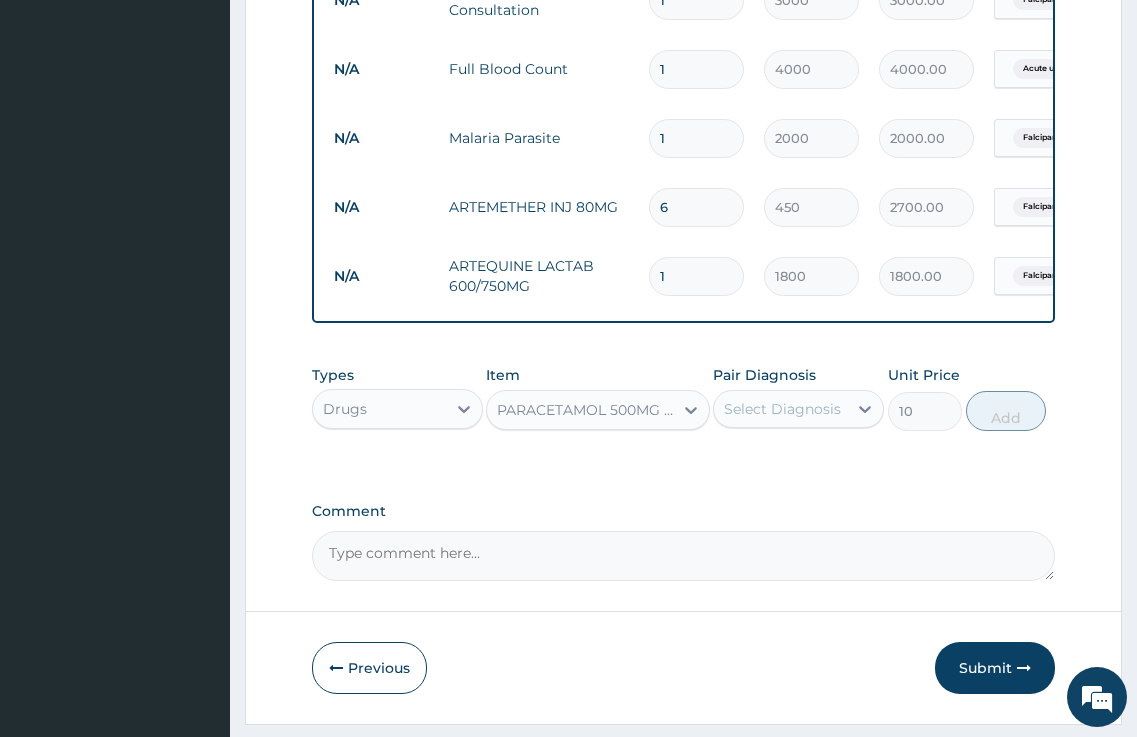 click on "Select Diagnosis" at bounding box center (782, 409) 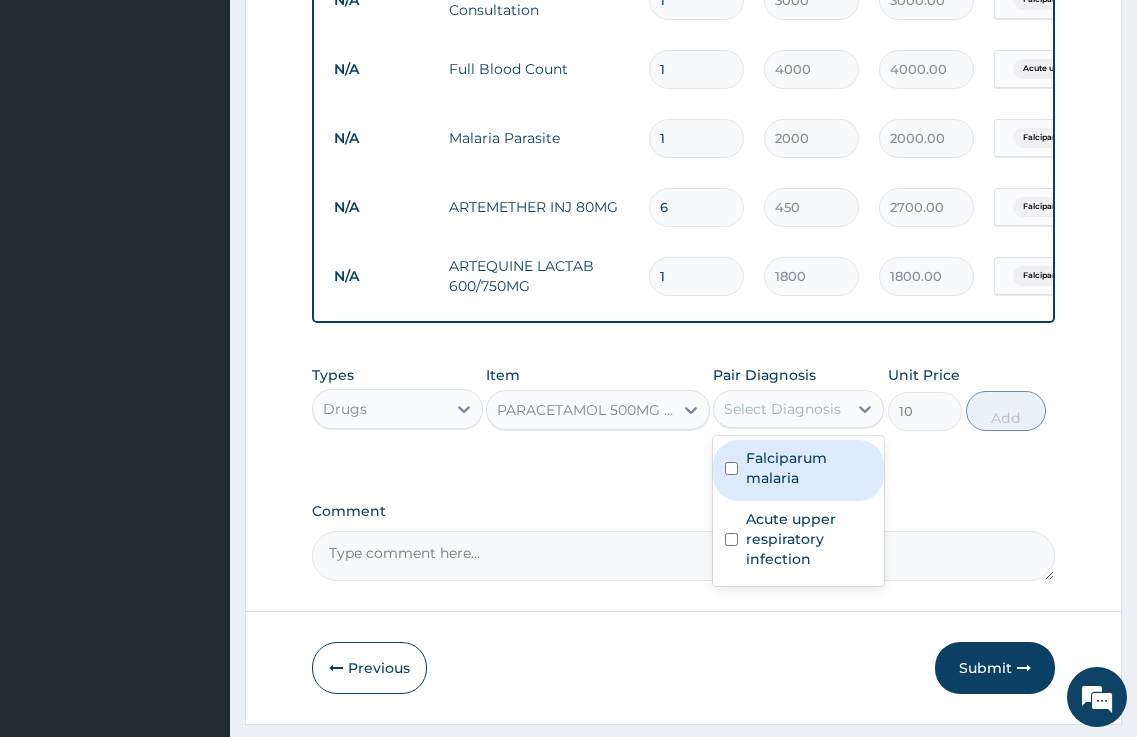 click on "Falciparum malaria" at bounding box center [809, 468] 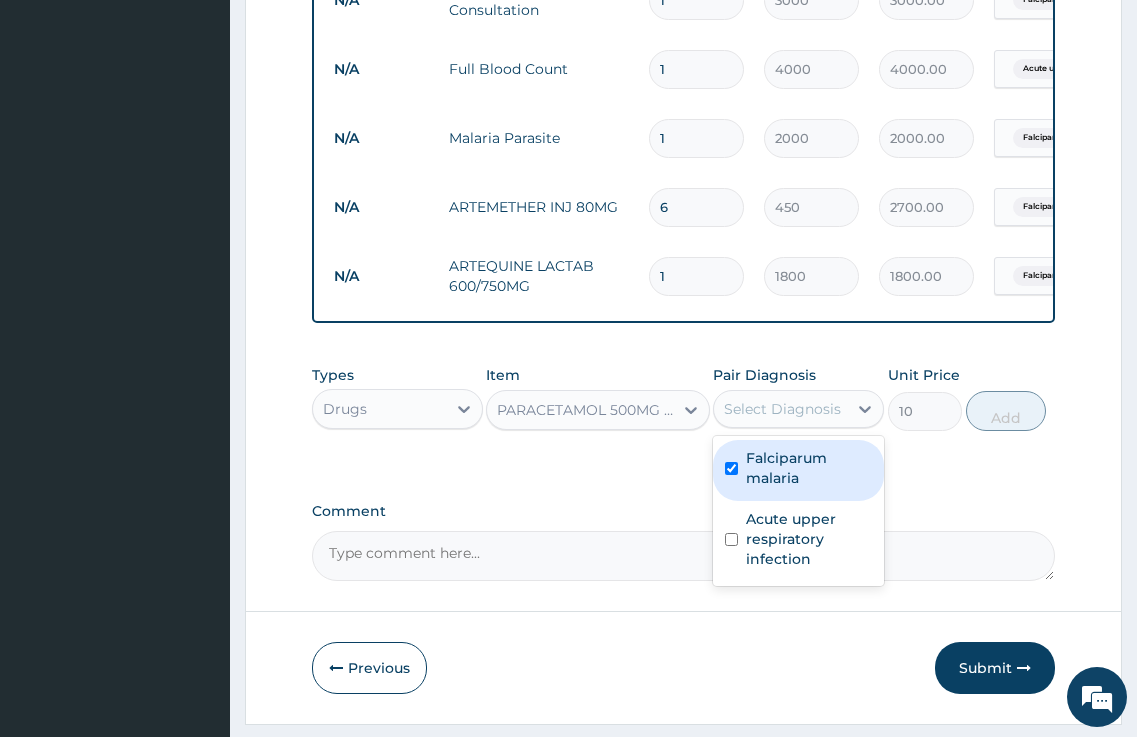 checkbox on "true" 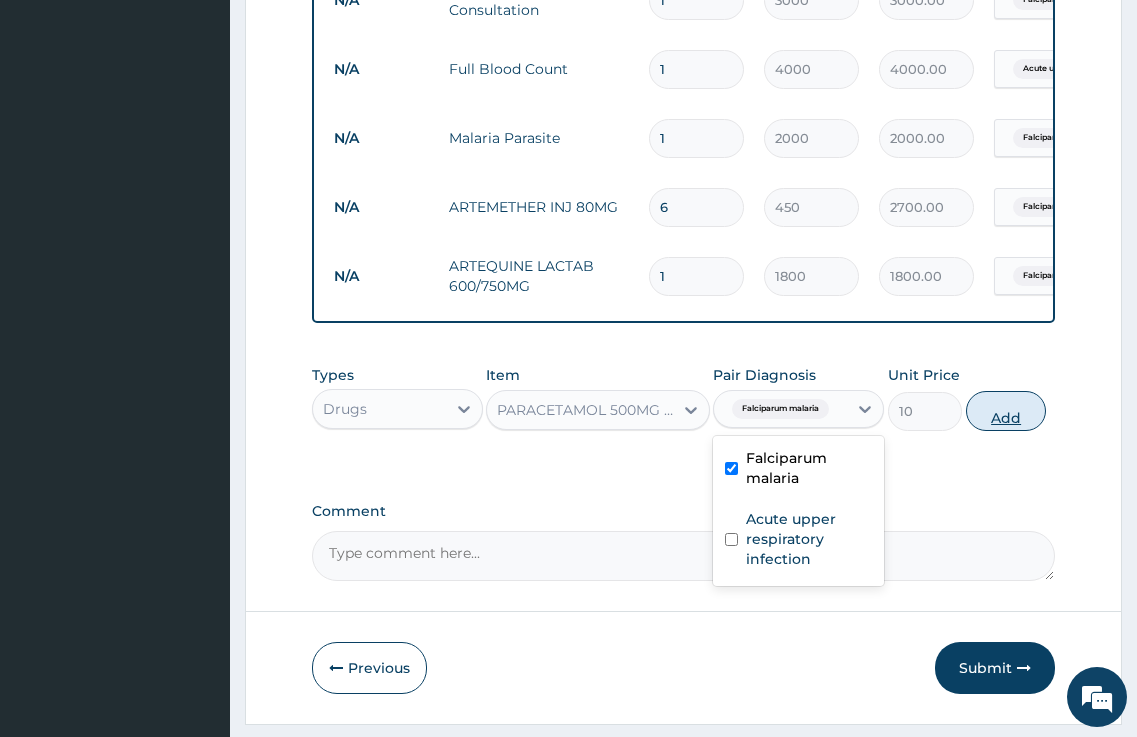 click on "Add" at bounding box center [1006, 411] 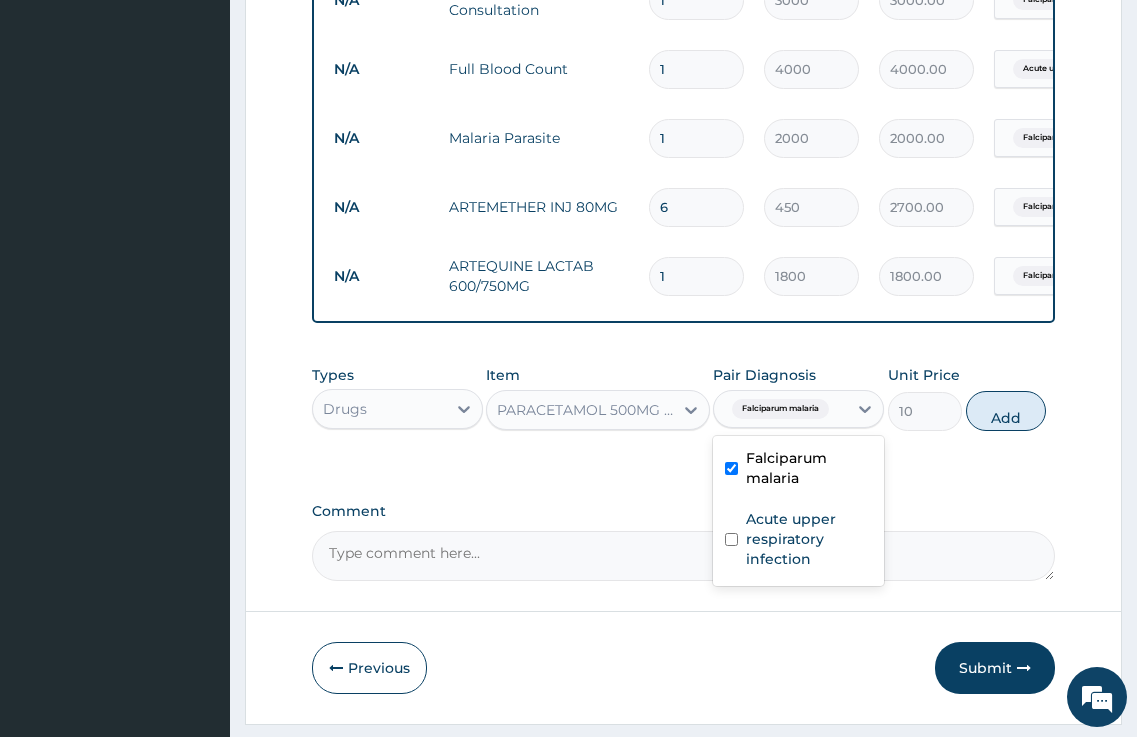 type on "0" 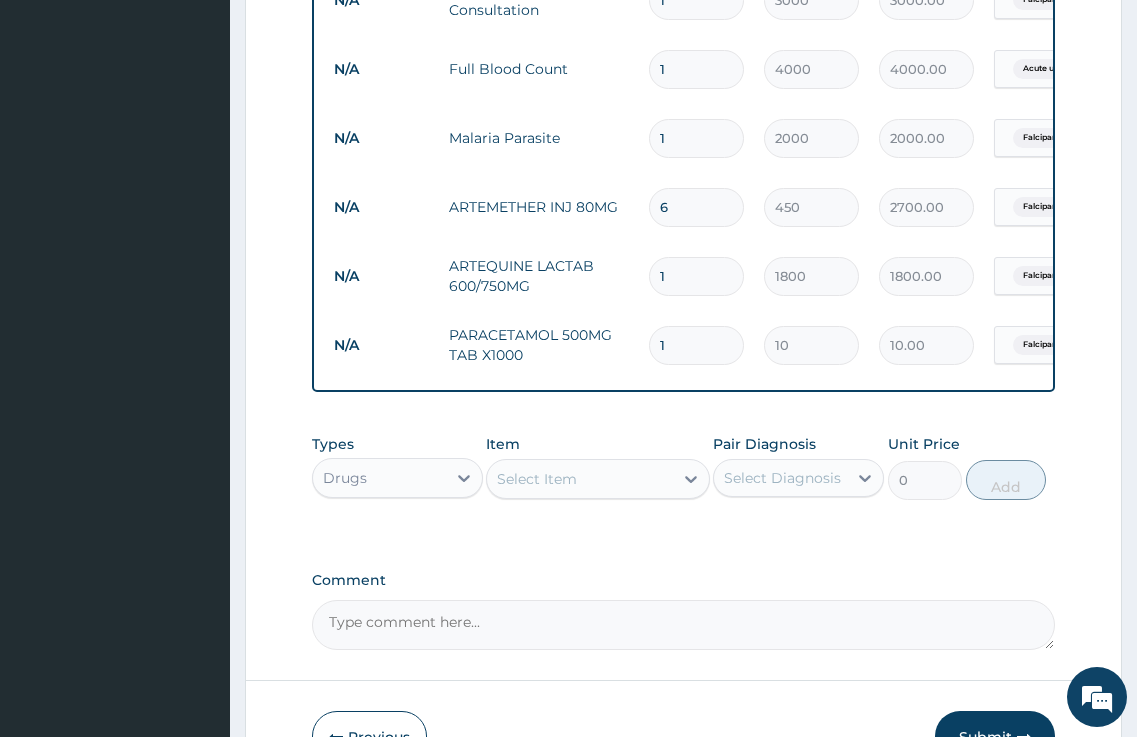 type on "18" 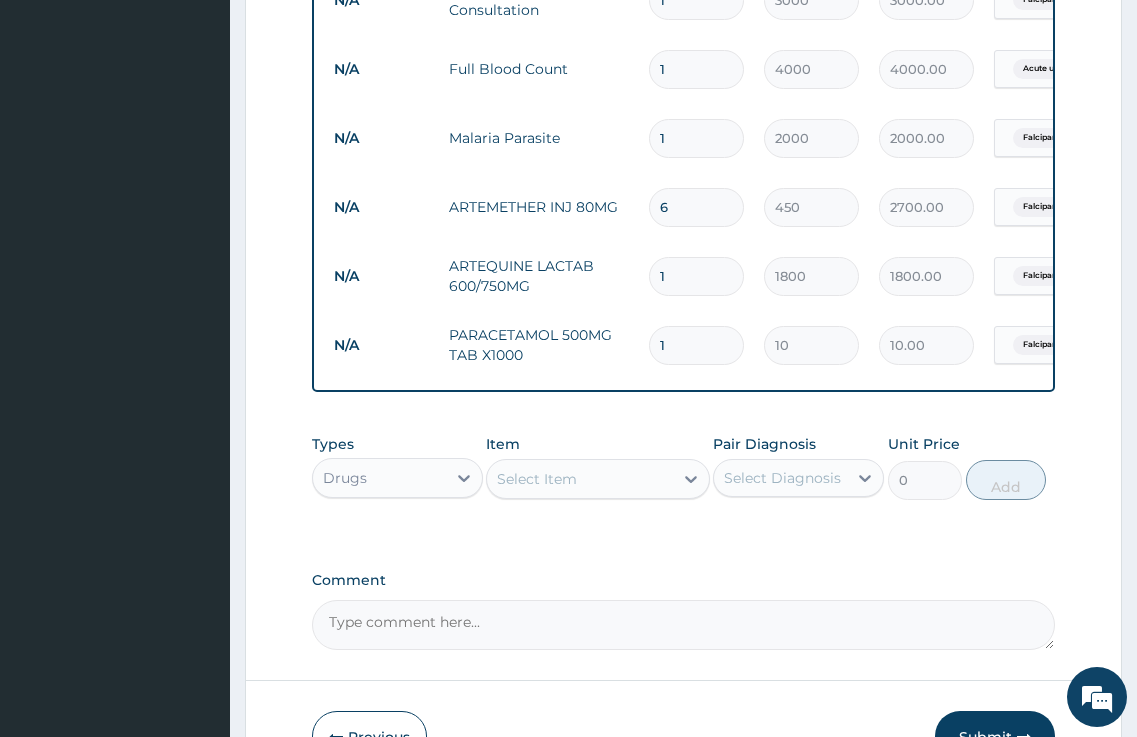 type on "180.00" 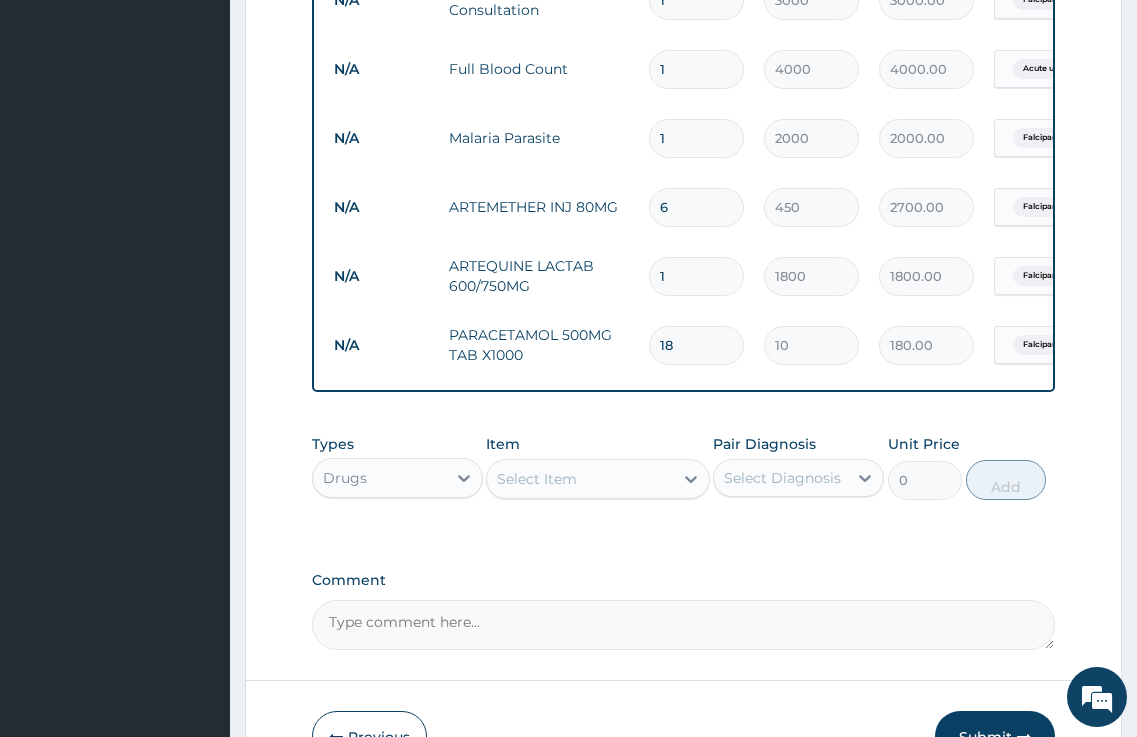 type on "1" 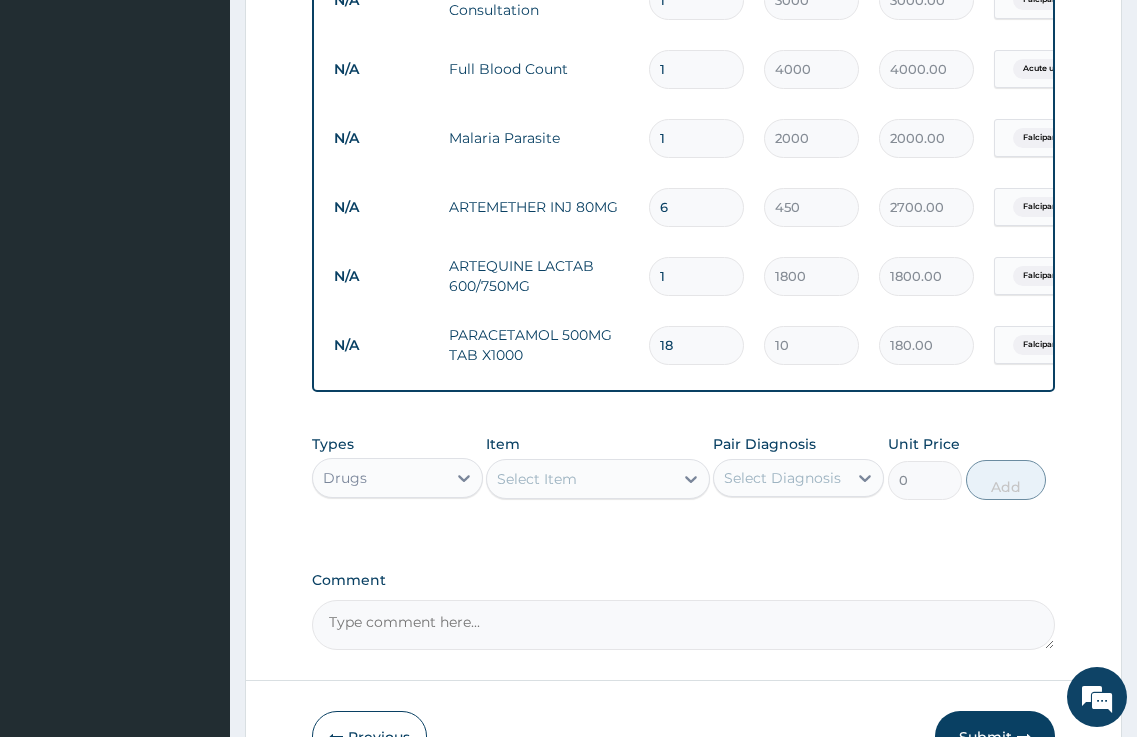 type on "10.00" 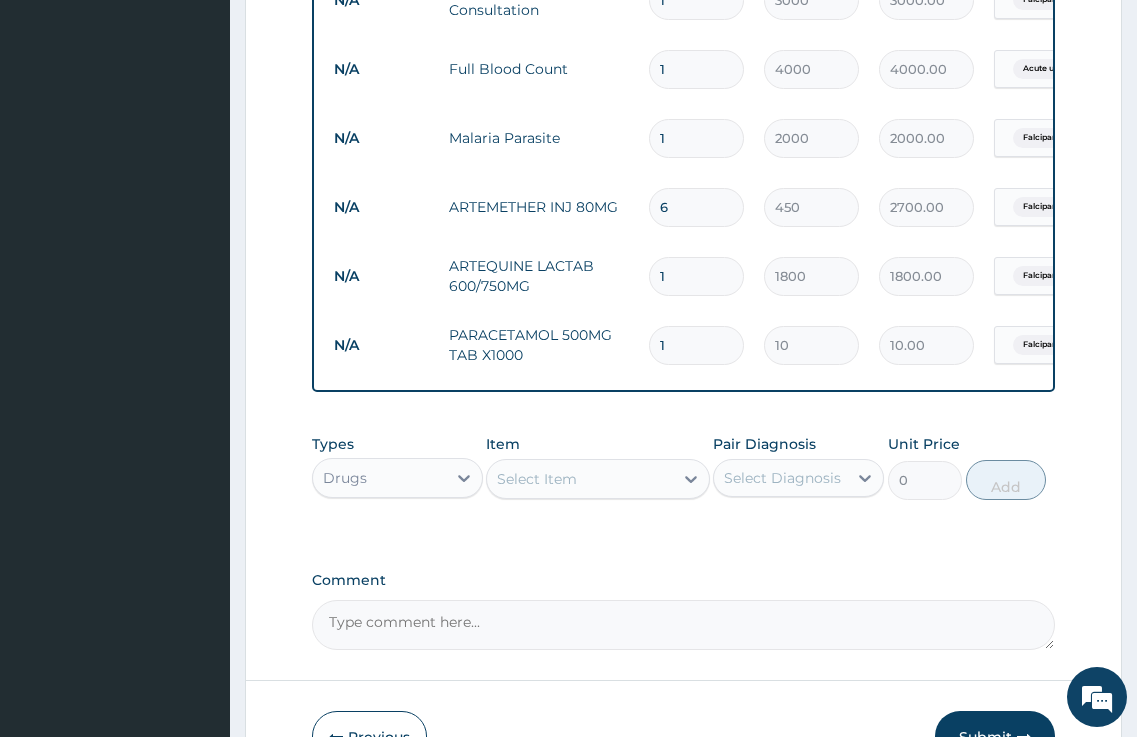 type 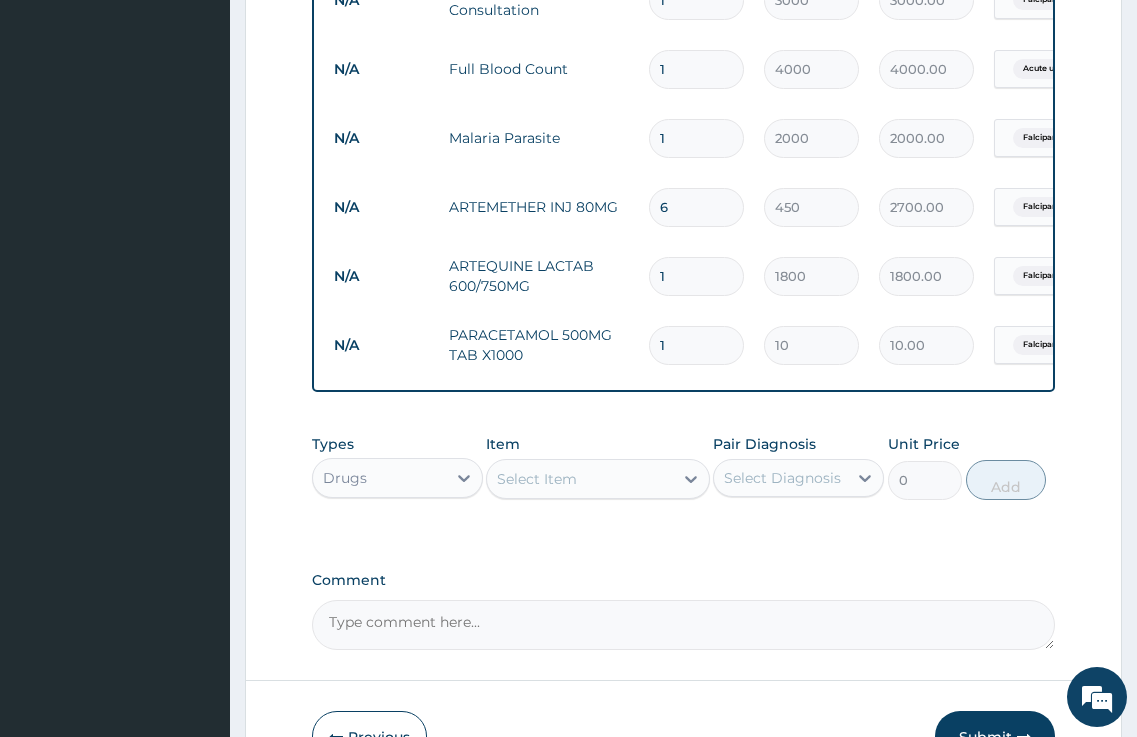 type on "0.00" 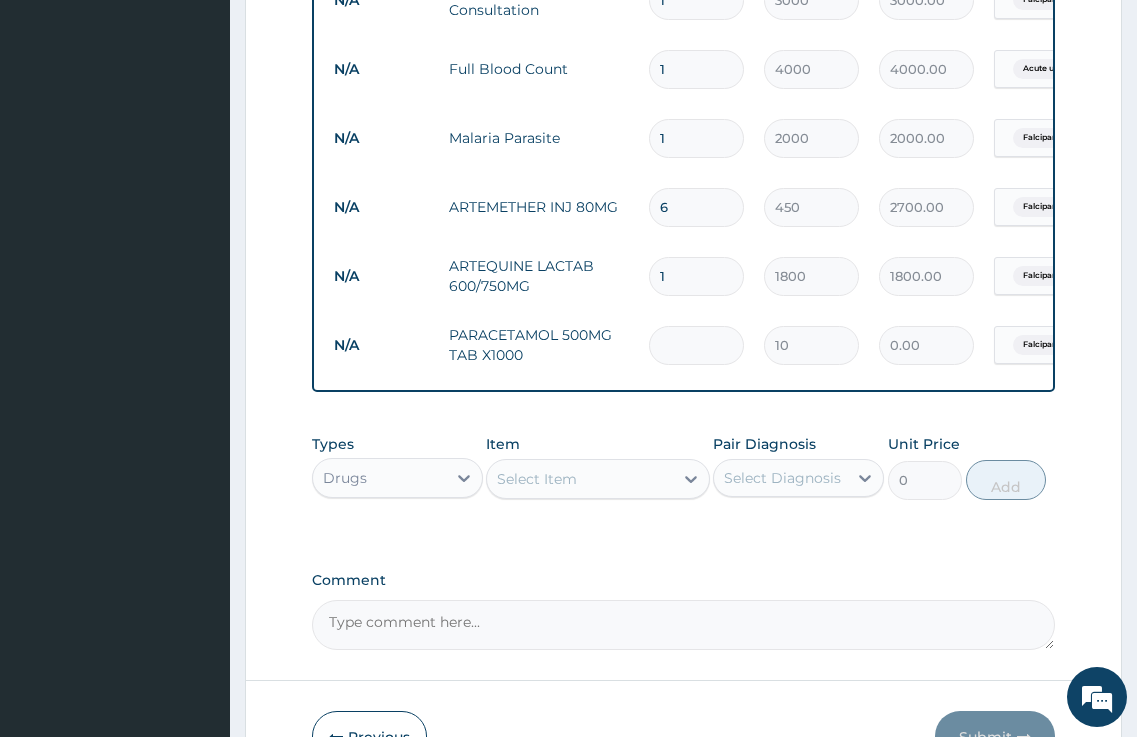 type on "3" 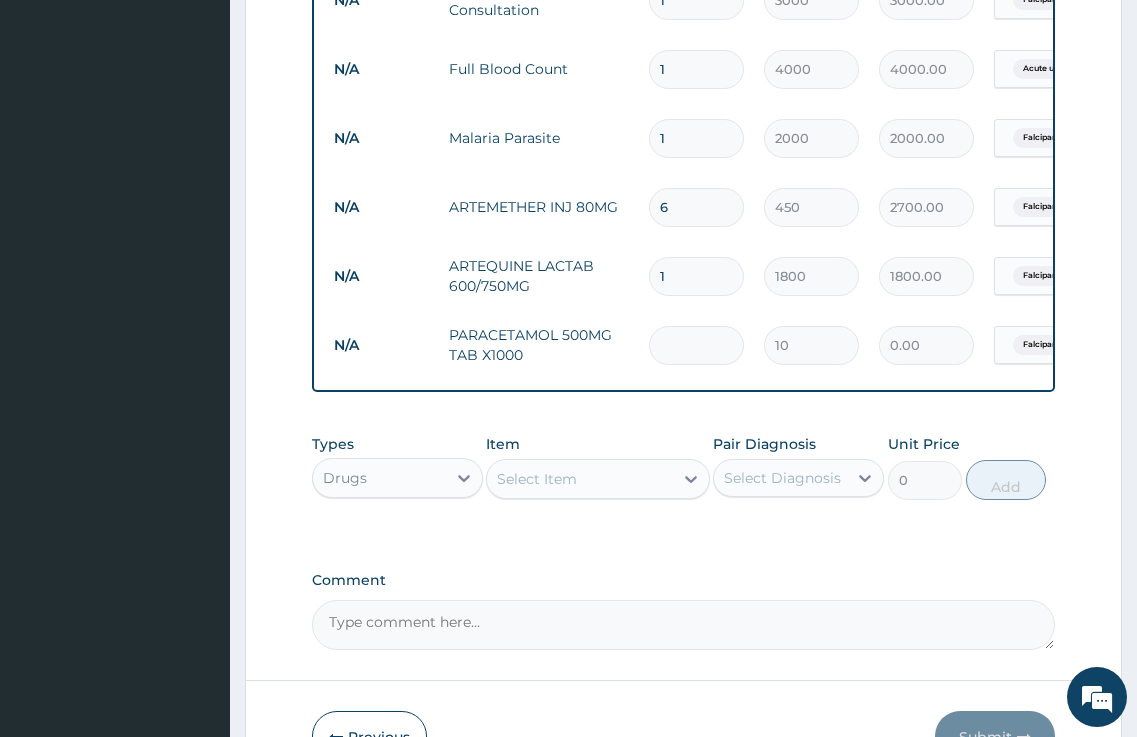 type on "30.00" 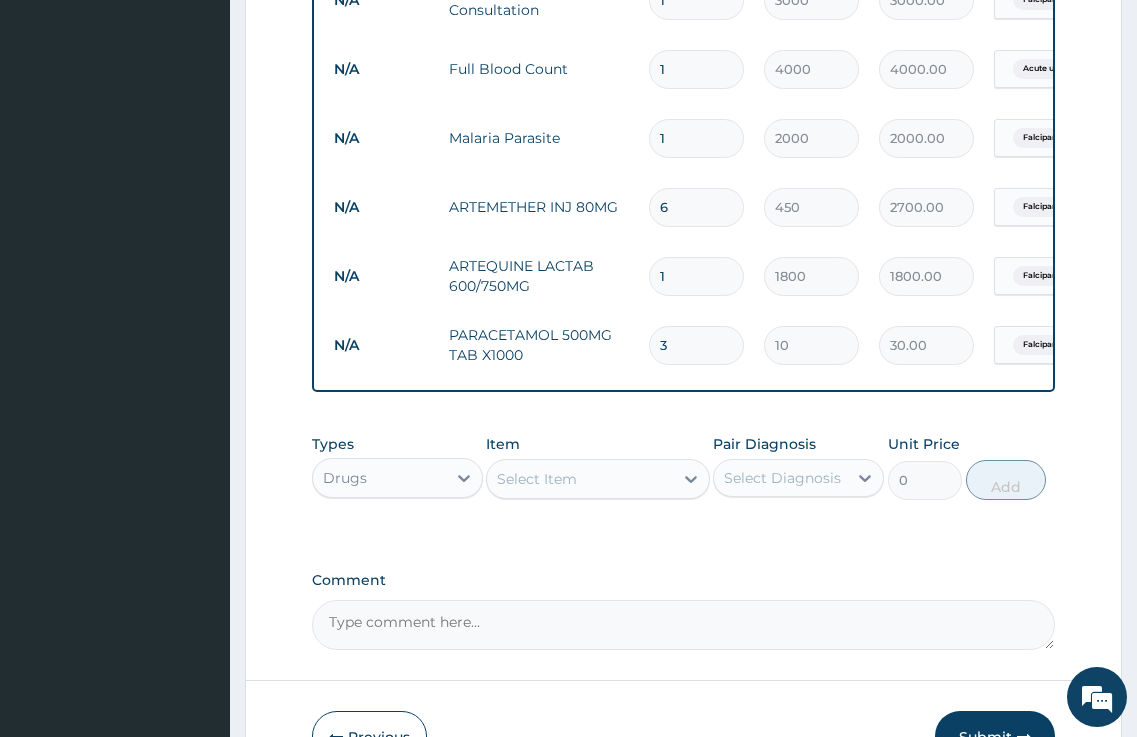 type on "30" 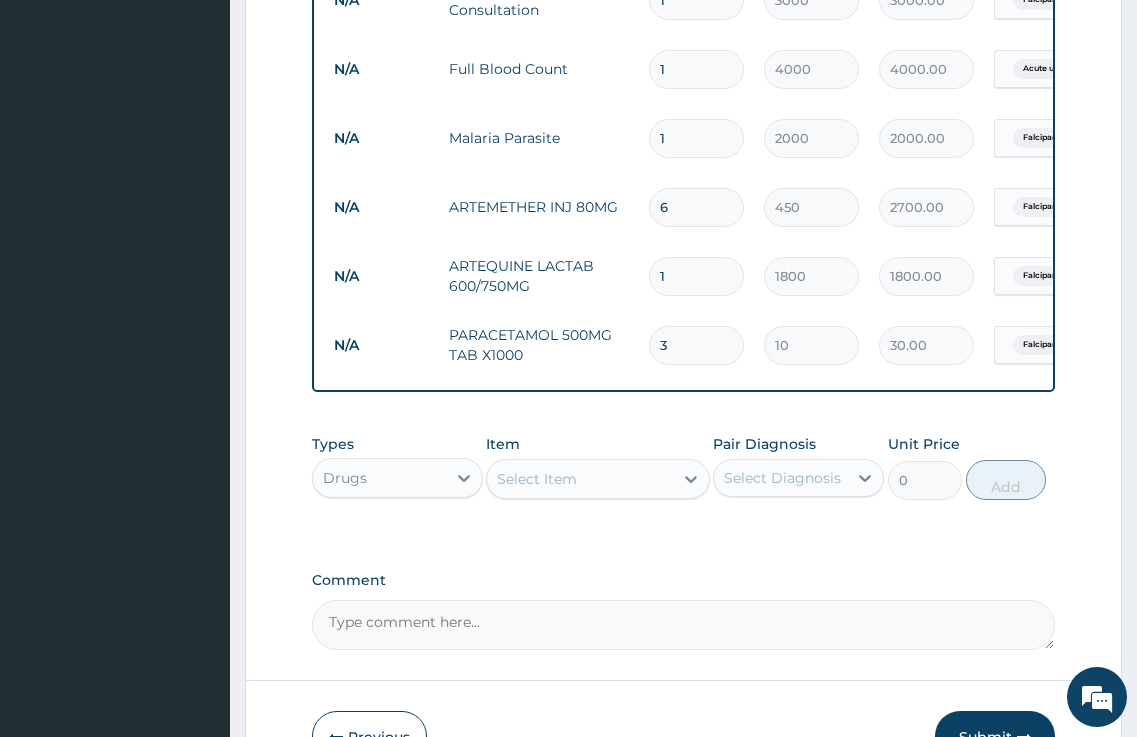 type on "300.00" 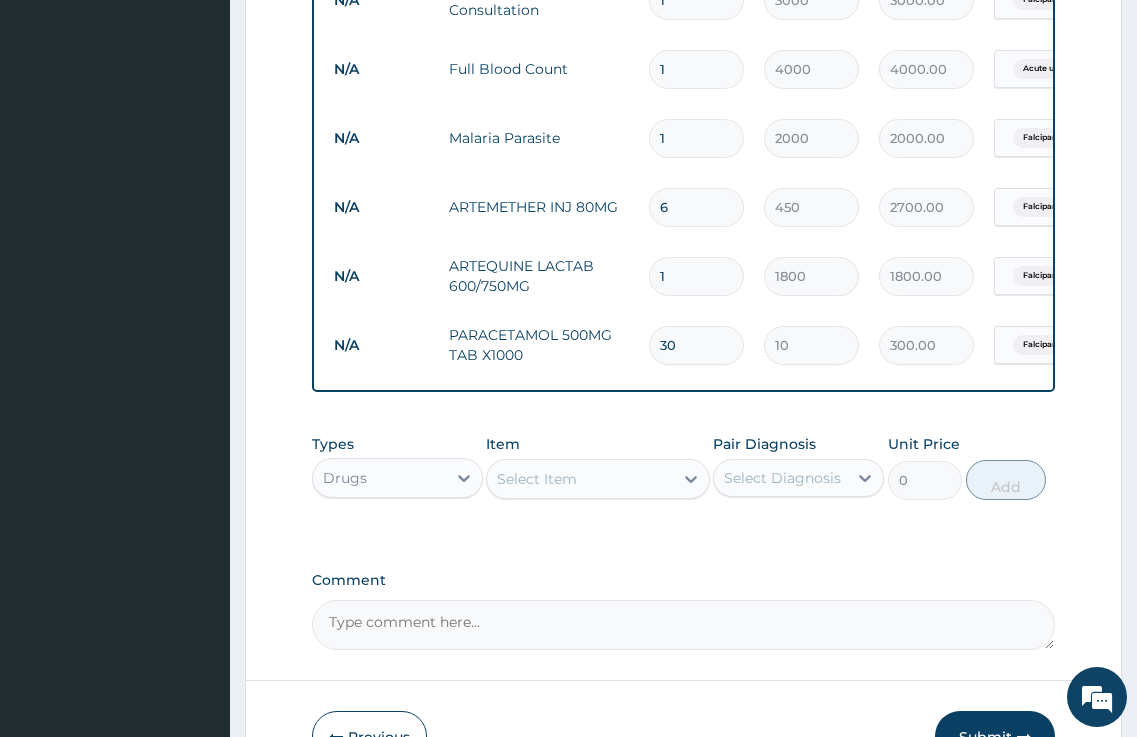 type on "30" 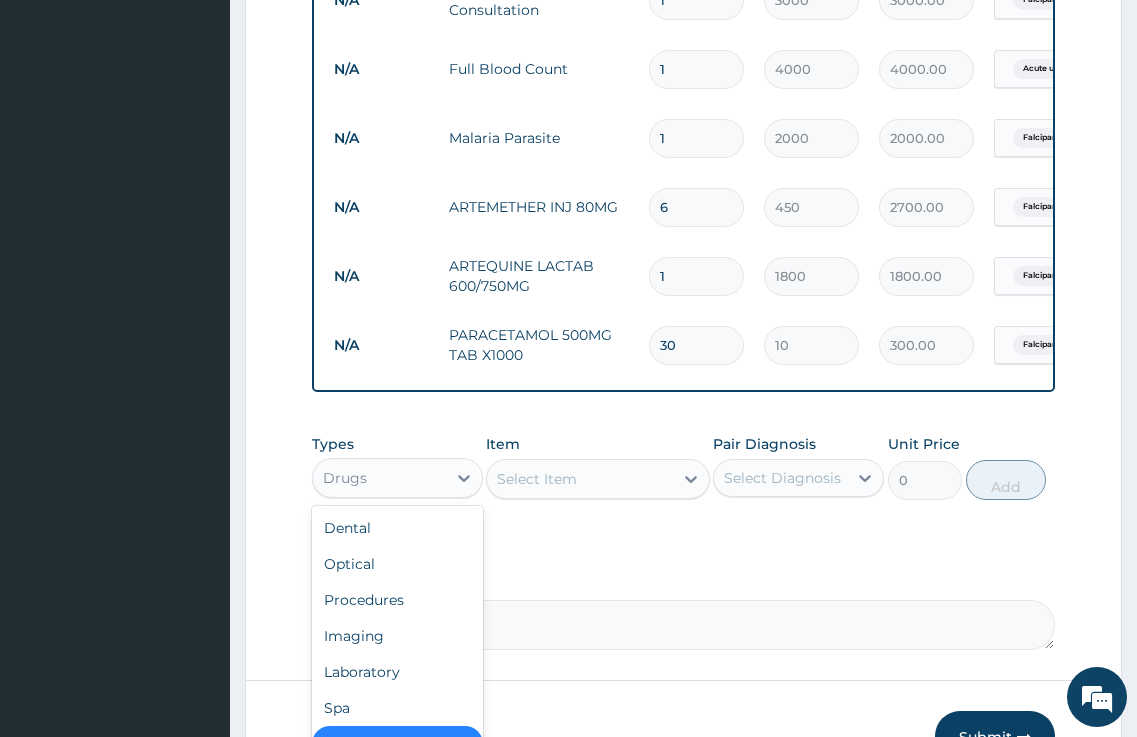 drag, startPoint x: 472, startPoint y: 513, endPoint x: 494, endPoint y: 532, distance: 29.068884 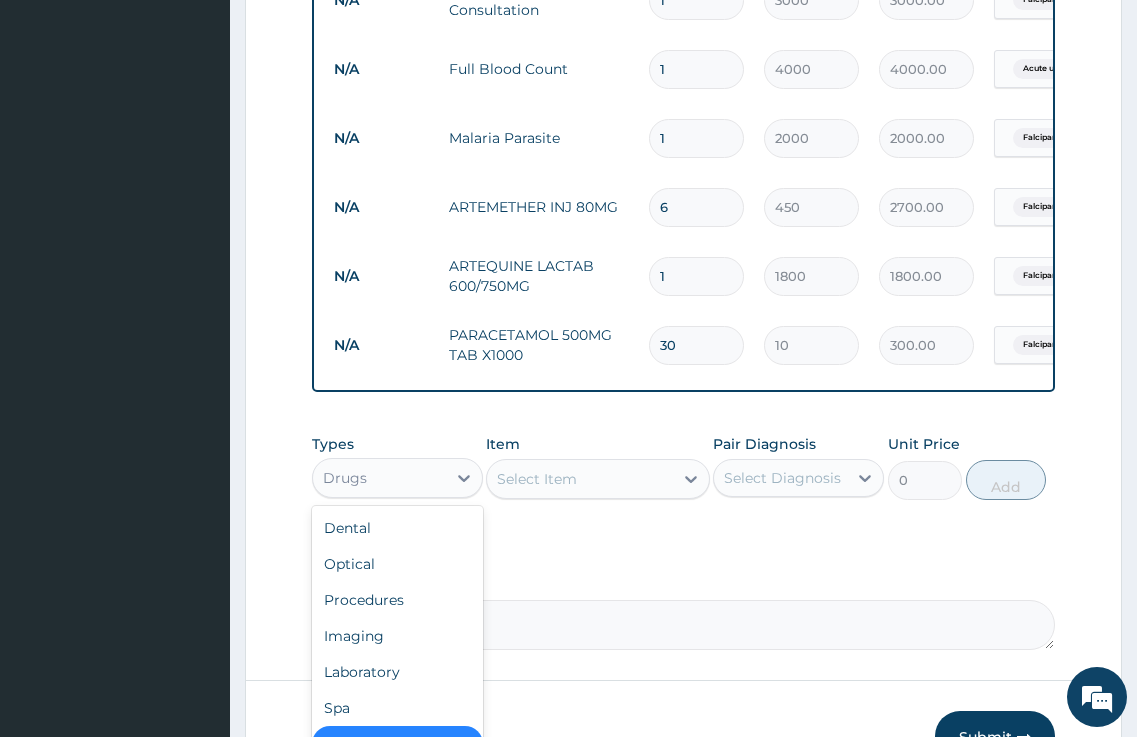 click on "Types option Drugs, selected. option Drugs selected, 7 of 10. 10 results available. Use Up and Down to choose options, press Enter to select the currently focused option, press Escape to exit the menu, press Tab to select the option and exit the menu. Drugs Dental Optical Procedures Imaging Laboratory Spa Drugs Immunizations Others Gym Item Select Item Pair Diagnosis Select Diagnosis Unit Price 0 Add" at bounding box center [684, 467] 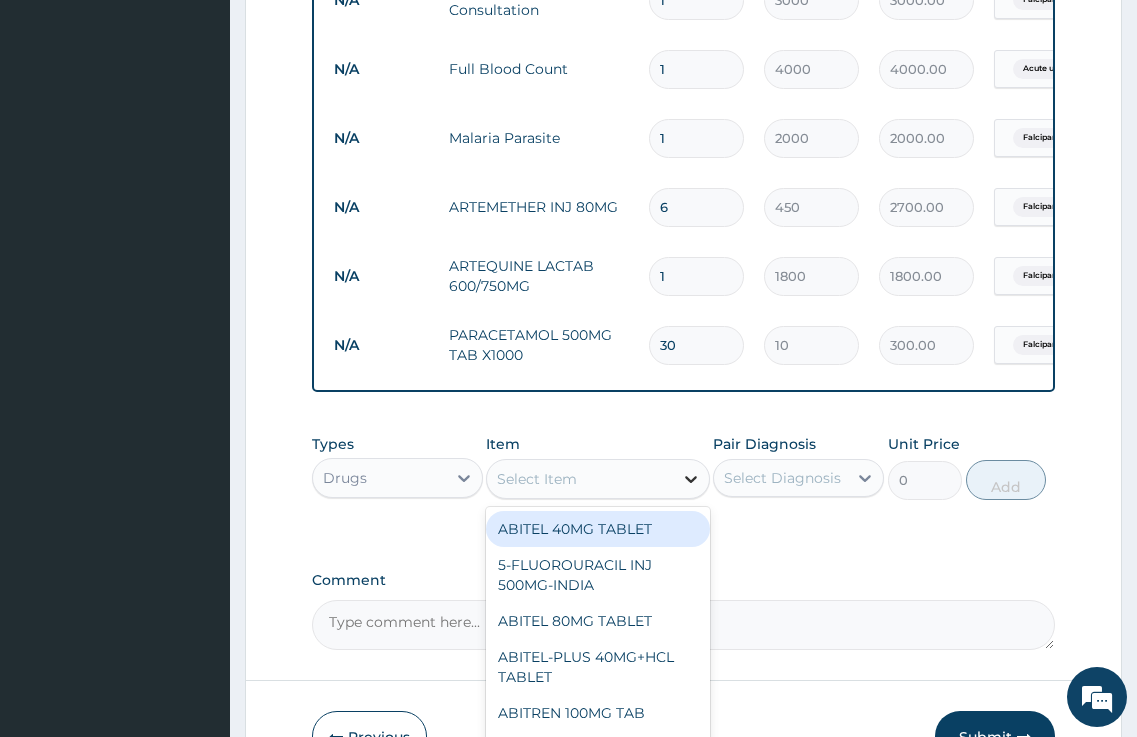 click 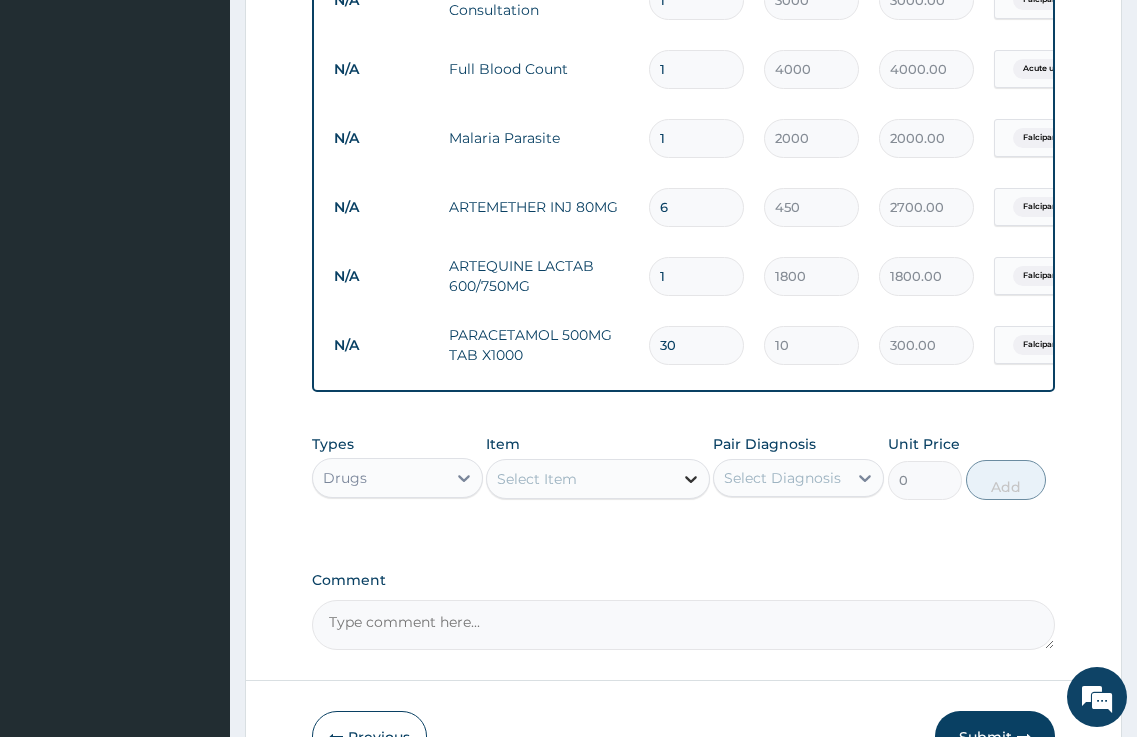click 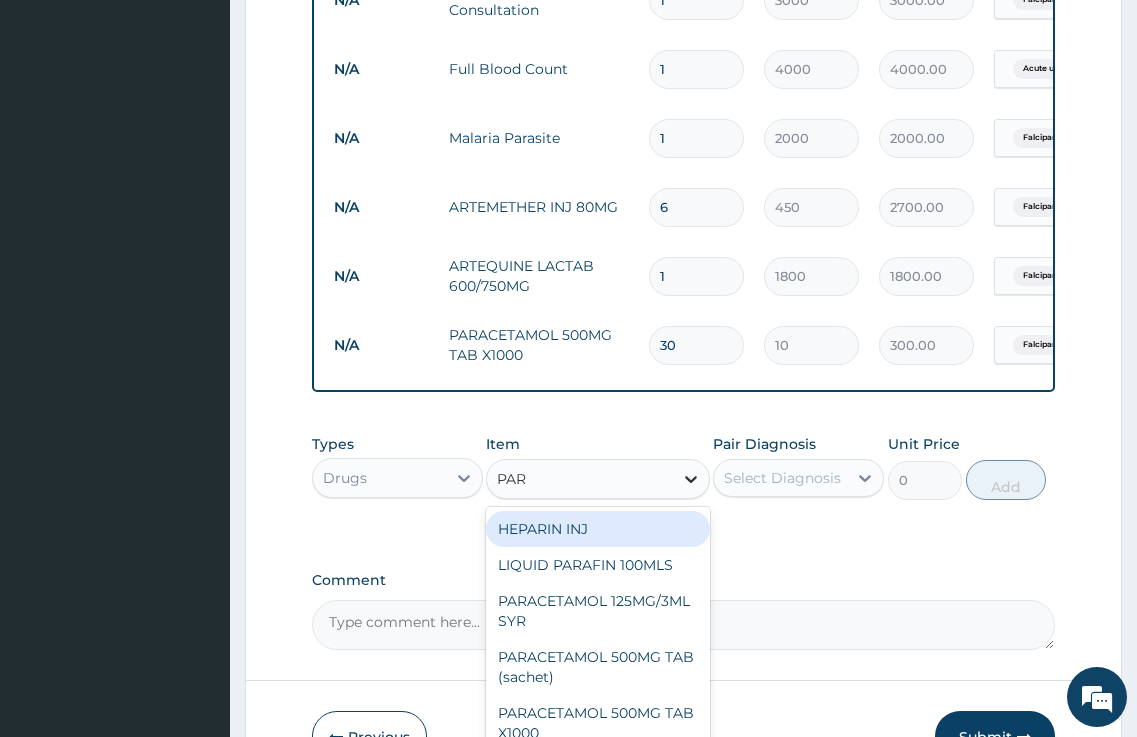 type on "PARA" 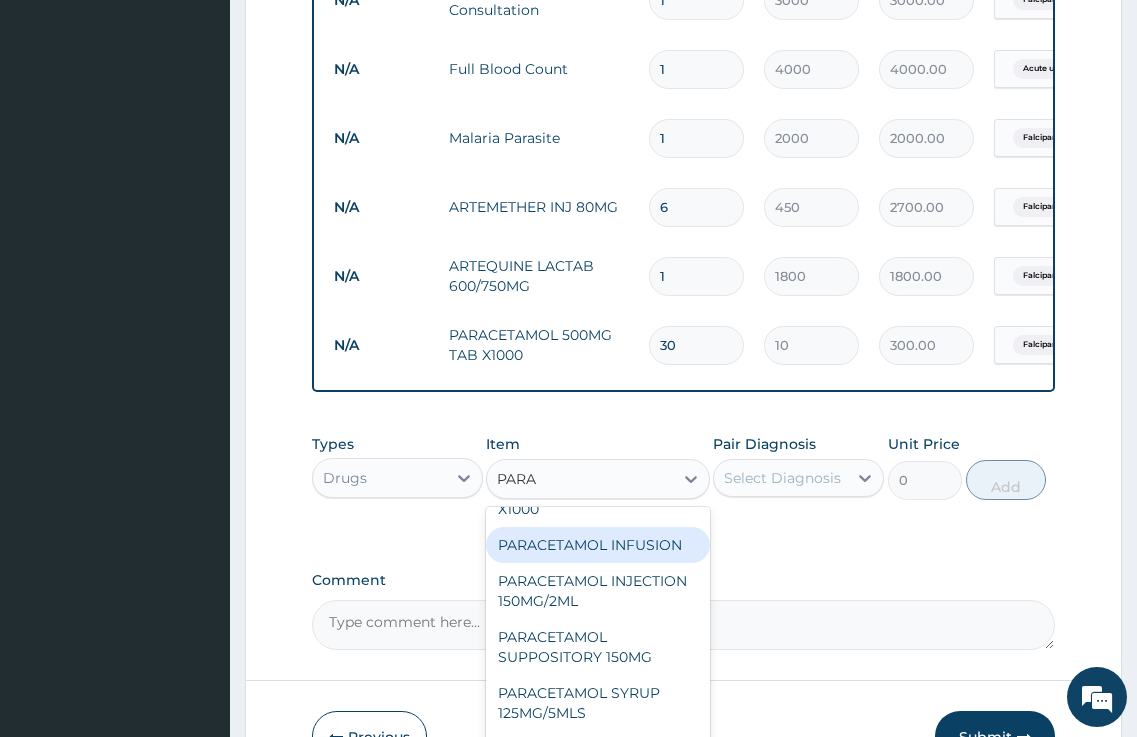 scroll, scrollTop: 200, scrollLeft: 0, axis: vertical 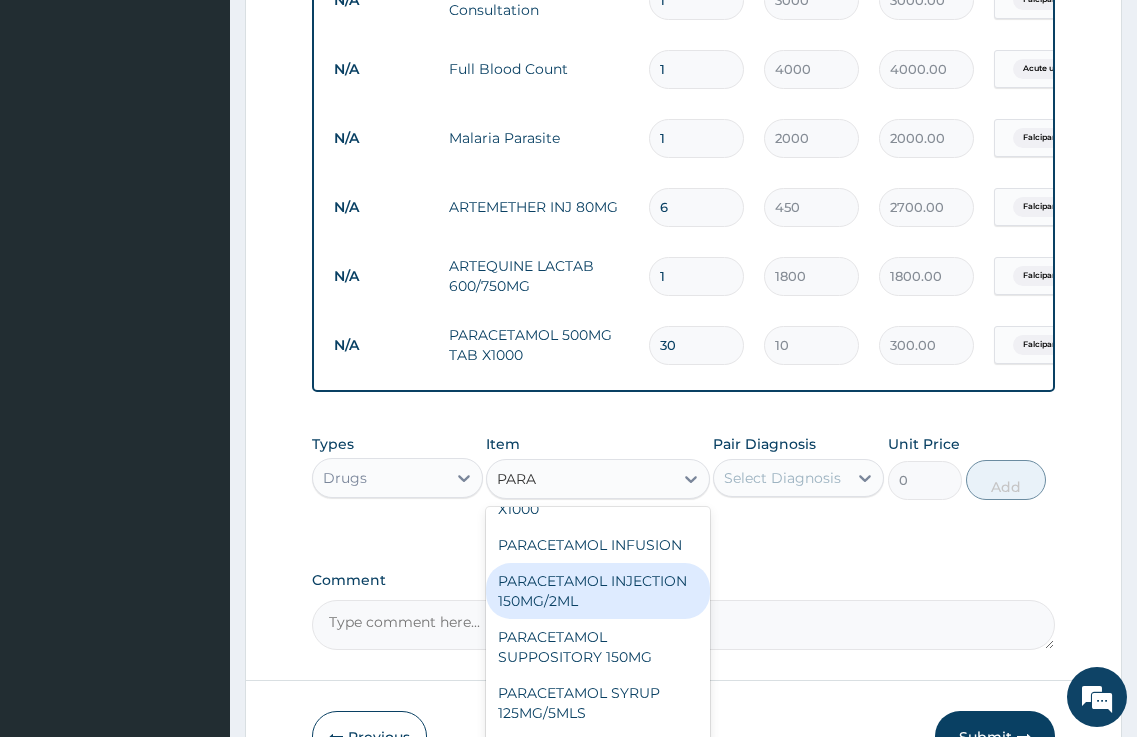 click on "PARACETAMOL INJECTION 150MG/2ML" at bounding box center (597, 591) 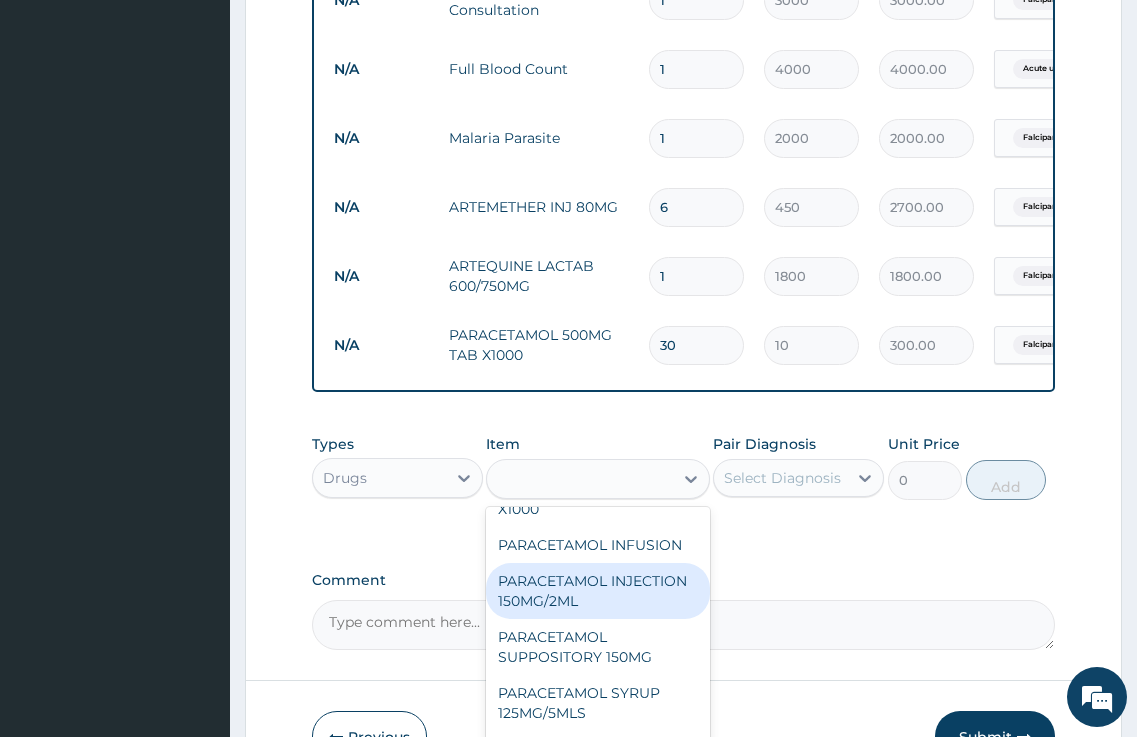 type on "200" 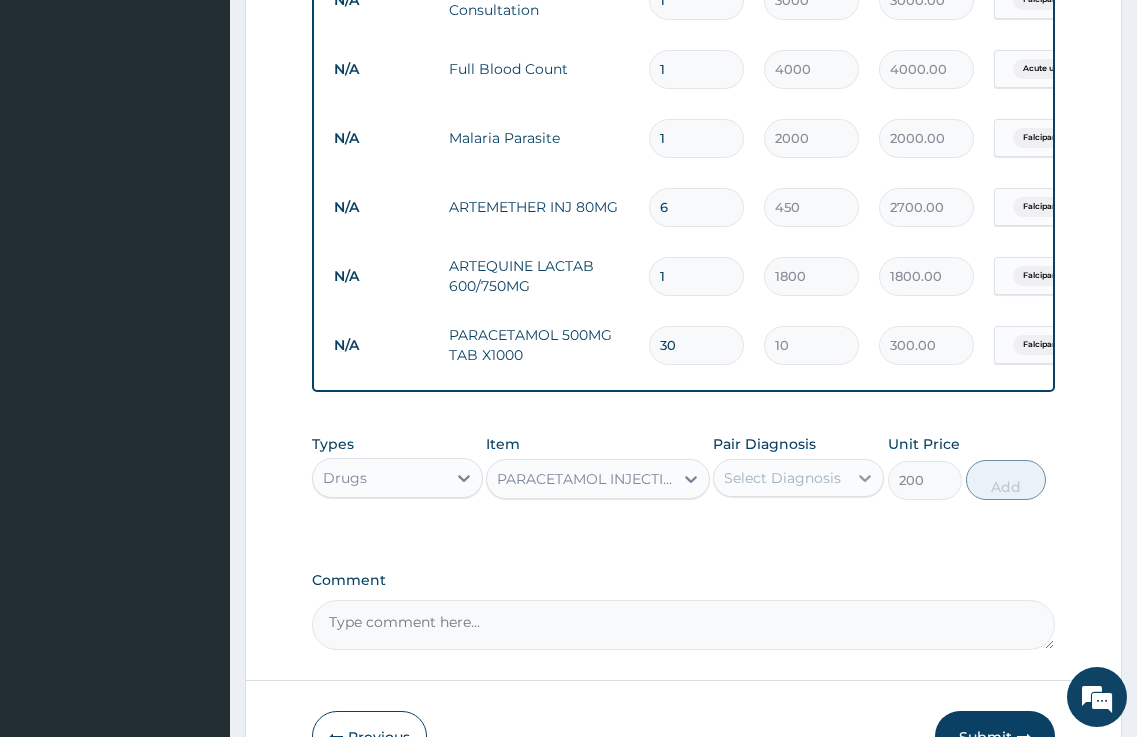 click 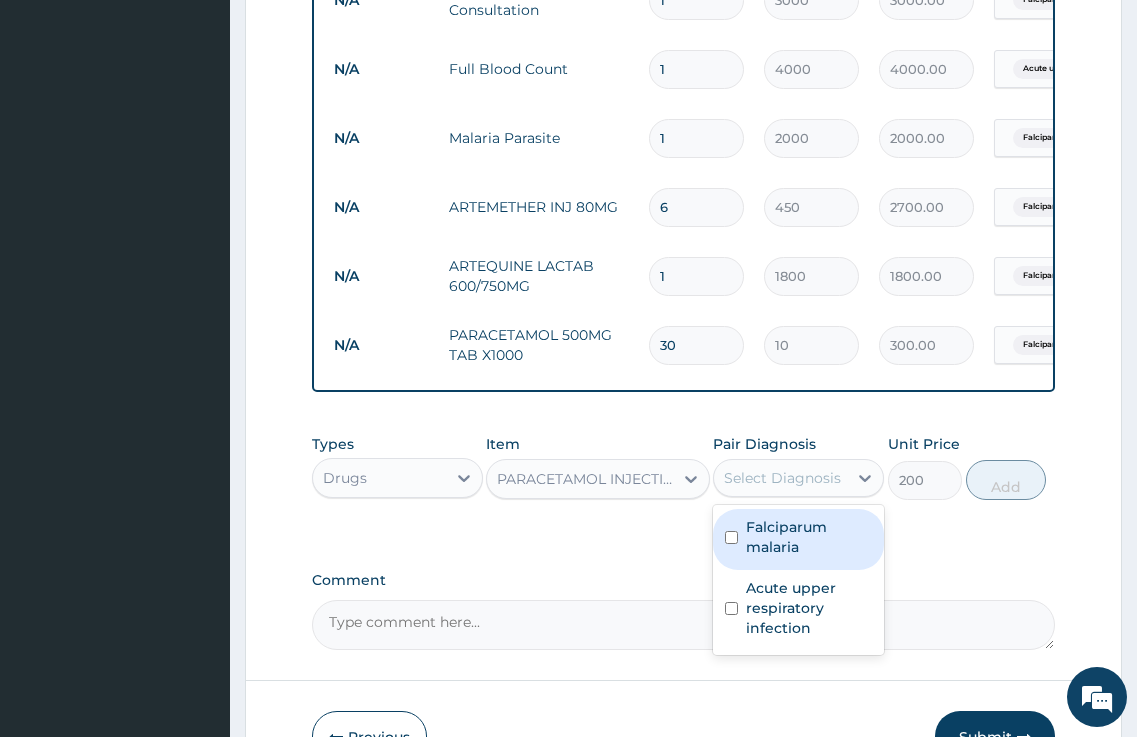 drag, startPoint x: 809, startPoint y: 557, endPoint x: 886, endPoint y: 533, distance: 80.65358 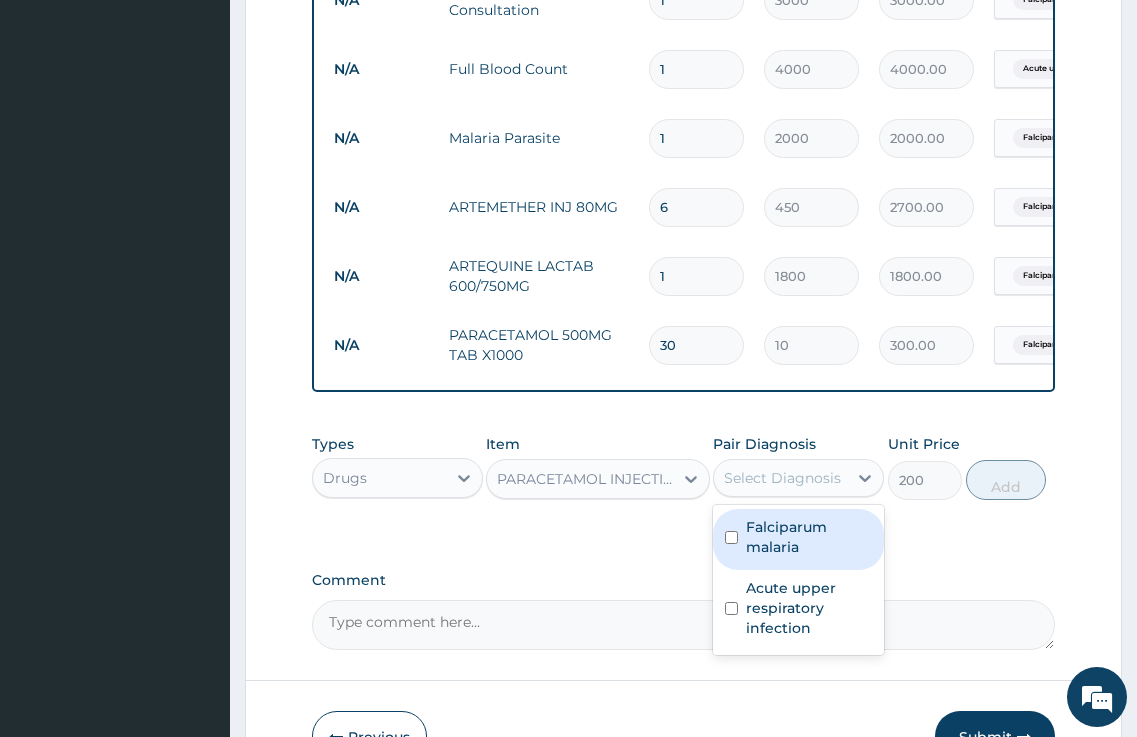 click on "Falciparum malaria" at bounding box center (809, 537) 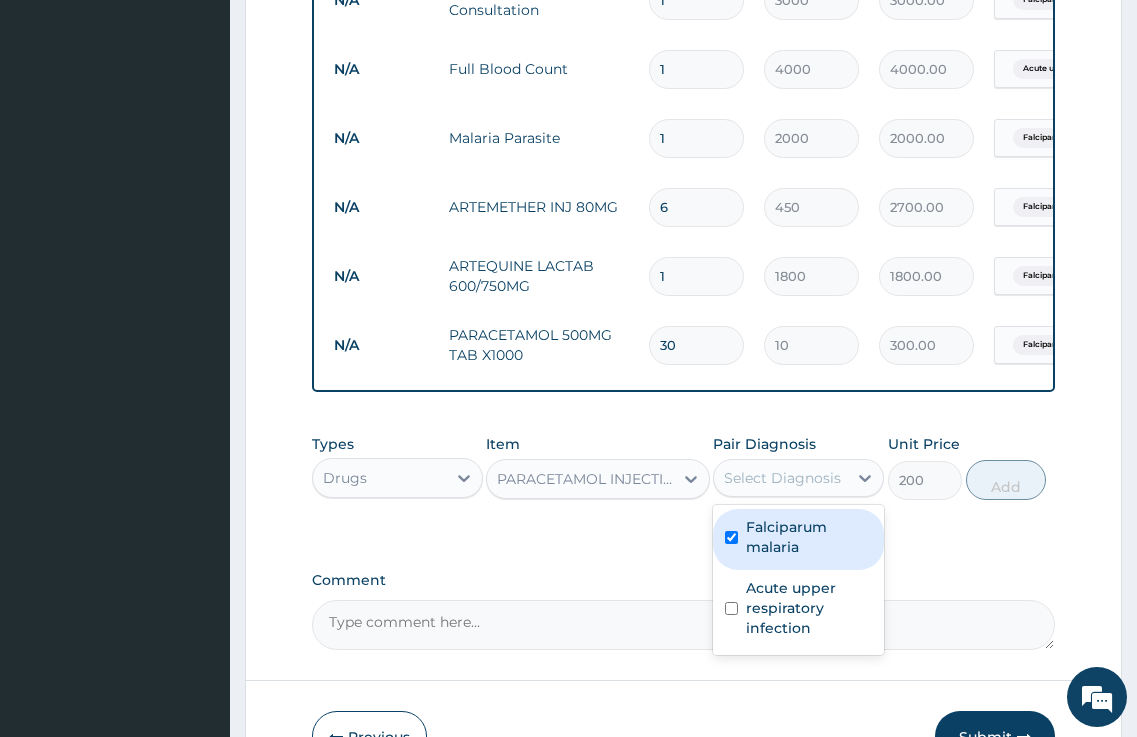 checkbox on "true" 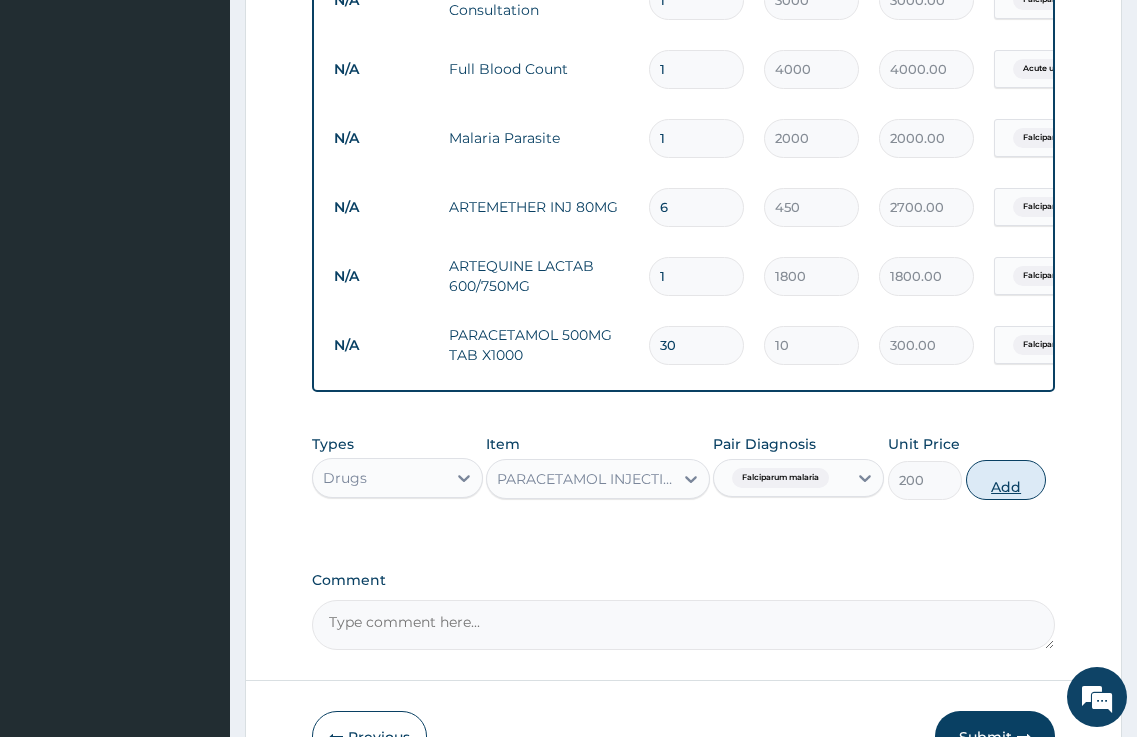 click on "Add" at bounding box center (1006, 480) 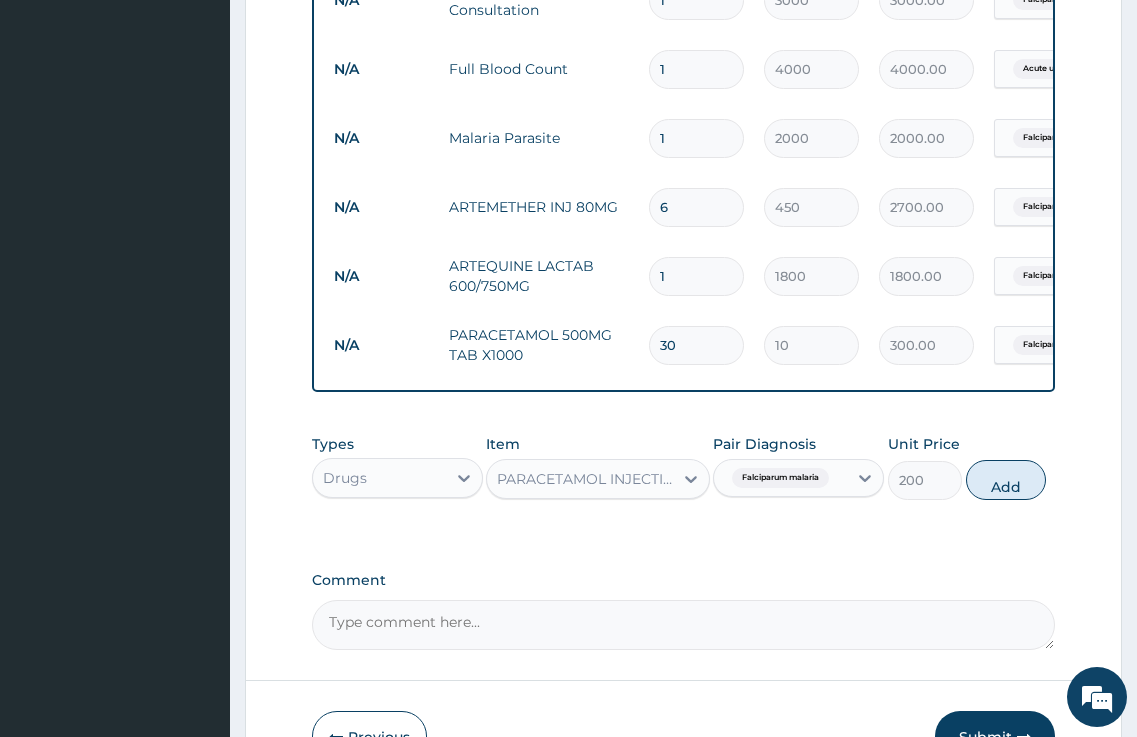 type on "0" 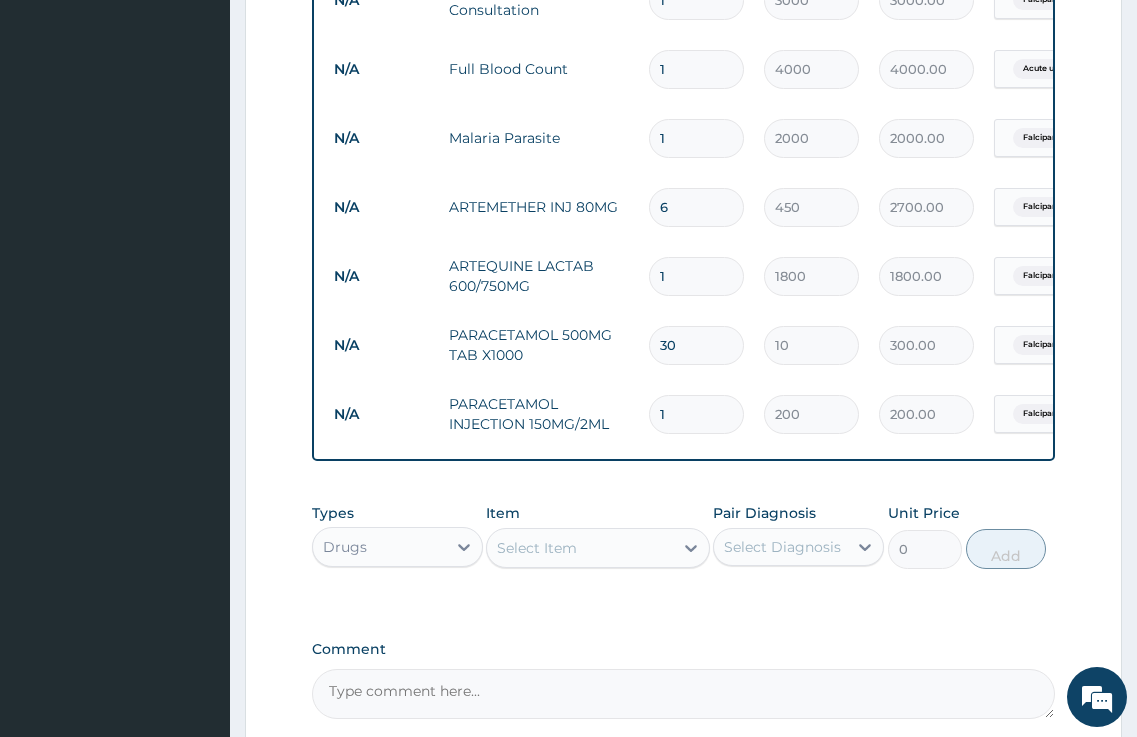 type 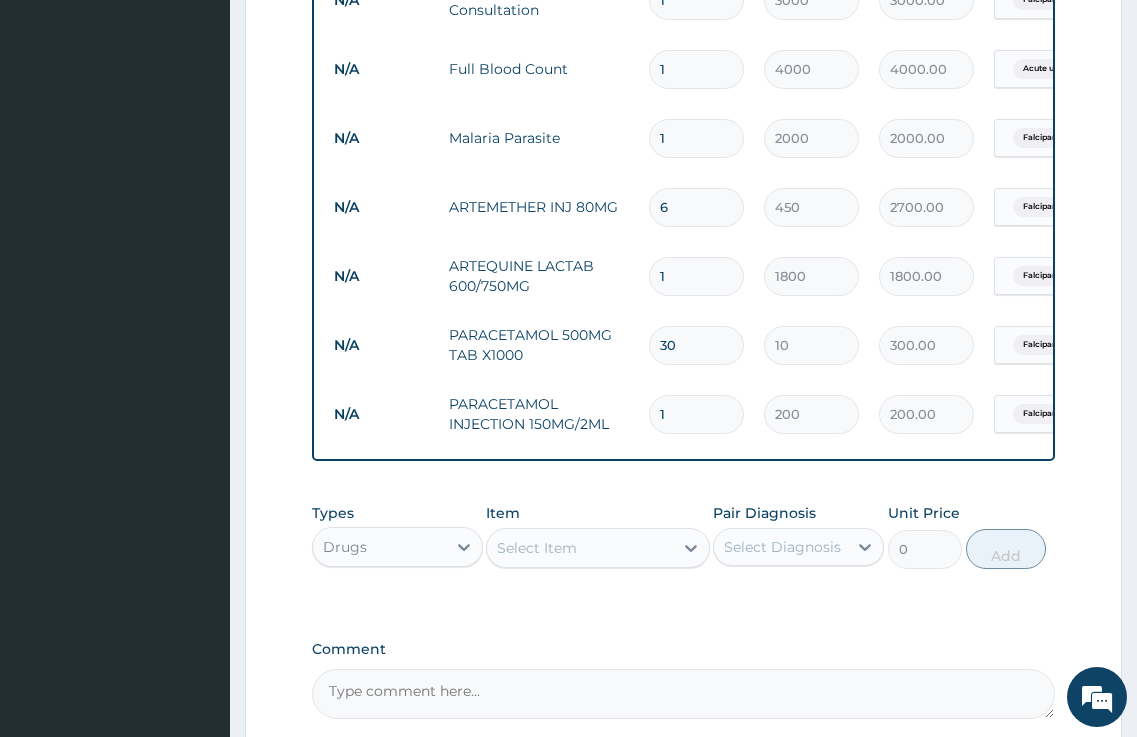 type on "0.00" 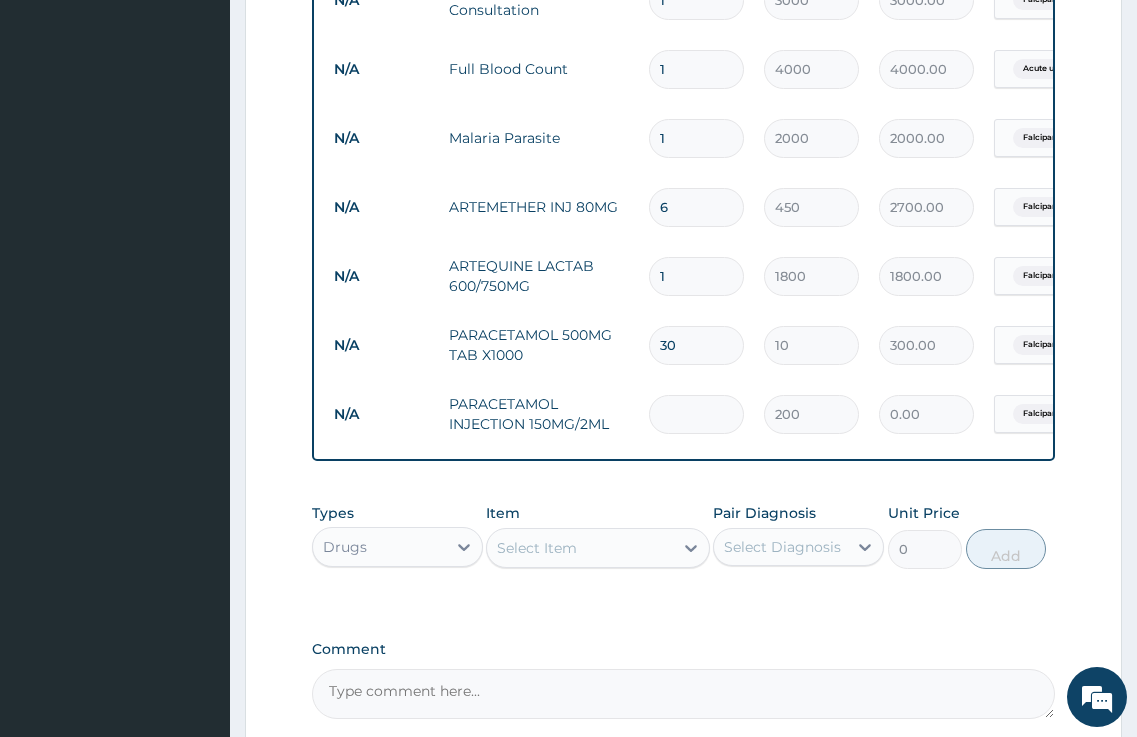 type on "2" 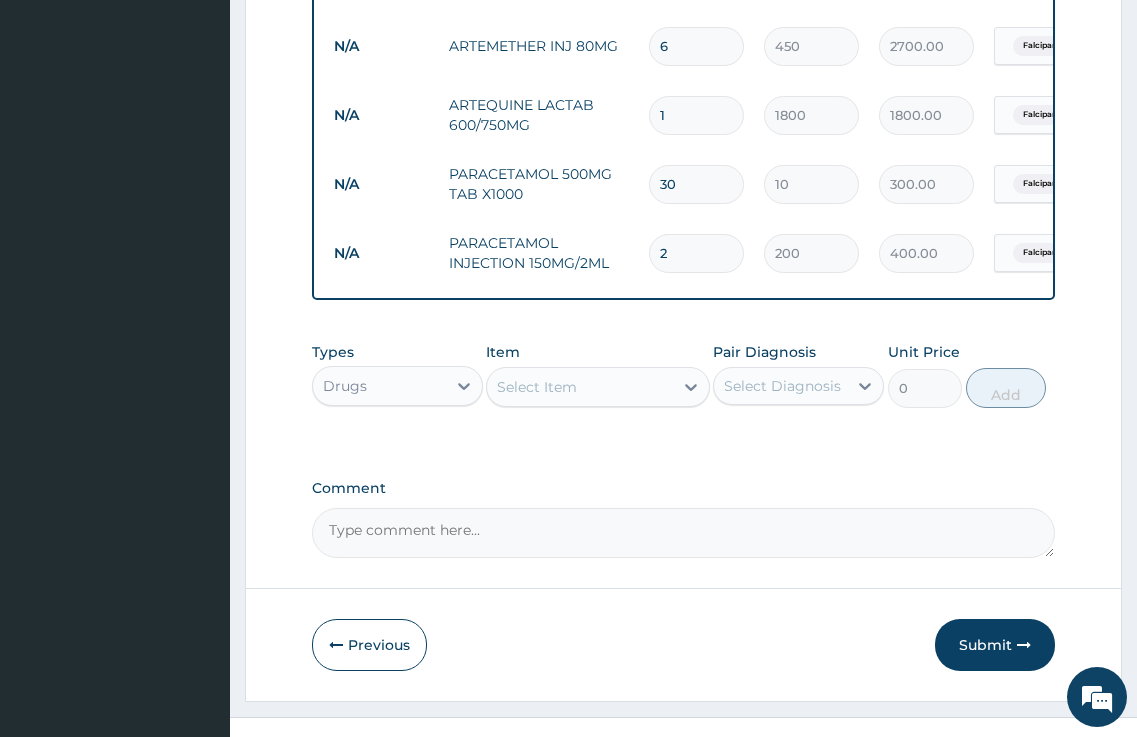 scroll, scrollTop: 1039, scrollLeft: 0, axis: vertical 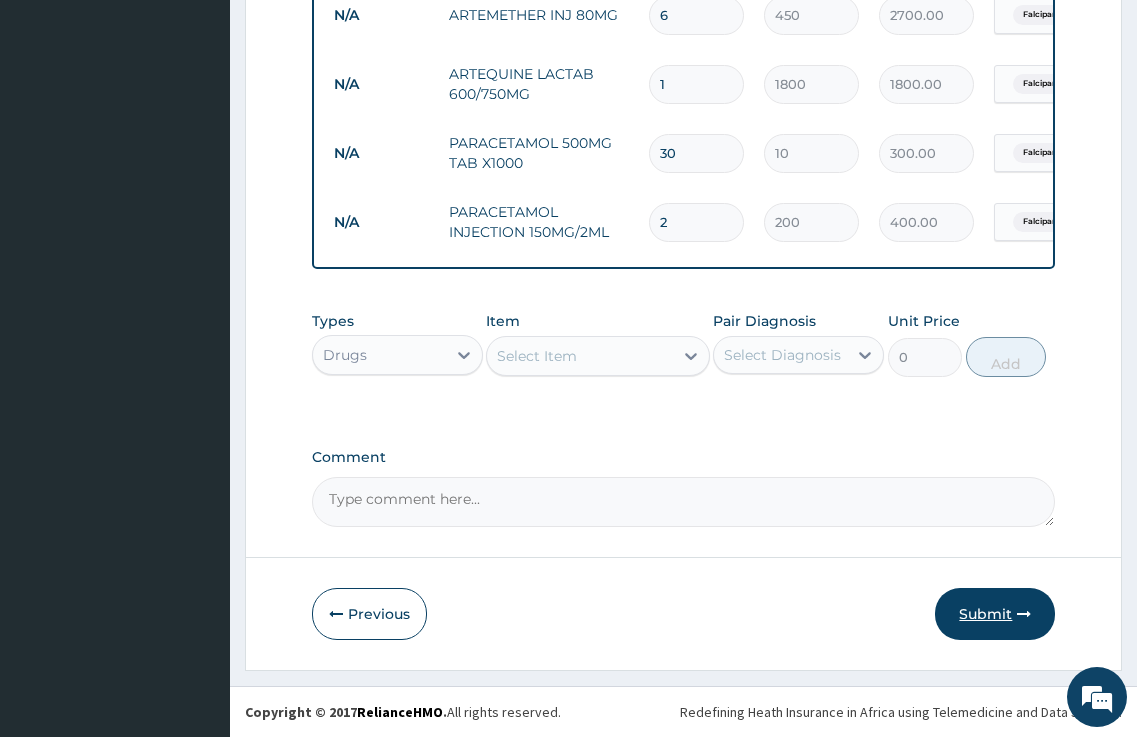 type on "2" 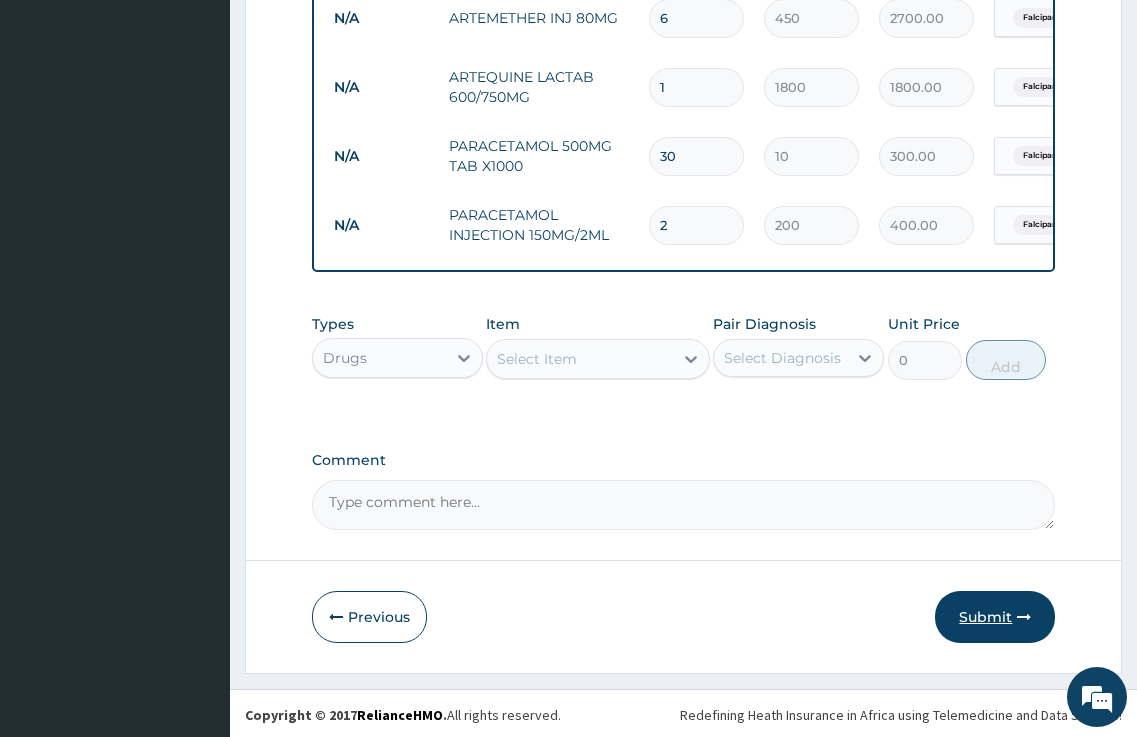 scroll, scrollTop: 1039, scrollLeft: 0, axis: vertical 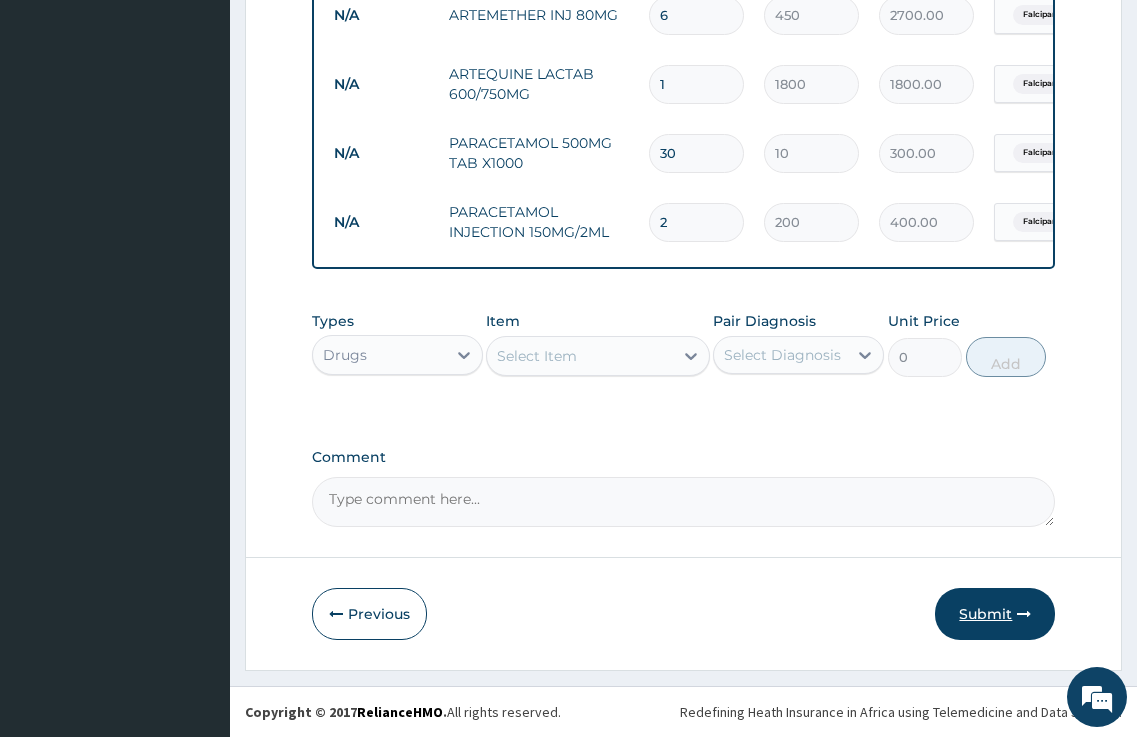 click on "Submit" at bounding box center [995, 614] 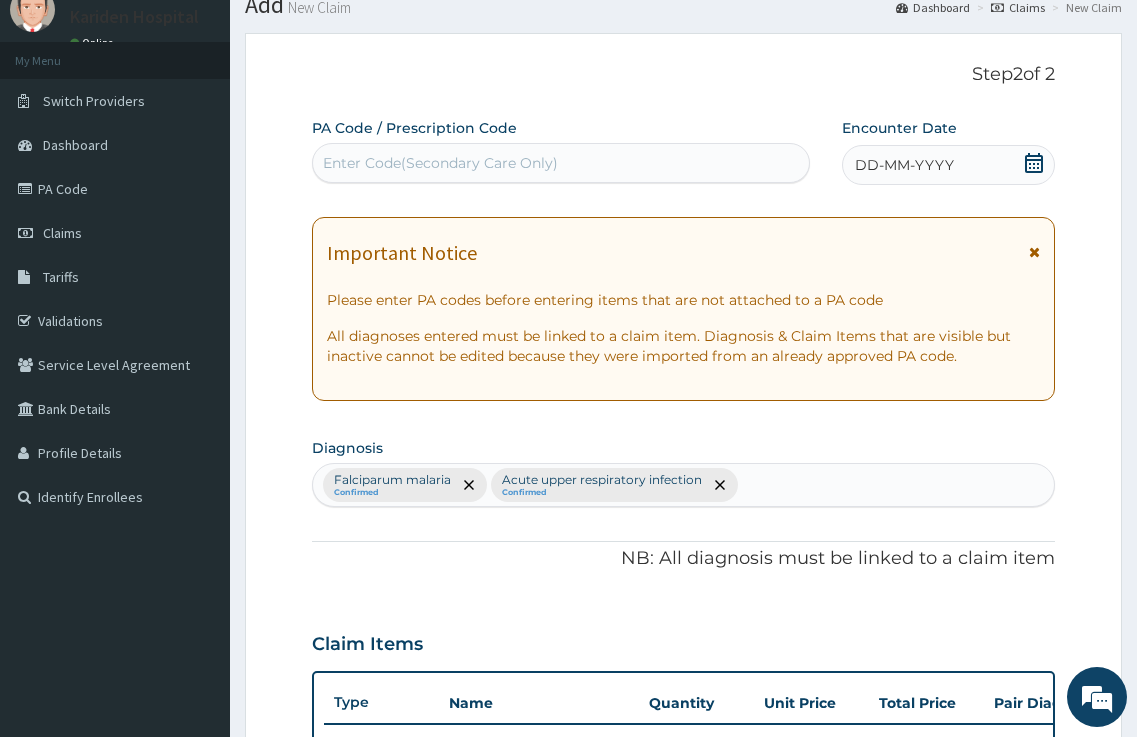 scroll, scrollTop: 39, scrollLeft: 0, axis: vertical 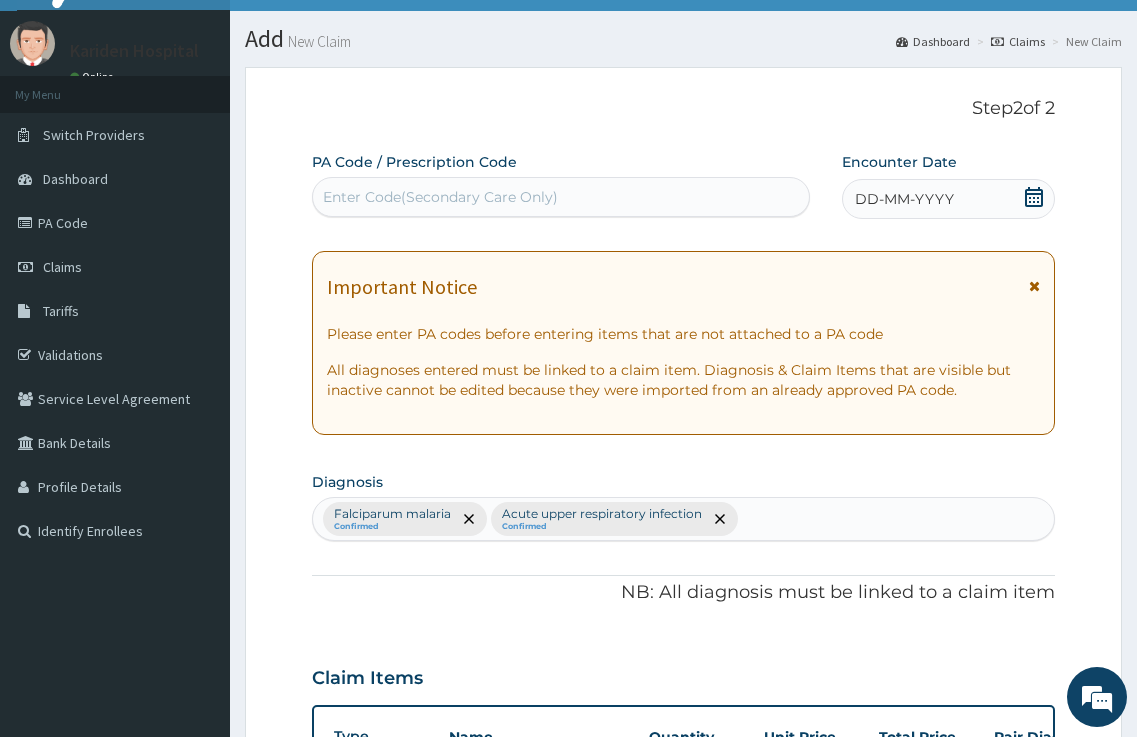 click 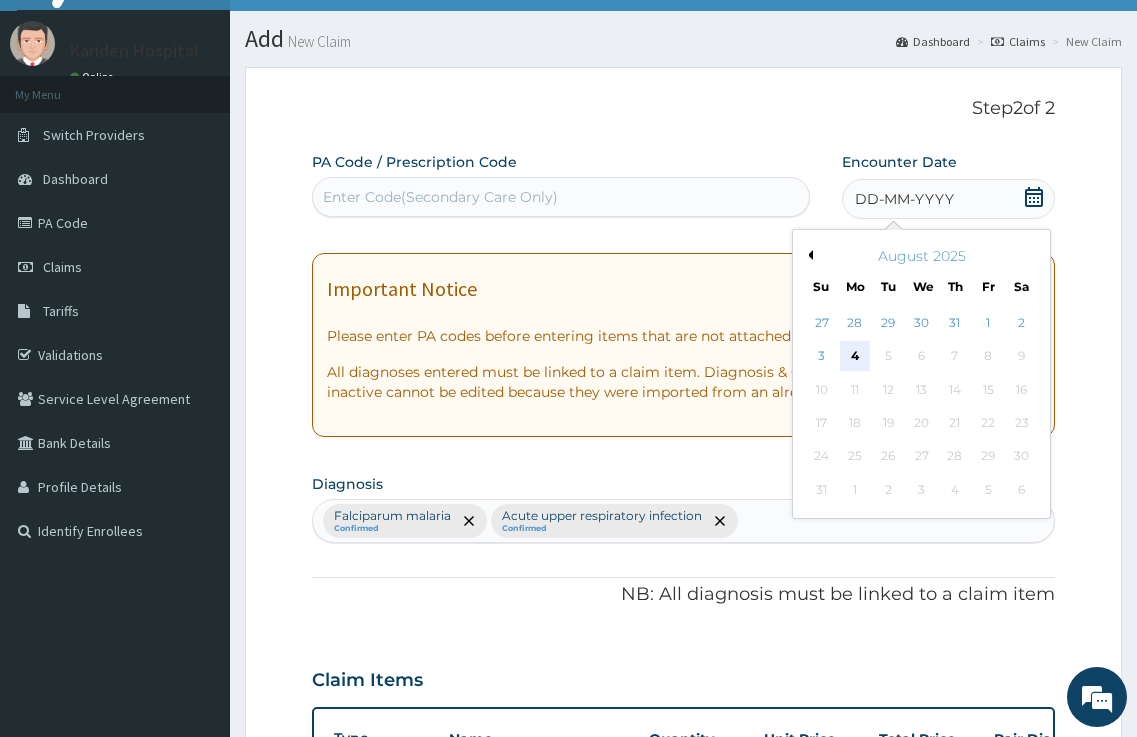 click on "4" at bounding box center (855, 357) 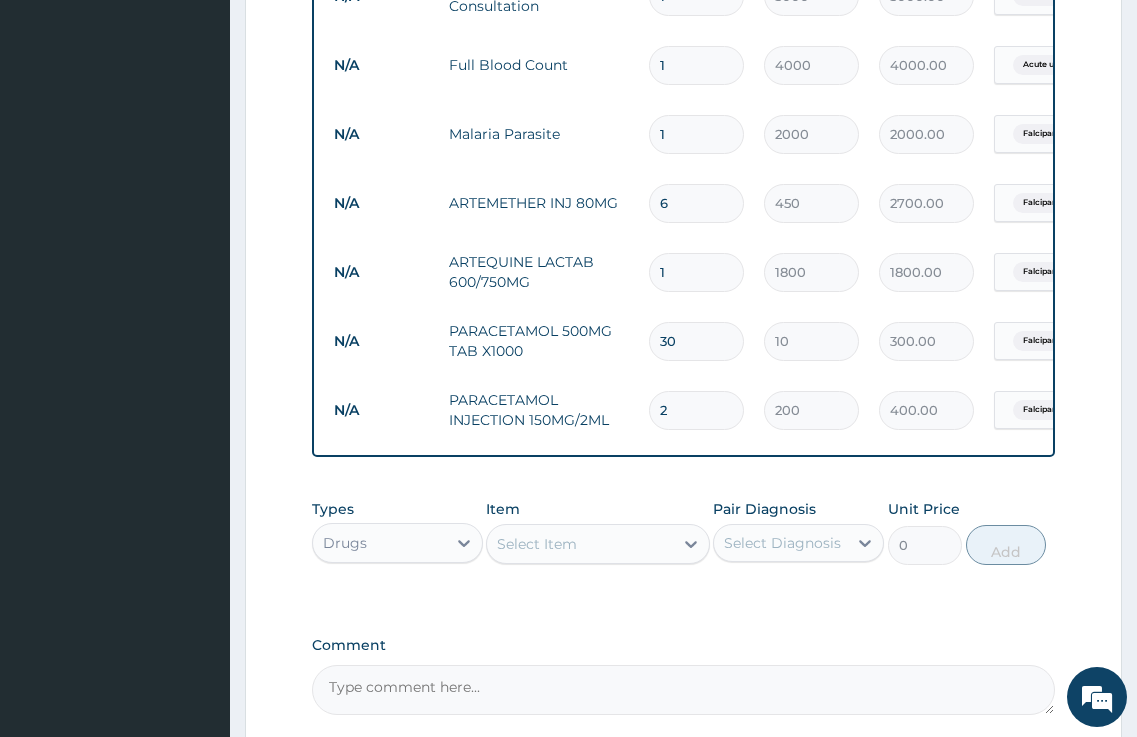 scroll, scrollTop: 1039, scrollLeft: 0, axis: vertical 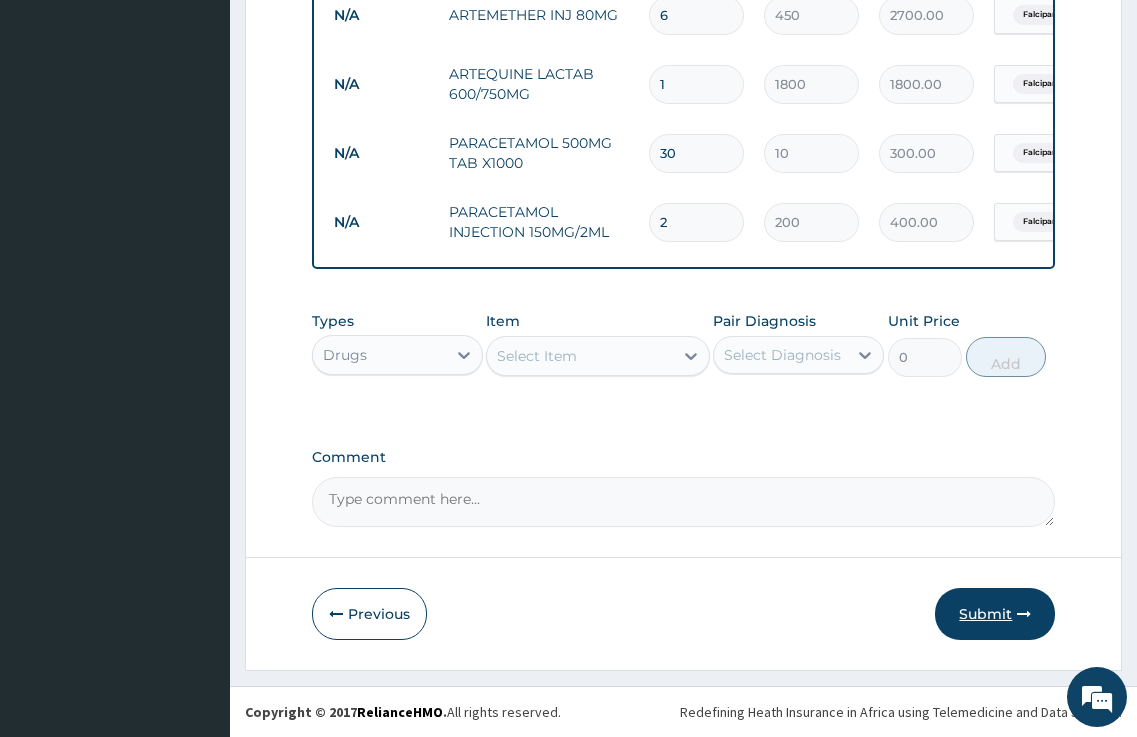click on "Submit" at bounding box center [995, 614] 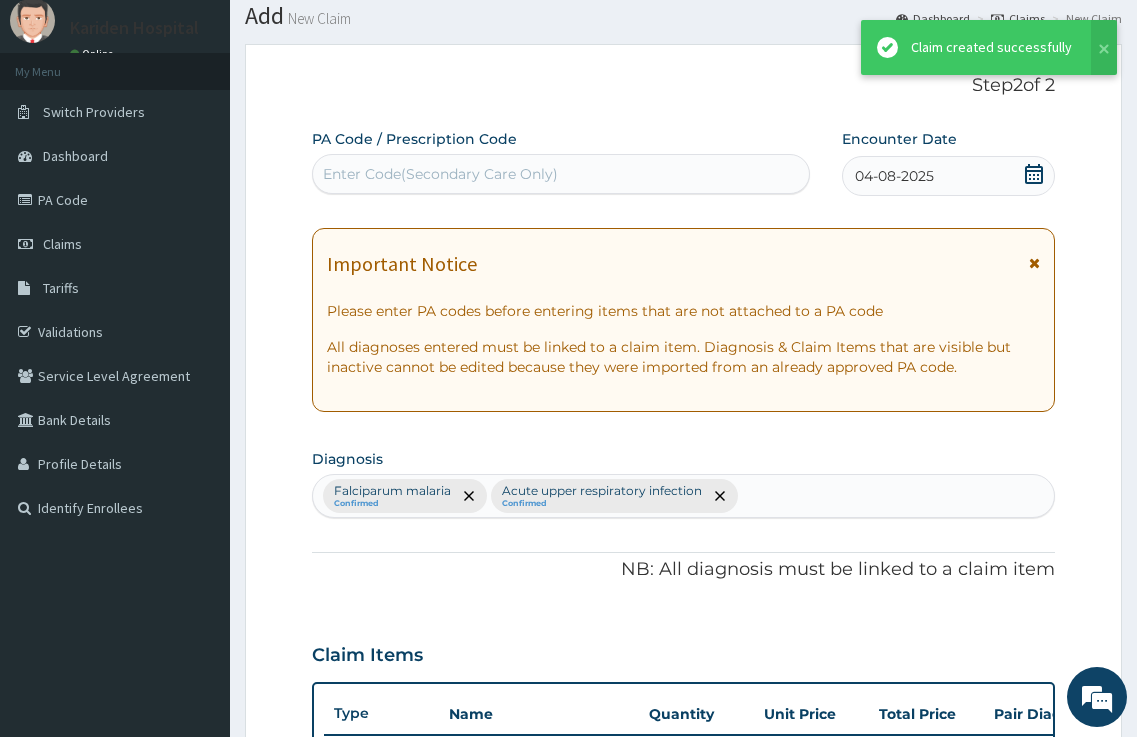 scroll, scrollTop: 1039, scrollLeft: 0, axis: vertical 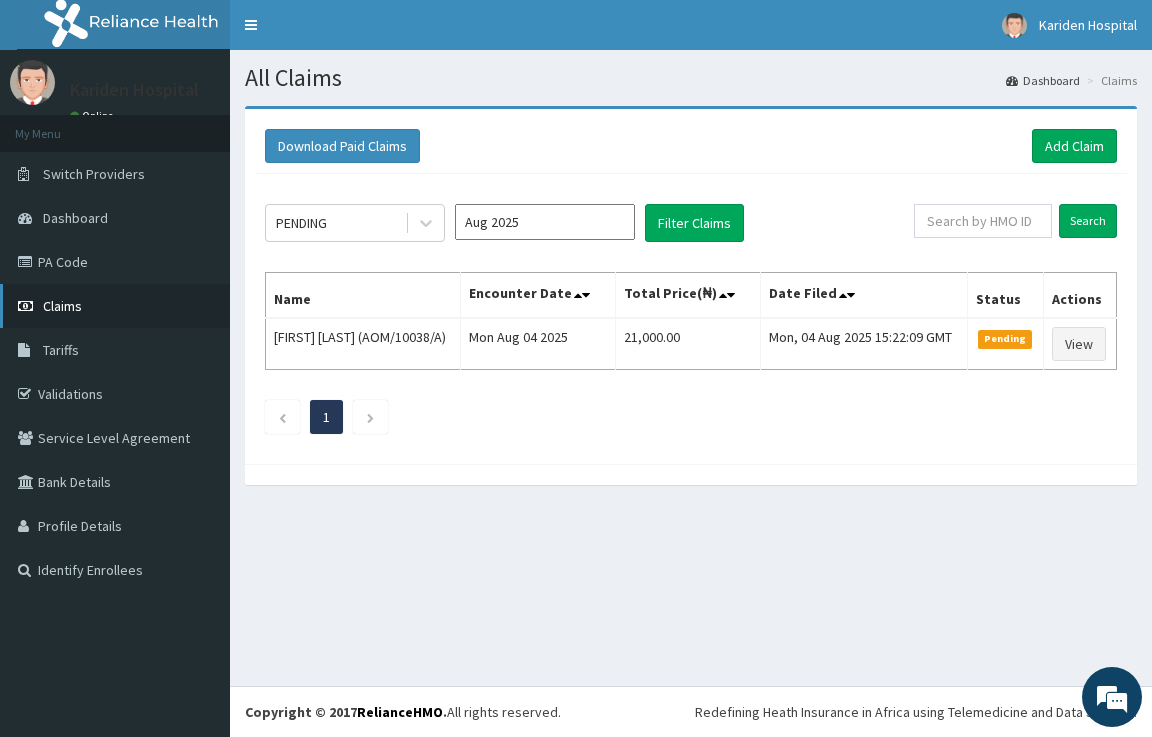 click on "Claims" at bounding box center [62, 306] 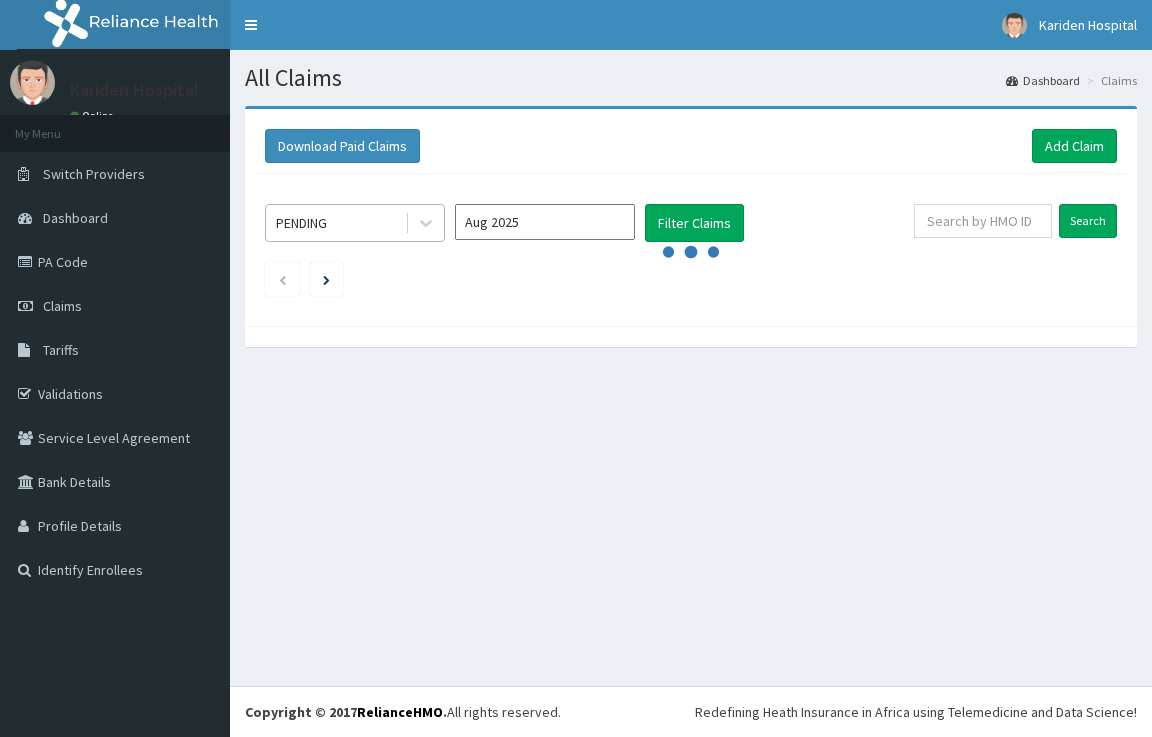 scroll, scrollTop: 0, scrollLeft: 0, axis: both 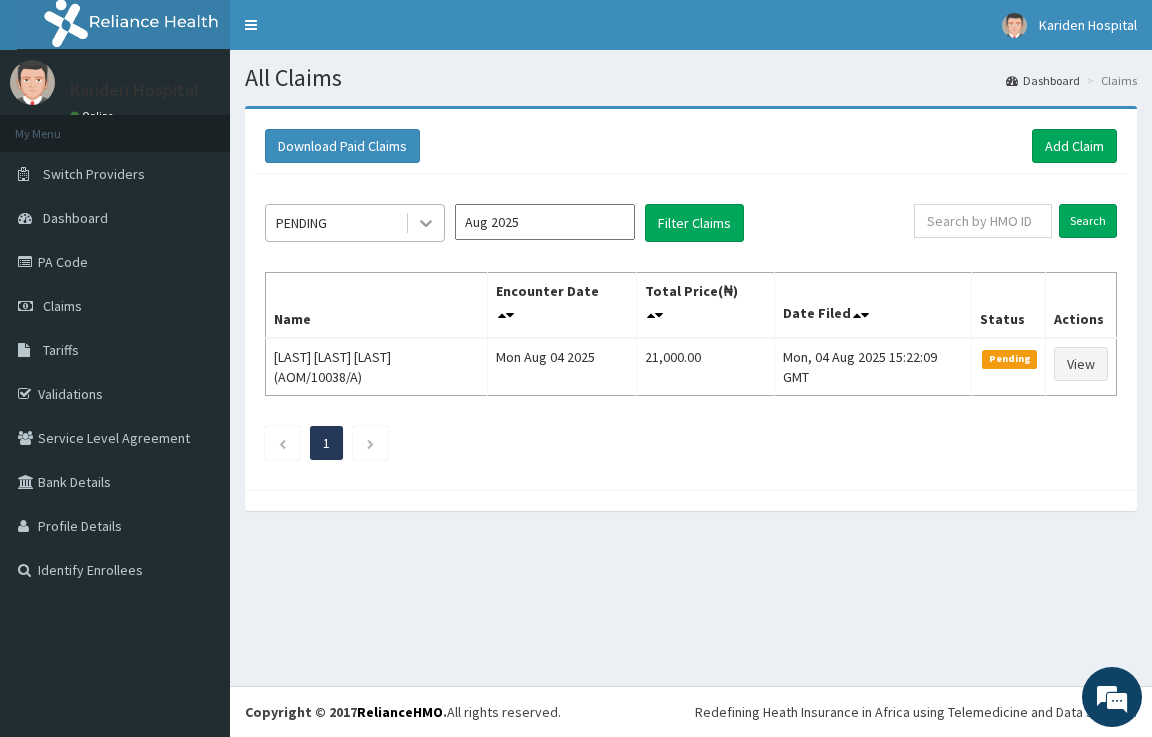 click at bounding box center [426, 223] 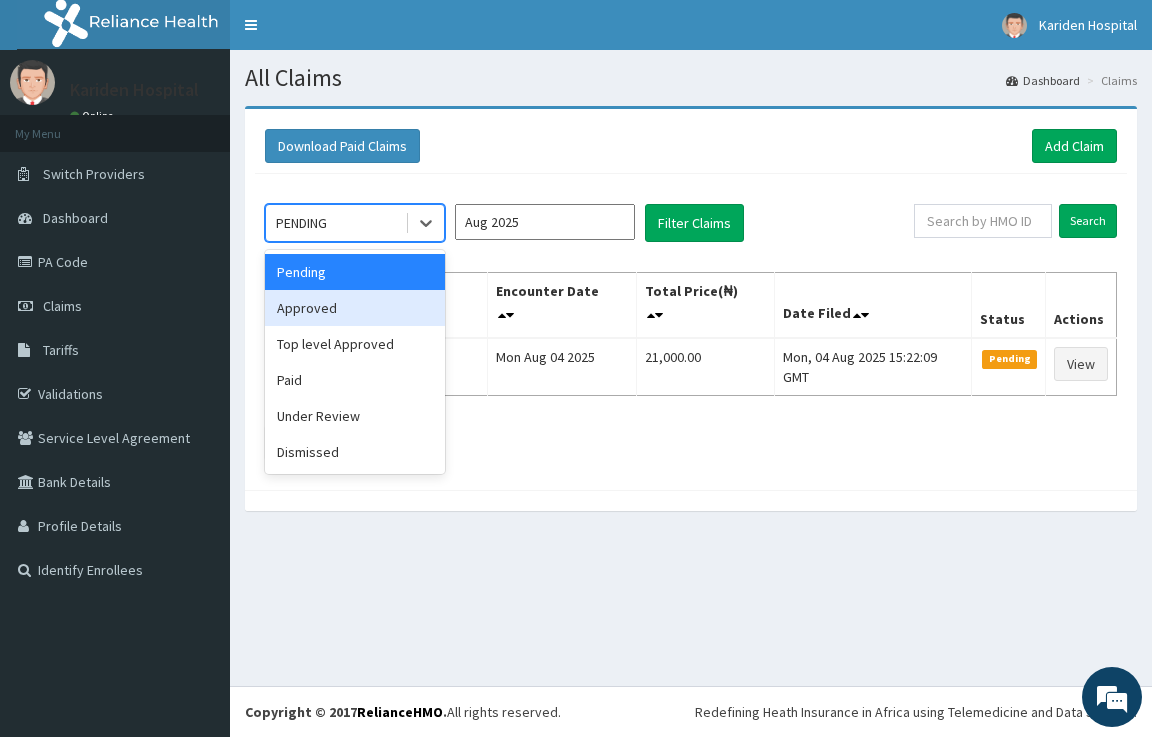 click on "Approved" at bounding box center (355, 308) 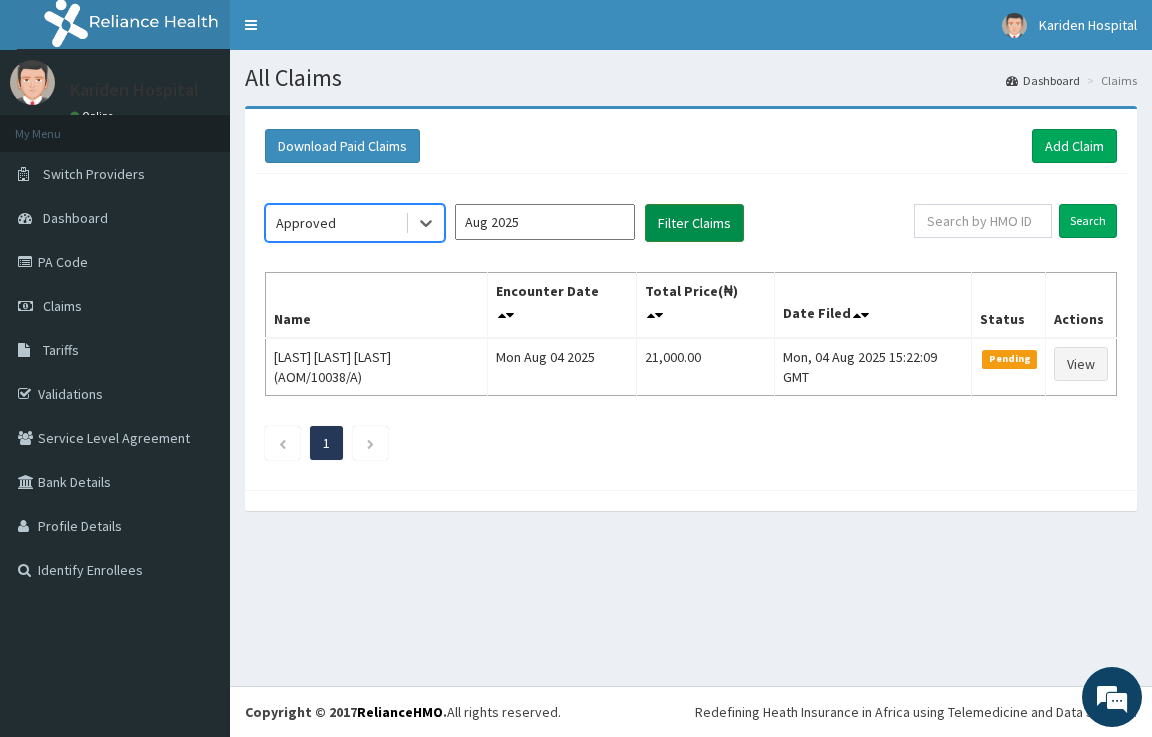 click on "Filter Claims" at bounding box center (694, 223) 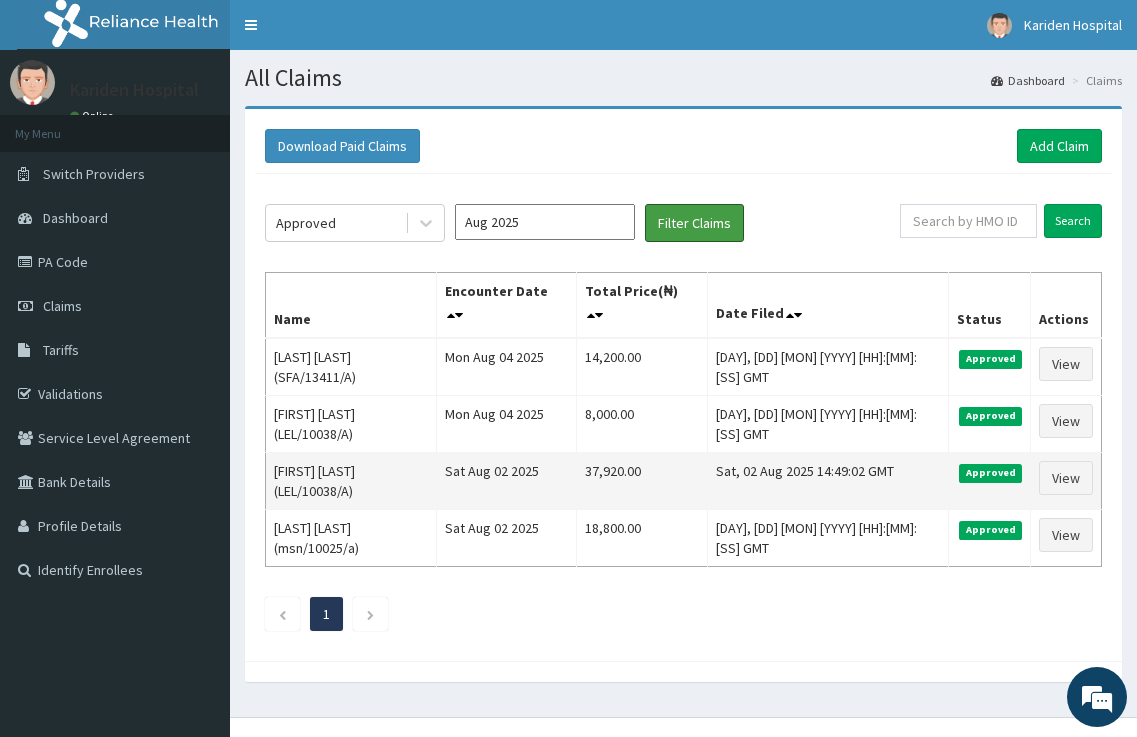 scroll, scrollTop: 31, scrollLeft: 0, axis: vertical 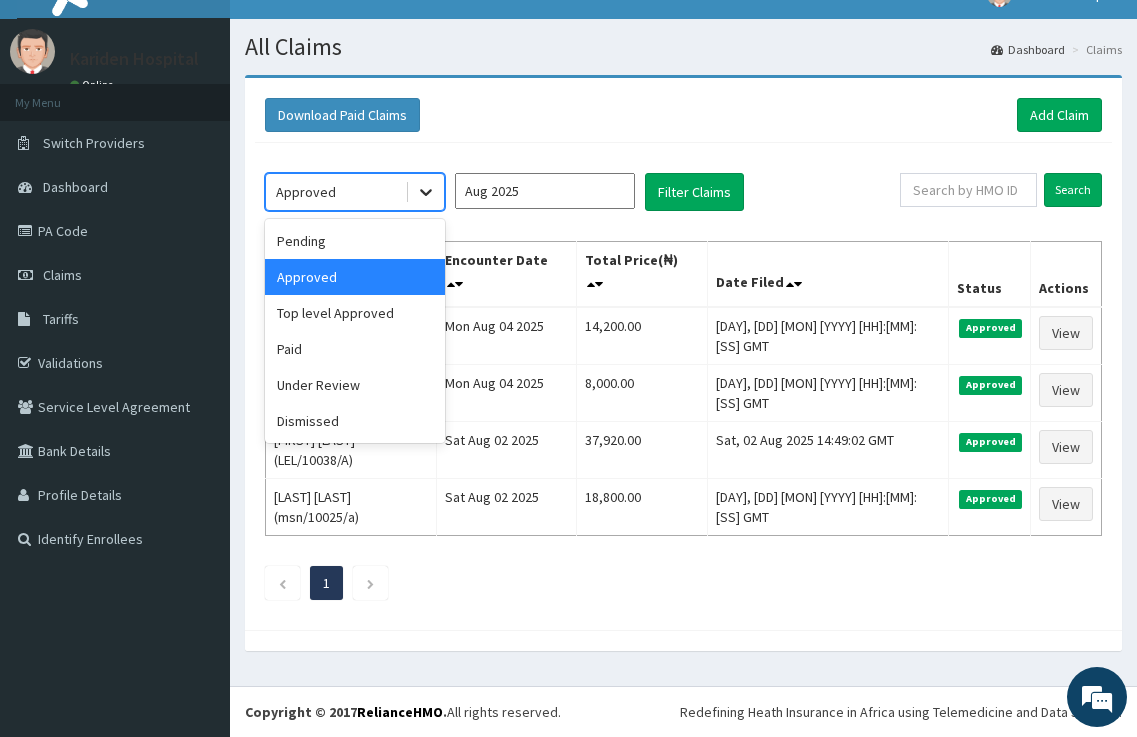 click 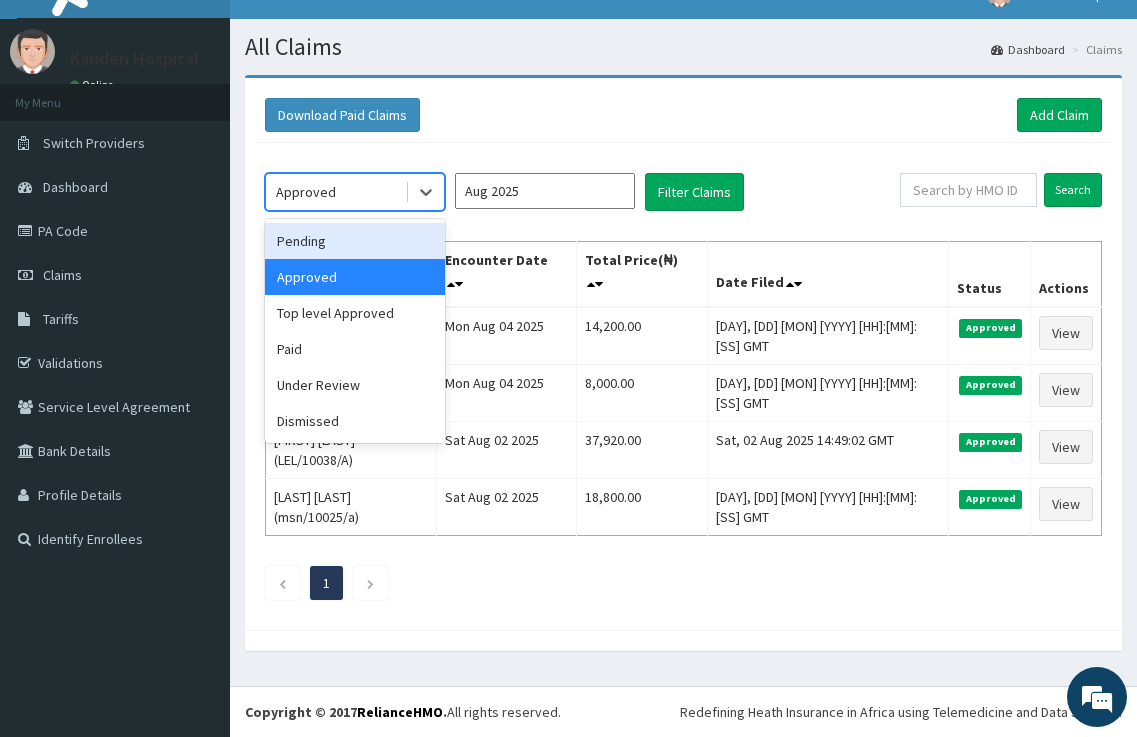 click on "Pending" at bounding box center [355, 241] 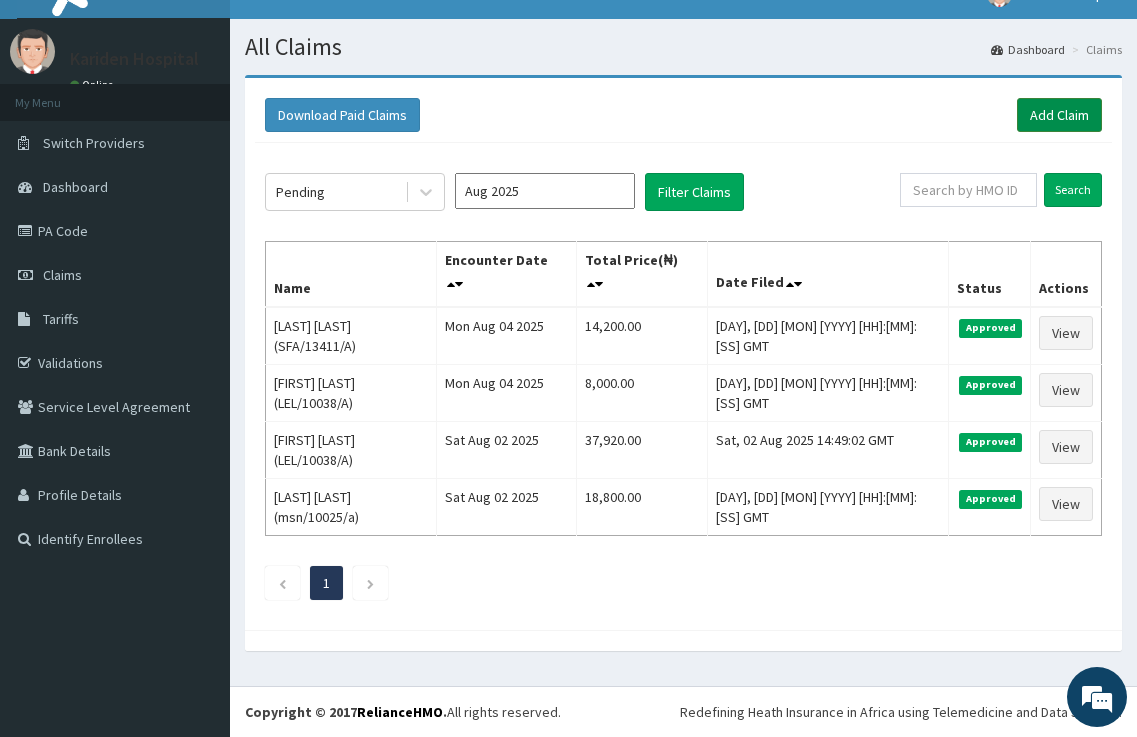 click on "Add Claim" at bounding box center (1059, 115) 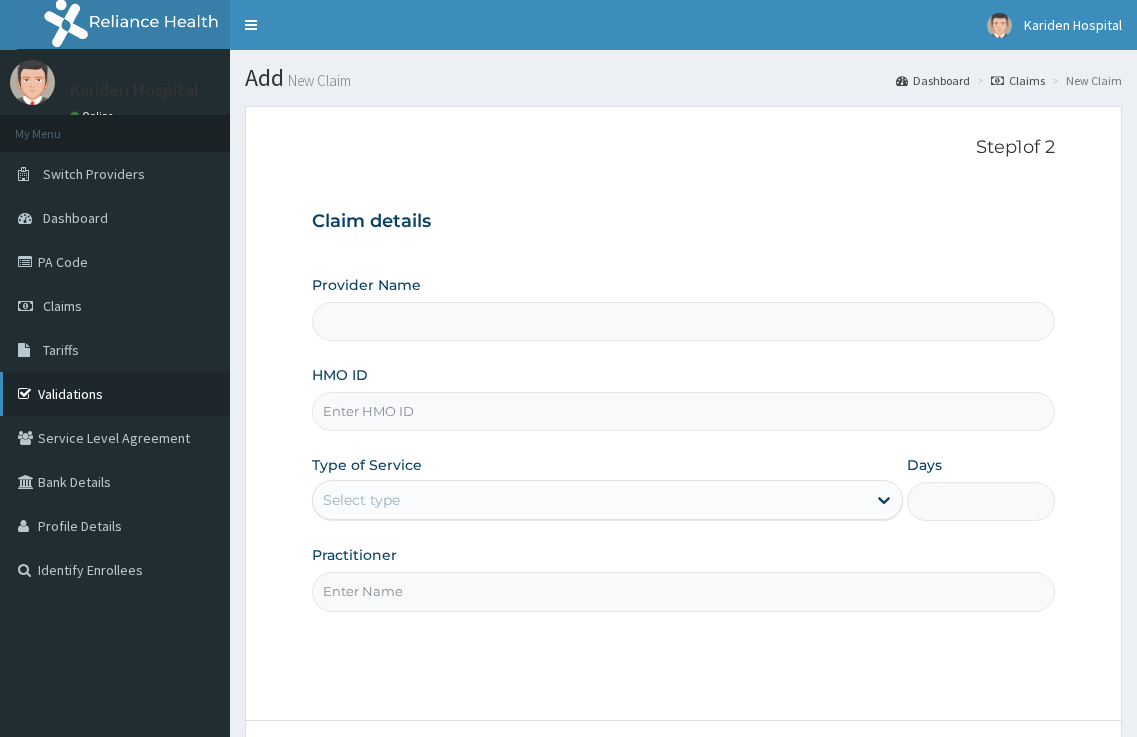 scroll, scrollTop: 0, scrollLeft: 0, axis: both 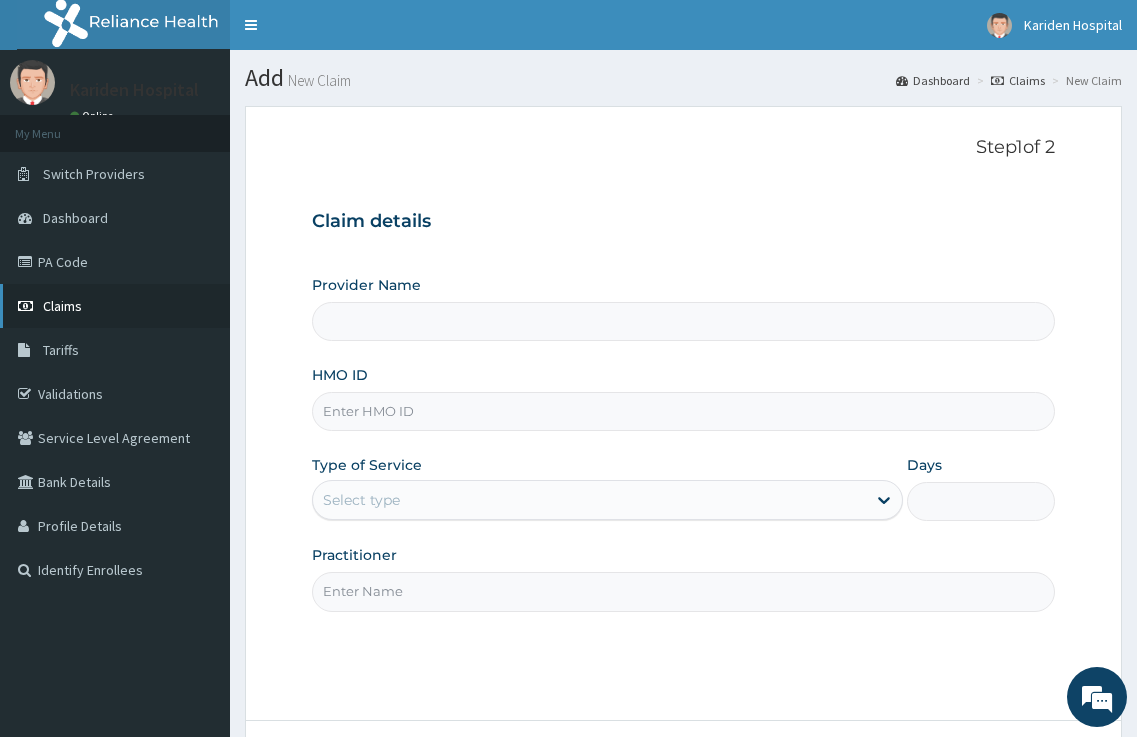 type on "Kariden Specialist Hospital" 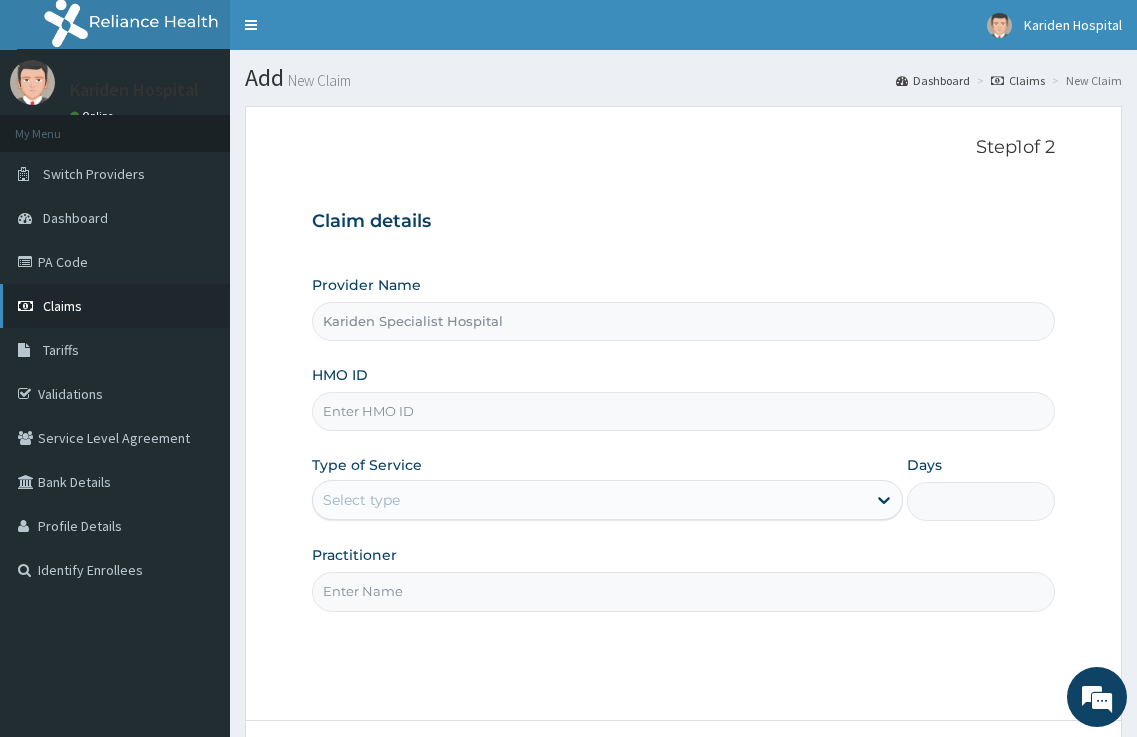 click on "Claims" at bounding box center [62, 306] 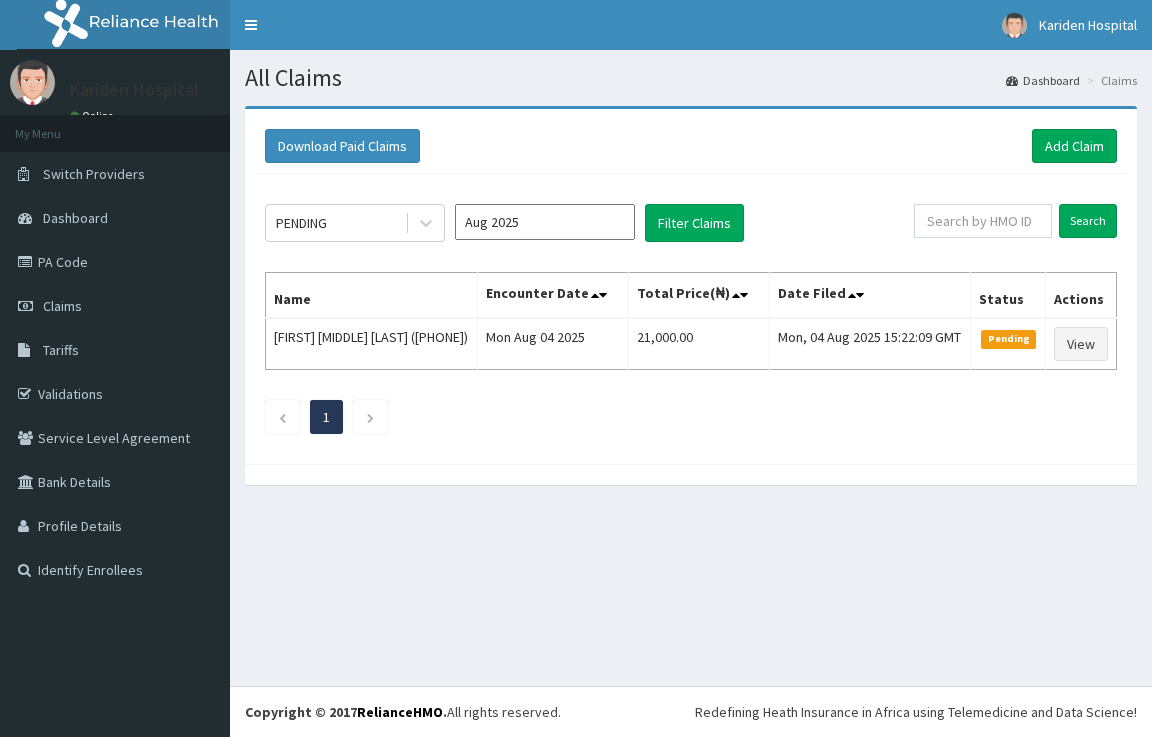 scroll, scrollTop: 0, scrollLeft: 0, axis: both 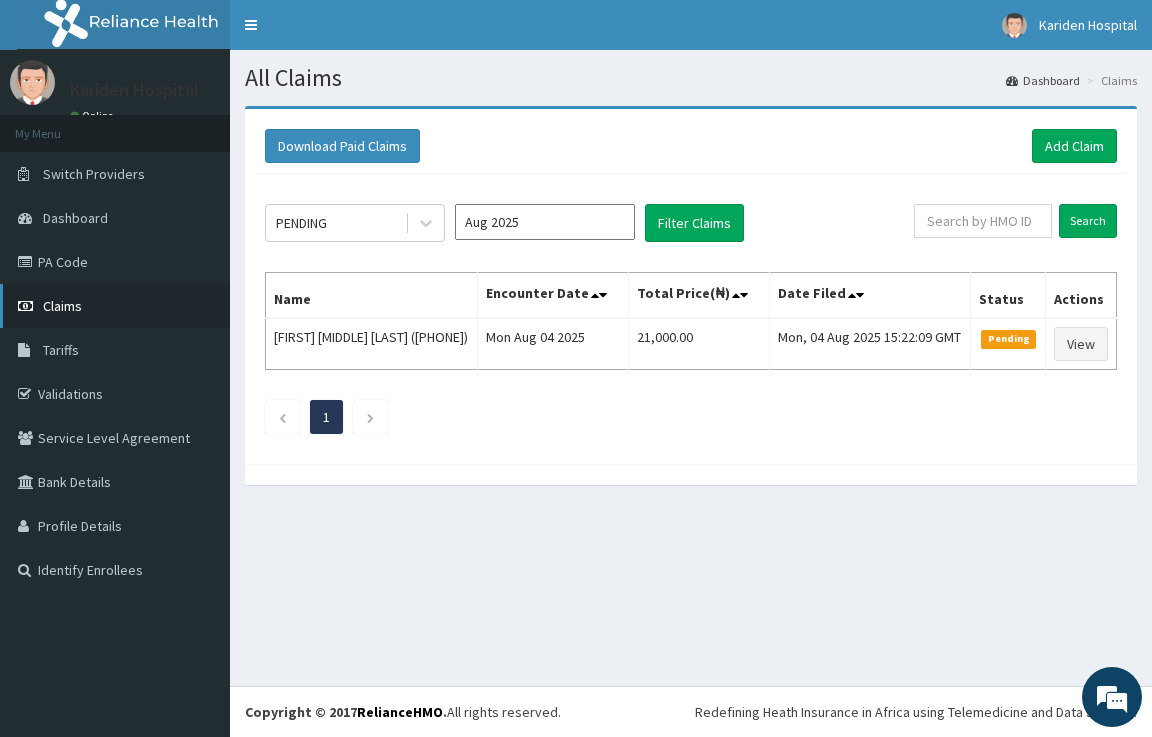 click on "Claims" at bounding box center (115, 306) 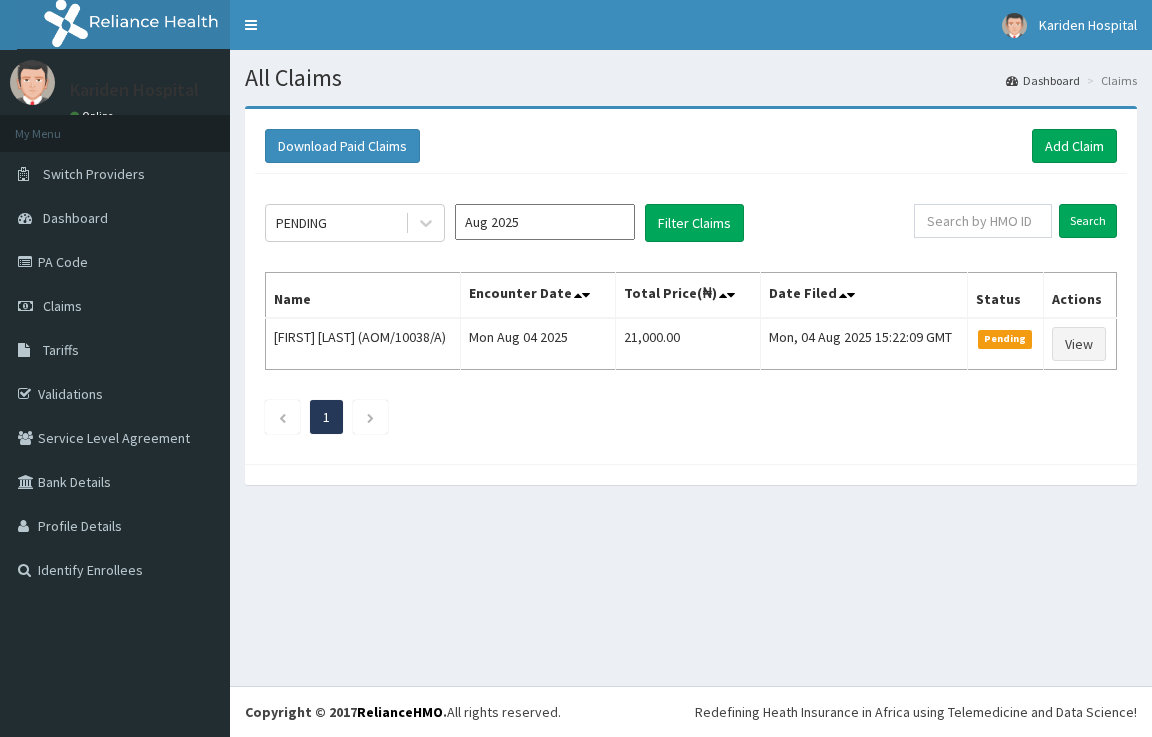 scroll, scrollTop: 0, scrollLeft: 0, axis: both 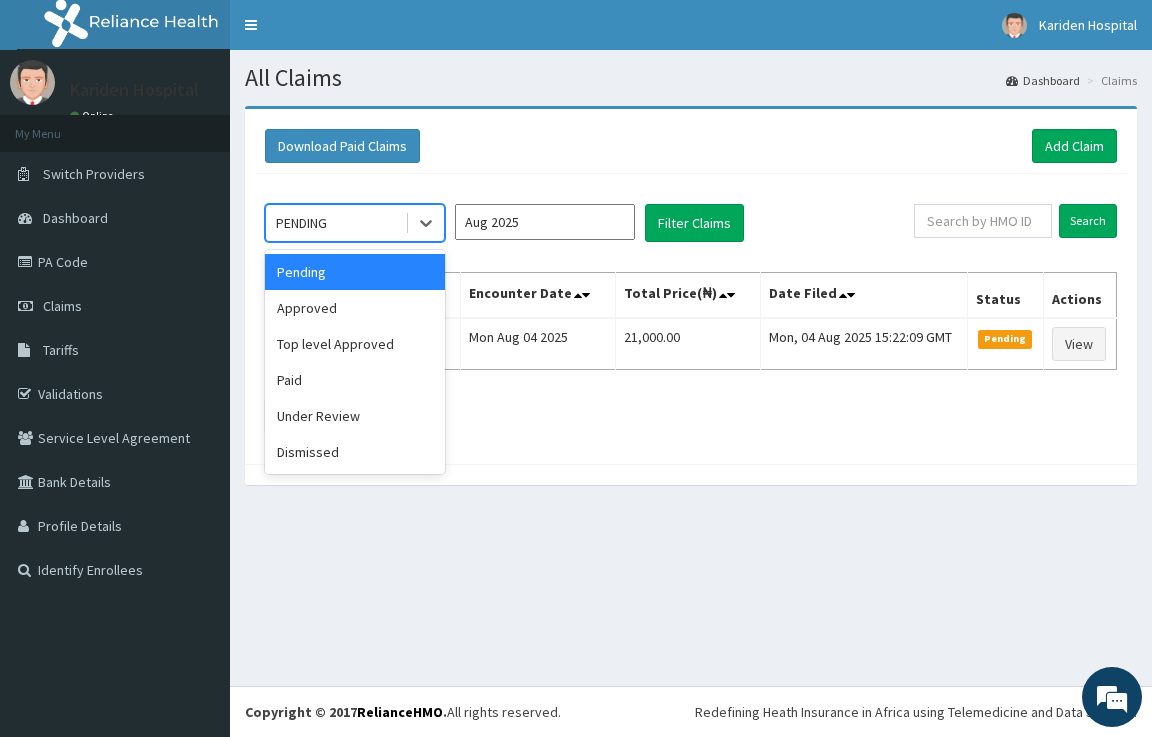 click on "Aug 2025" at bounding box center [545, 222] 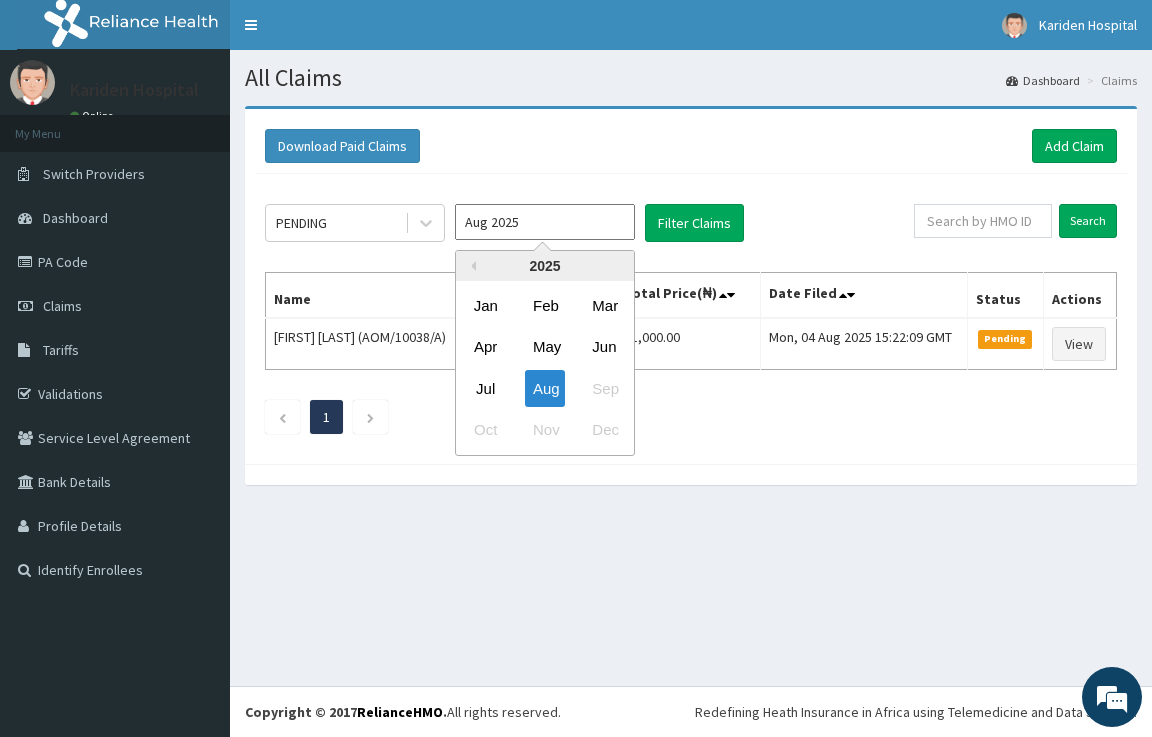 scroll, scrollTop: 0, scrollLeft: 0, axis: both 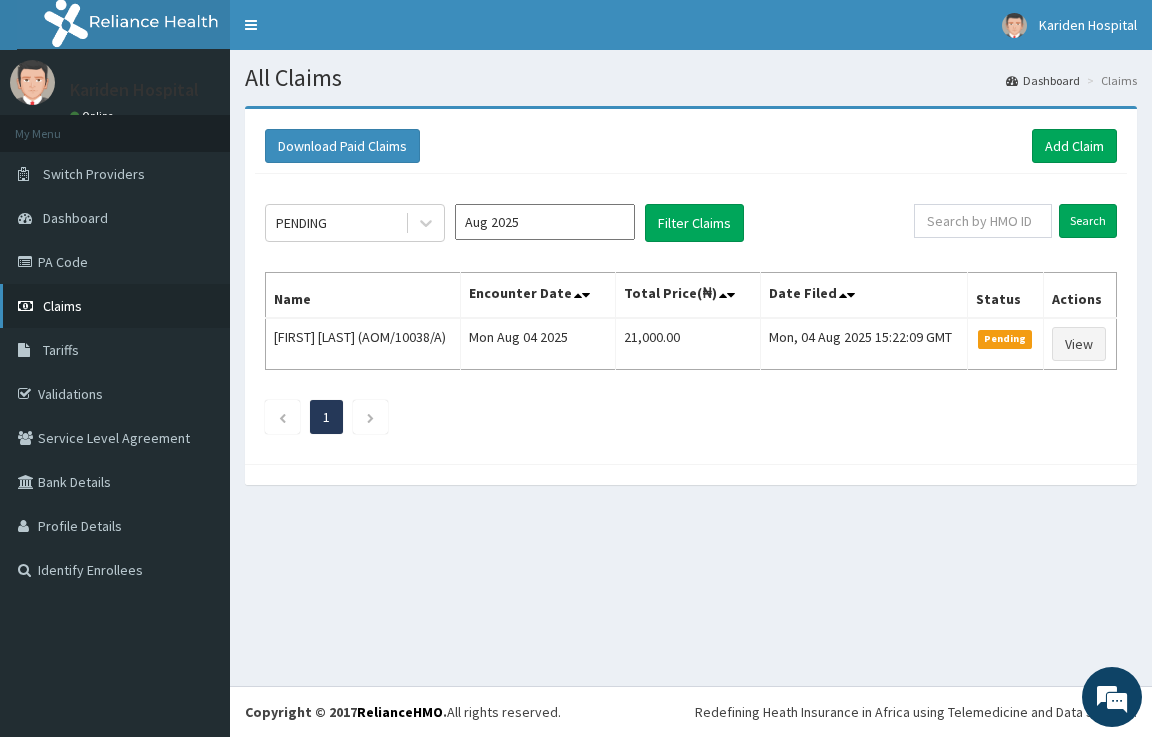 click on "Claims" at bounding box center [115, 306] 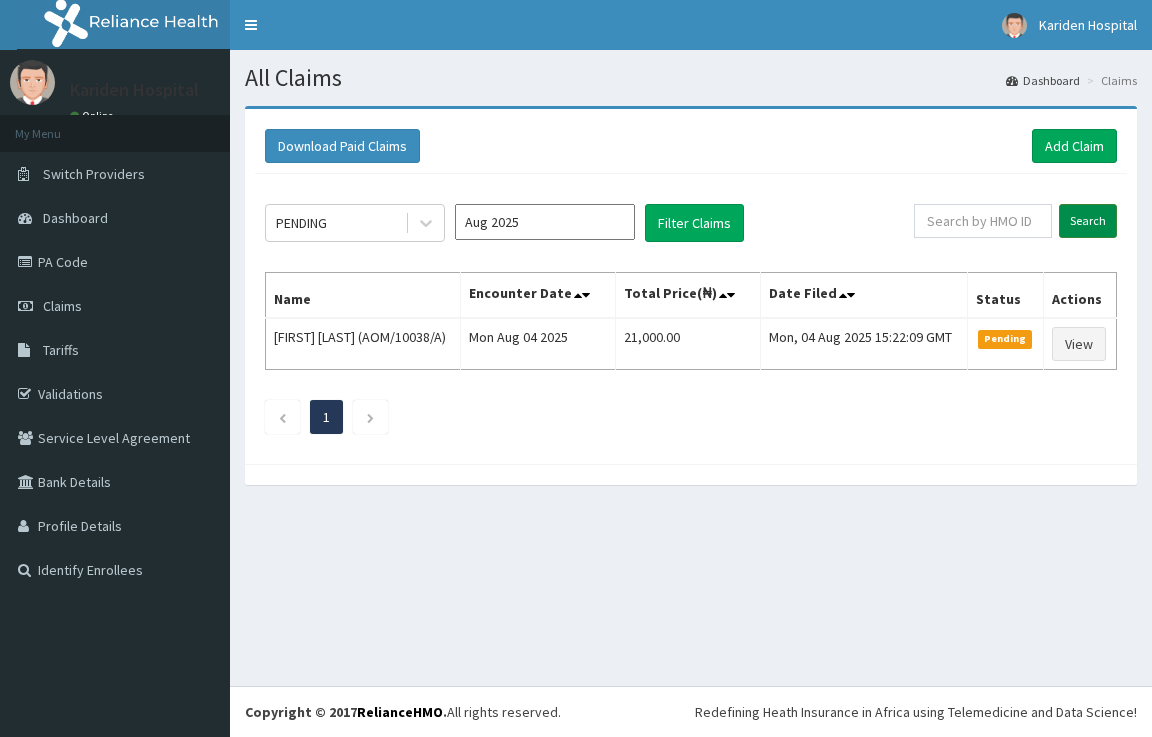 scroll, scrollTop: 0, scrollLeft: 0, axis: both 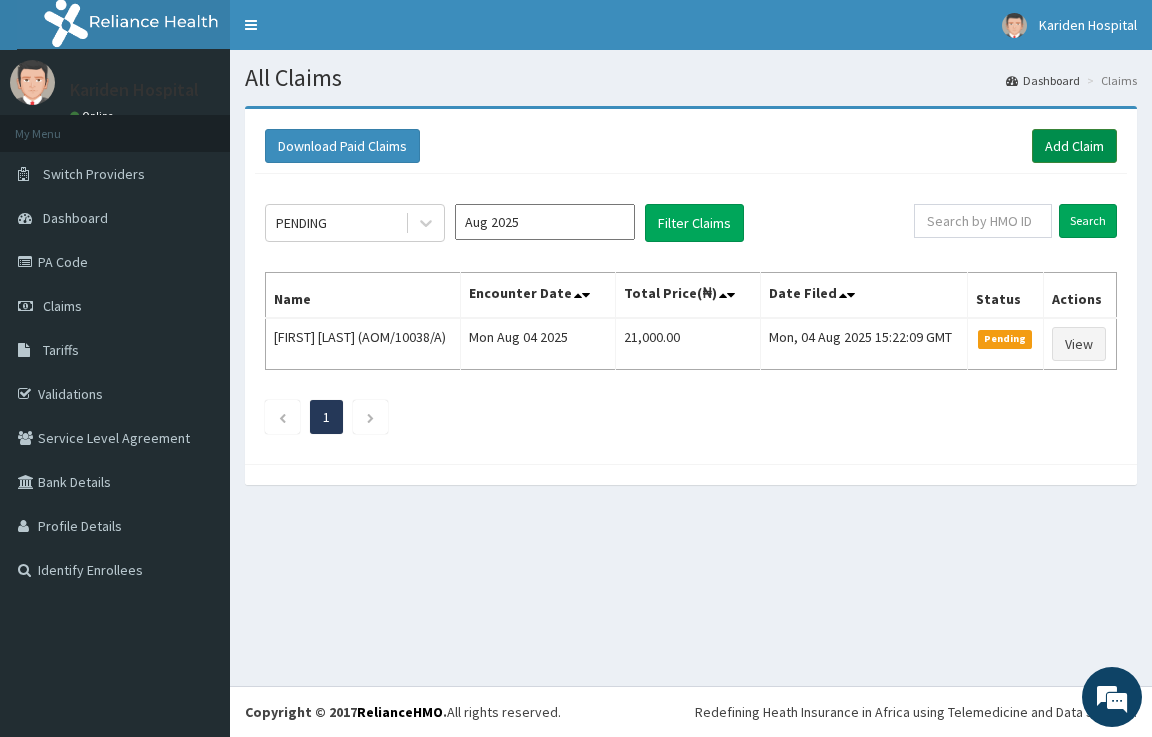 click on "Add Claim" at bounding box center (1074, 146) 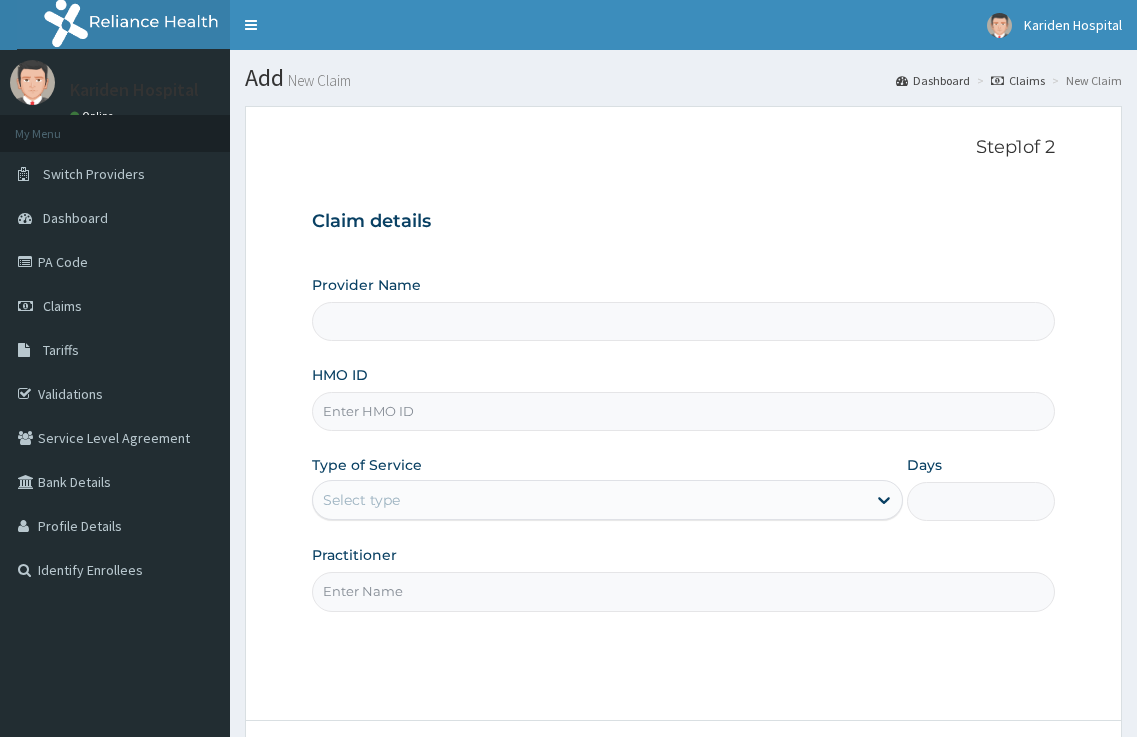 scroll, scrollTop: 0, scrollLeft: 0, axis: both 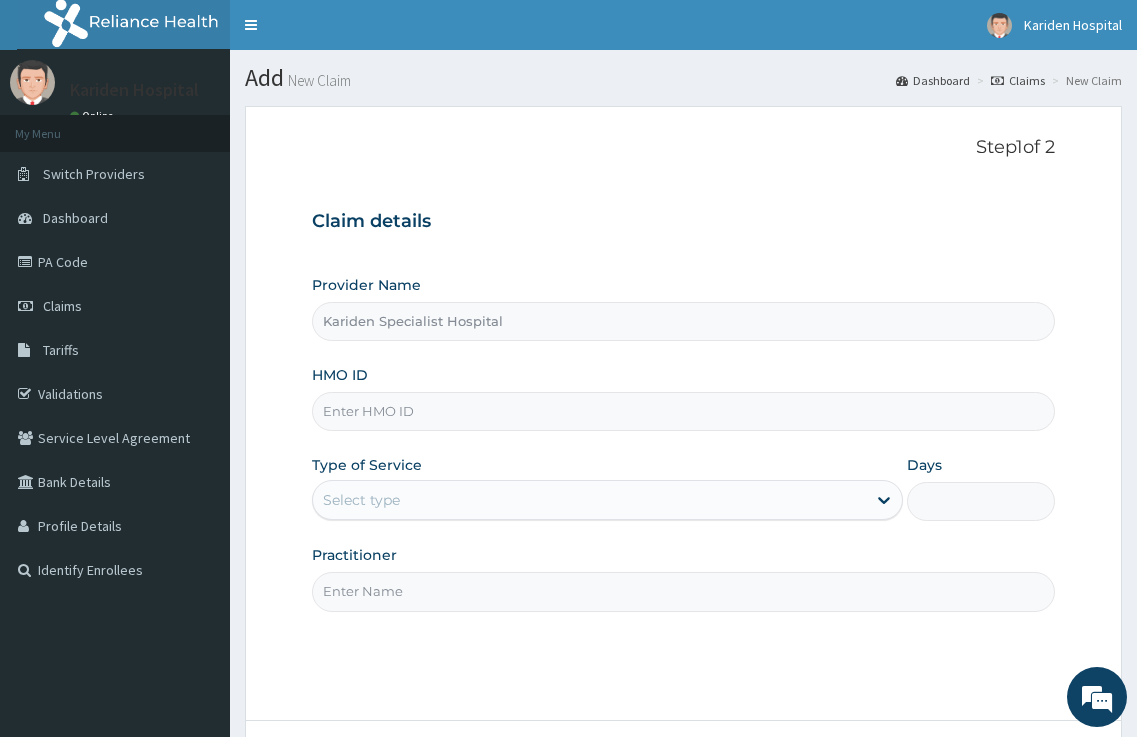 click on "Select type" at bounding box center [590, 500] 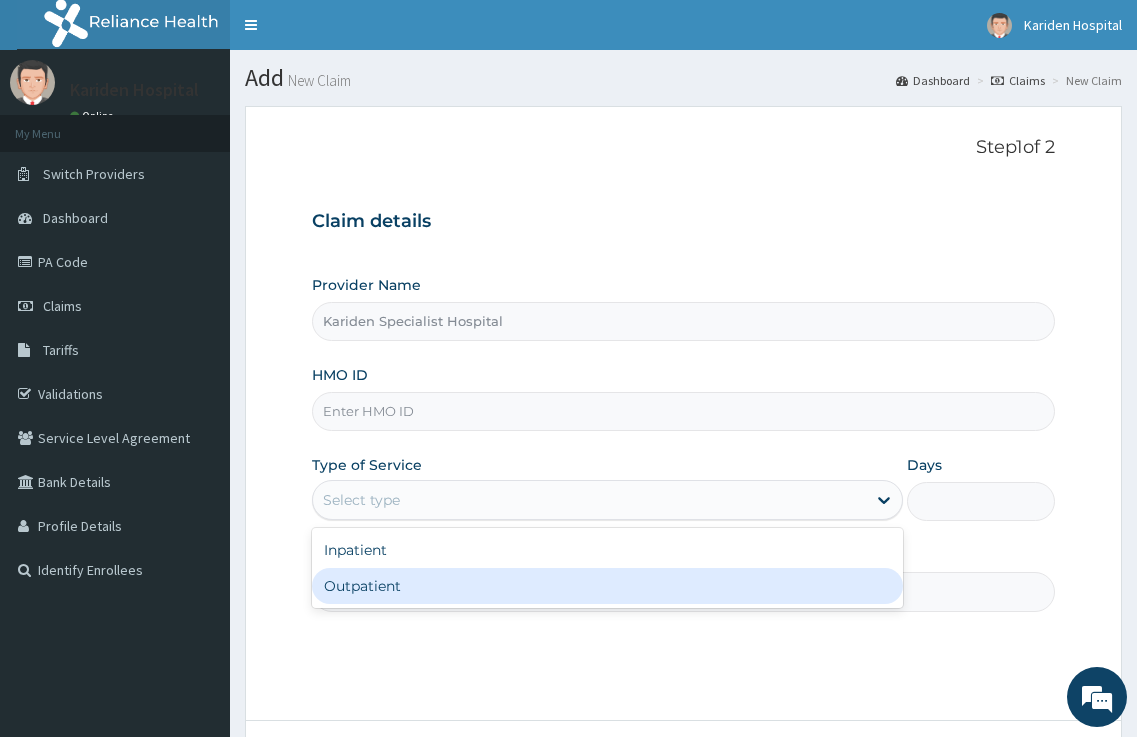 click on "Outpatient" at bounding box center (608, 586) 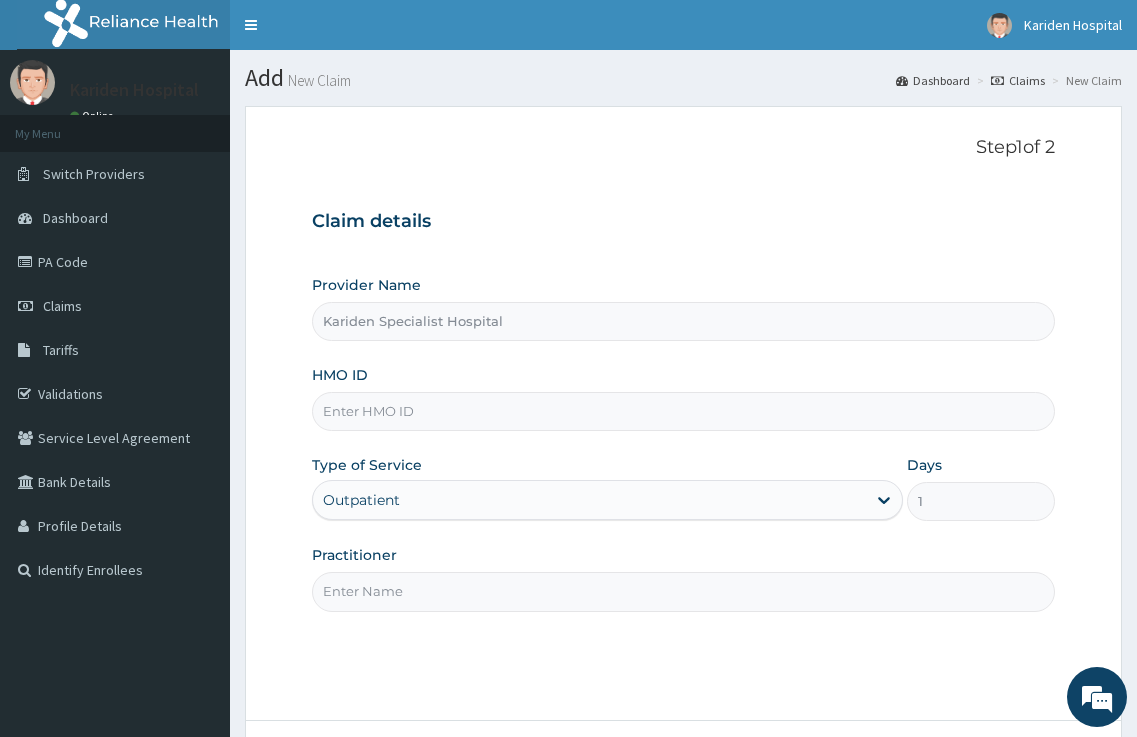 click on "Practitioner" at bounding box center (684, 591) 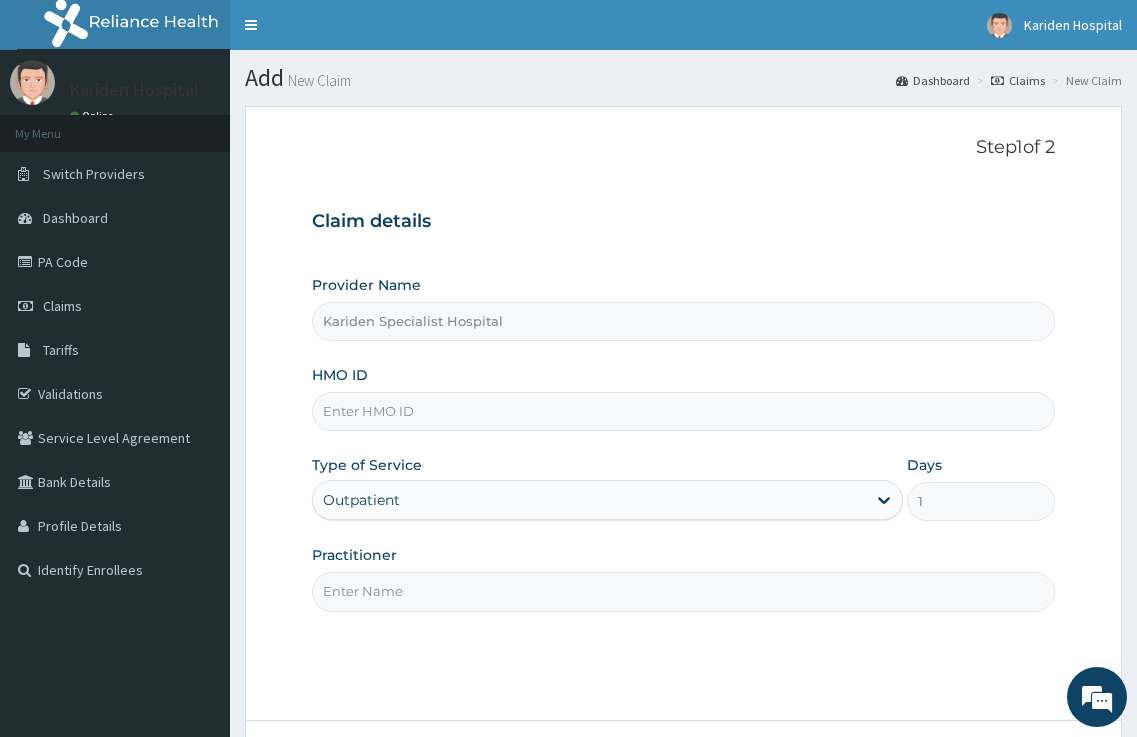 type on "DR. [NAME]" 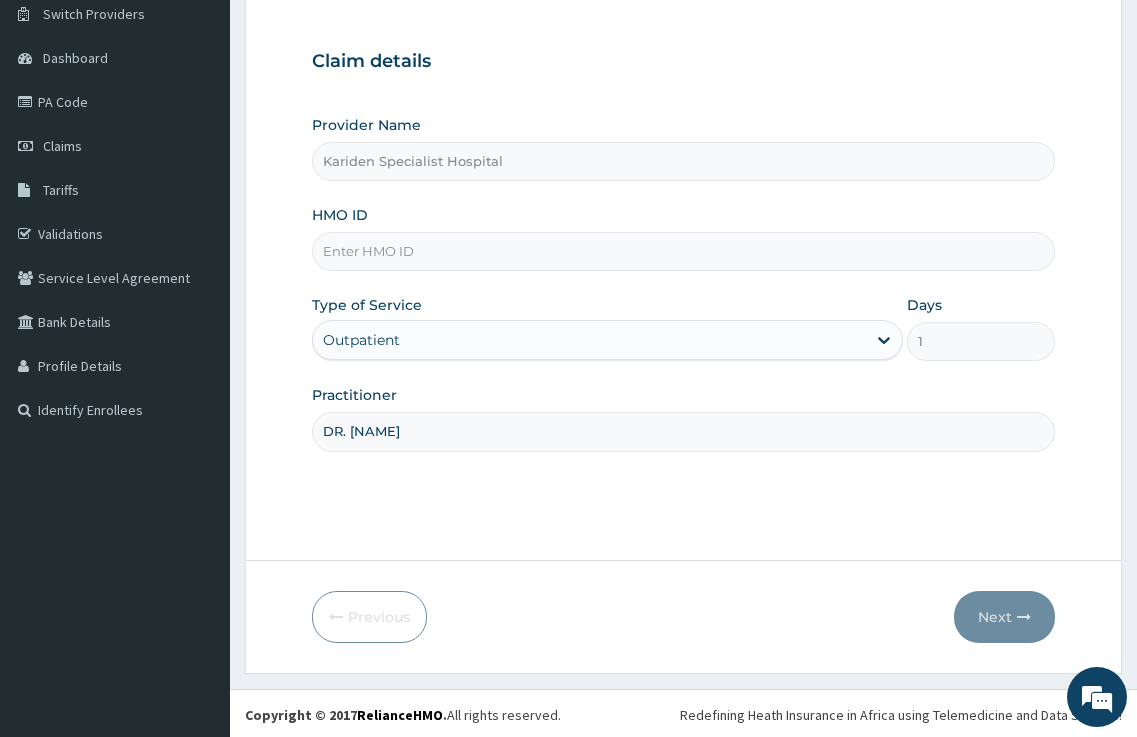scroll, scrollTop: 163, scrollLeft: 0, axis: vertical 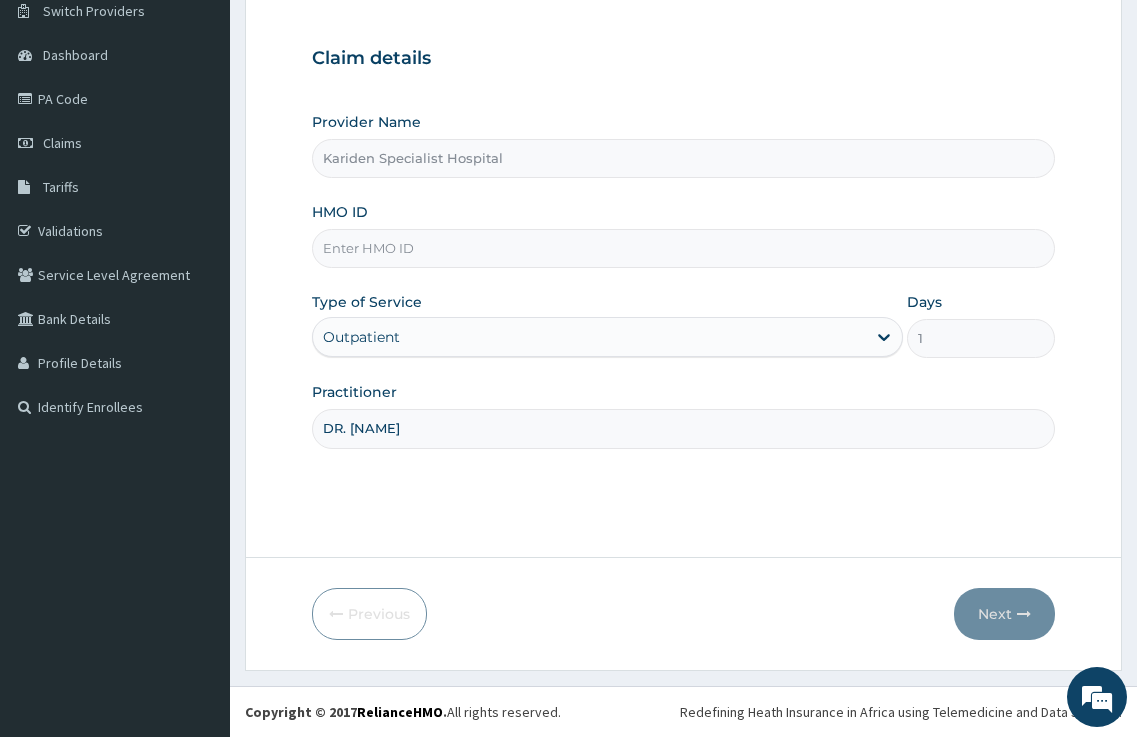 click on "HMO ID" at bounding box center [684, 248] 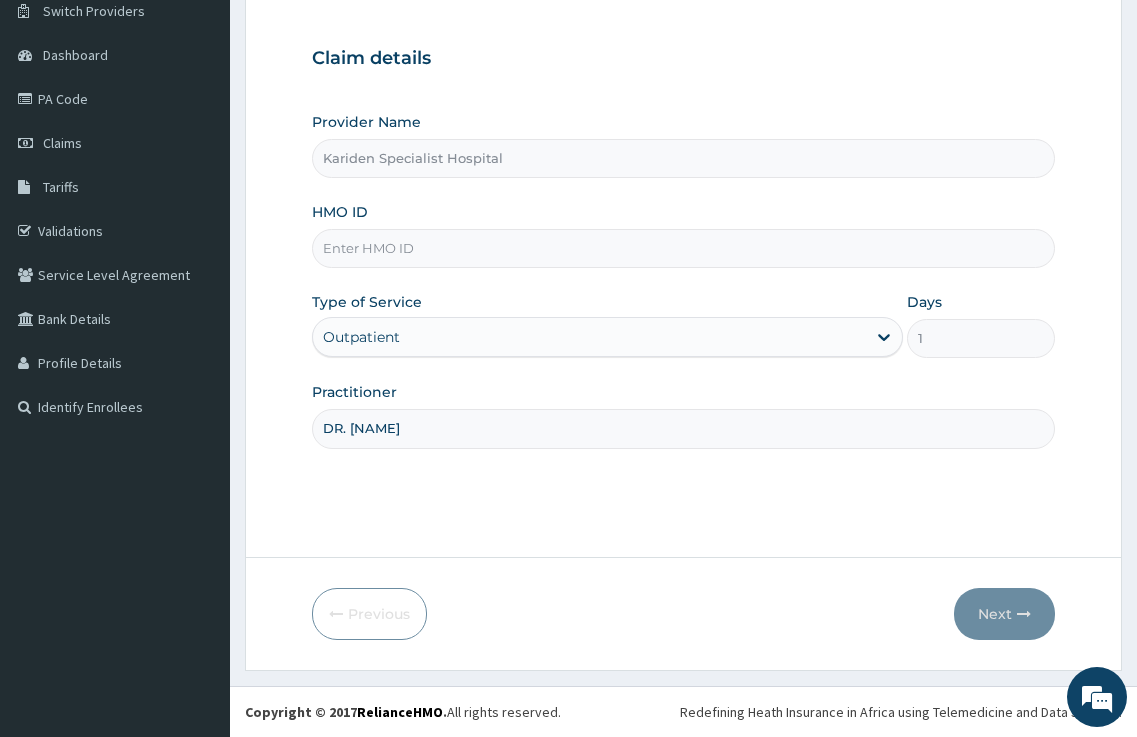 paste on "THANK YOU  FOR YOUR NOTIFICATION.  NOTE THAT THIS ENROLLEE WAS CALLED LAST WEEK TO COME FOR THE ABOVE SERVICES ON THE 02/08/2025, BUT HE DID NOT COME. TODAY AGAIN, WE HAVE SENT A MESSAGE ACROSS TO HIM TO COME FOR IT TOMORROW 05/08/2025 BY 5PM.  SECONDLY , YOU CAN ALSO ASSIST US REACH OUT TO THE ENROLLEE IF HE CAN COME TOMMORROW 05/08/2025 TO HAVE THE SERVICES CONDUCTED ON HIM.  THANKS" 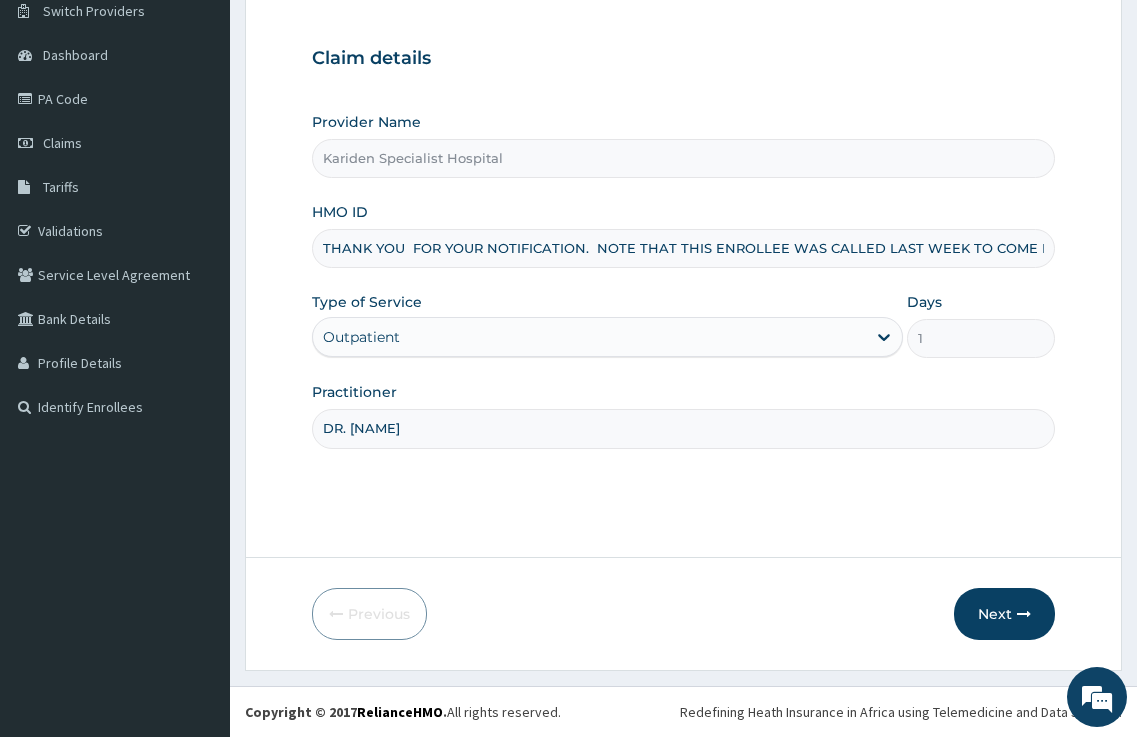 scroll, scrollTop: 0, scrollLeft: 2328, axis: horizontal 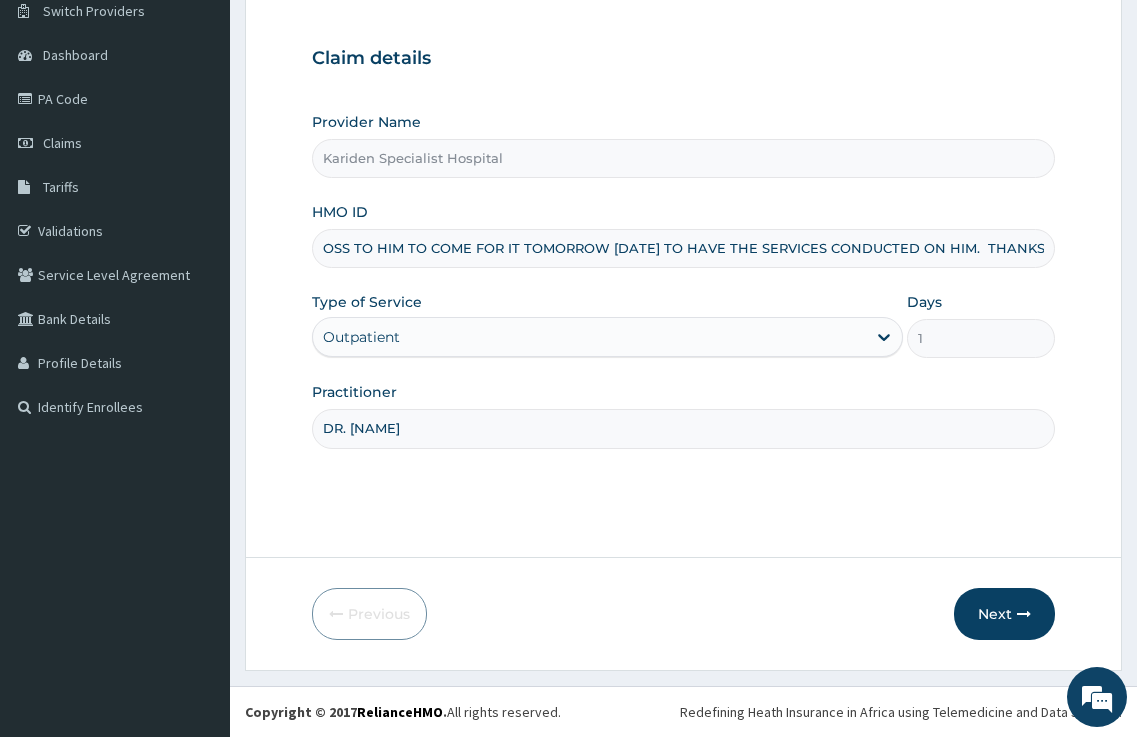 drag, startPoint x: 318, startPoint y: 255, endPoint x: 1151, endPoint y: 413, distance: 847.852 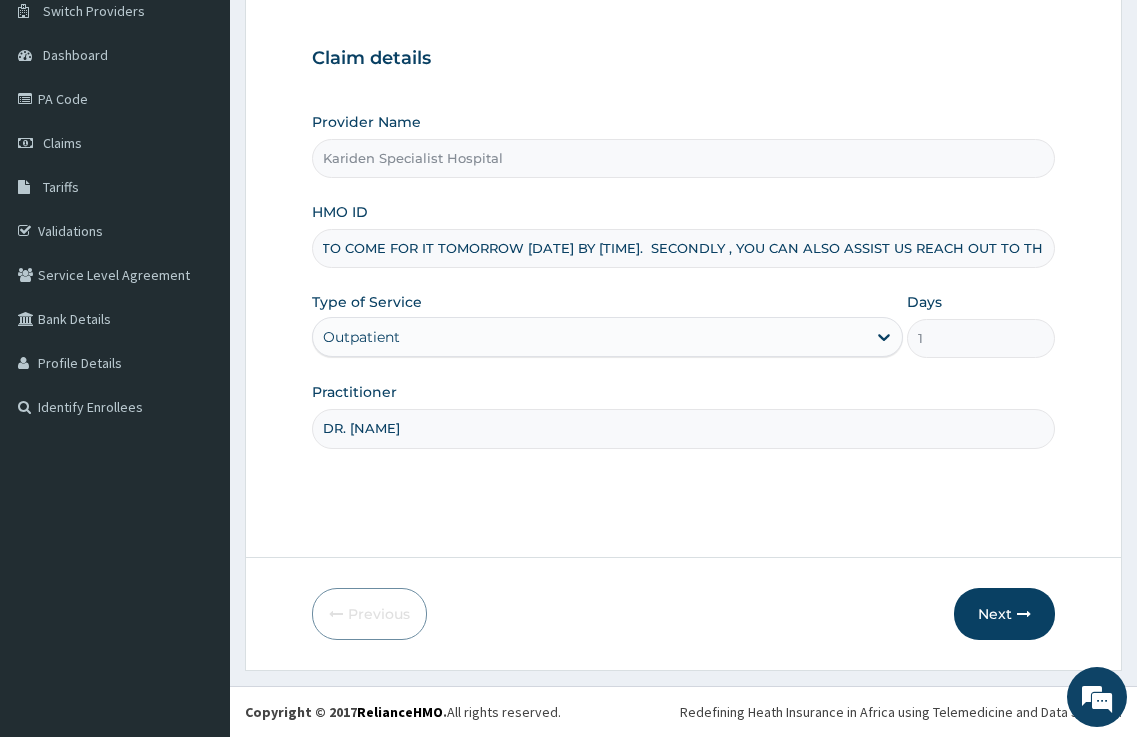 type on "THANK YOU  FOR YOUR NOTIFICATION.  NOTE THAT THIS ENROLLEE WAS CALLED LAST WEEK TO COME FOR THE ABOVE SERVICES ON THE 02/08/2025, BUT HE DID NOT COME. TODAY AGAIN, WE HAVE SENT A MESSAGE ACROSS TO HIM TO COME FOR IT TOMORROW 05/08/2025 BY 5PM.  SECONDLY , YOU CAN ALSO ASSIST US REACH OUT TO THE" 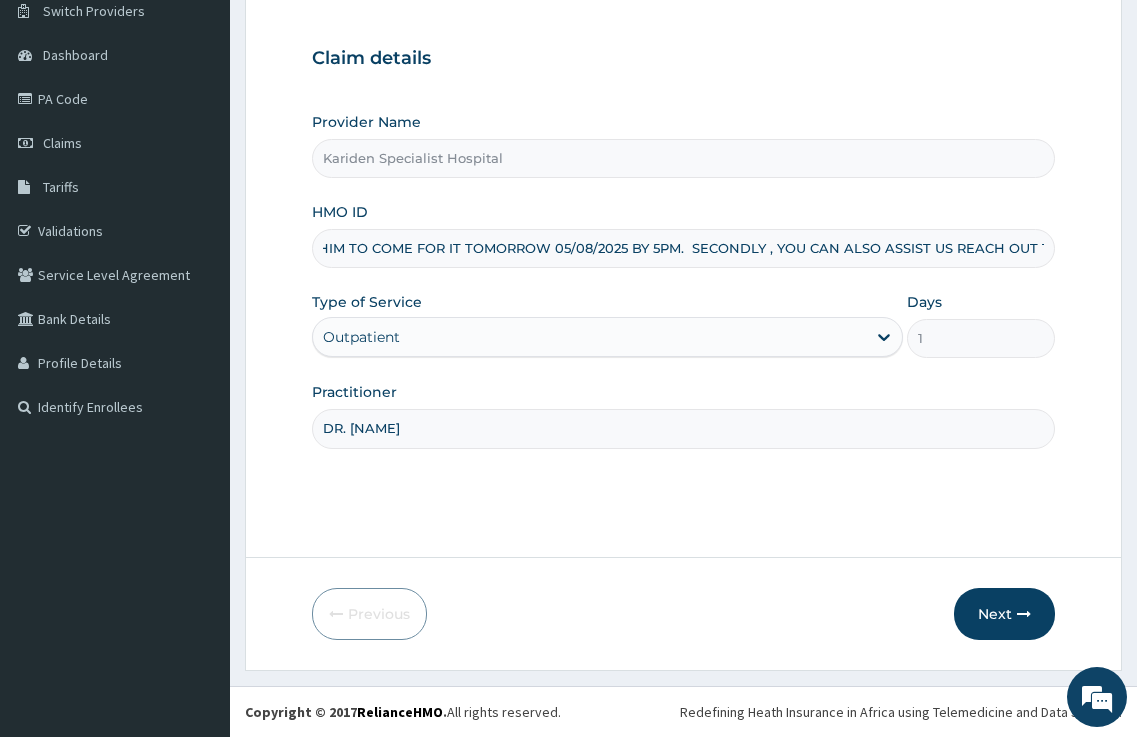 scroll, scrollTop: 0, scrollLeft: 1587, axis: horizontal 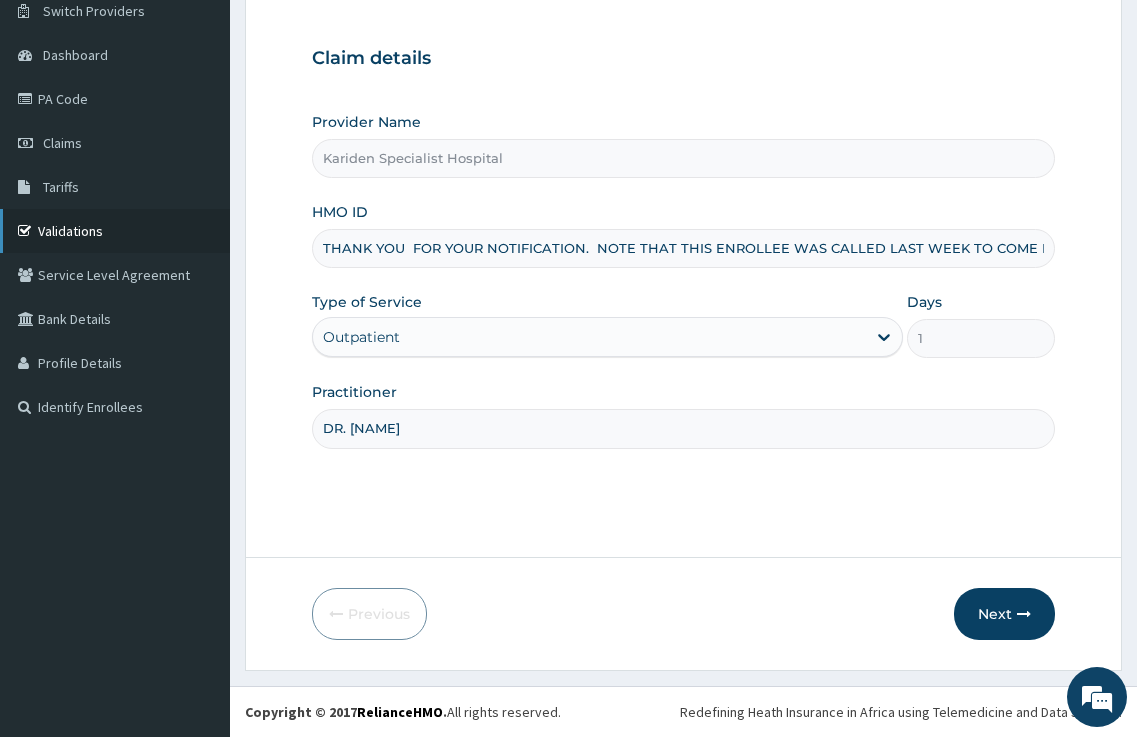 drag, startPoint x: 1043, startPoint y: 243, endPoint x: 5, endPoint y: 236, distance: 1038.0236 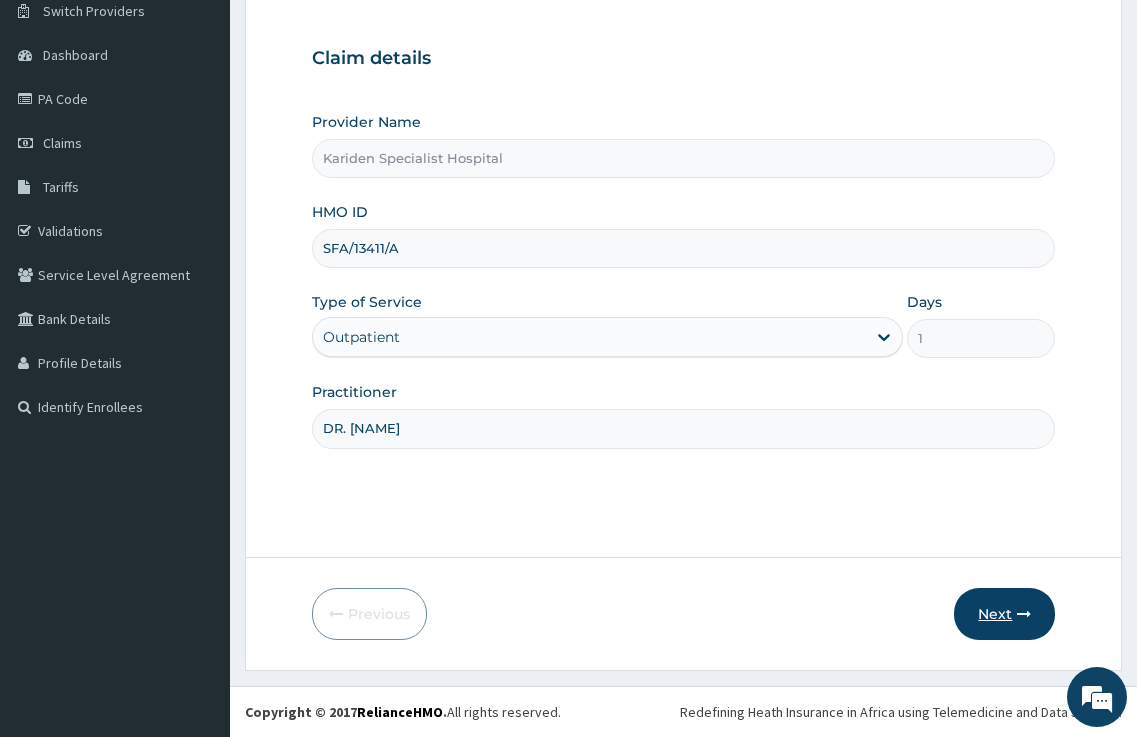 type on "SFA/13411/A" 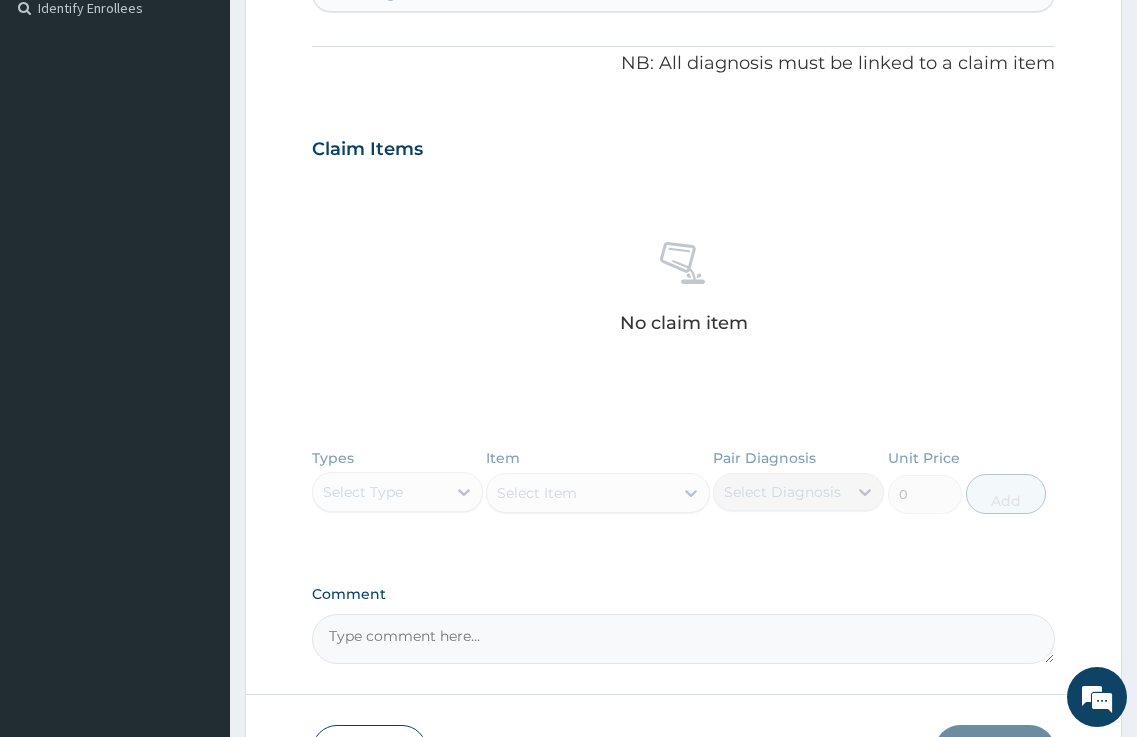 scroll, scrollTop: 563, scrollLeft: 0, axis: vertical 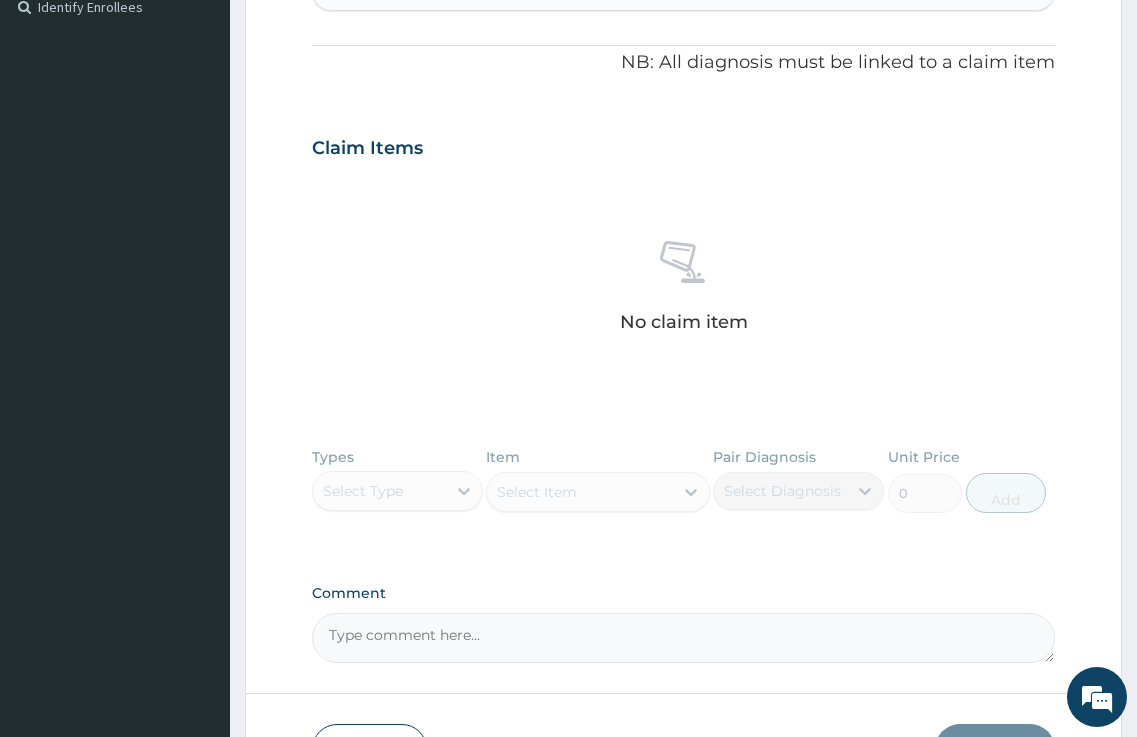 click on "Types Select Type Item Select Item Pair Diagnosis Select Diagnosis Unit Price 0 Add" at bounding box center (684, 495) 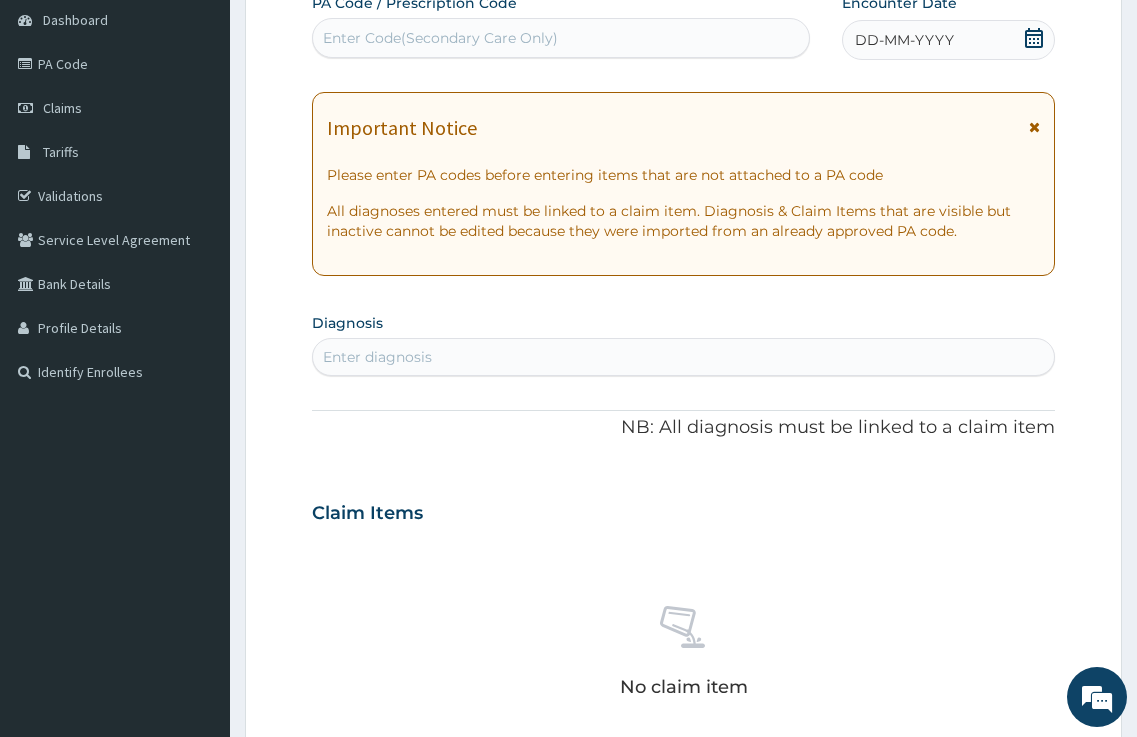 scroll, scrollTop: 200, scrollLeft: 0, axis: vertical 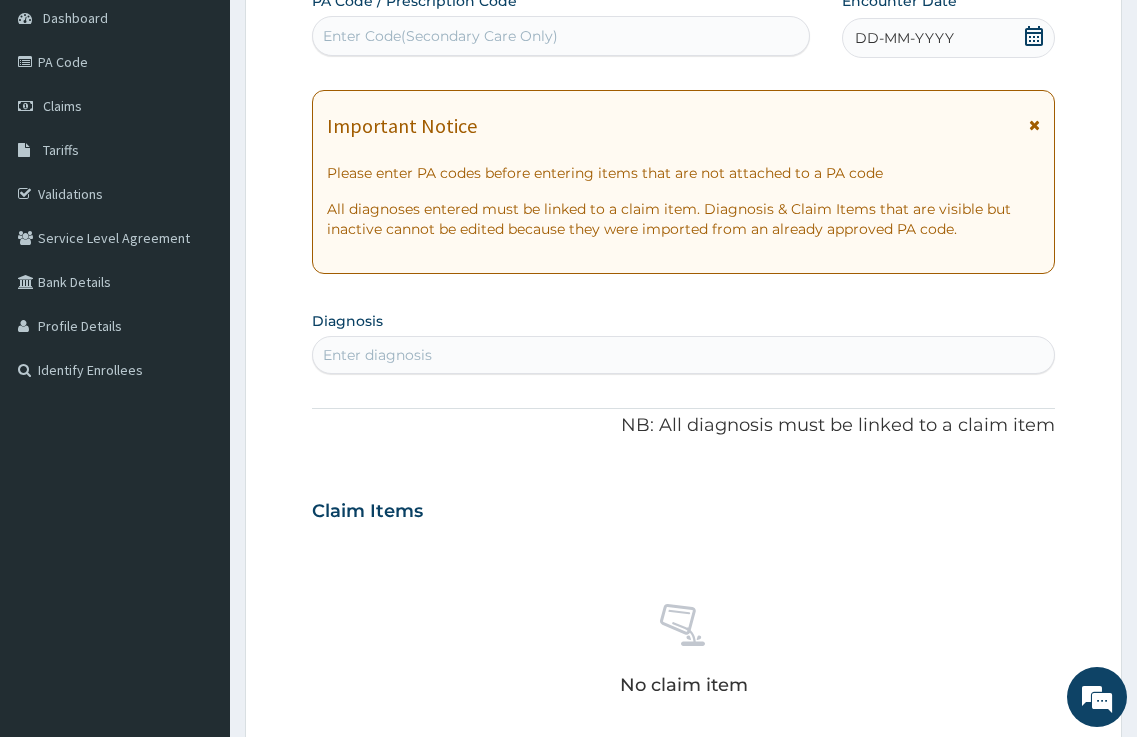 click on "Enter diagnosis" at bounding box center (684, 355) 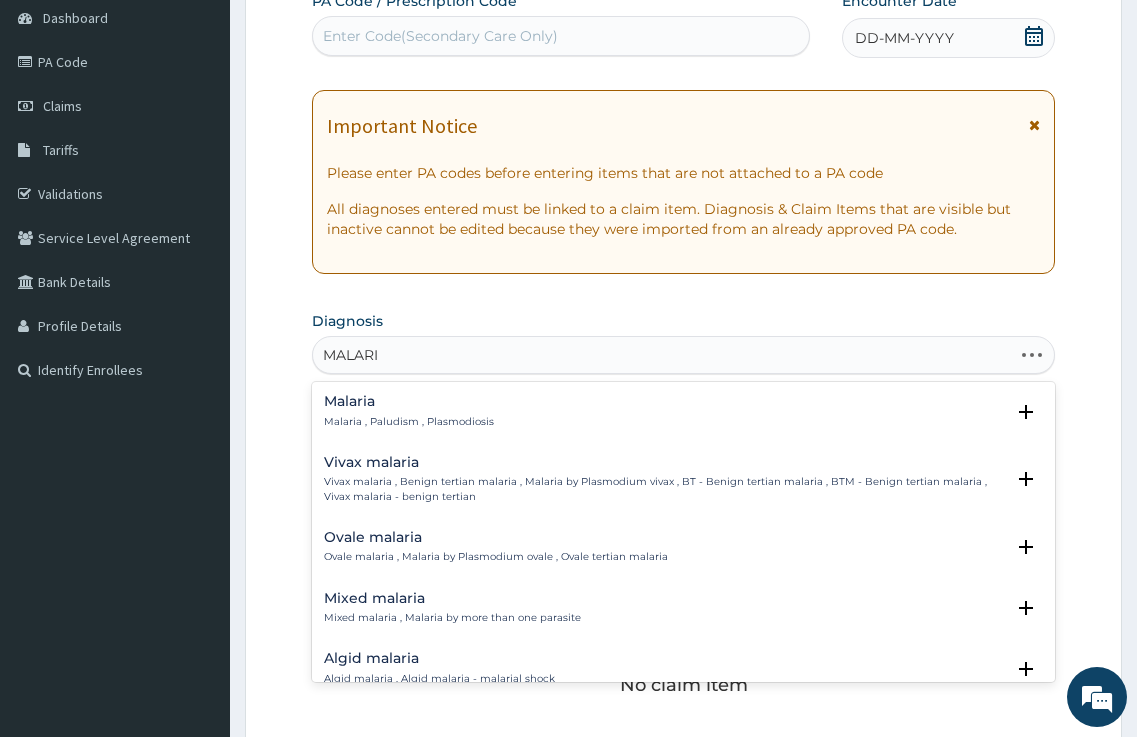 type on "MALARIA" 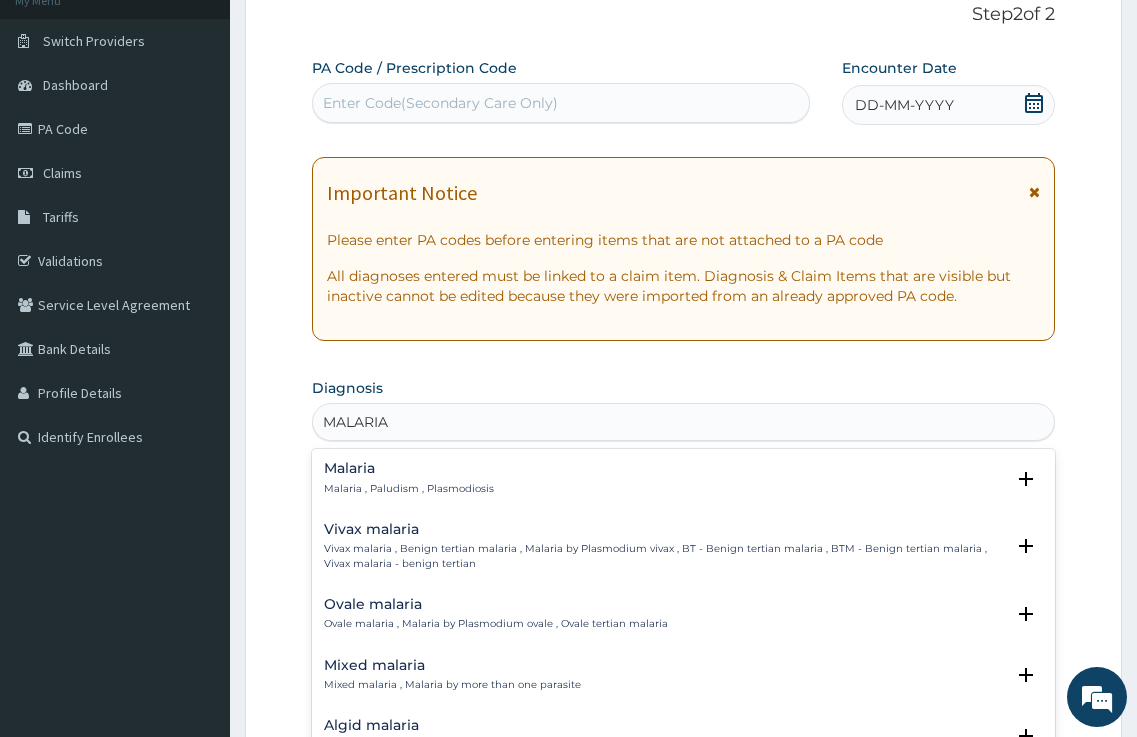 scroll, scrollTop: 100, scrollLeft: 0, axis: vertical 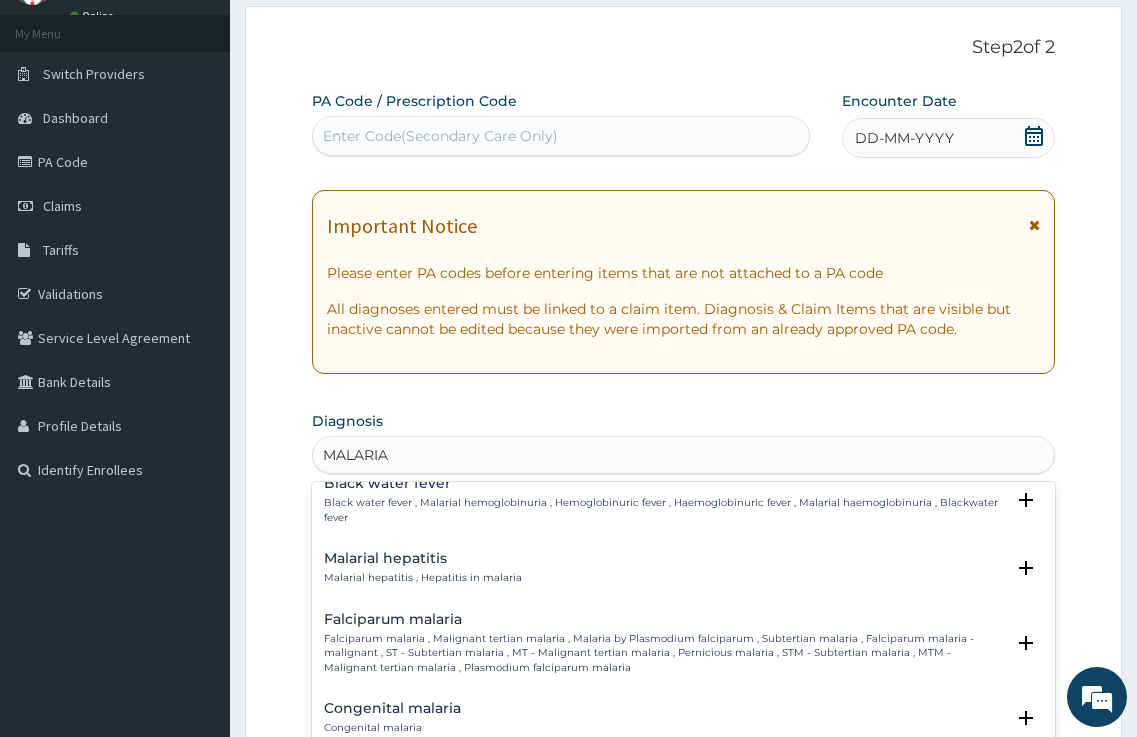 click on "Falciparum malaria , Malignant tertian malaria , Malaria by Plasmodium falciparum , Subtertian malaria , Falciparum malaria - malignant , ST - Subtertian malaria , MT - Malignant tertian malaria , Pernicious malaria , STM - Subtertian malaria , MTM - Malignant tertian malaria , Plasmodium falciparum malaria" at bounding box center (664, 653) 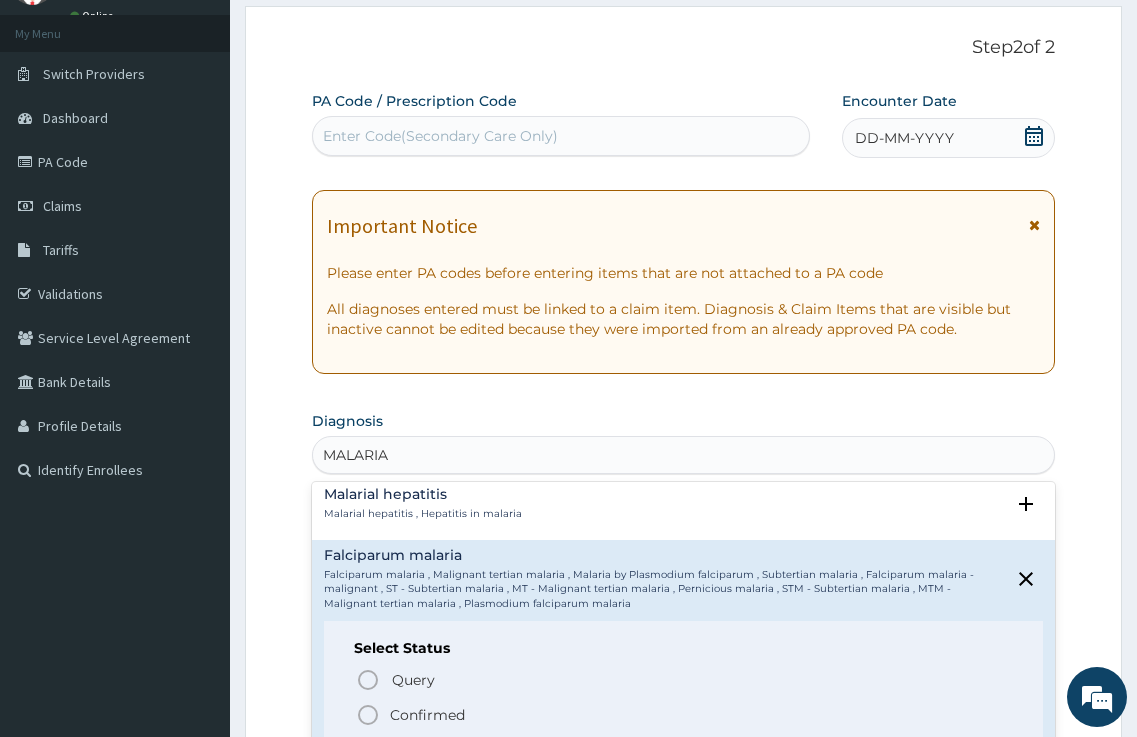 scroll, scrollTop: 800, scrollLeft: 0, axis: vertical 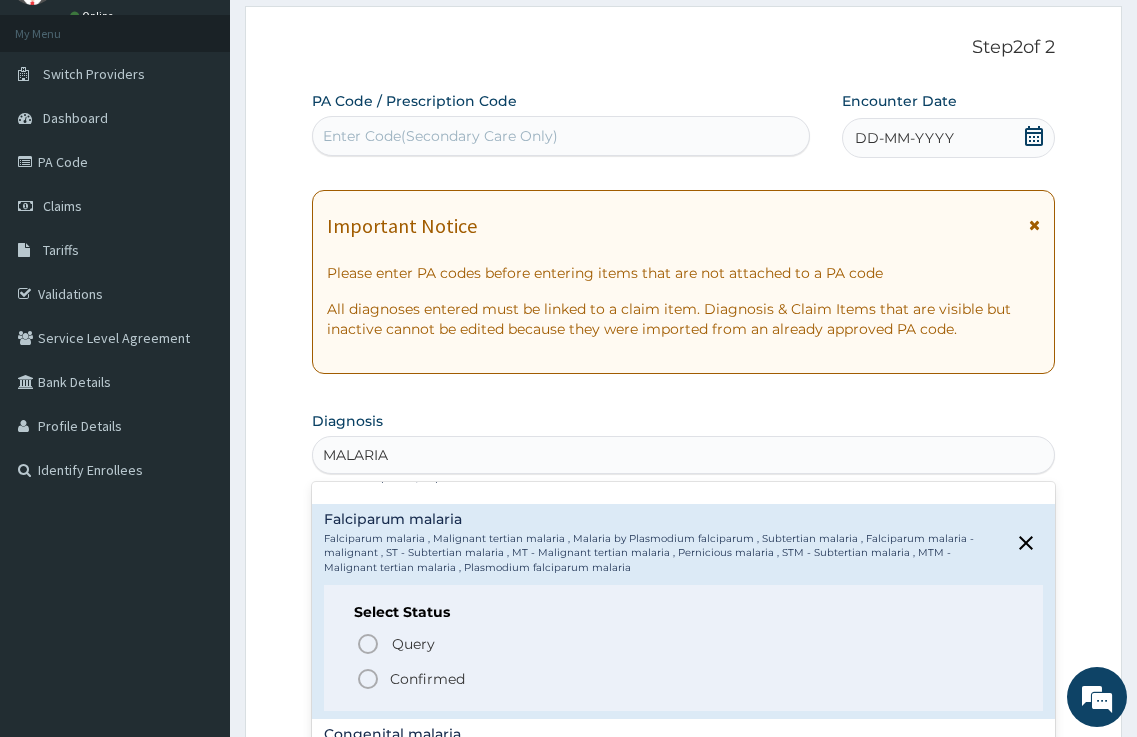 drag, startPoint x: 443, startPoint y: 677, endPoint x: 510, endPoint y: 629, distance: 82.419655 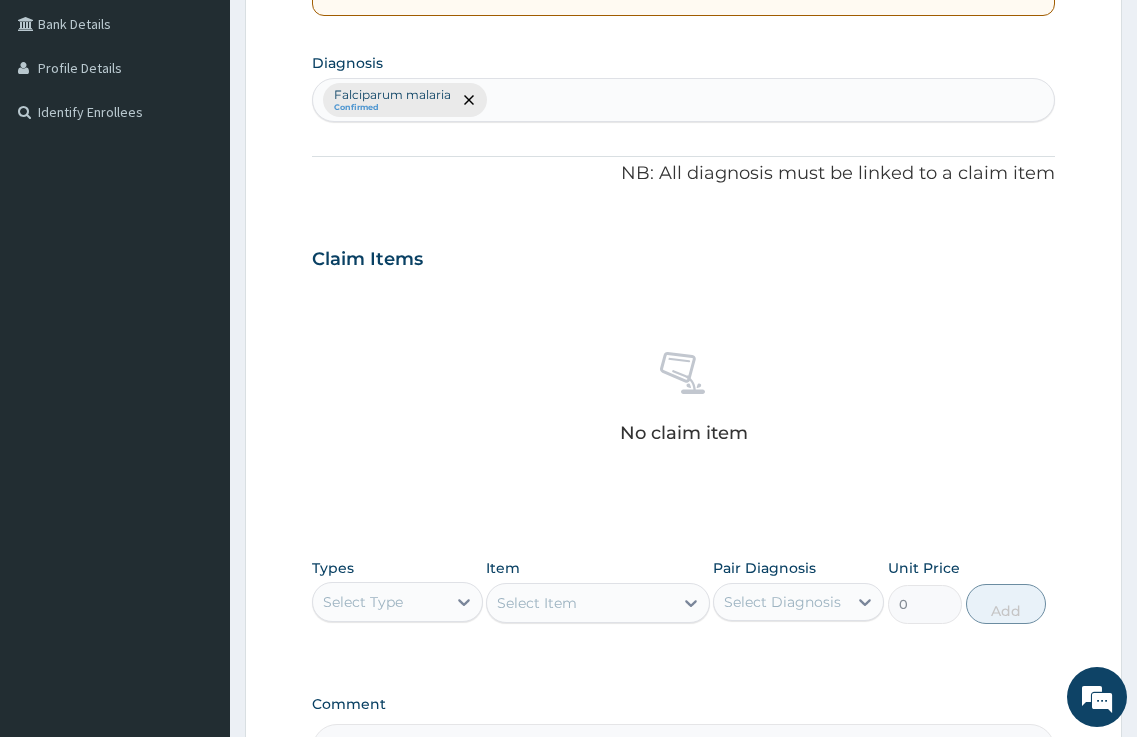 scroll, scrollTop: 500, scrollLeft: 0, axis: vertical 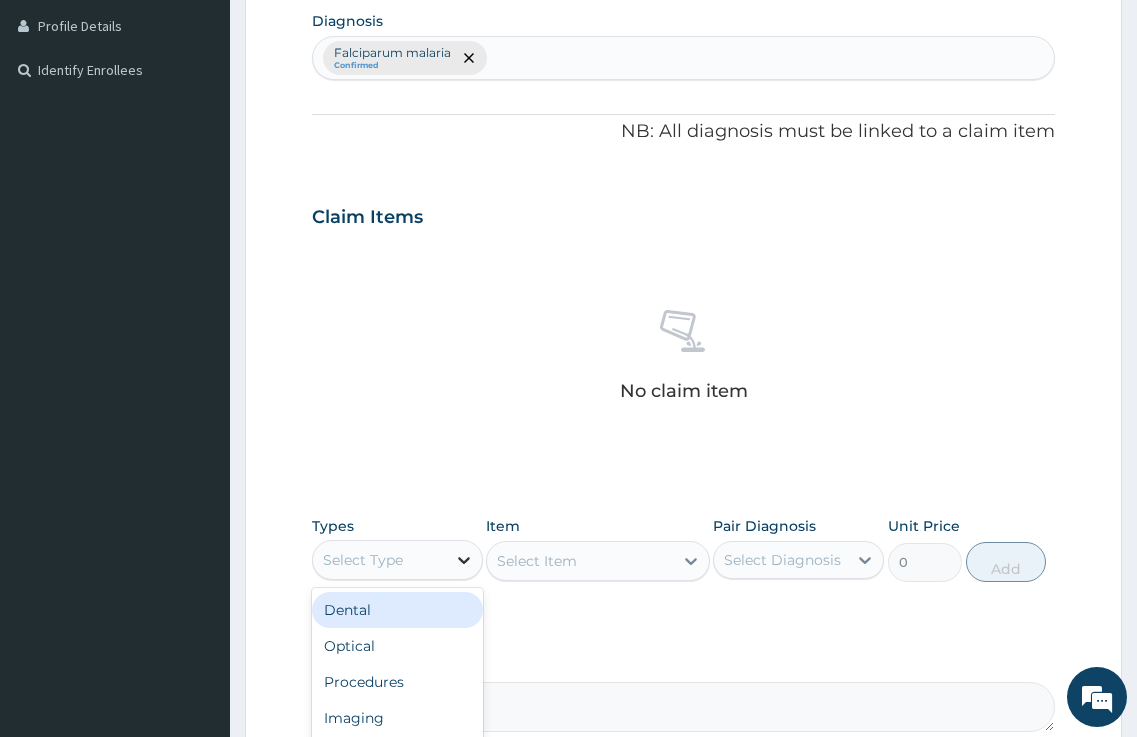 click 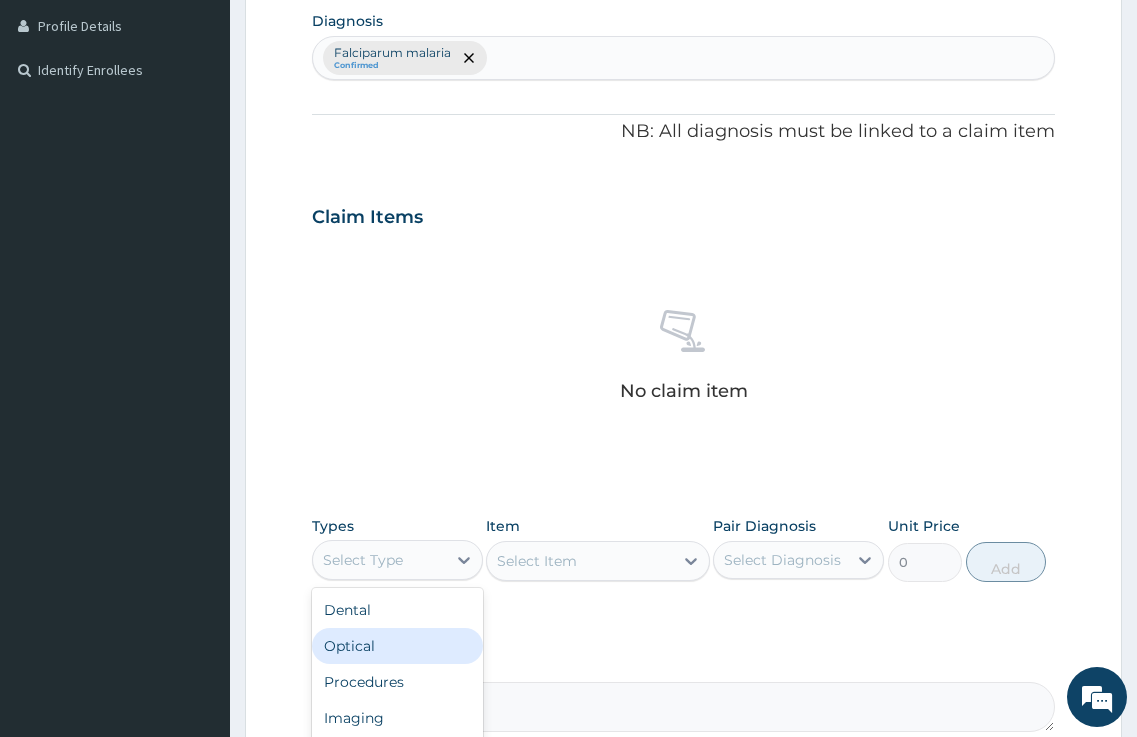 scroll, scrollTop: 68, scrollLeft: 0, axis: vertical 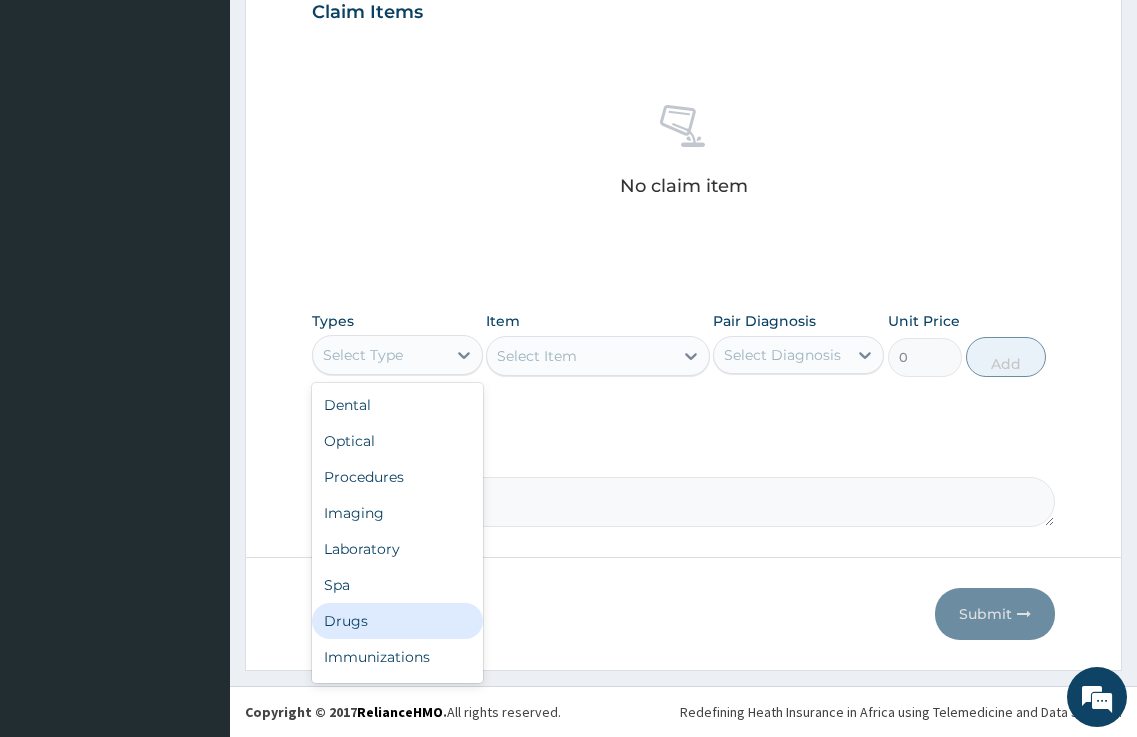 drag, startPoint x: 386, startPoint y: 613, endPoint x: 429, endPoint y: 570, distance: 60.811184 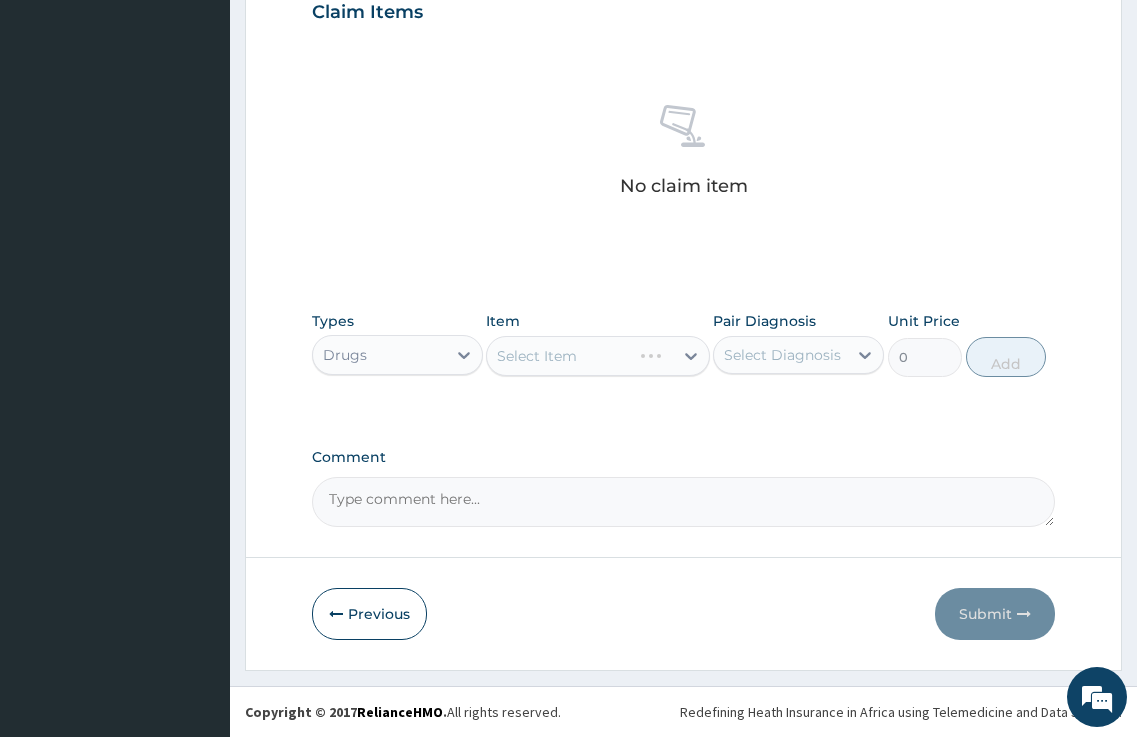 click on "Select Item" at bounding box center [597, 356] 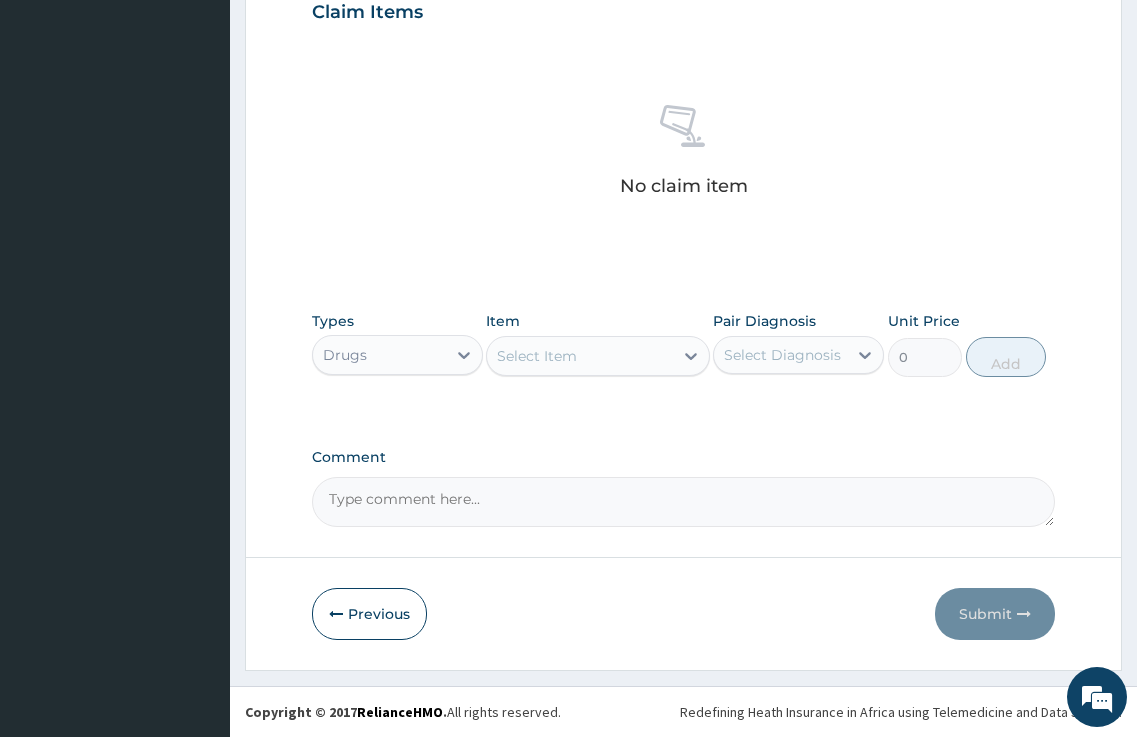 click on "Select Item" at bounding box center (597, 356) 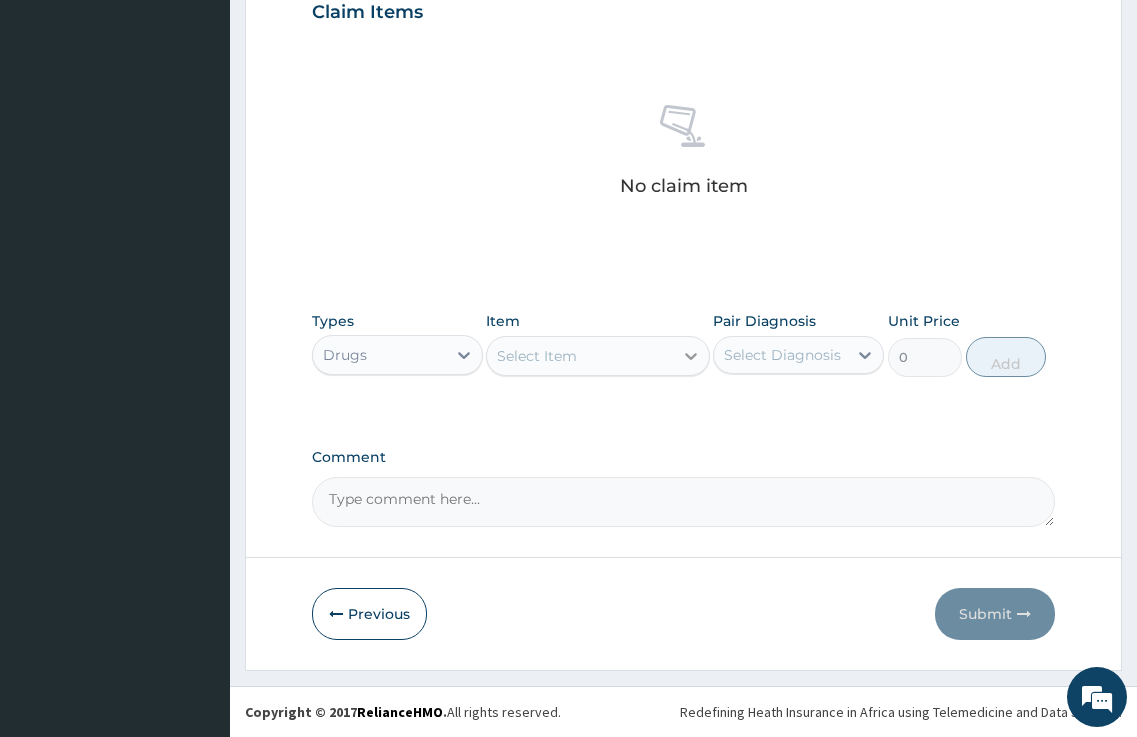 click 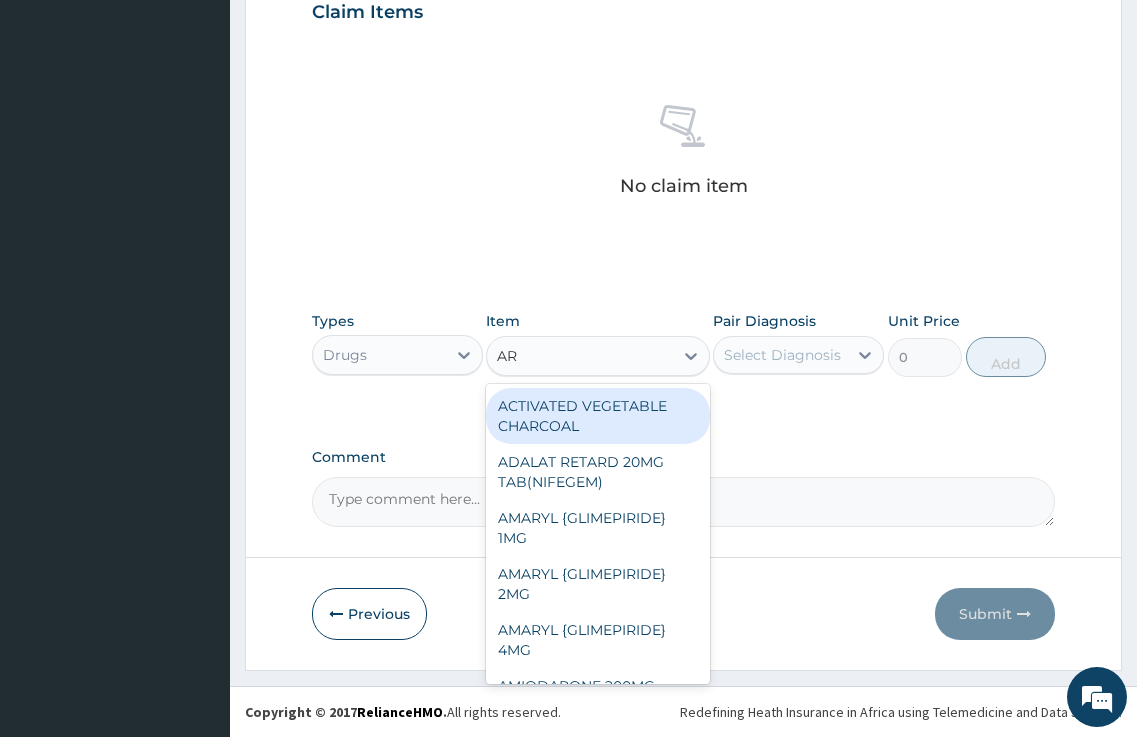 type on "ART" 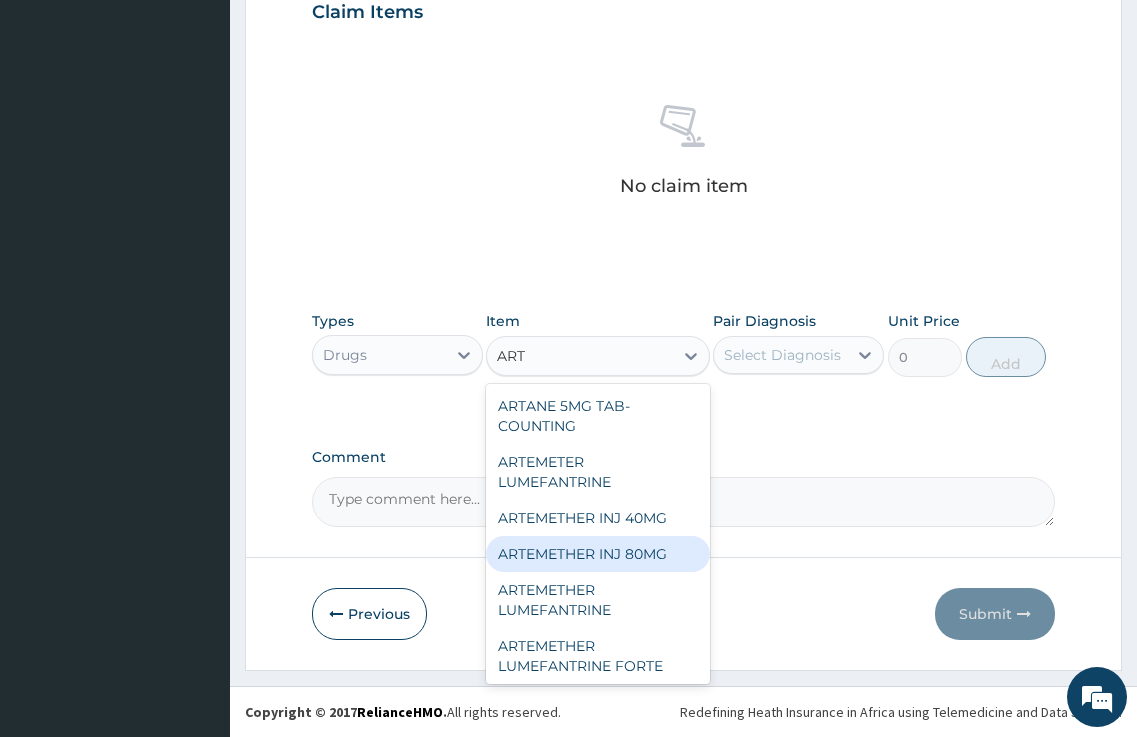 click on "ARTEMETHER INJ 80MG" at bounding box center [597, 554] 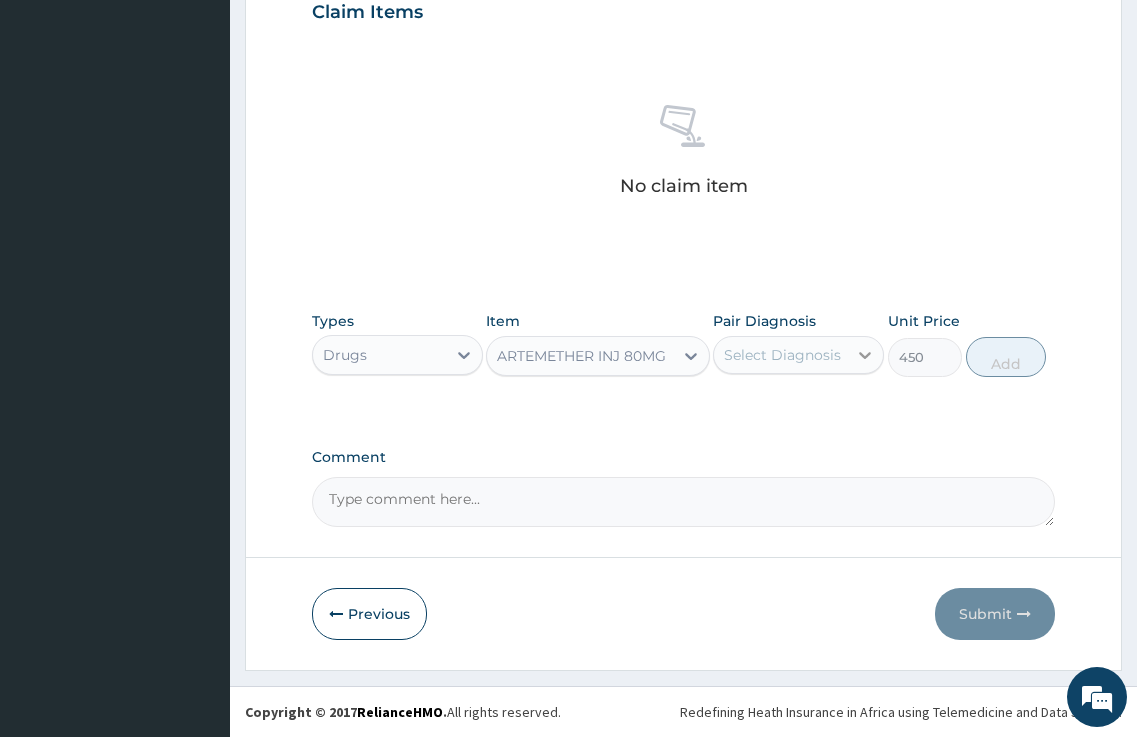 click 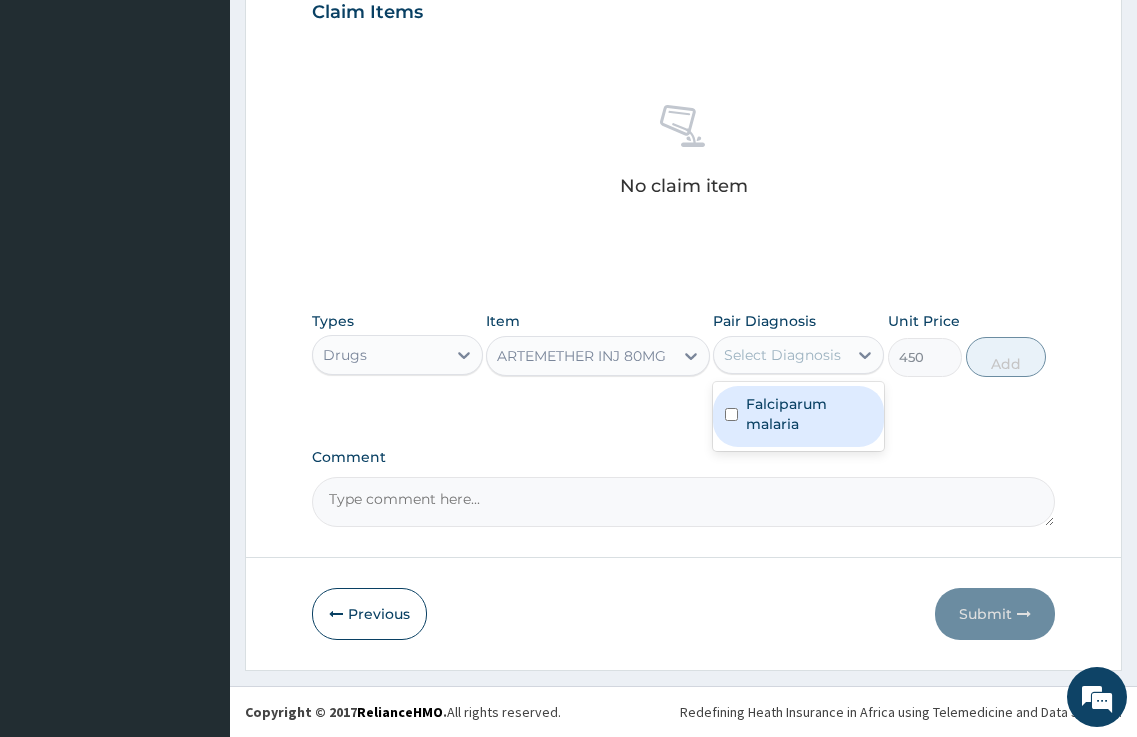 drag, startPoint x: 782, startPoint y: 391, endPoint x: 800, endPoint y: 410, distance: 26.172504 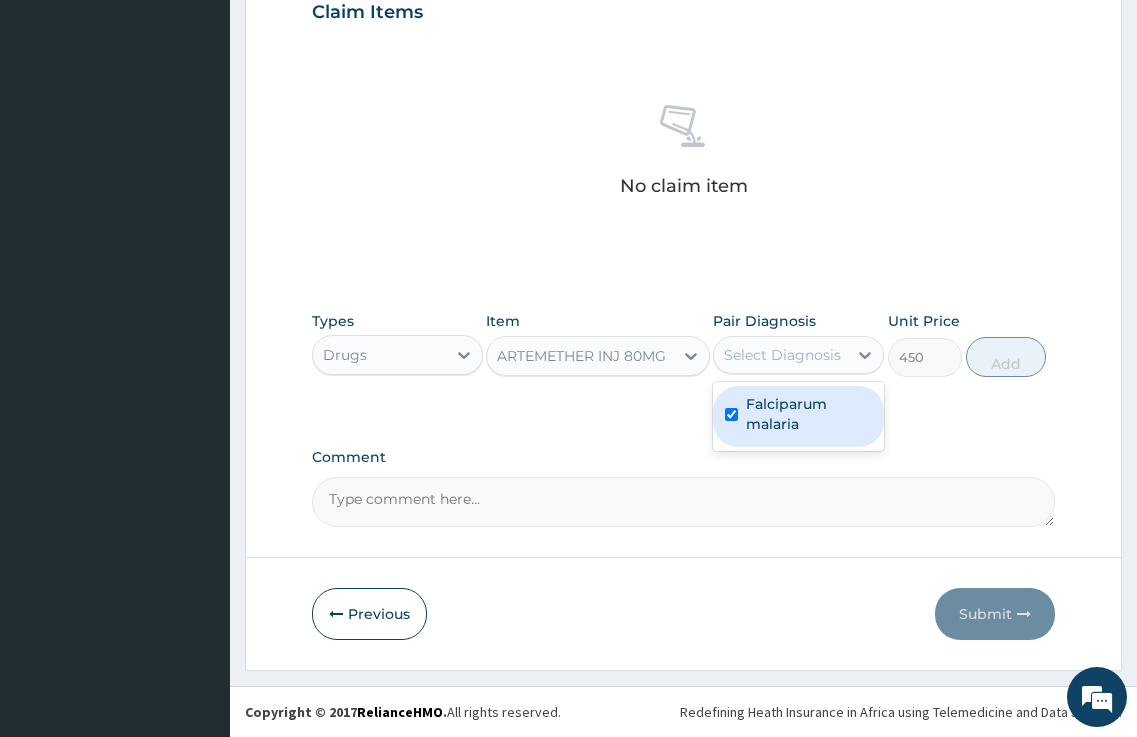 checkbox on "true" 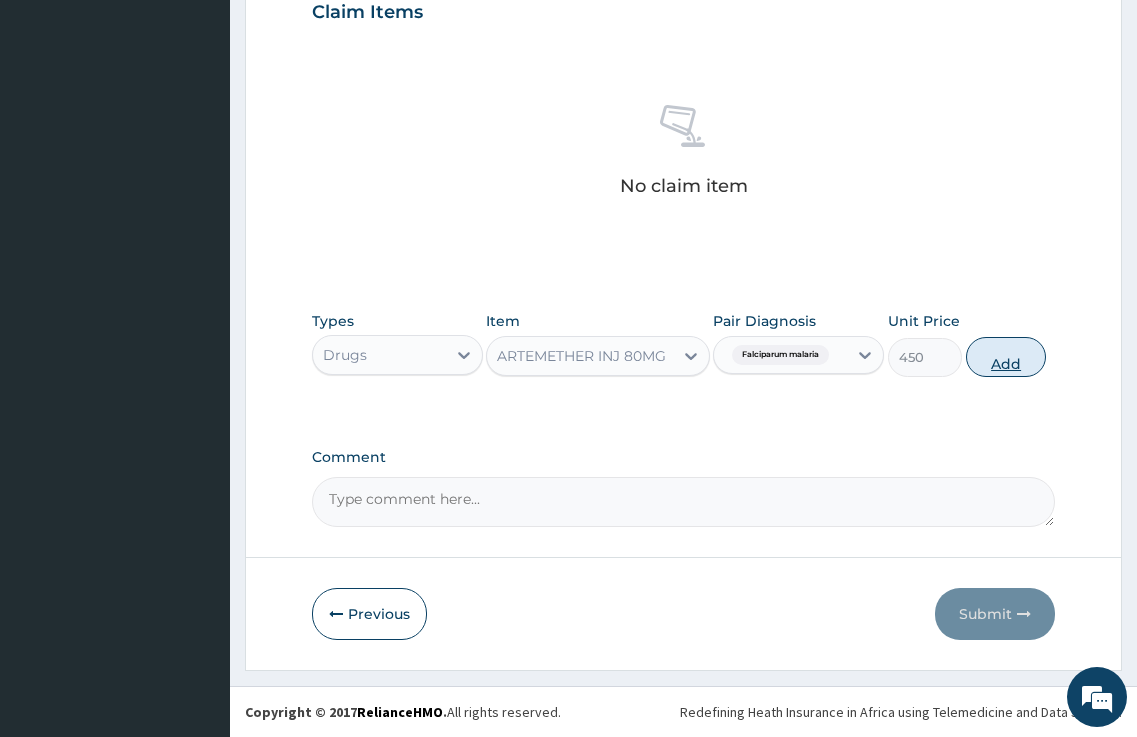 click on "Add" at bounding box center (1006, 357) 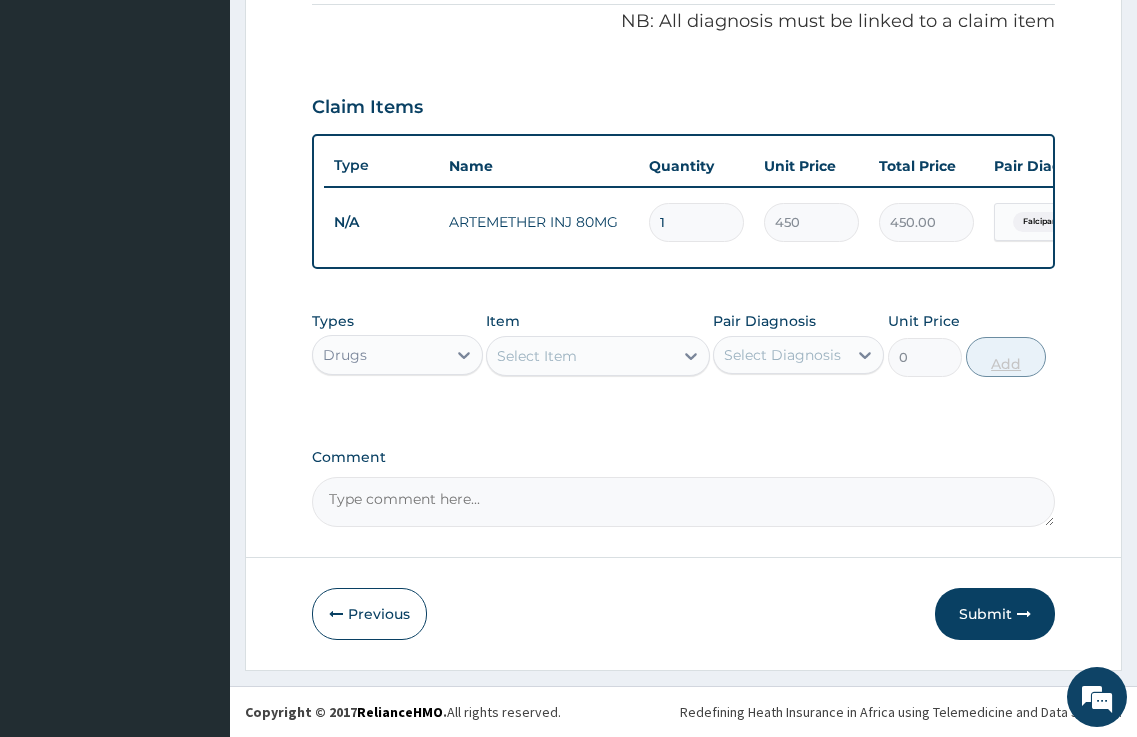 scroll, scrollTop: 625, scrollLeft: 0, axis: vertical 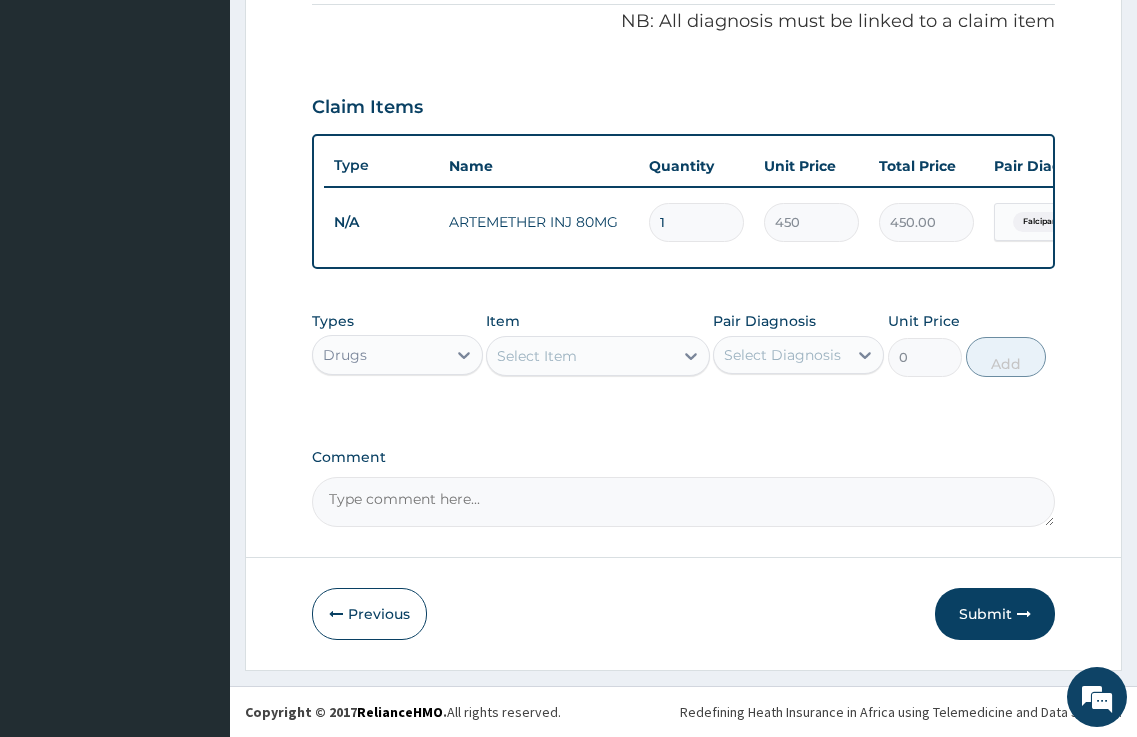 type 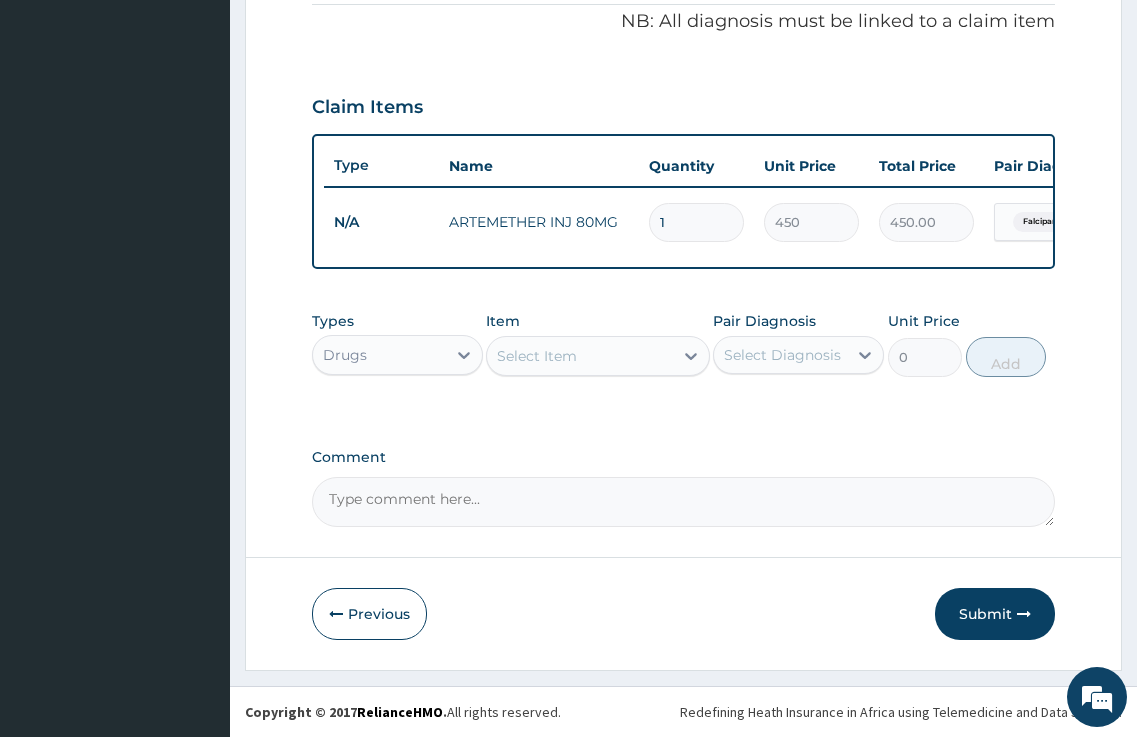 type on "0.00" 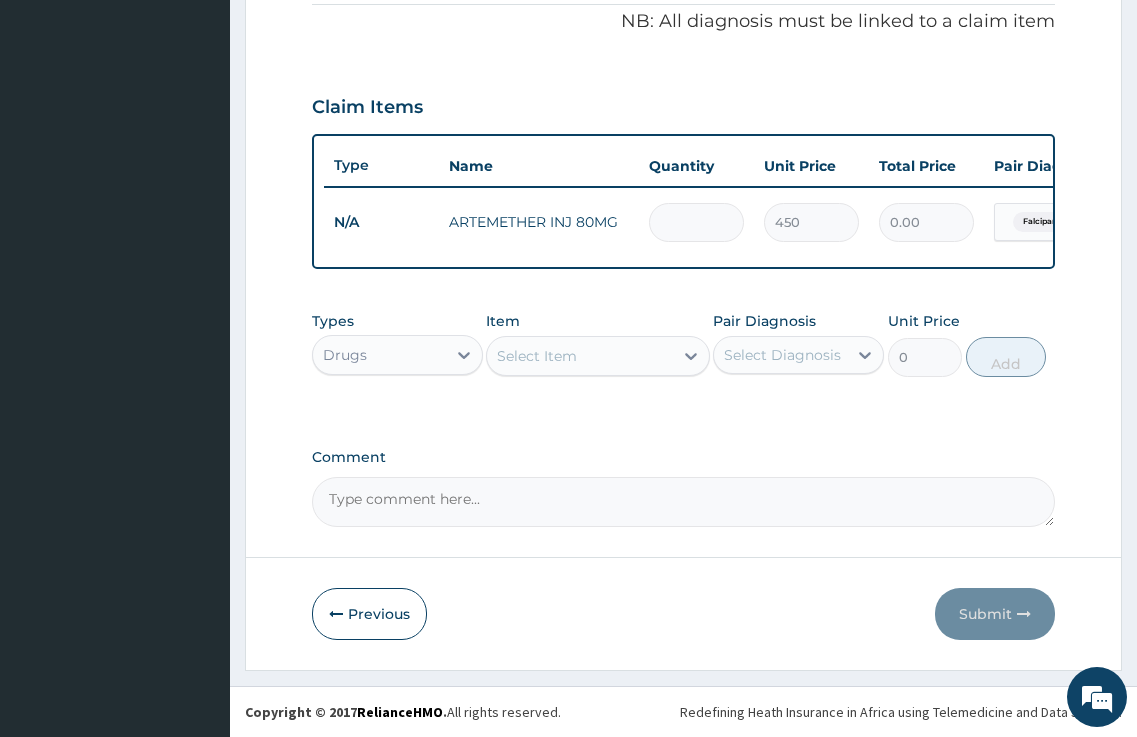 type on "6" 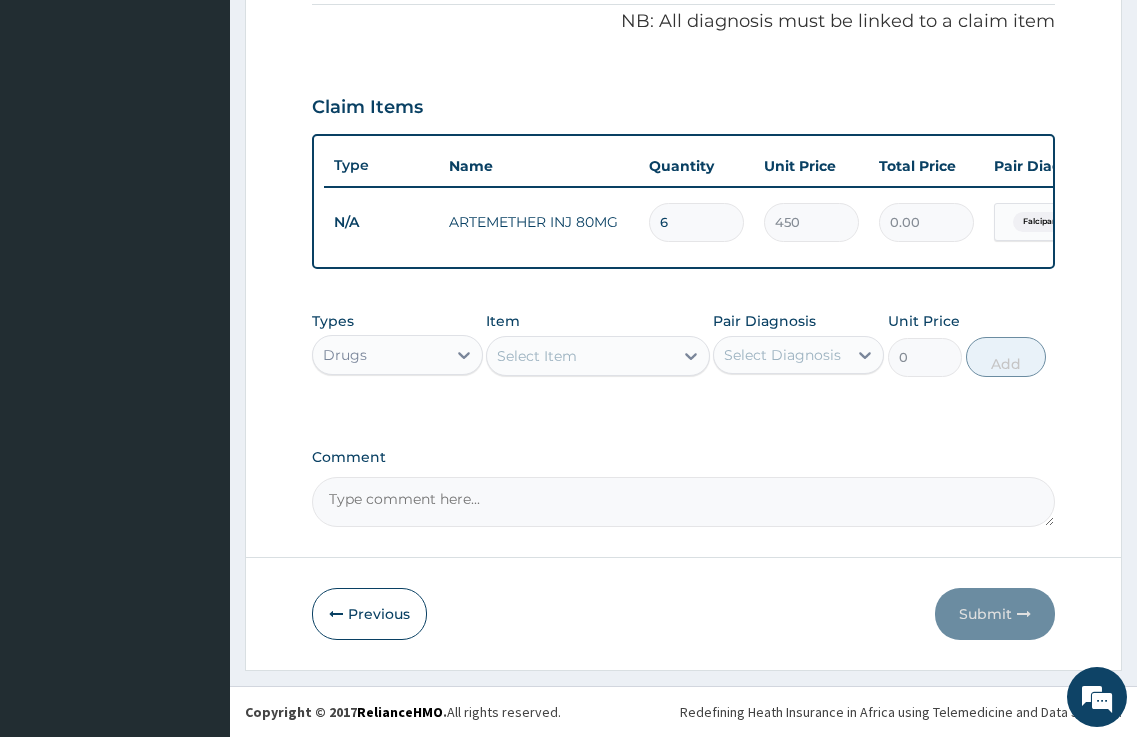 type on "2700.00" 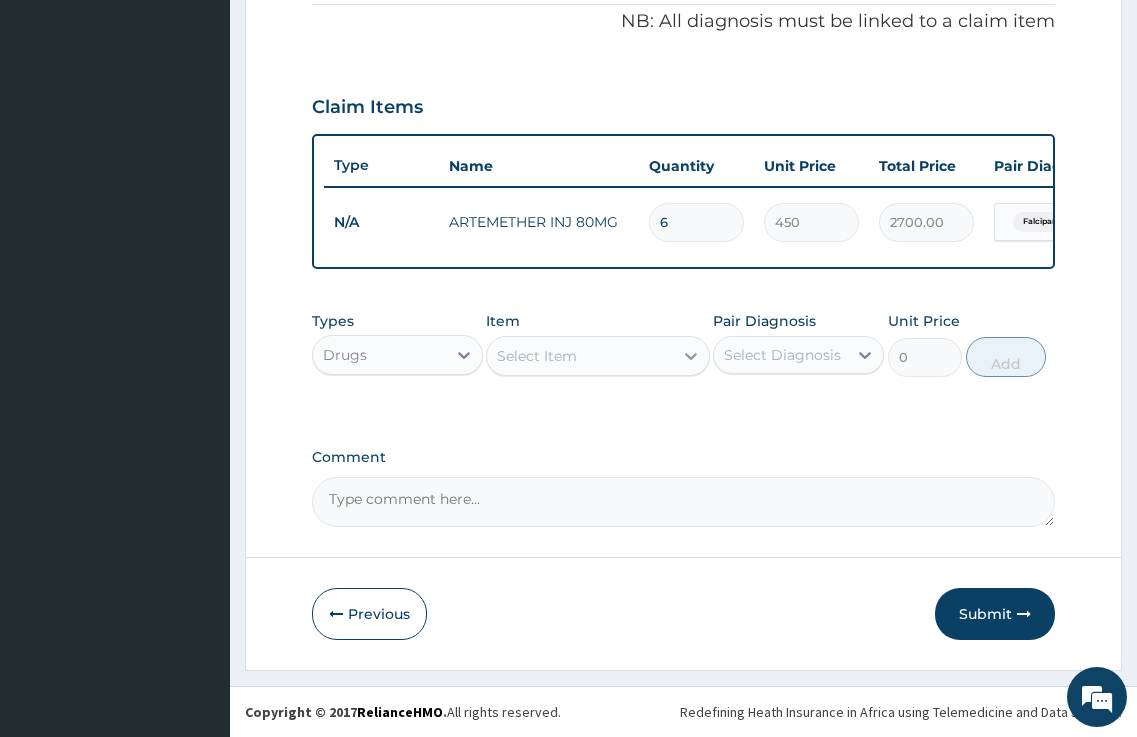 type 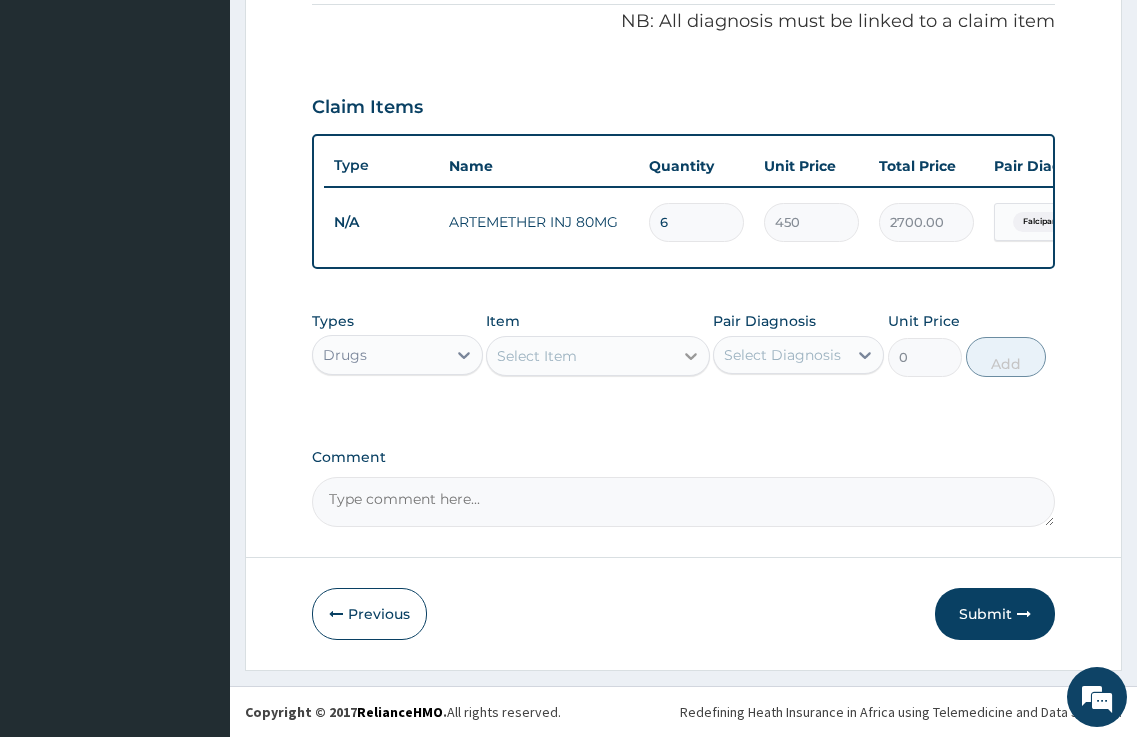 type on "0.00" 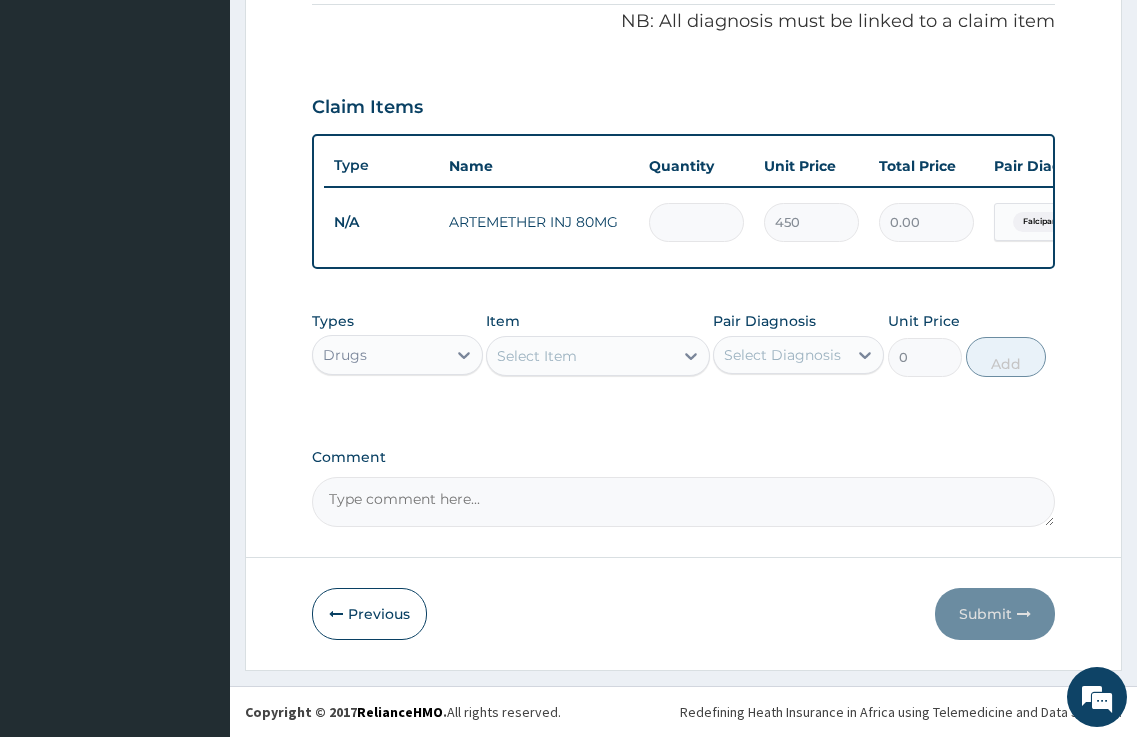 type 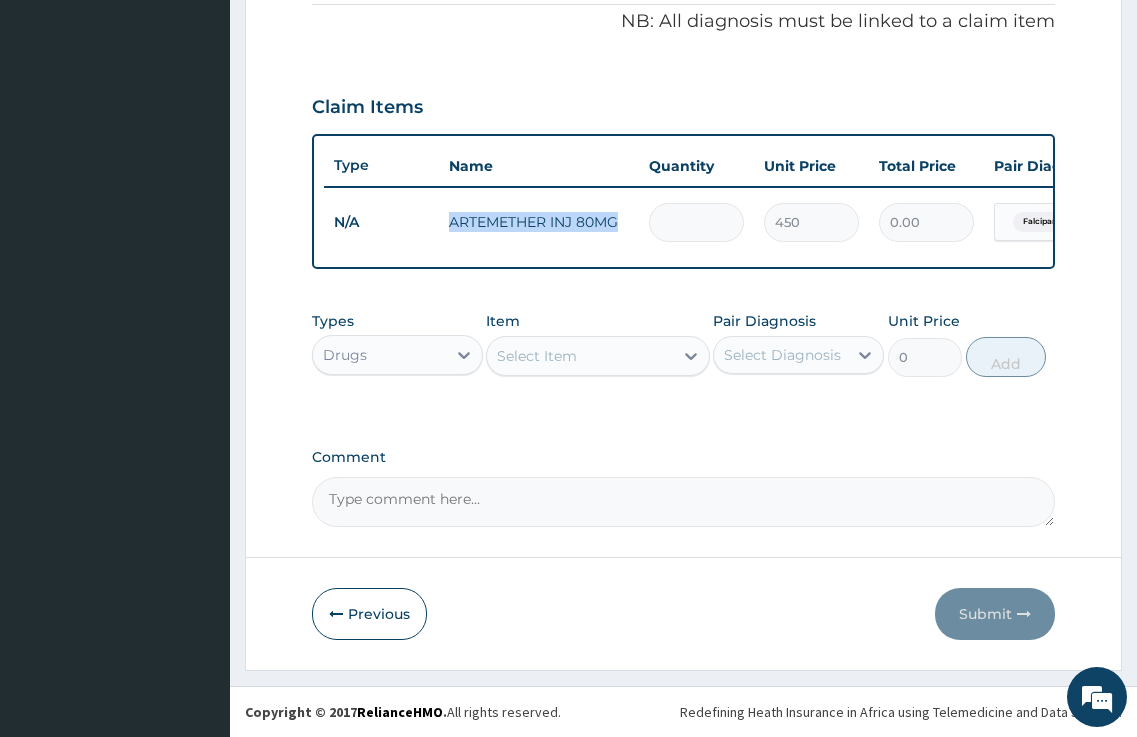 drag, startPoint x: 631, startPoint y: 209, endPoint x: 493, endPoint y: 227, distance: 139.16896 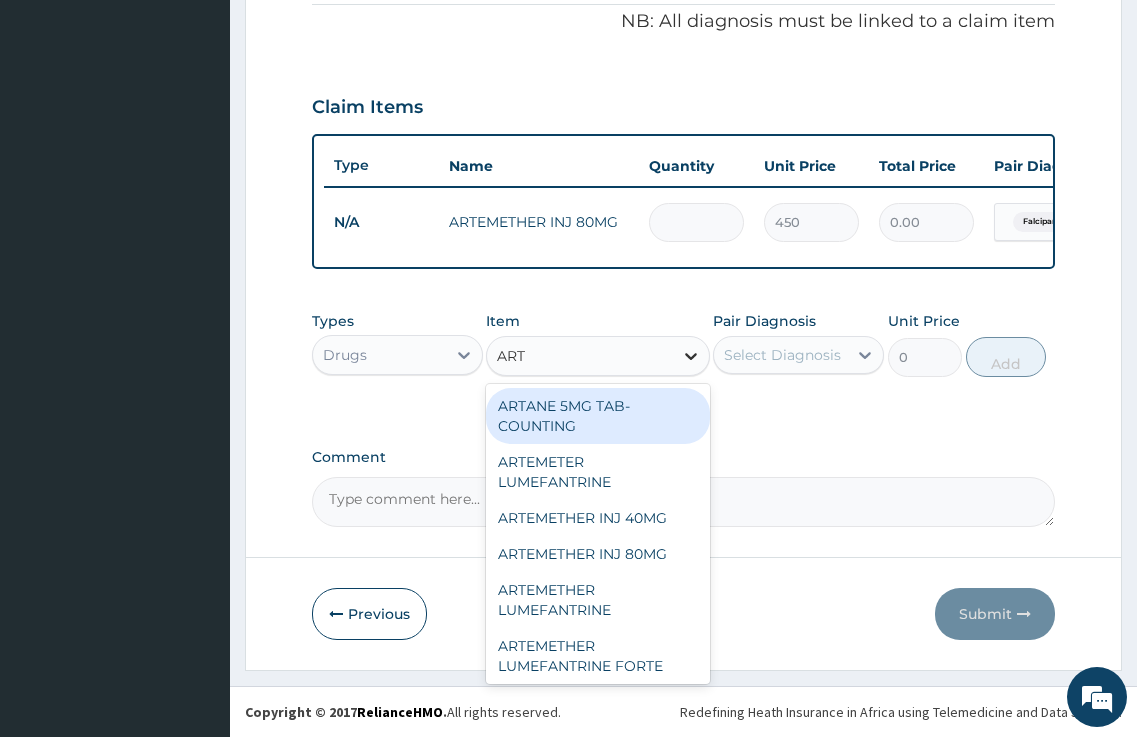 type on "ARTE" 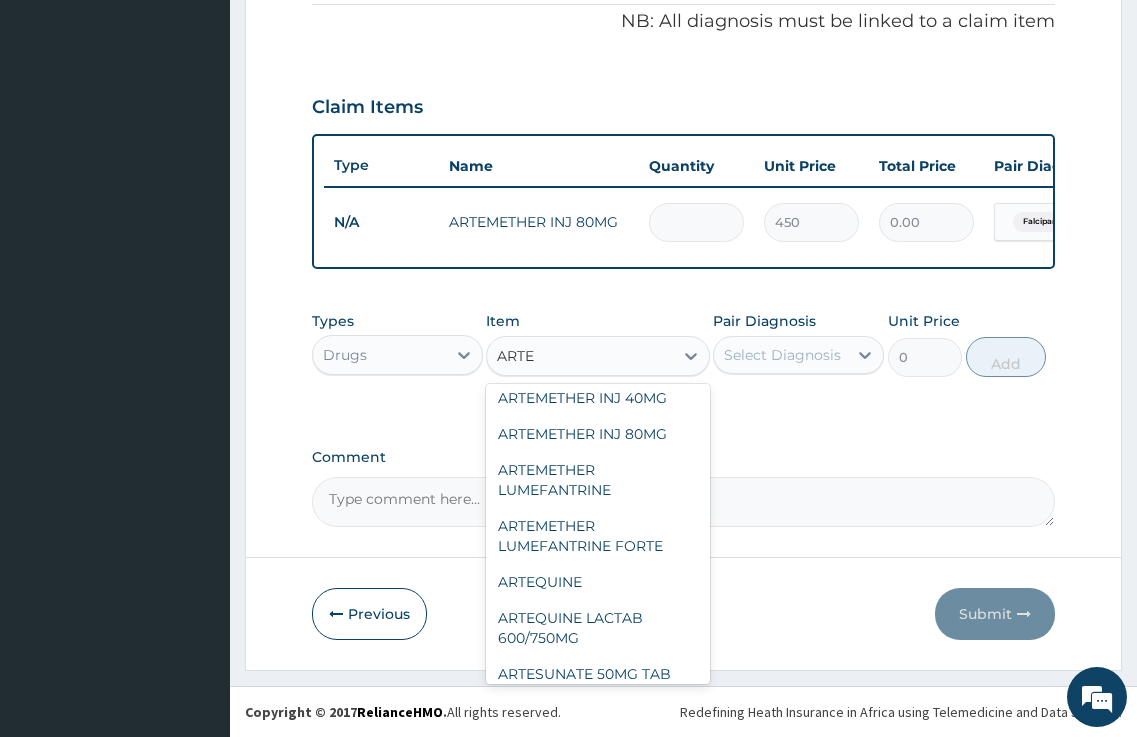 scroll, scrollTop: 100, scrollLeft: 0, axis: vertical 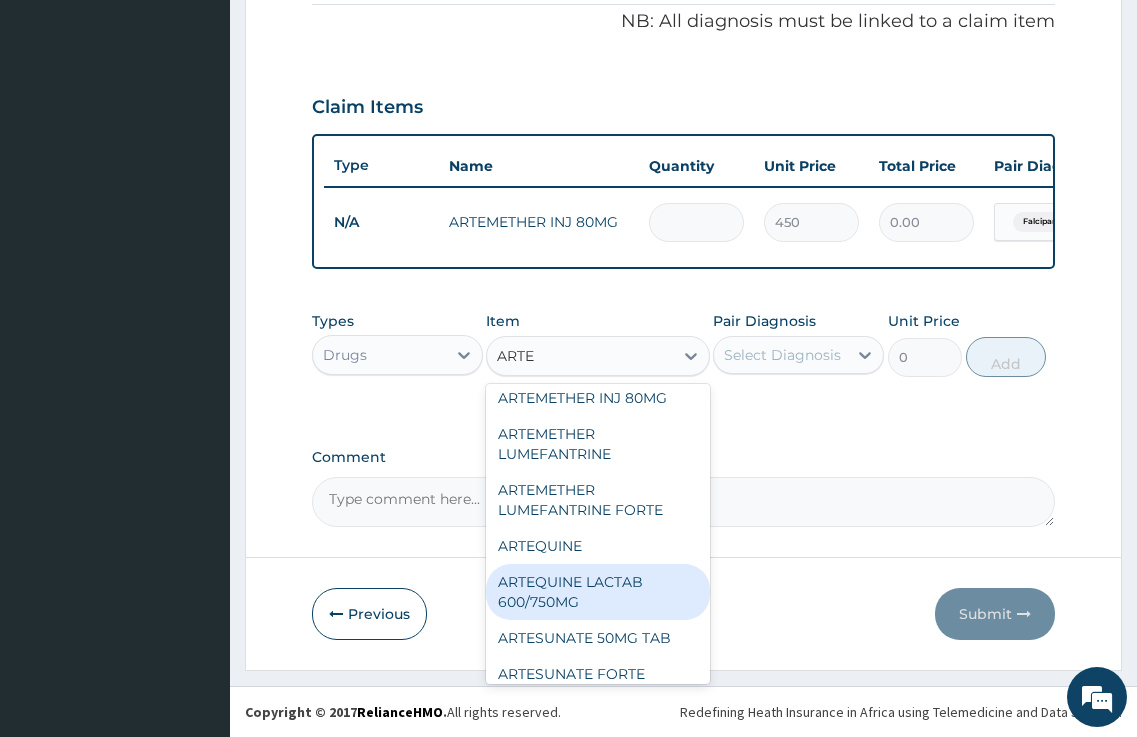 click on "ARTEQUINE LACTAB 600/750MG" at bounding box center [597, 592] 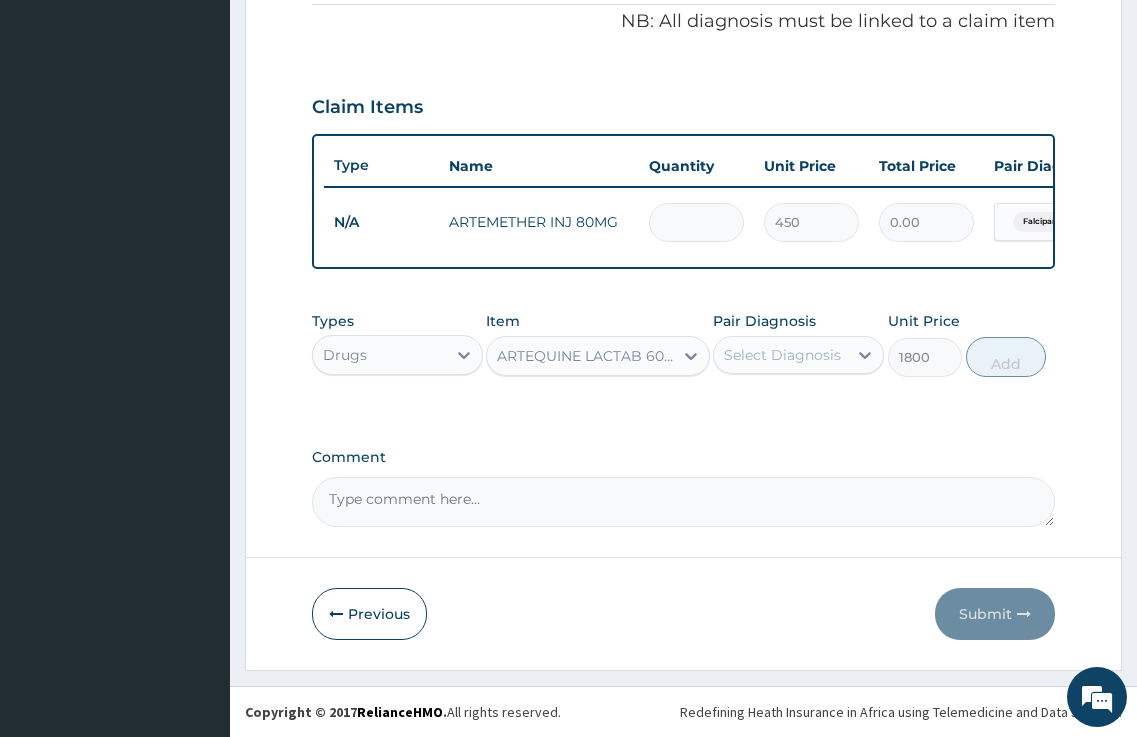 click on "Select Diagnosis" at bounding box center [780, 355] 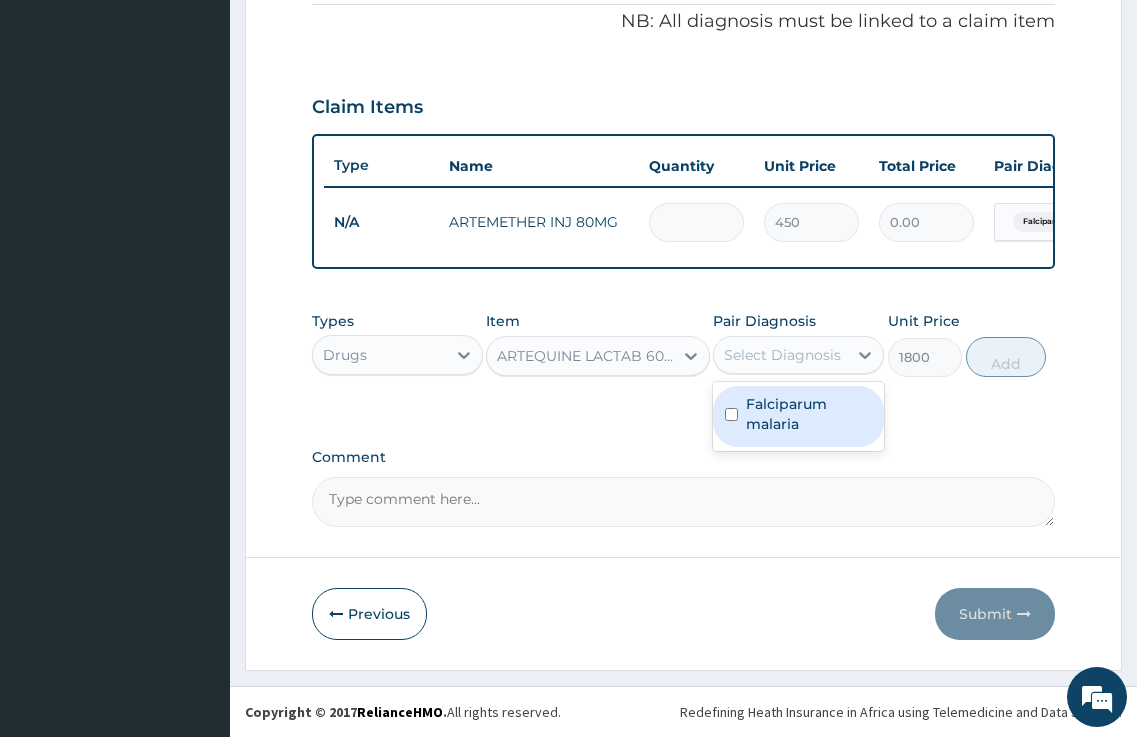 drag, startPoint x: 777, startPoint y: 413, endPoint x: 926, endPoint y: 366, distance: 156.237 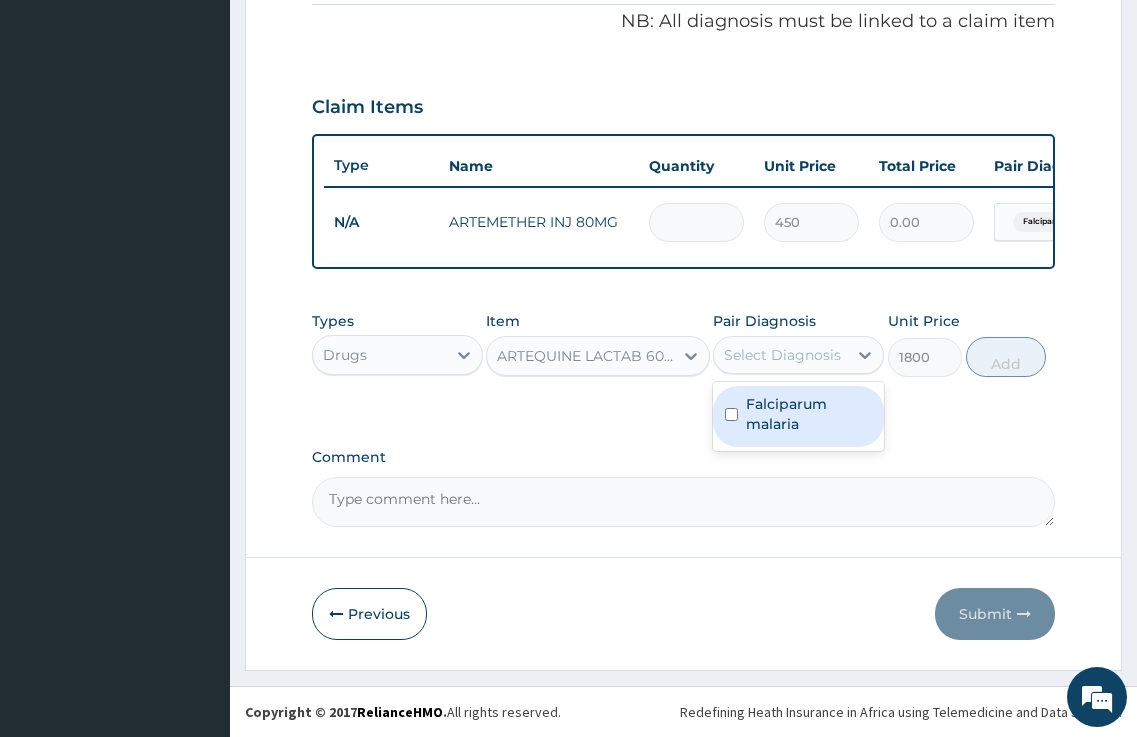 click on "Falciparum malaria" at bounding box center [809, 414] 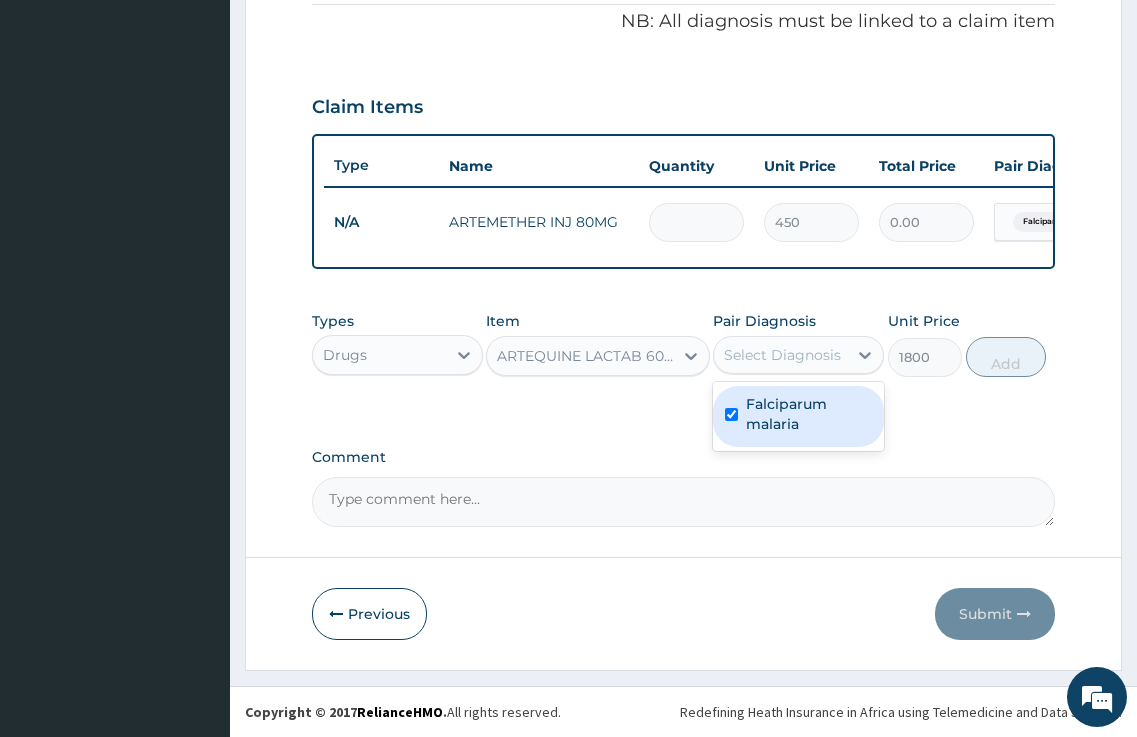 checkbox on "true" 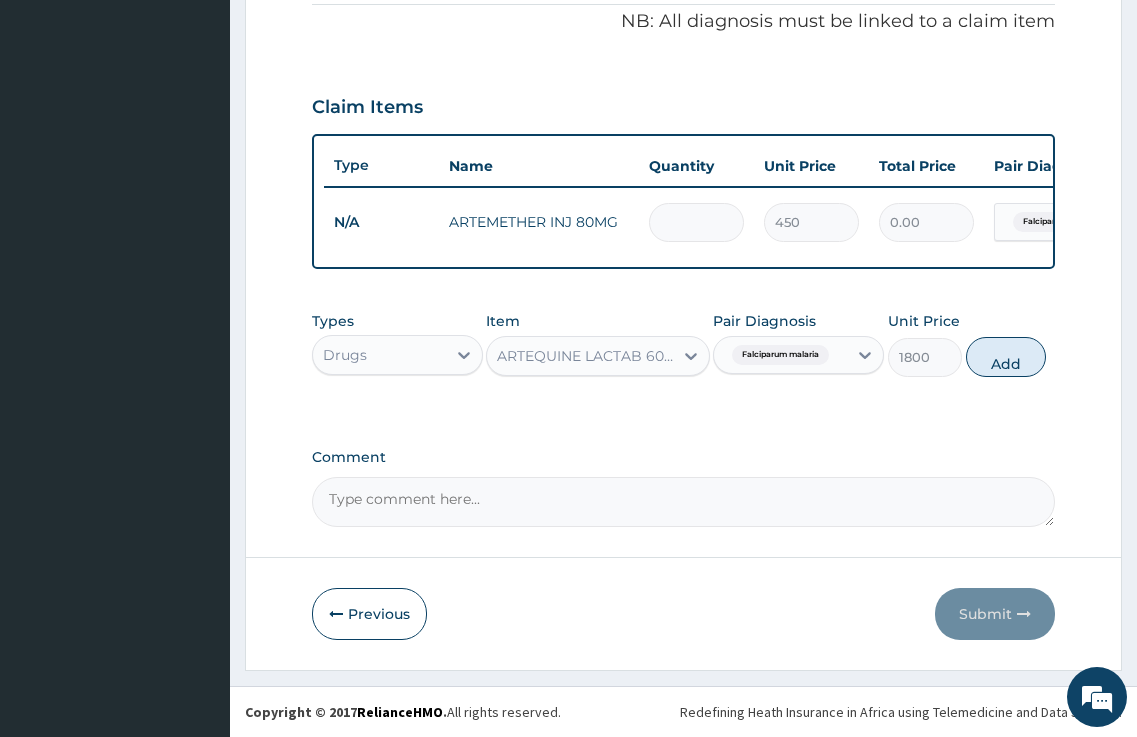 drag, startPoint x: 1018, startPoint y: 350, endPoint x: 853, endPoint y: 335, distance: 165.68042 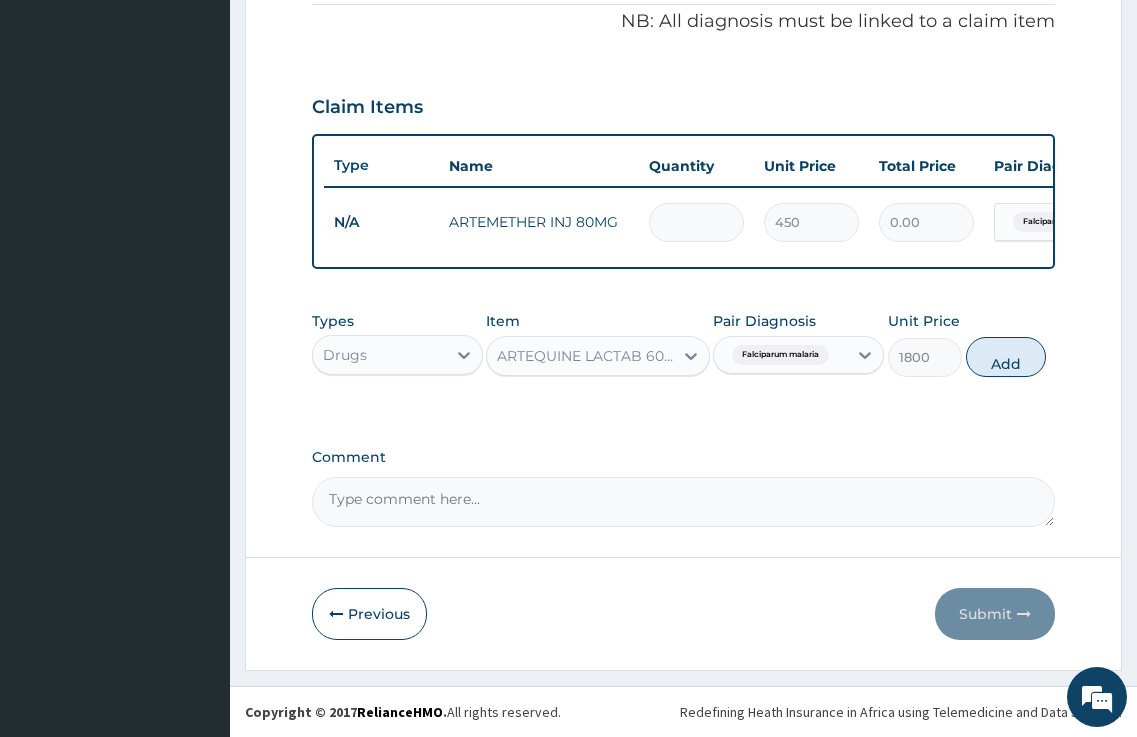 click on "Add" at bounding box center [1006, 357] 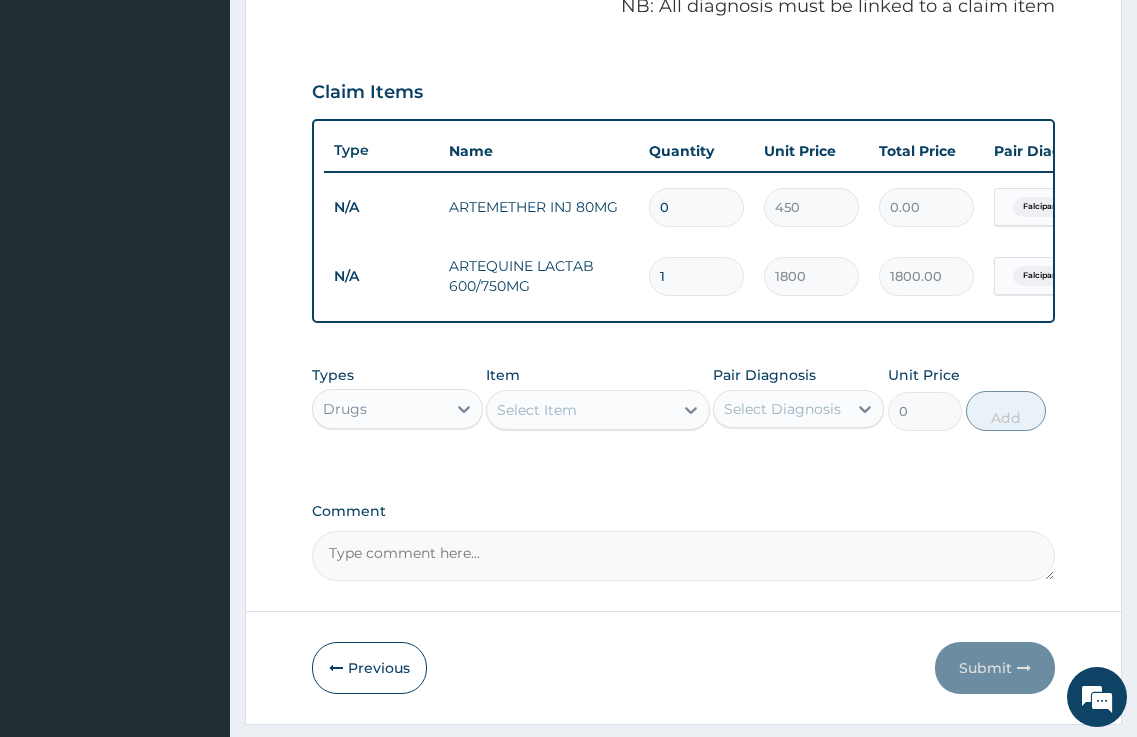 type 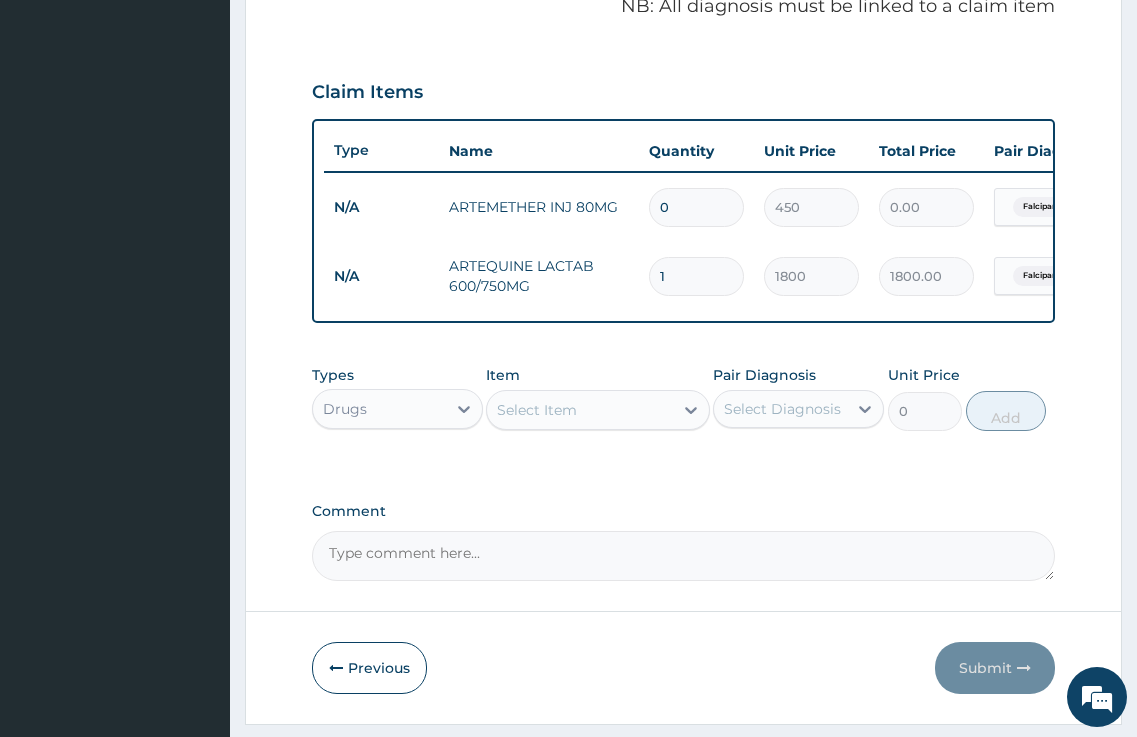 type on "0.00" 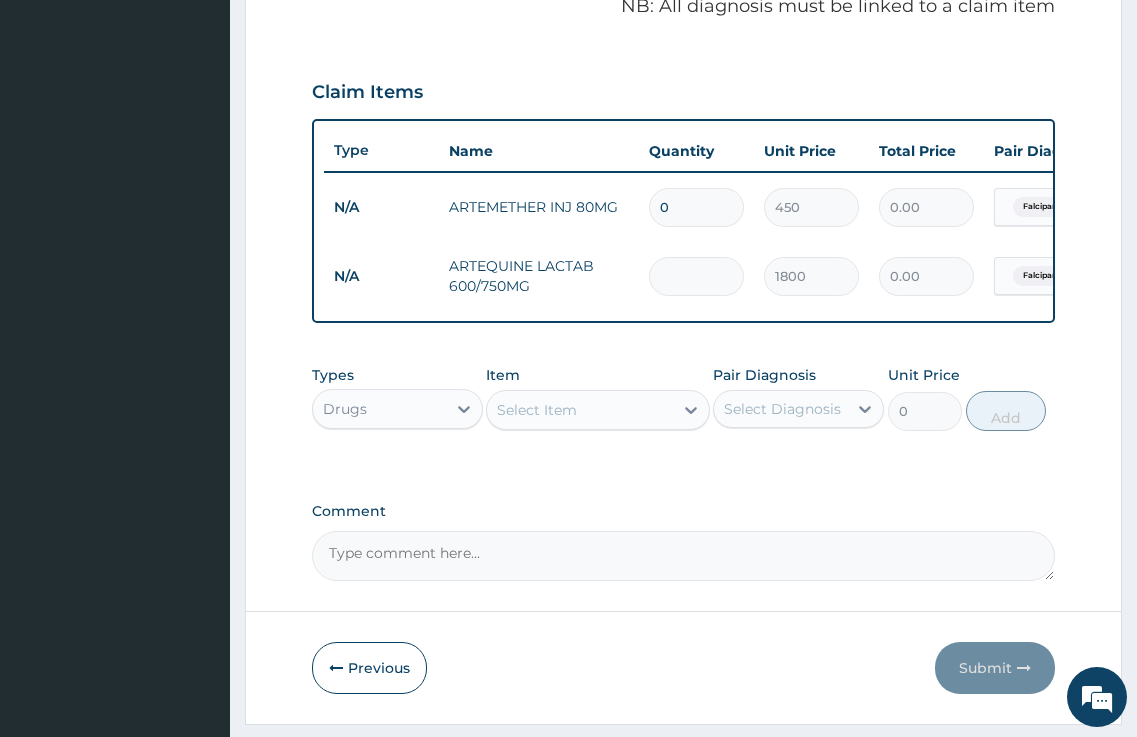 type on "2" 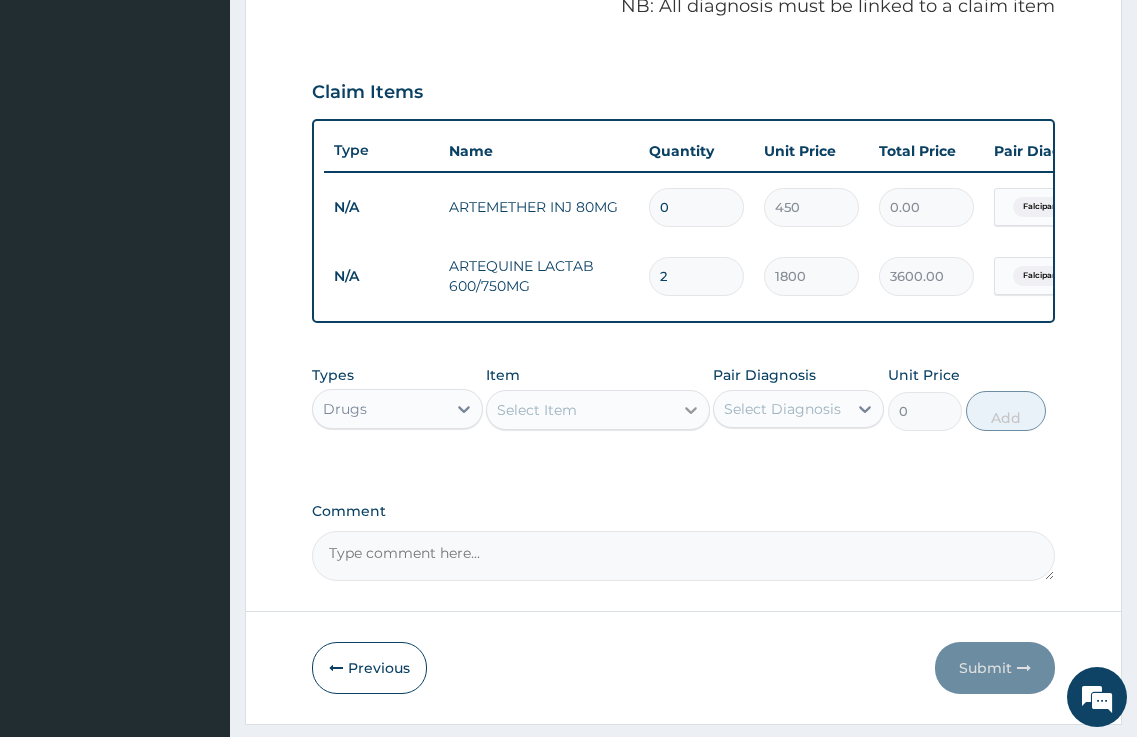 type on "2" 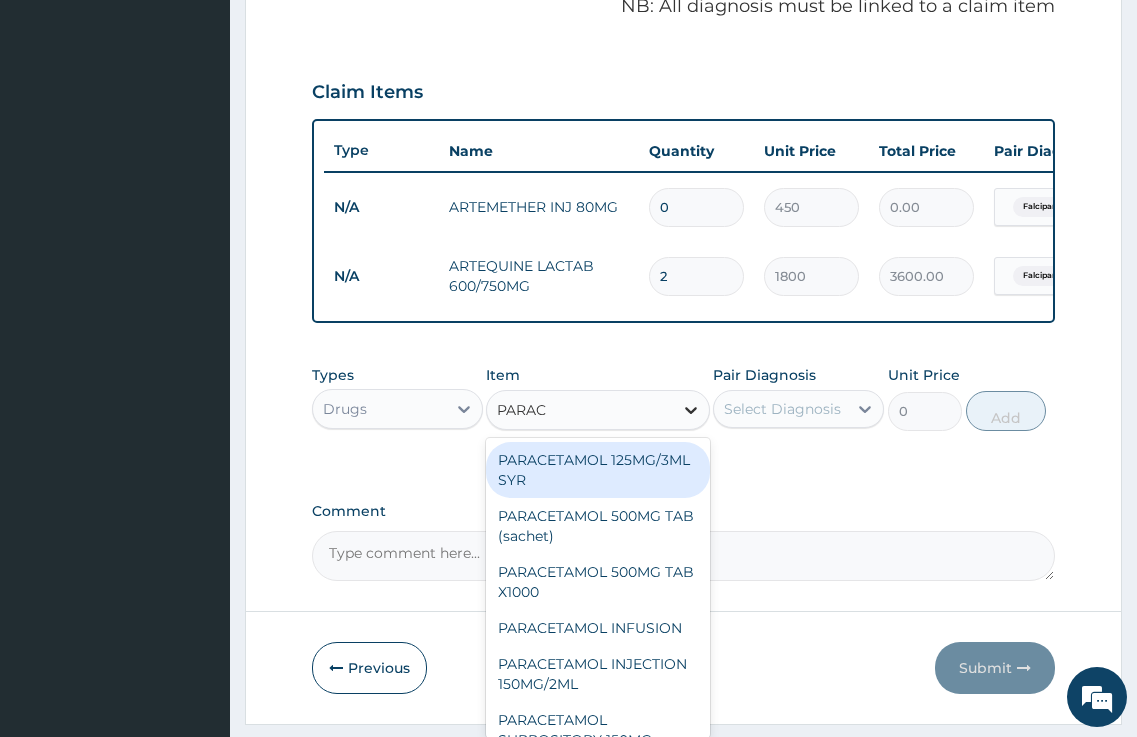 type on "PARACE" 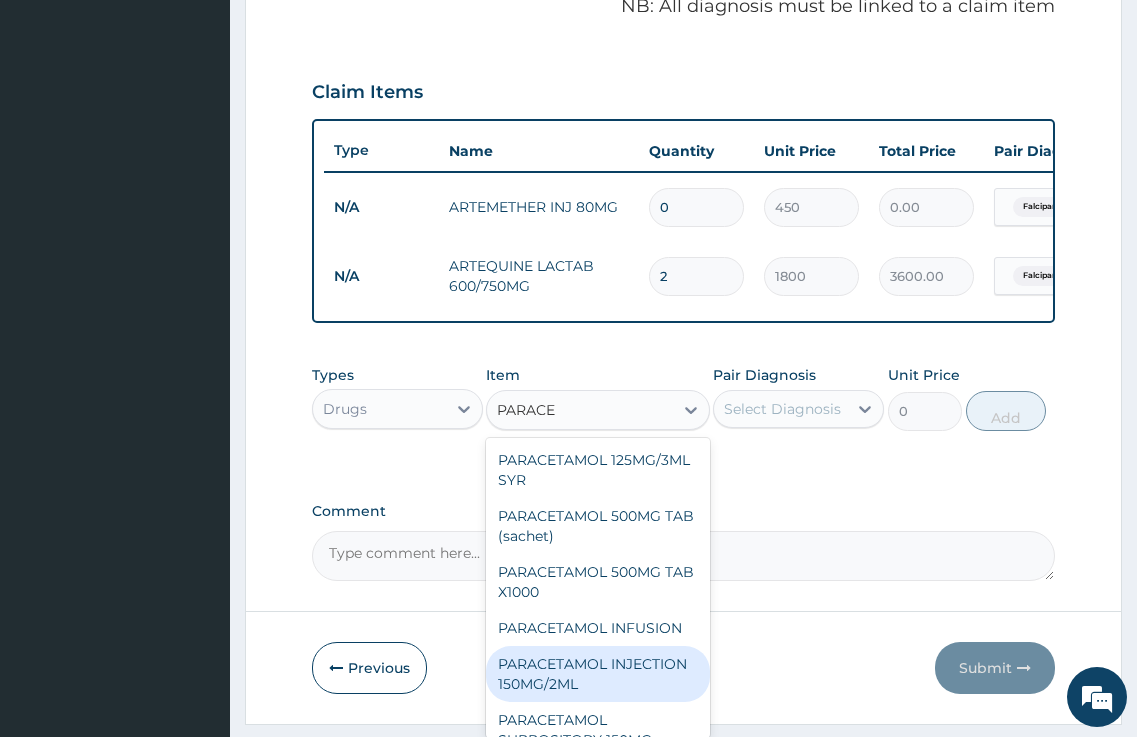 click on "PARACETAMOL INJECTION 150MG/2ML" at bounding box center [597, 674] 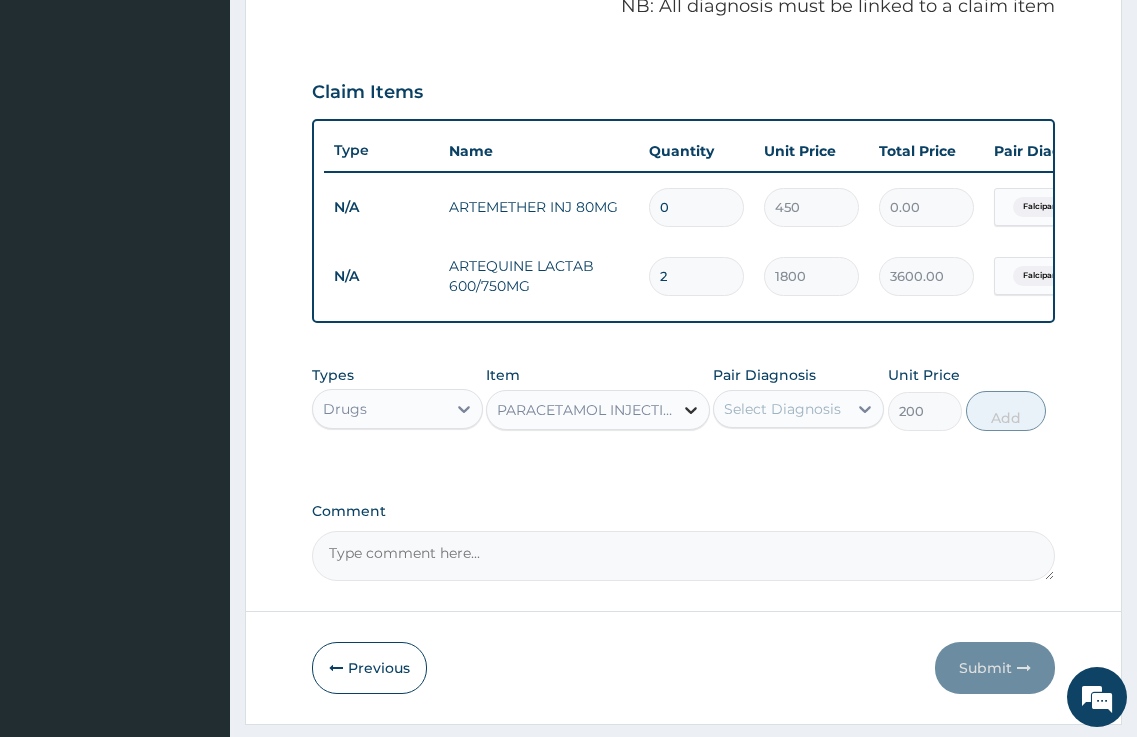 click 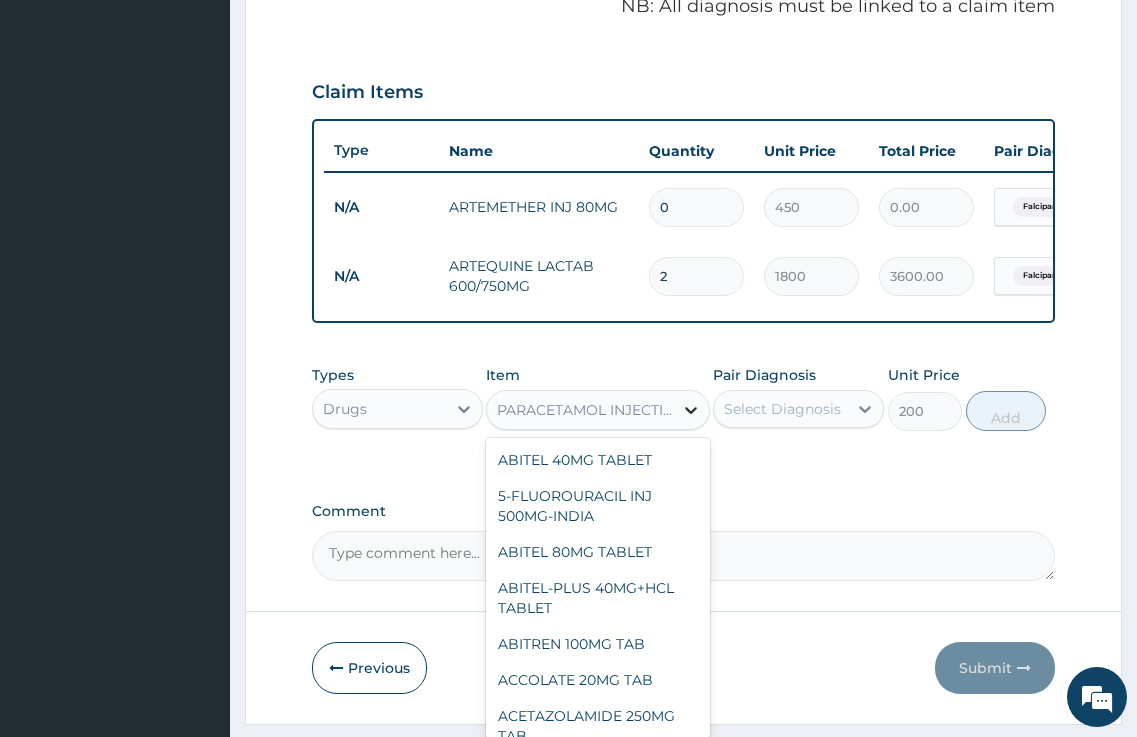 scroll, scrollTop: 31787, scrollLeft: 0, axis: vertical 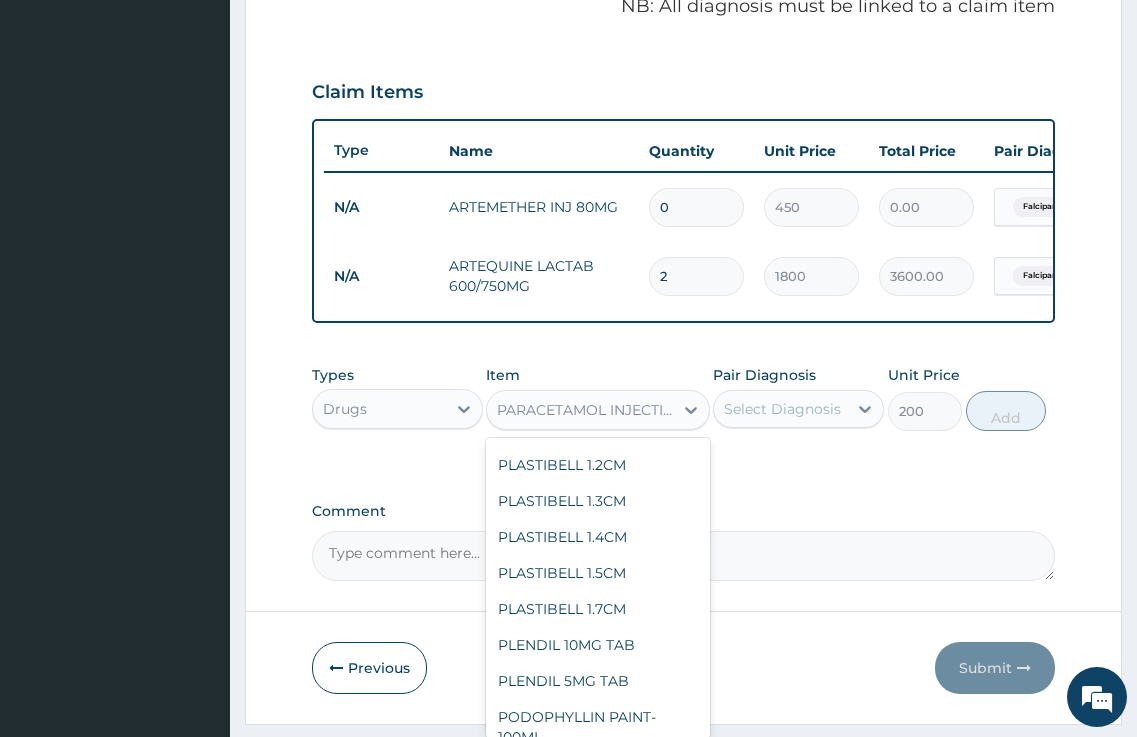 click on "PARACETAMOL 500MG TAB X1000" at bounding box center [597, -801] 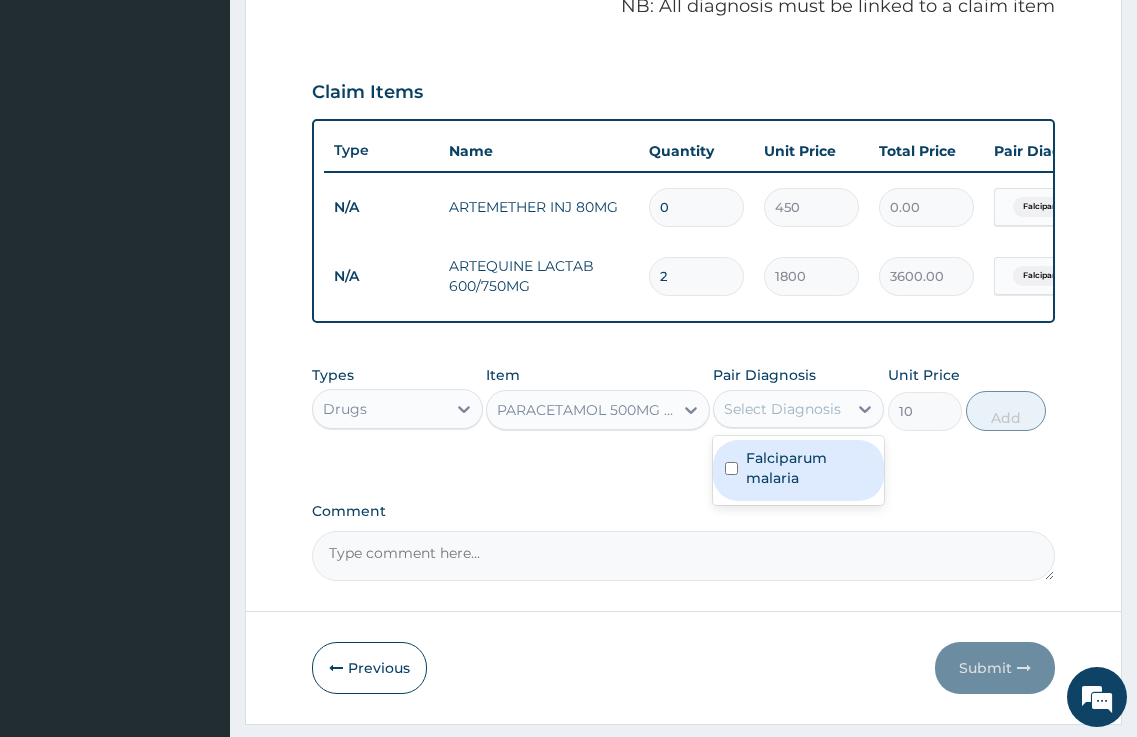 drag, startPoint x: 808, startPoint y: 431, endPoint x: 807, endPoint y: 454, distance: 23.021729 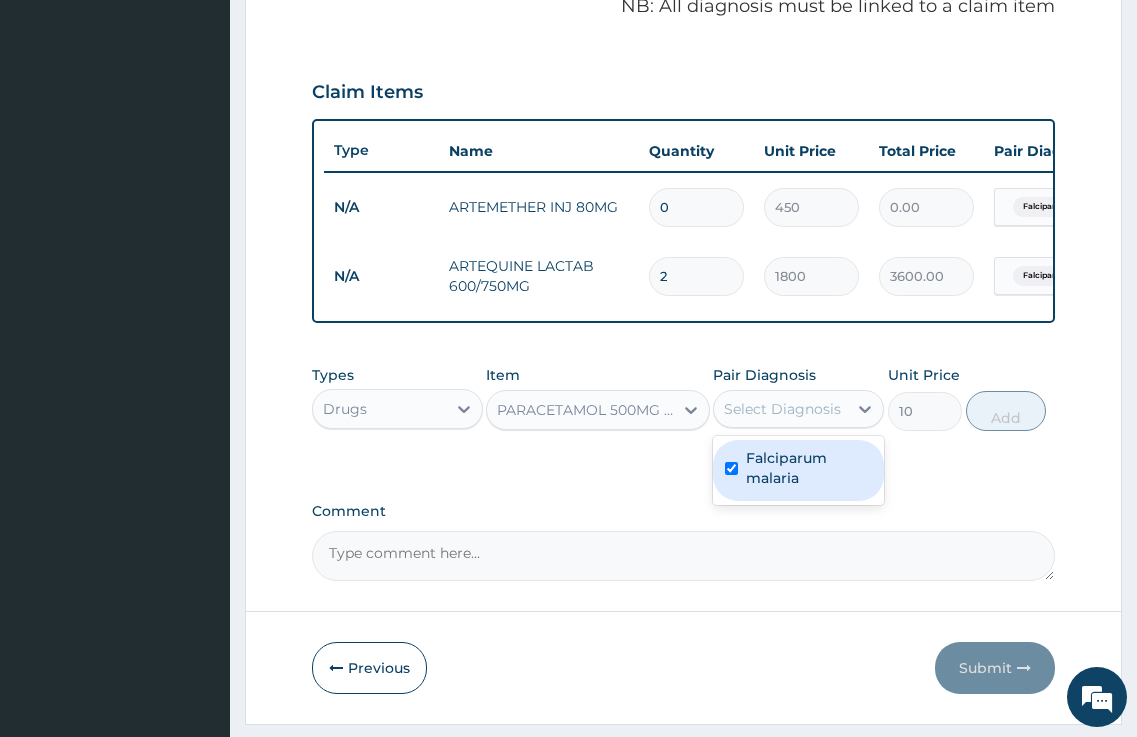 checkbox on "true" 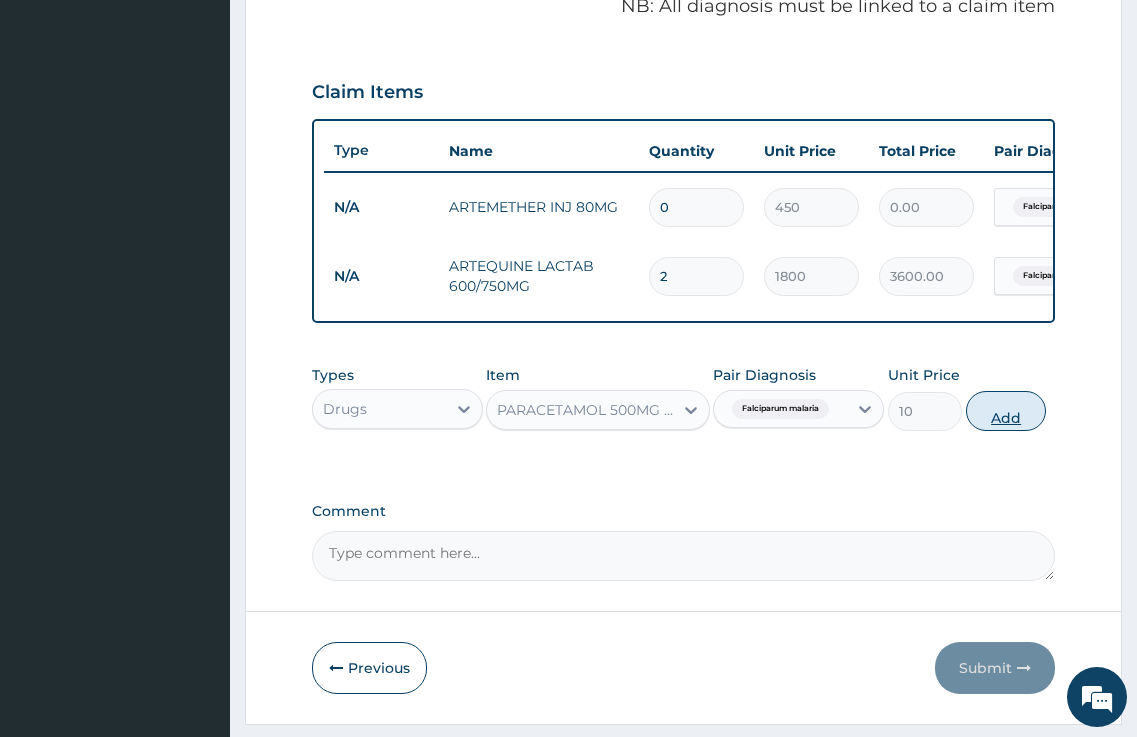 click on "Add" at bounding box center (1006, 411) 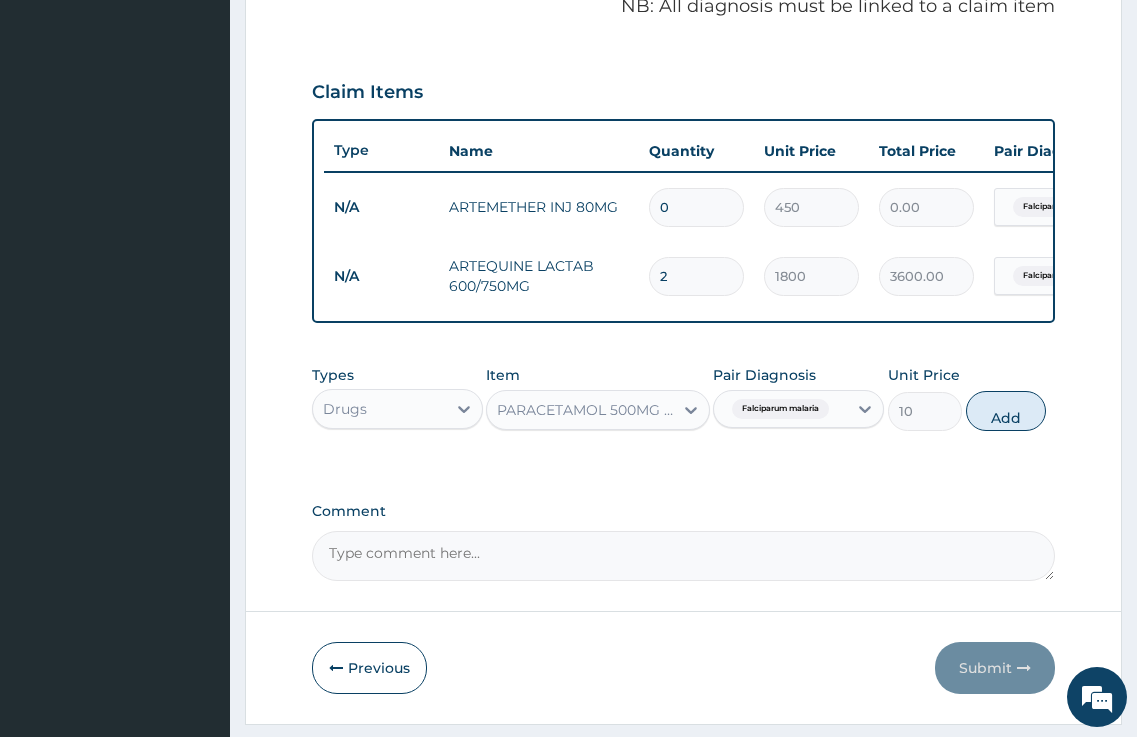 type on "0" 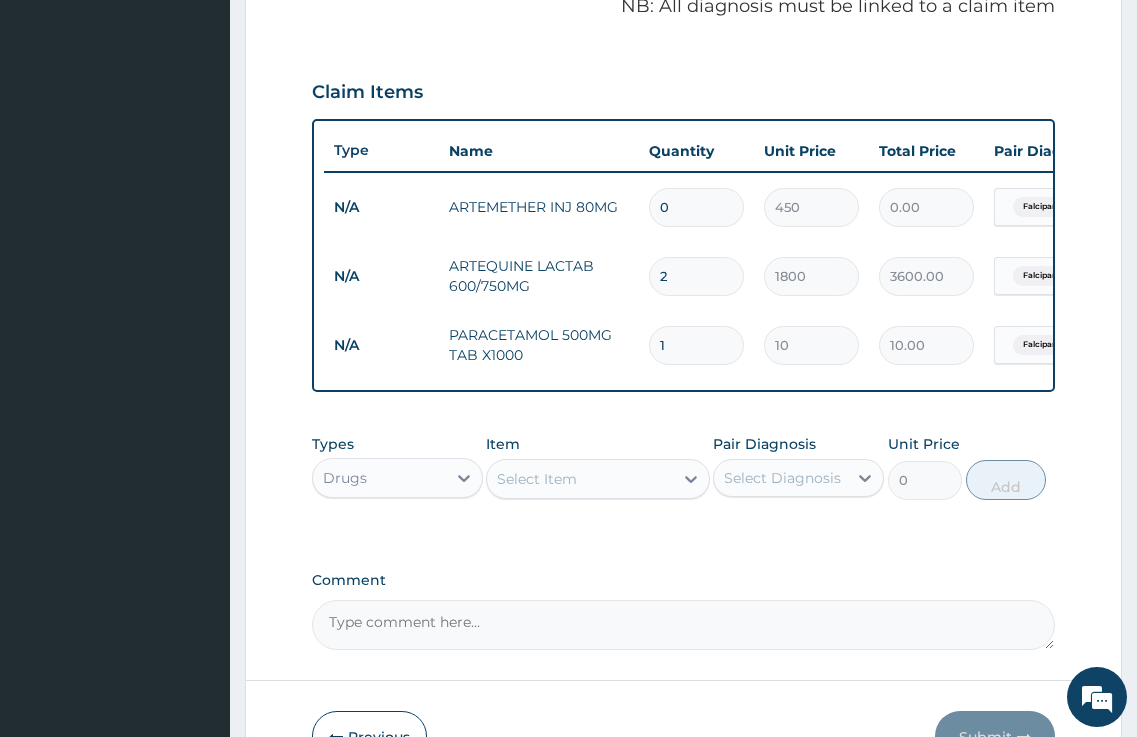 type 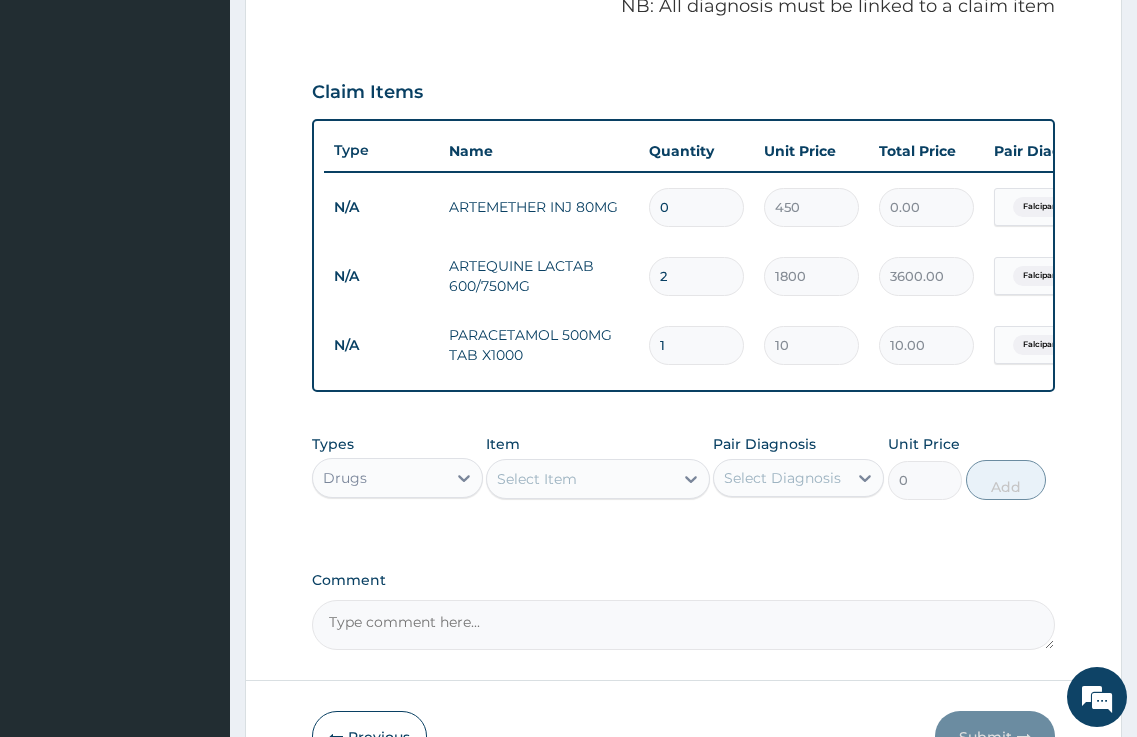 type on "0.00" 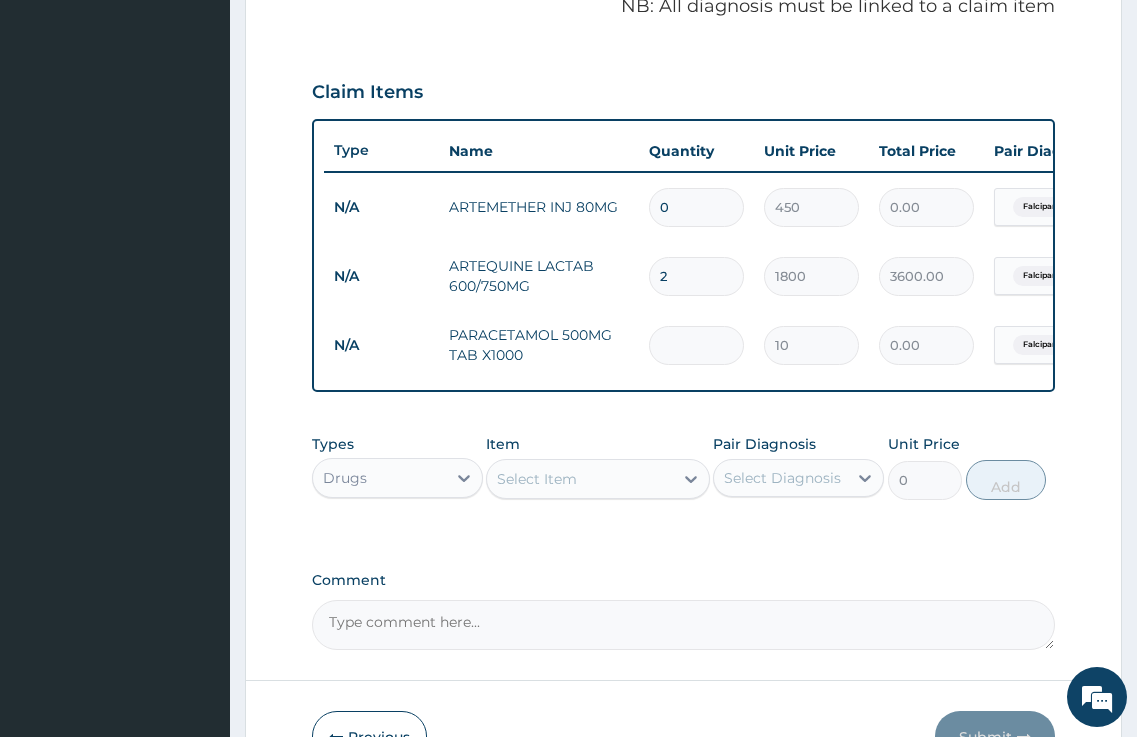 type on "3" 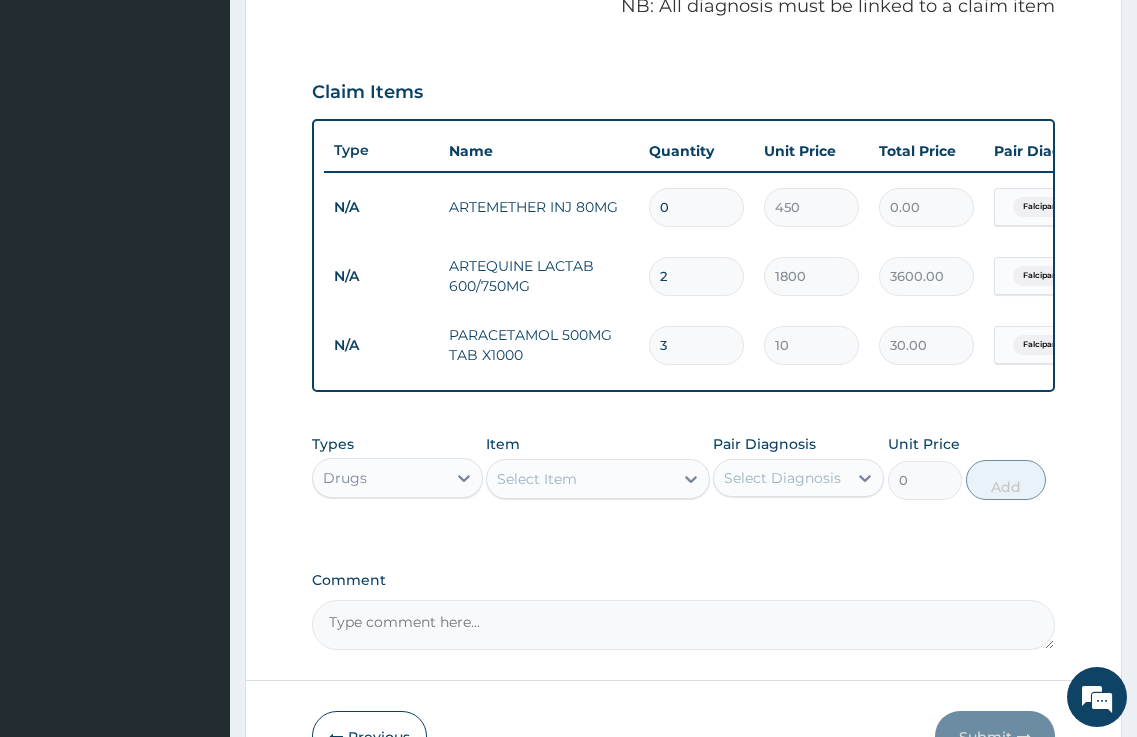 type on "30" 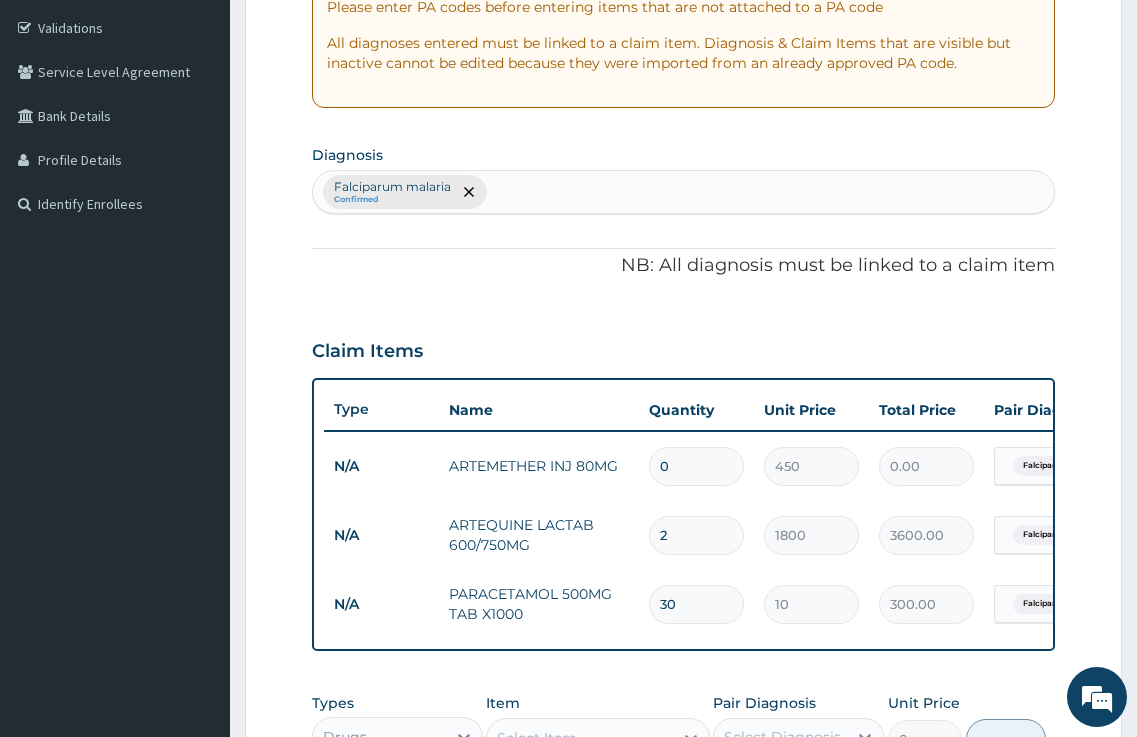 scroll, scrollTop: 363, scrollLeft: 0, axis: vertical 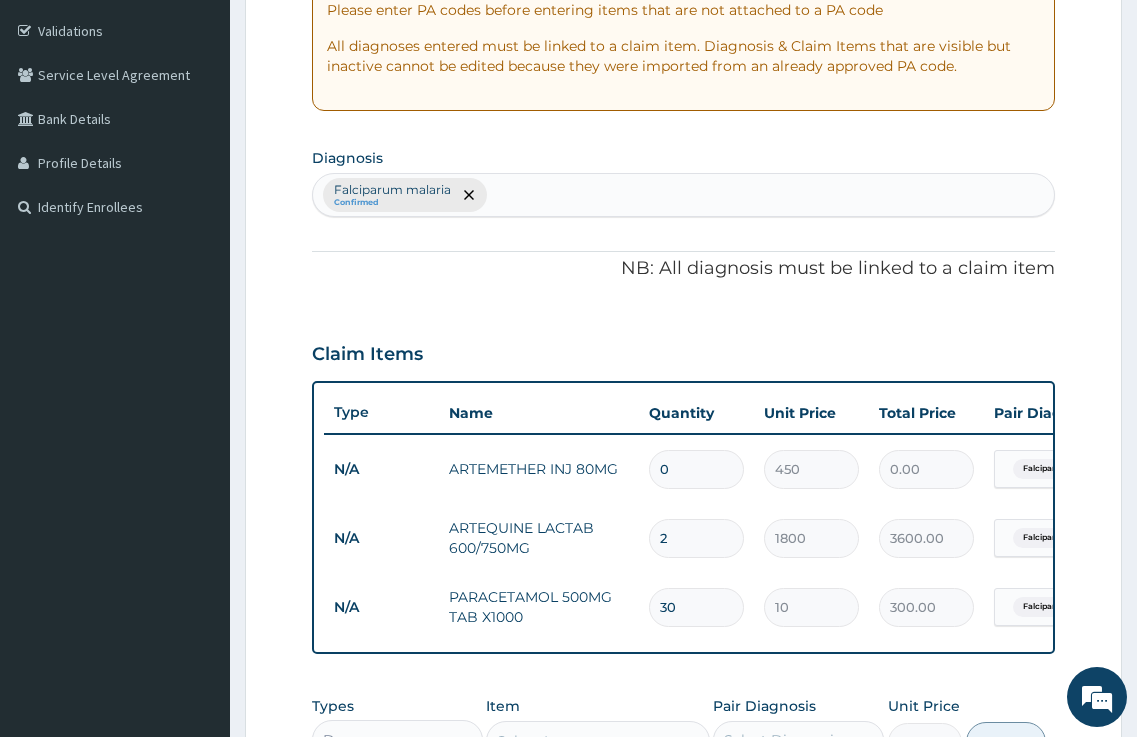 click on "30" at bounding box center [696, 607] 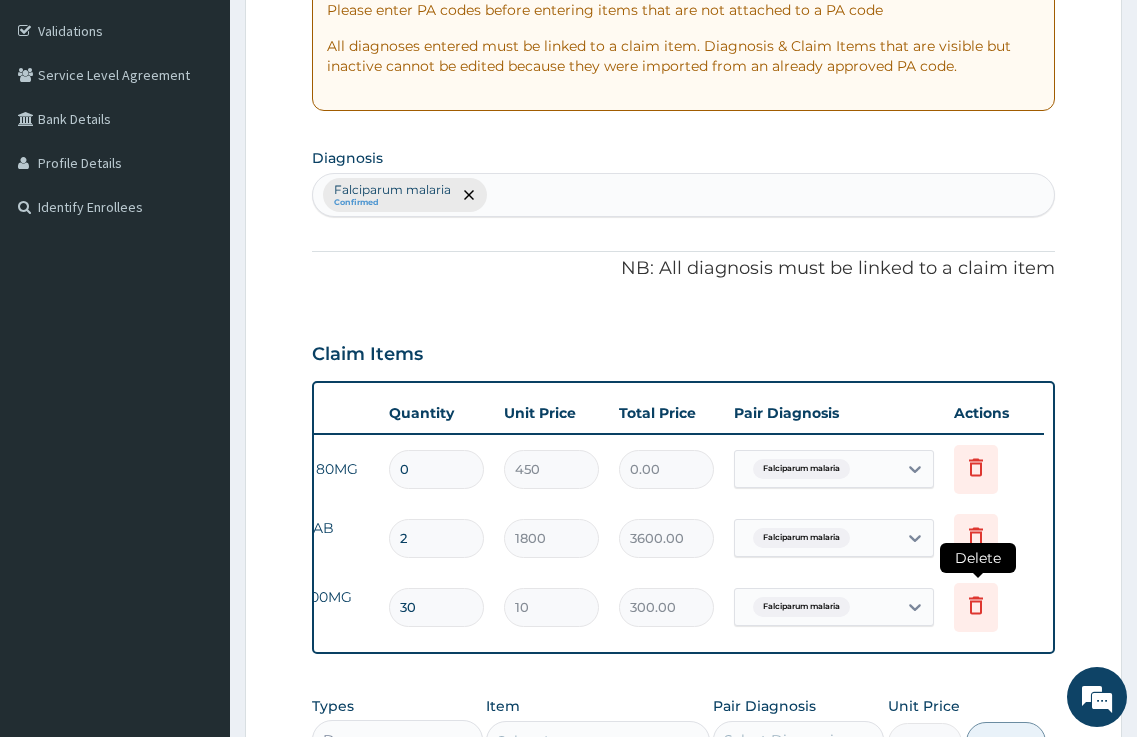 type on "30" 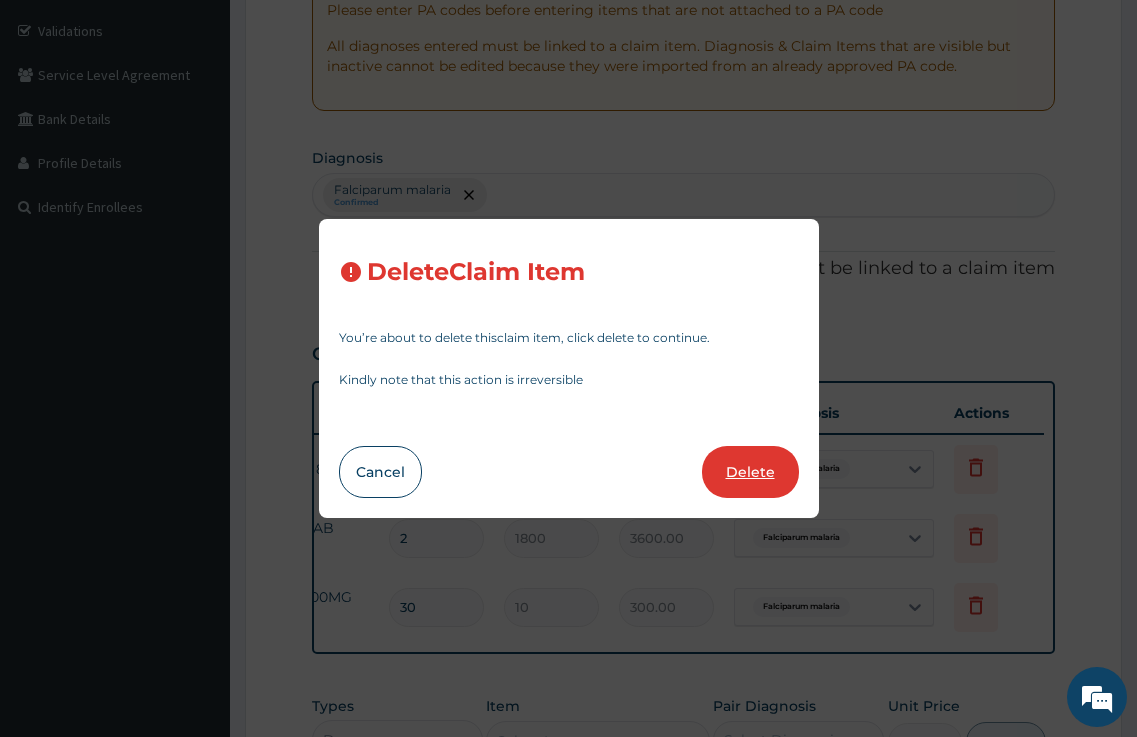 click on "Delete" at bounding box center (750, 472) 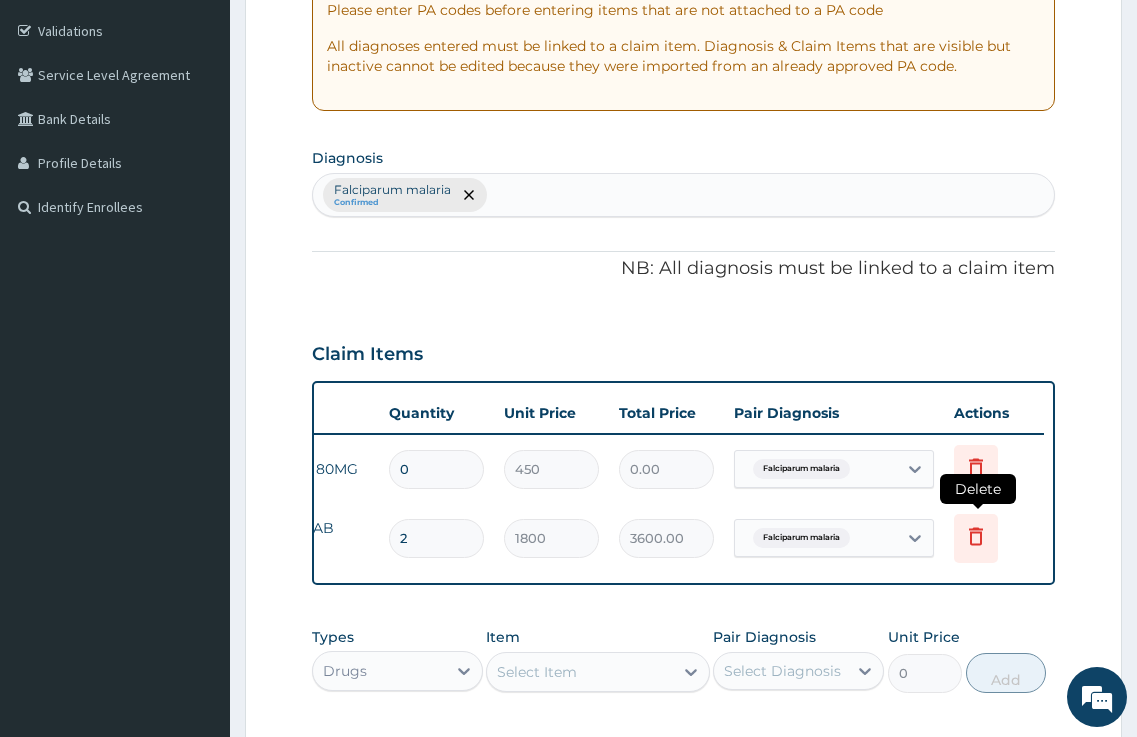 click at bounding box center (976, 538) 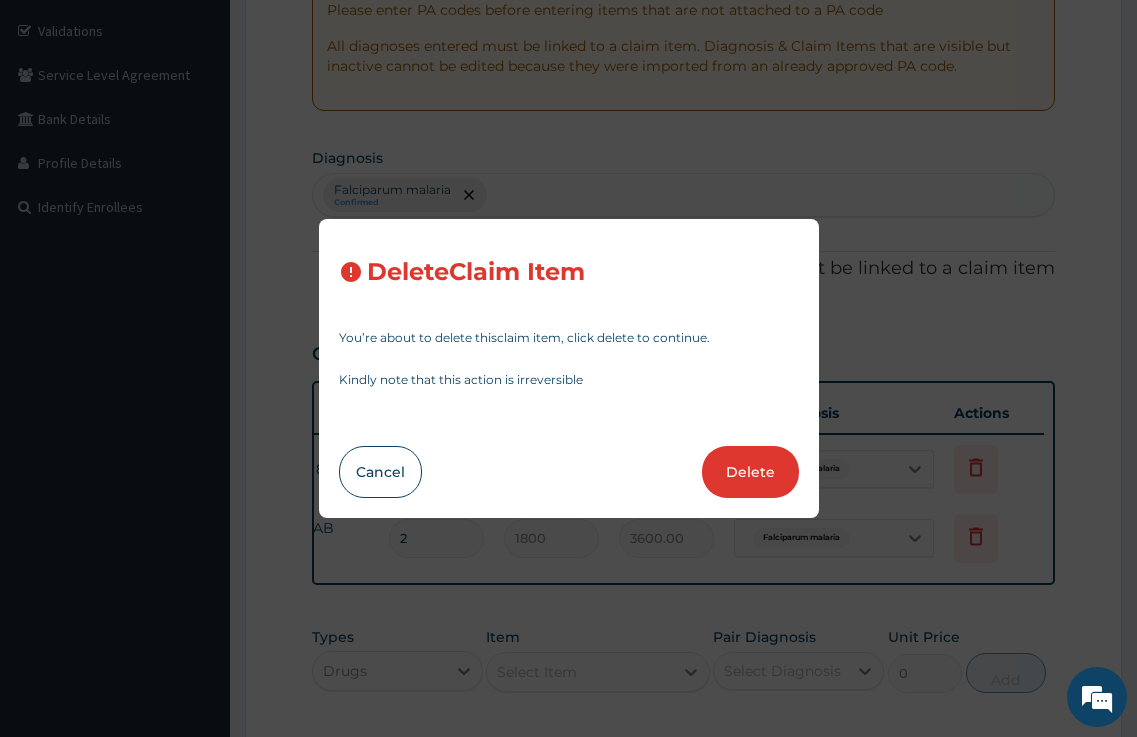 click on "Delete" at bounding box center [750, 472] 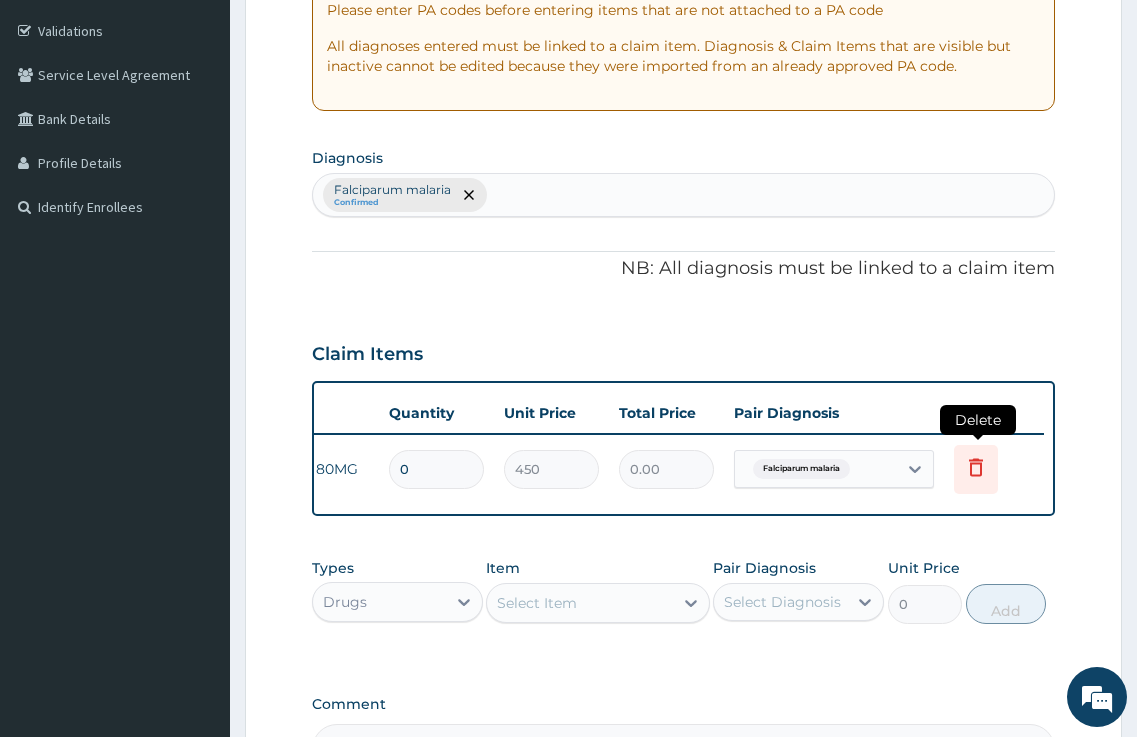 click 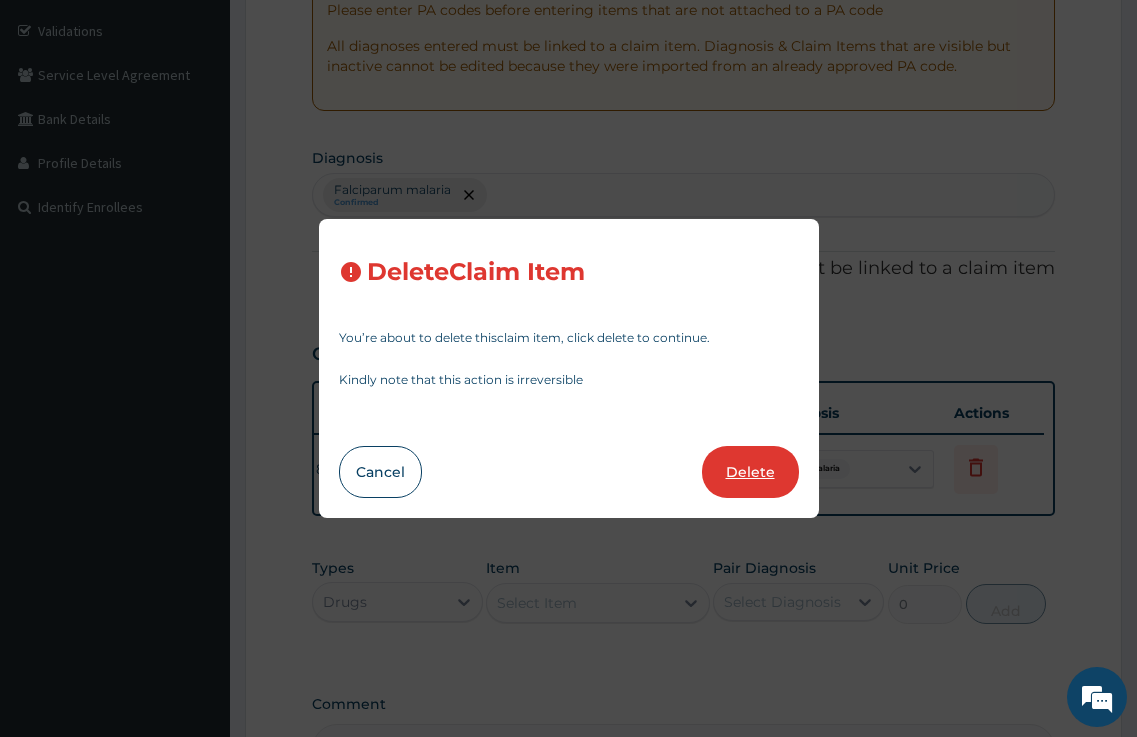 click on "Delete" at bounding box center [750, 472] 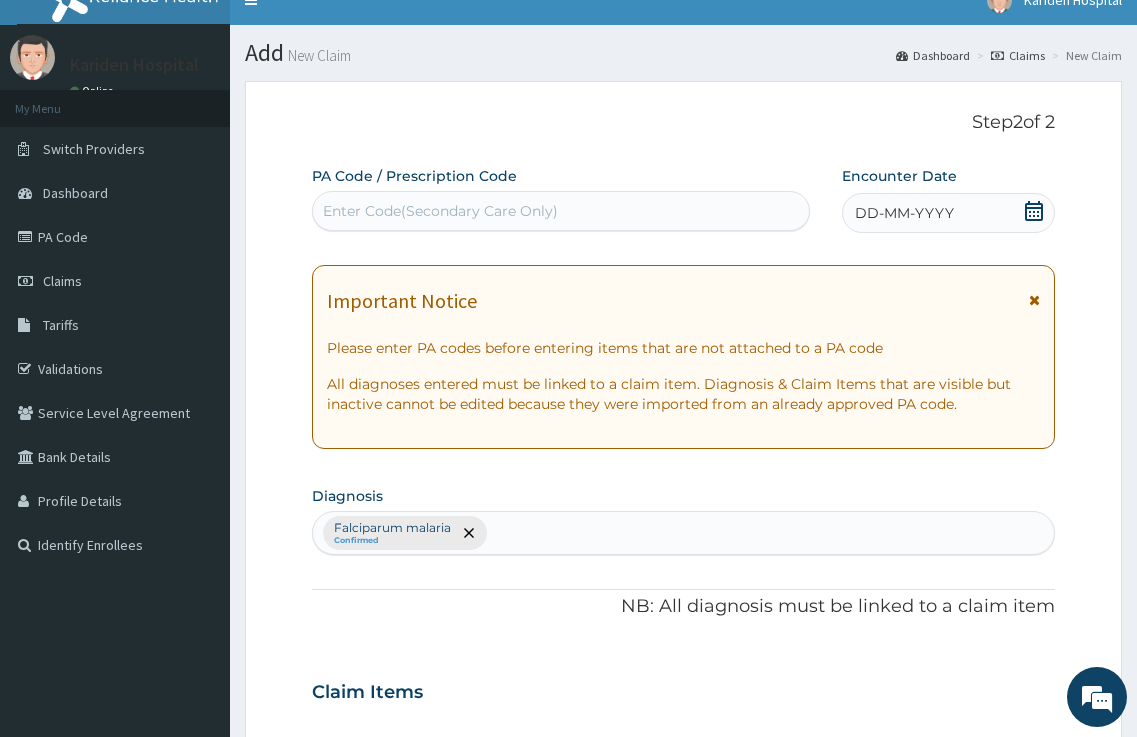 scroll, scrollTop: 0, scrollLeft: 0, axis: both 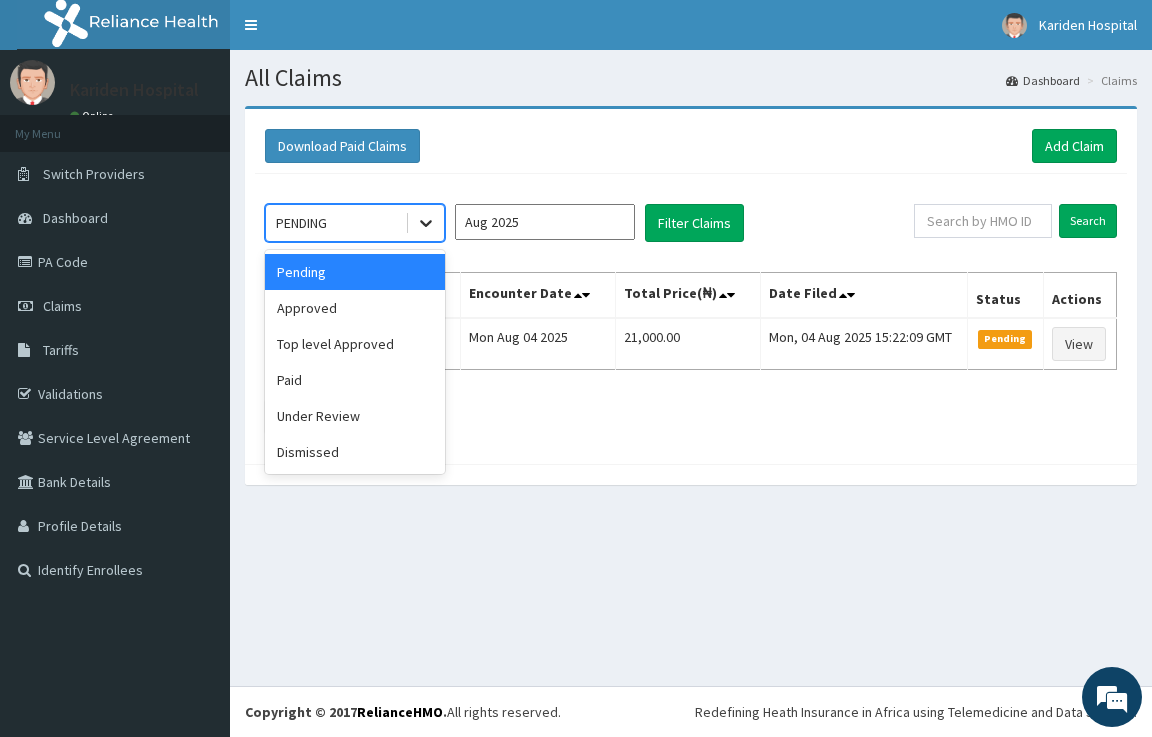 click 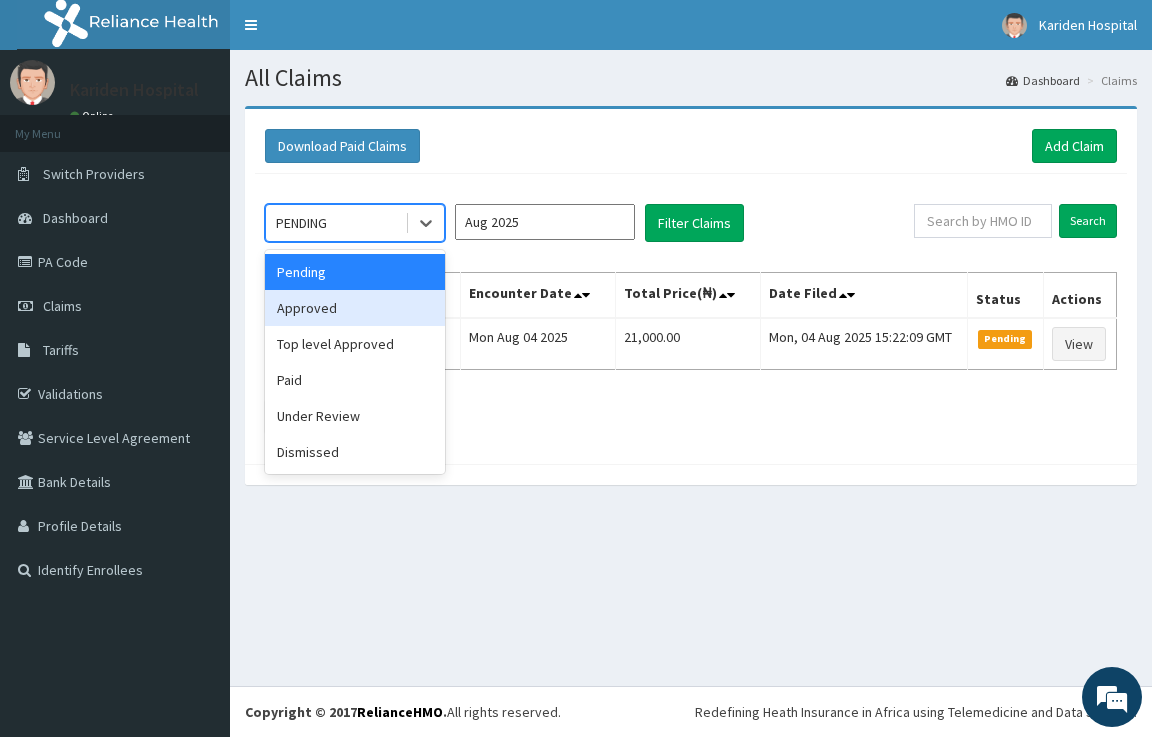 scroll, scrollTop: 0, scrollLeft: 0, axis: both 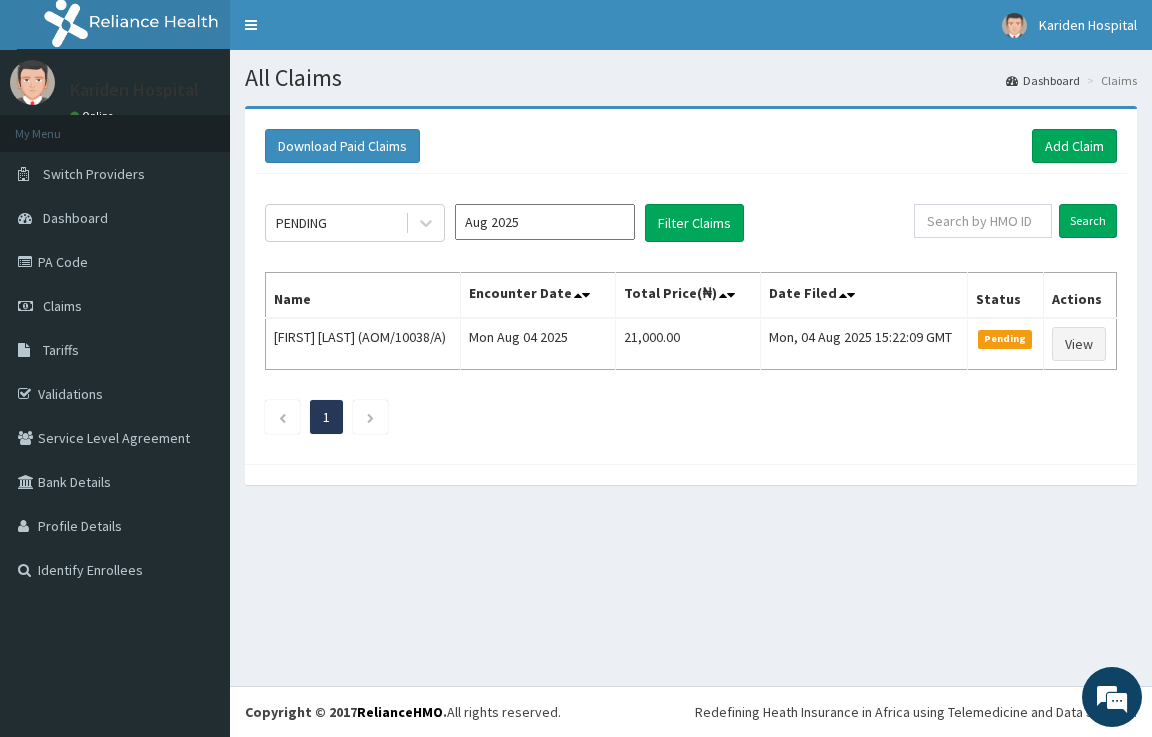 drag, startPoint x: 347, startPoint y: 305, endPoint x: 0, endPoint y: 76, distance: 415.75232 